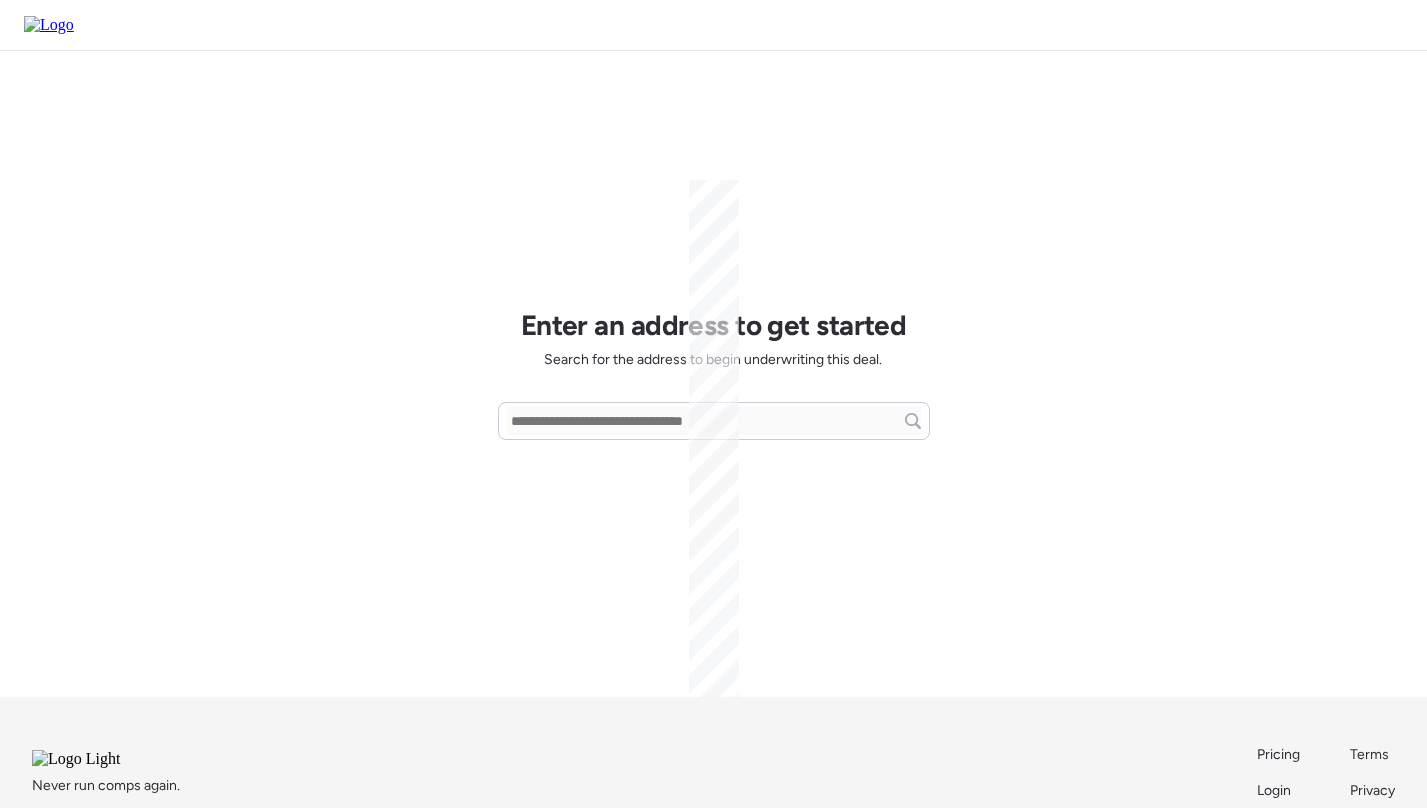 scroll, scrollTop: 0, scrollLeft: 0, axis: both 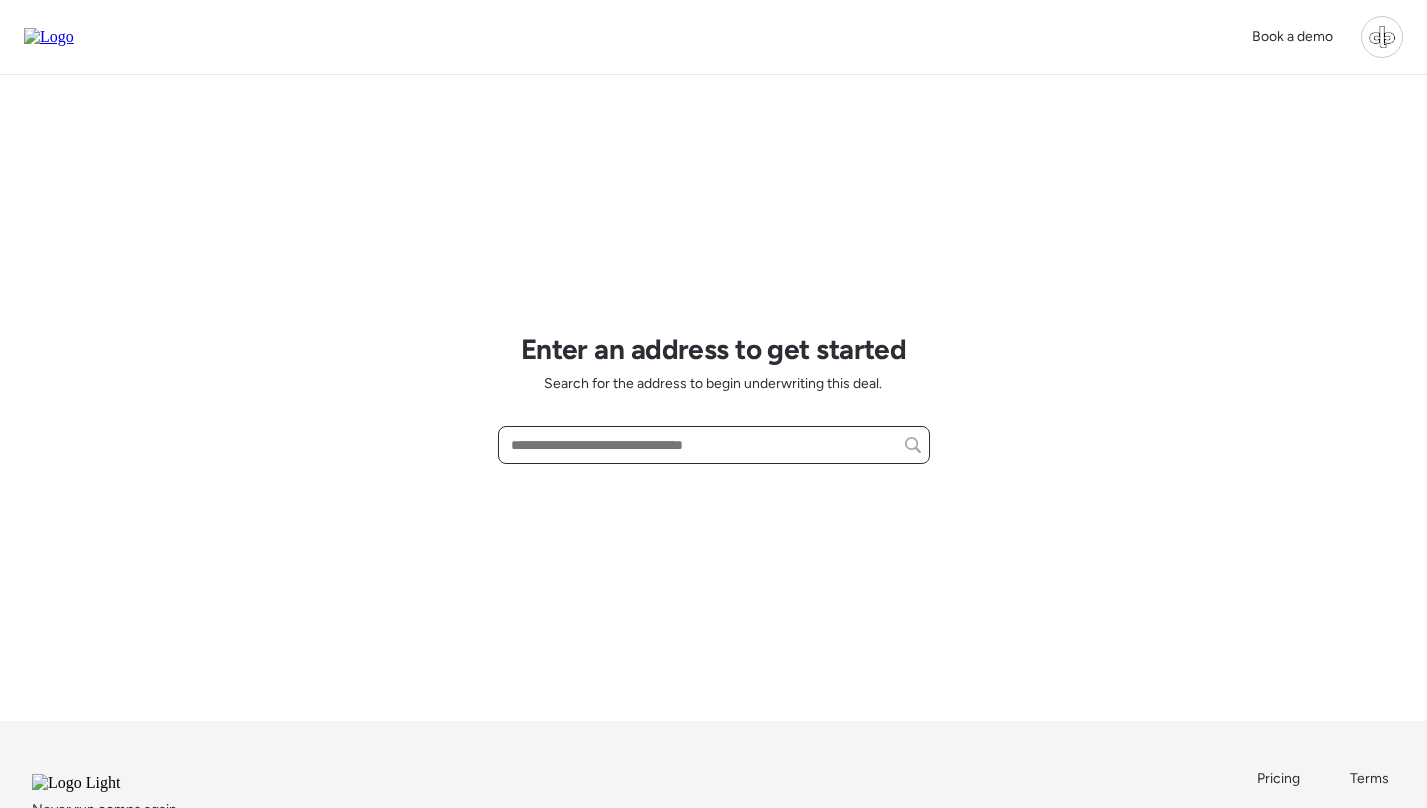 click at bounding box center (714, 445) 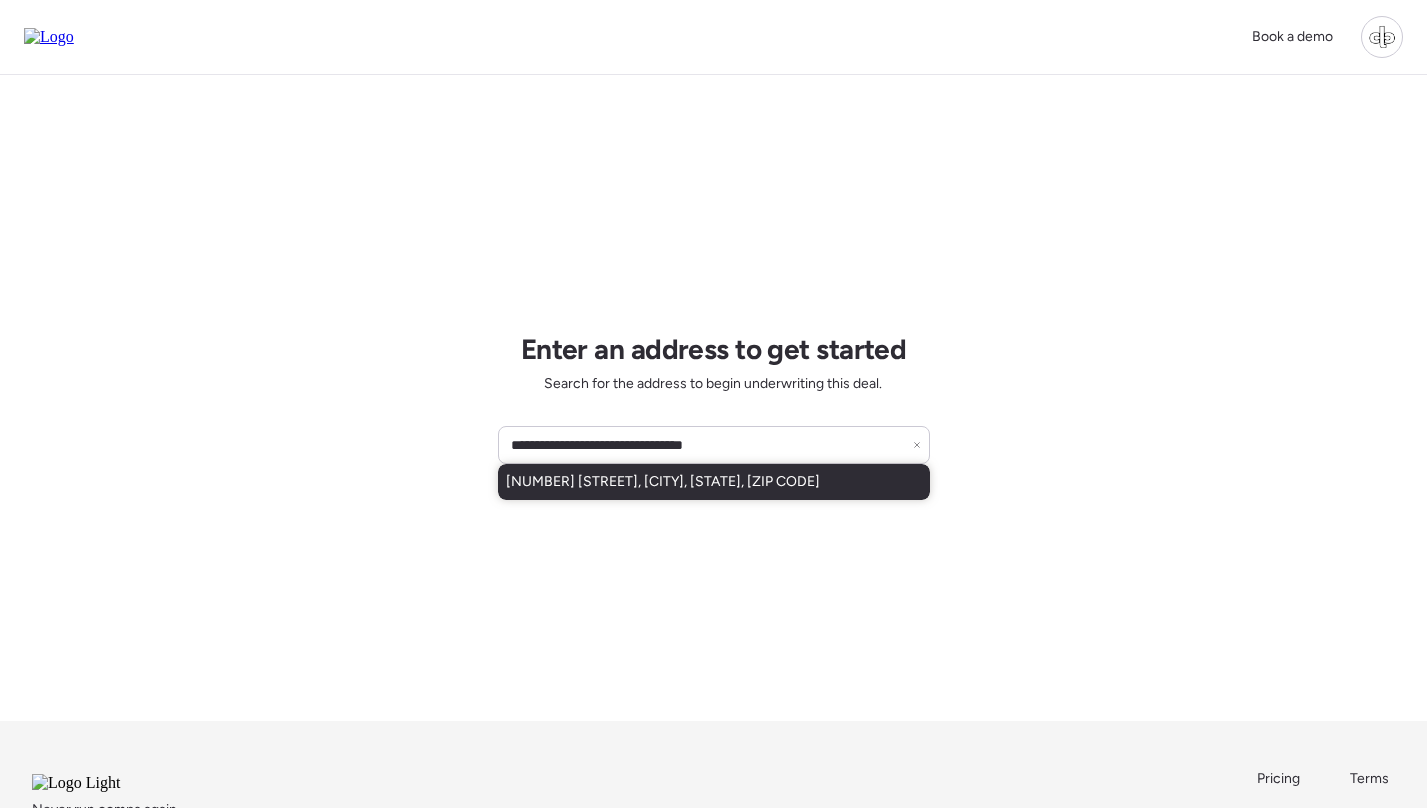 click on "[NUMBER] [STREET], [CITY], [STATE], [ZIP CODE]" at bounding box center (663, 482) 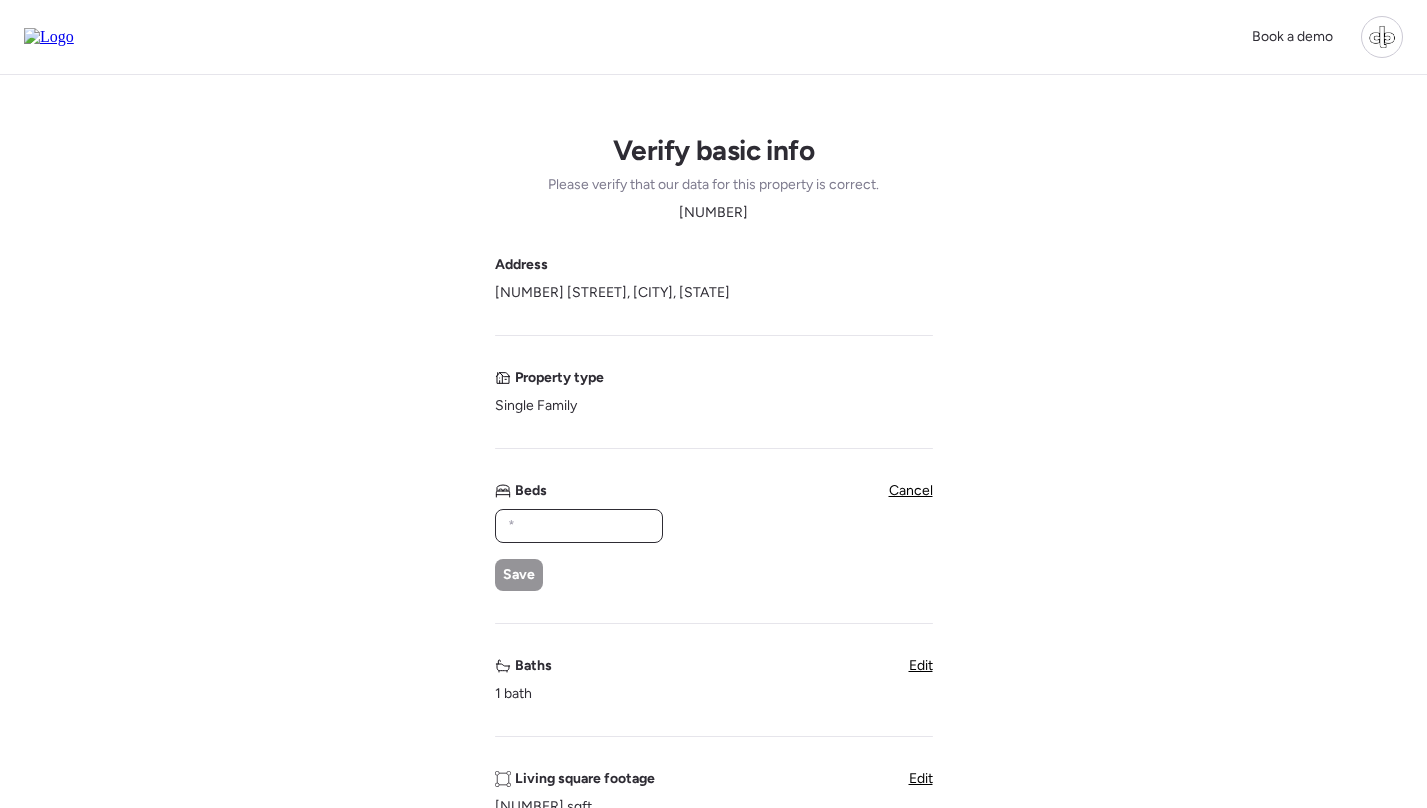 click at bounding box center [579, 526] 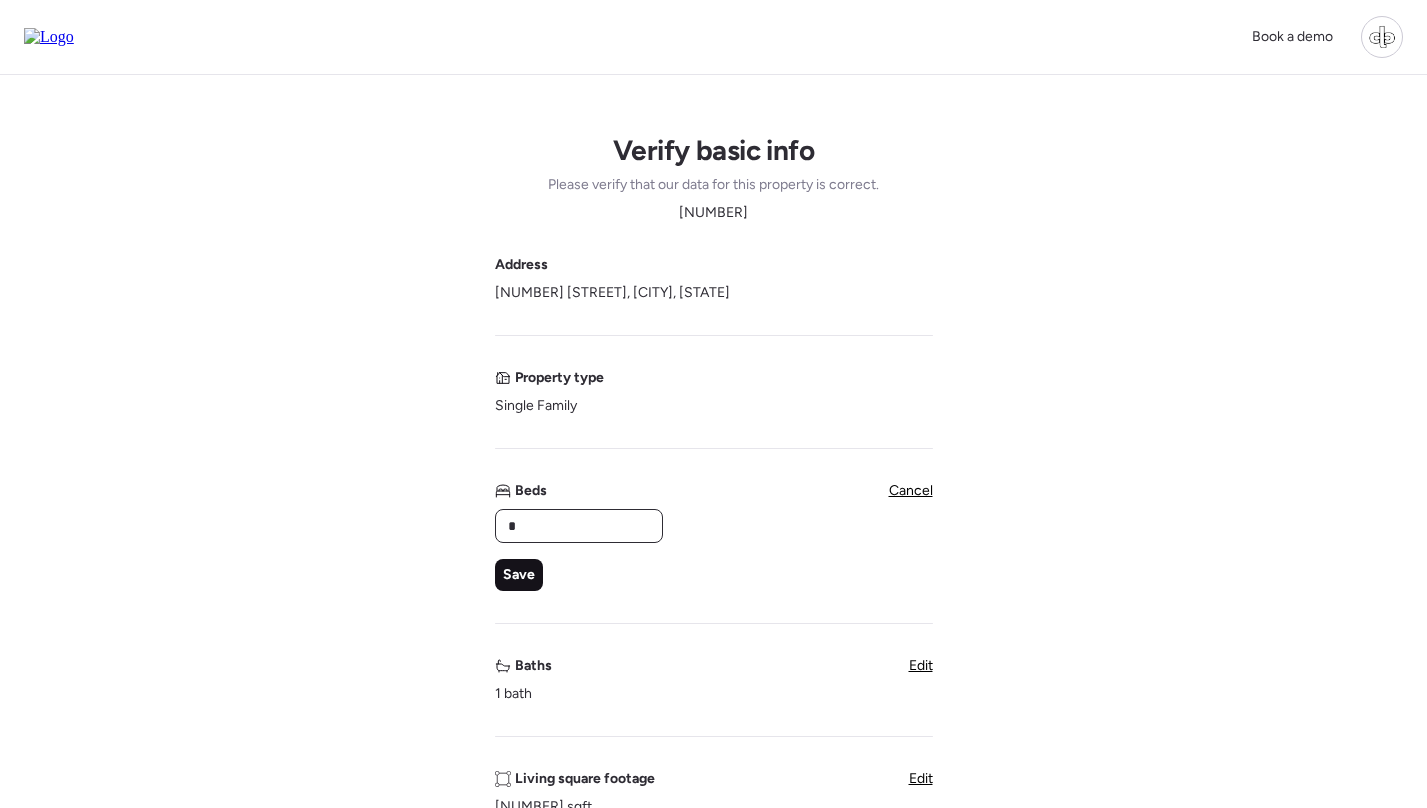 type on "*" 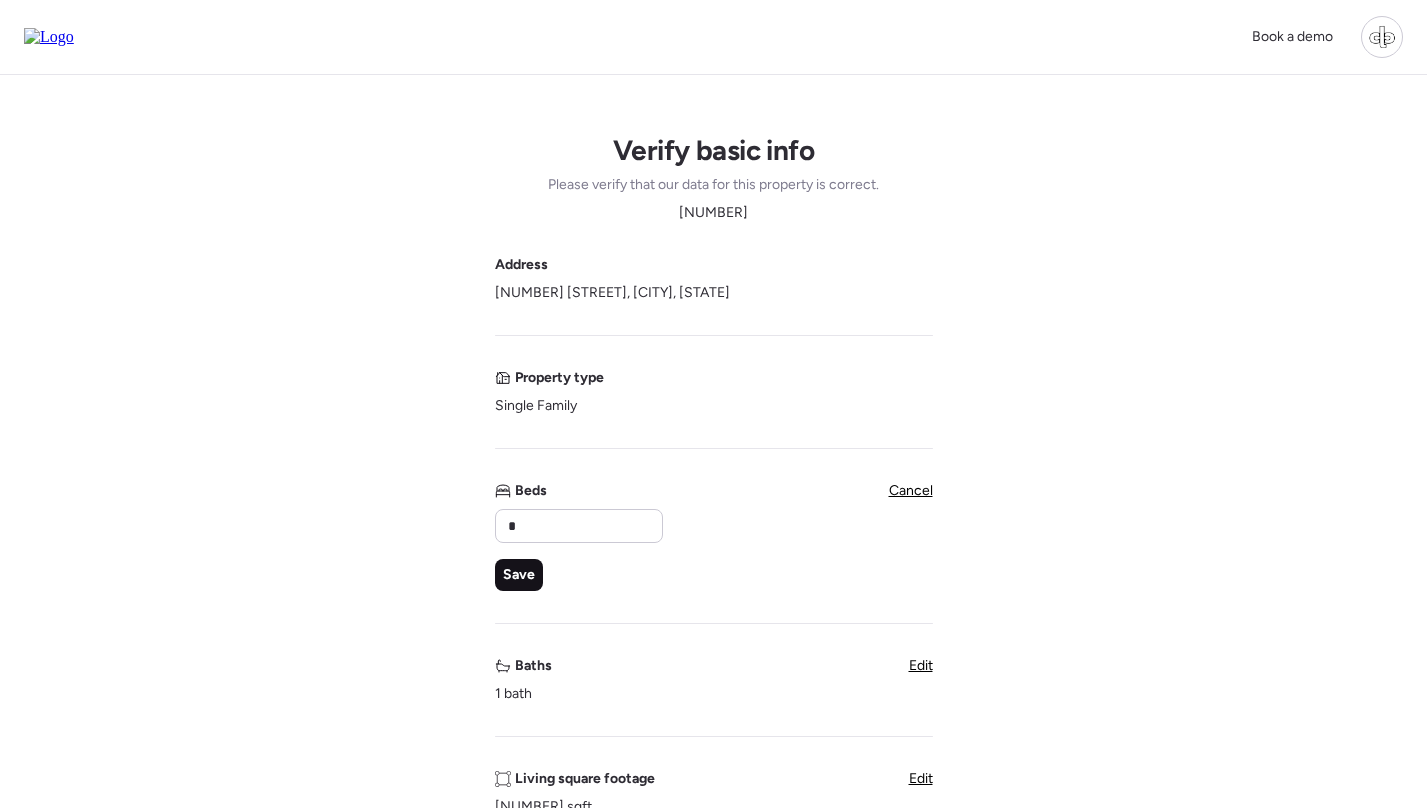 click on "Save" at bounding box center [519, 575] 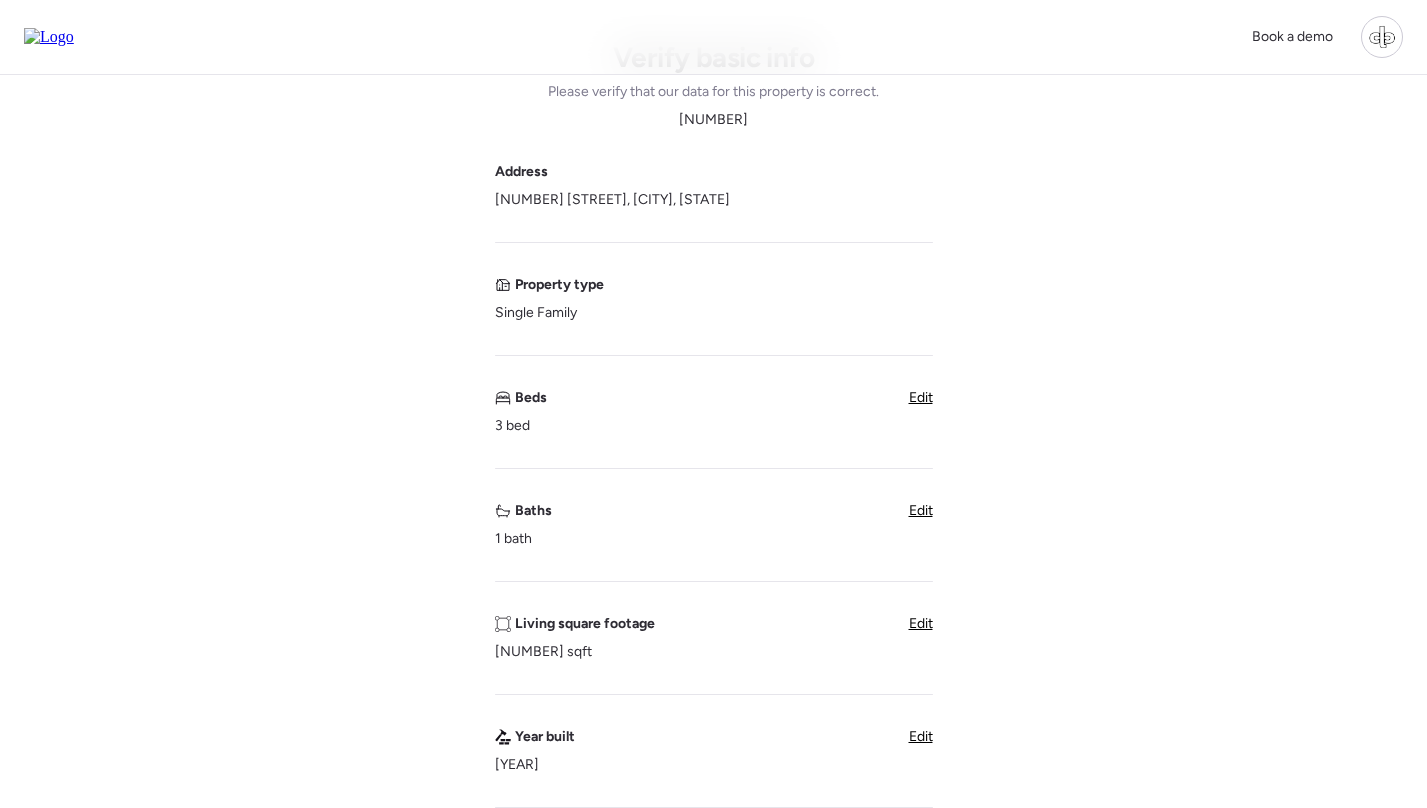scroll, scrollTop: 121, scrollLeft: 0, axis: vertical 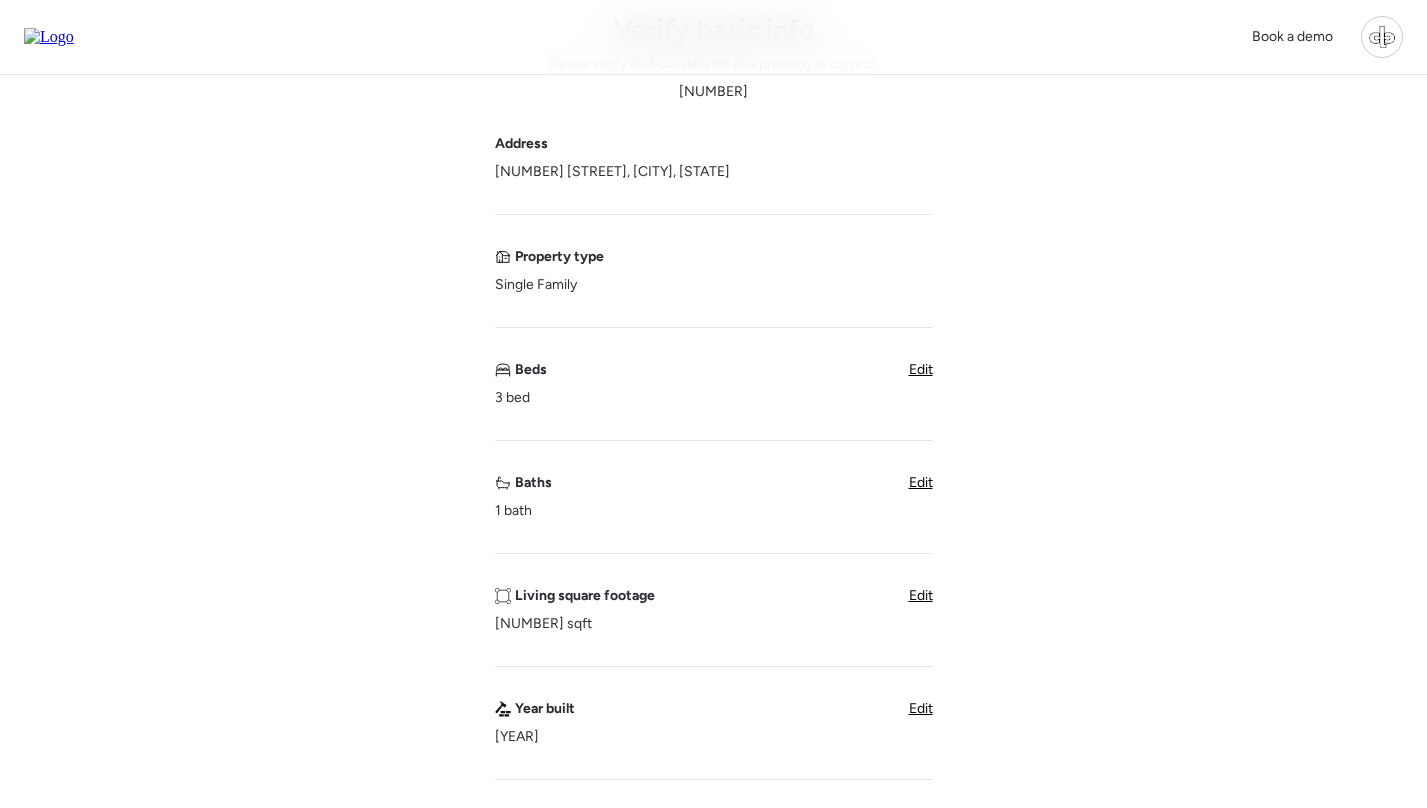 click on "Edit" at bounding box center [921, 482] 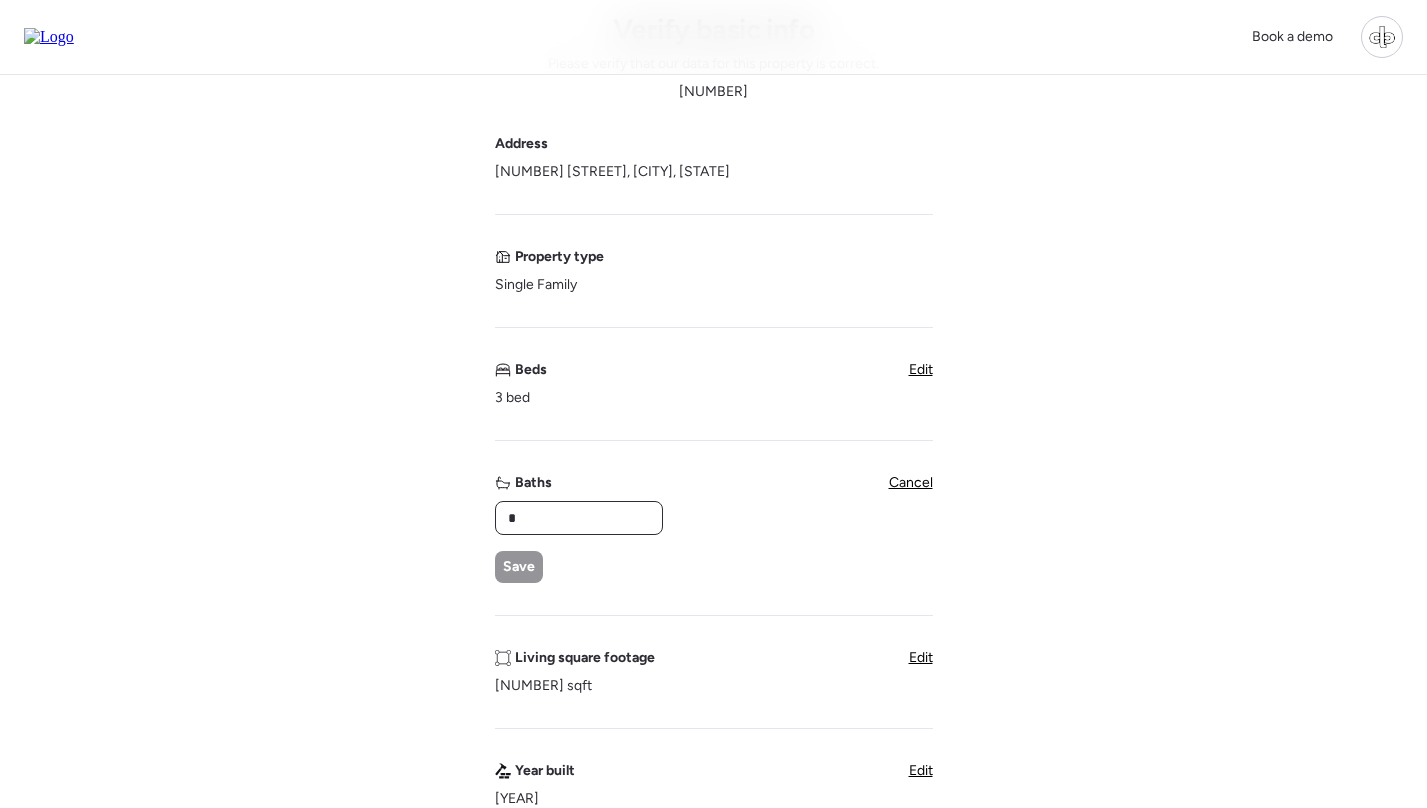 click on "*" at bounding box center [579, 518] 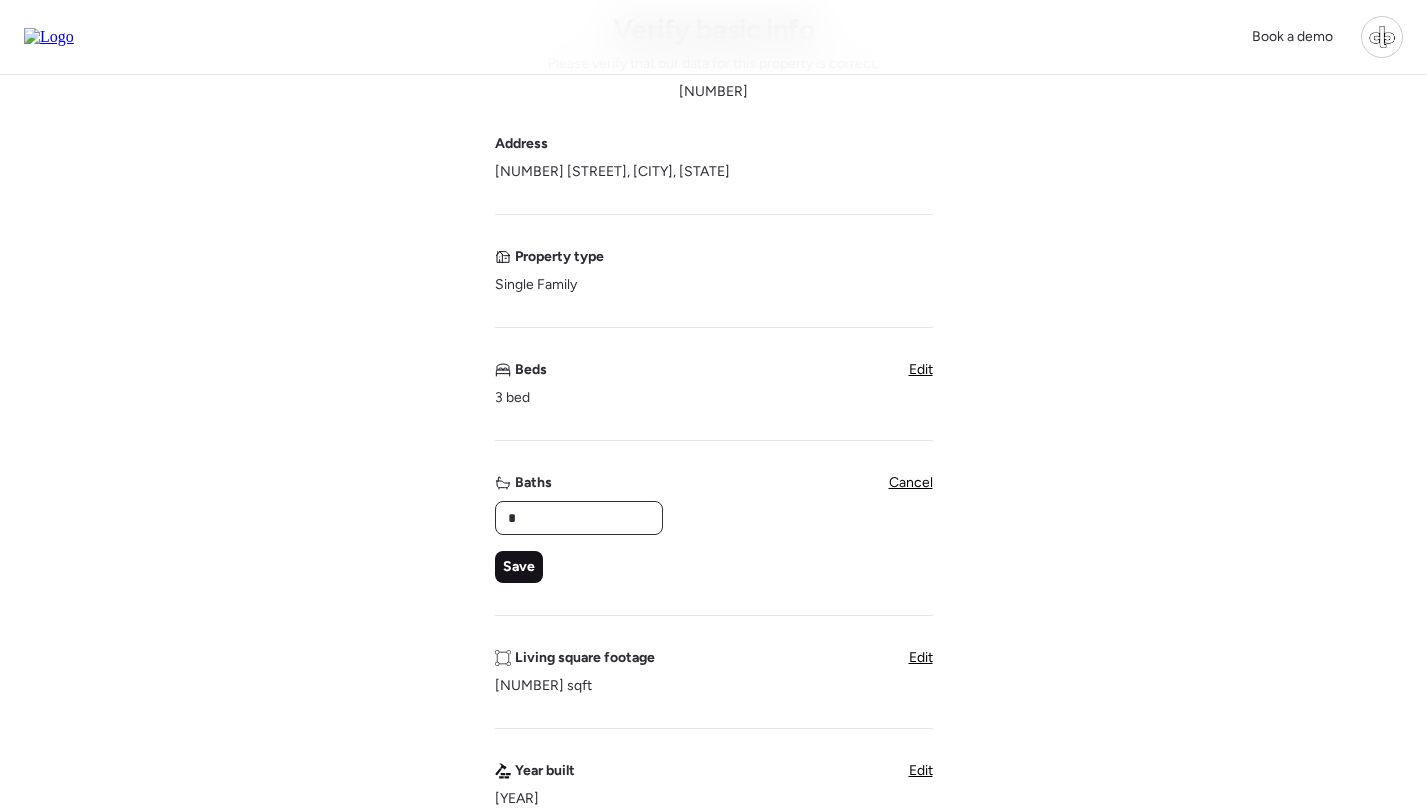 type on "*" 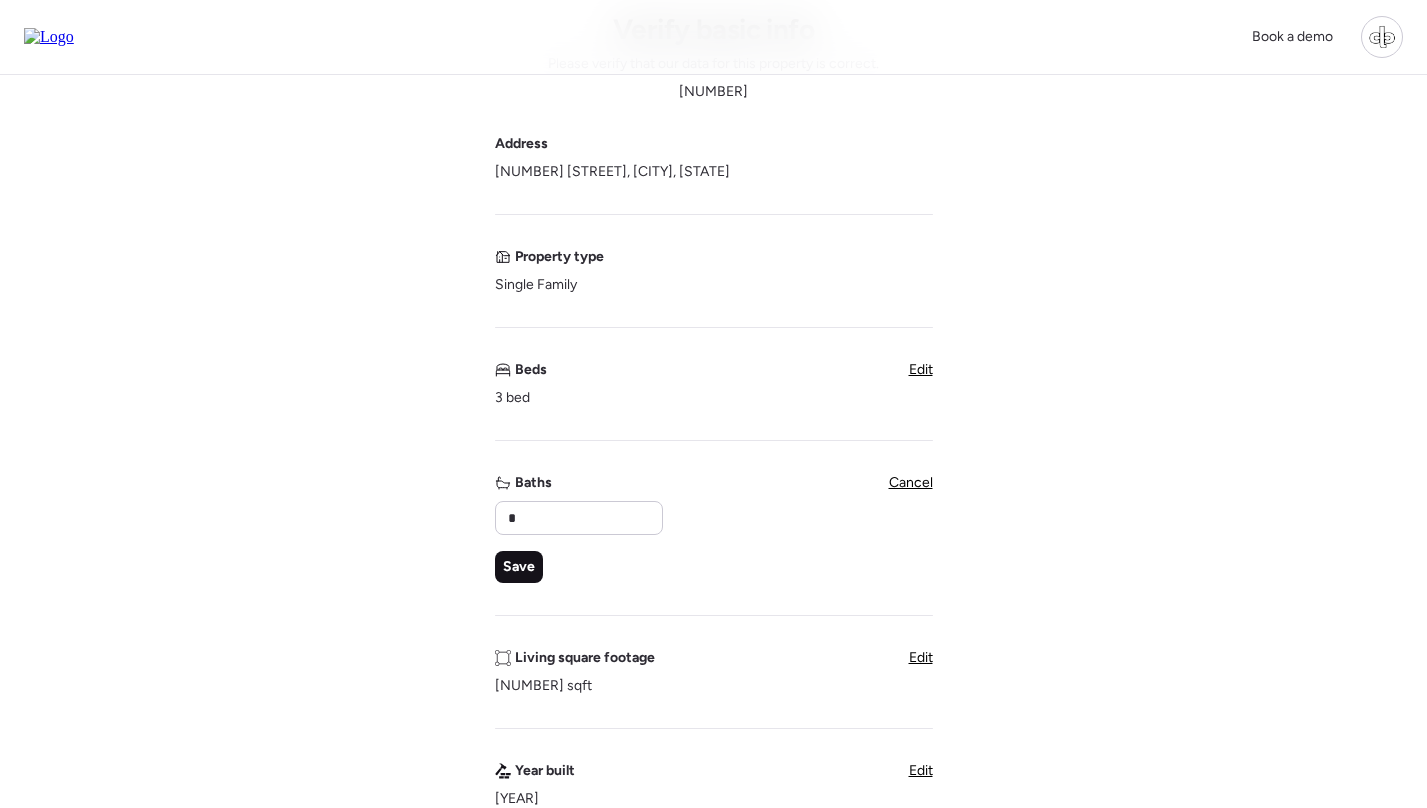 click on "Save" at bounding box center [519, 567] 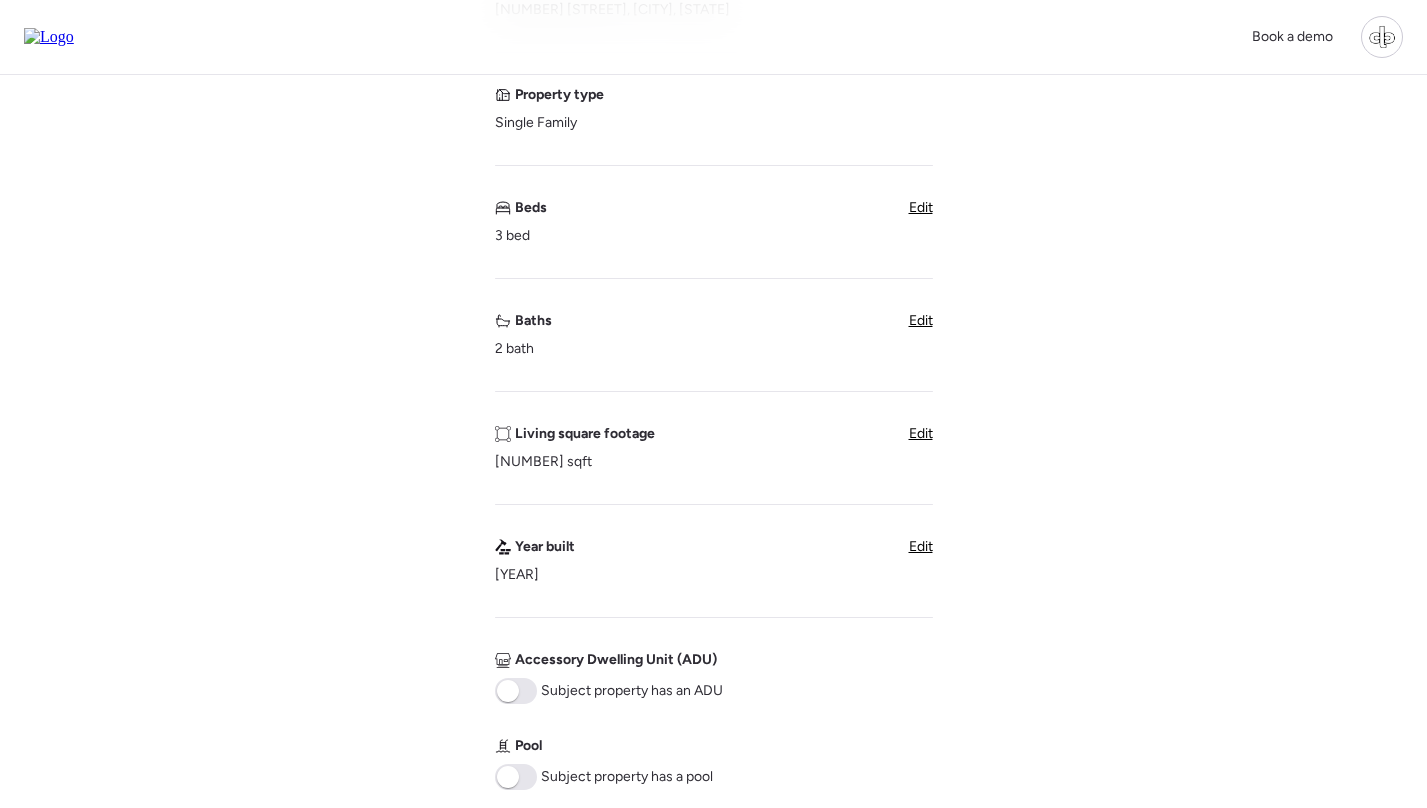 scroll, scrollTop: 341, scrollLeft: 0, axis: vertical 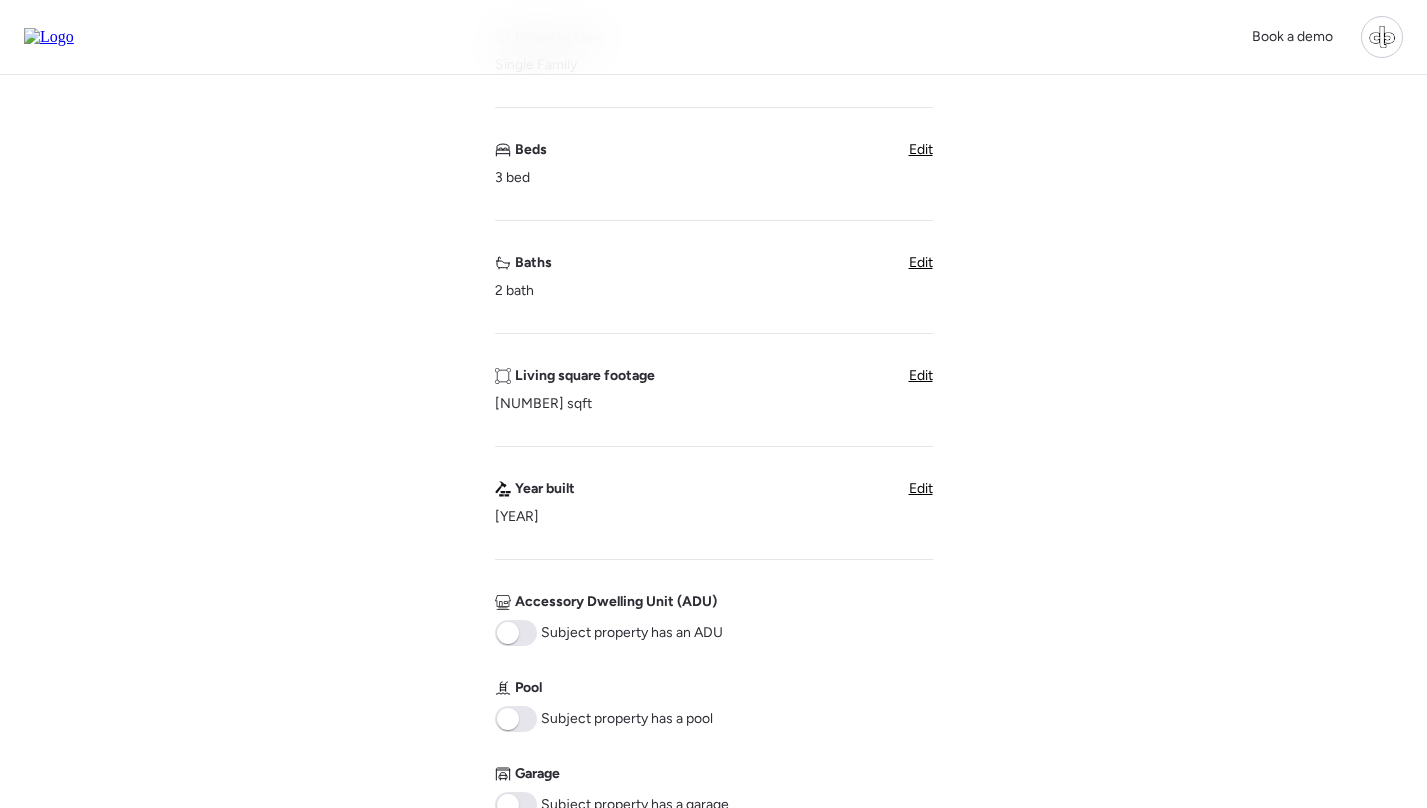 click on "Edit" at bounding box center (921, 375) 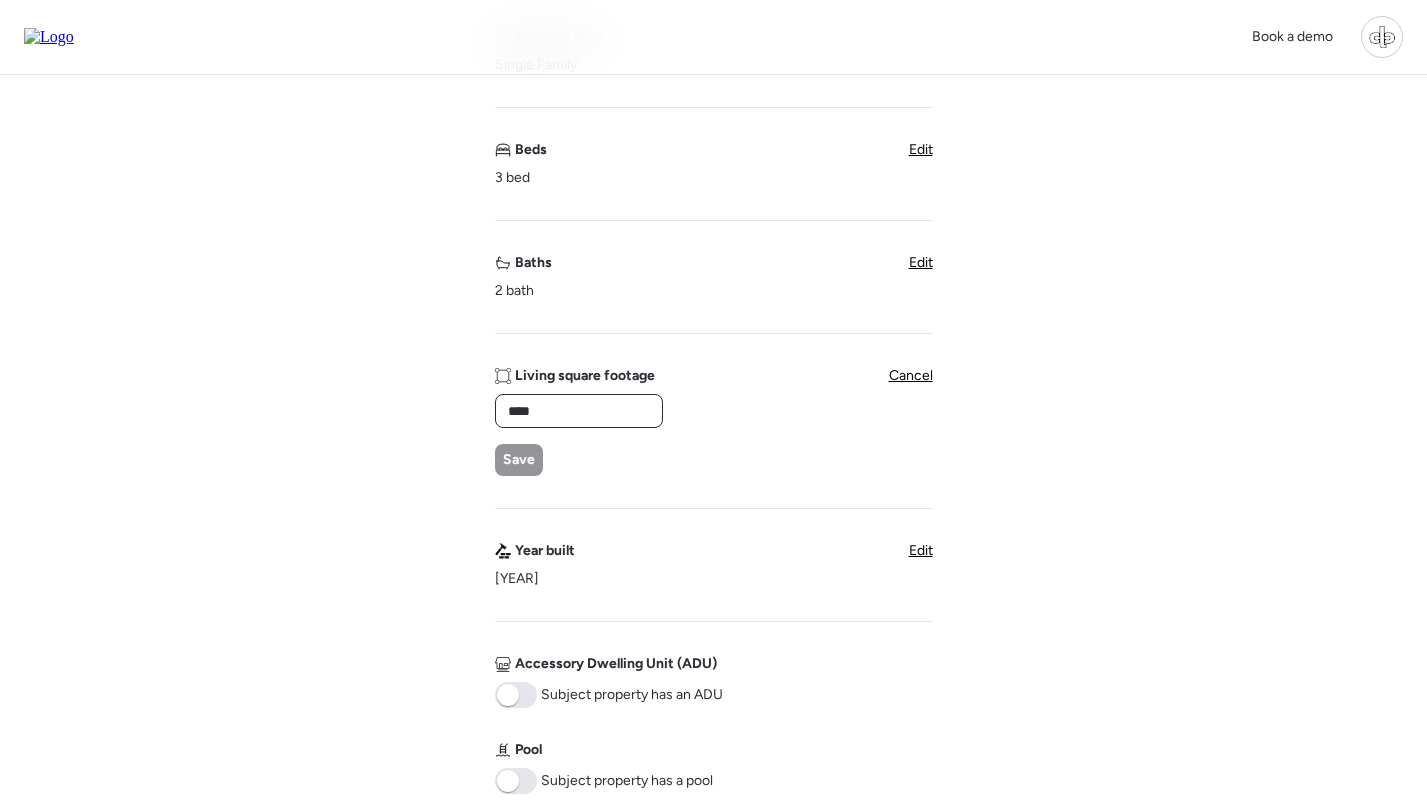 click on "****" at bounding box center (579, 411) 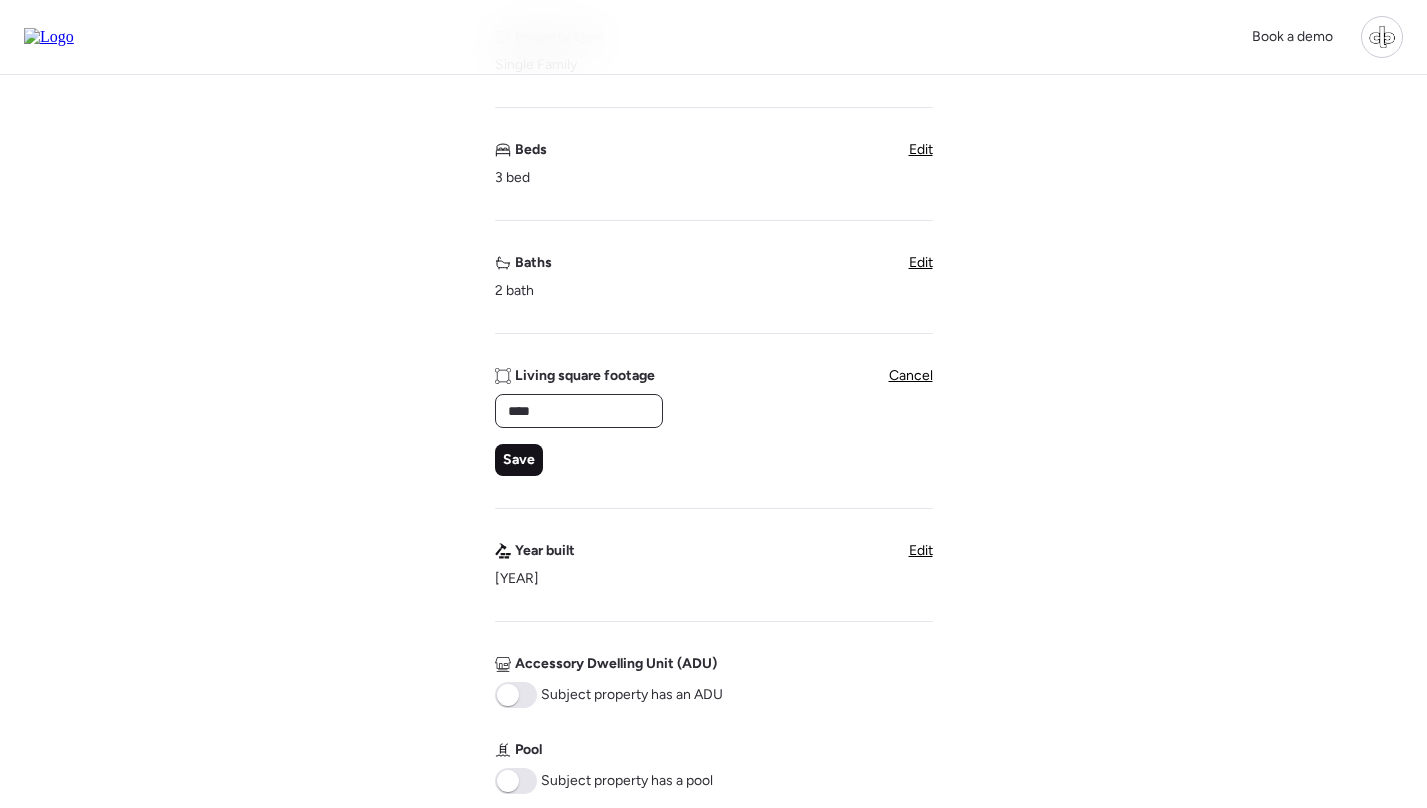 type on "****" 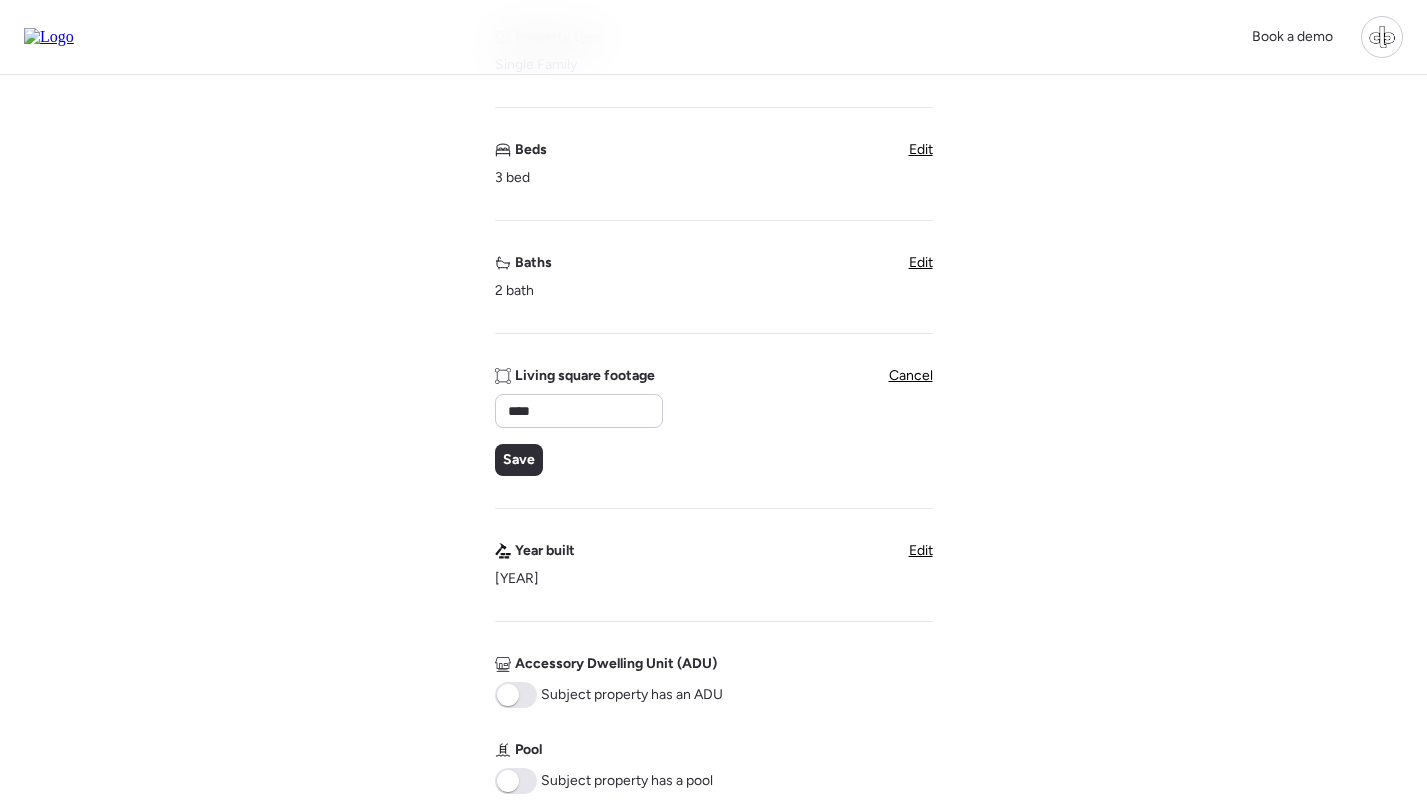 drag, startPoint x: 505, startPoint y: 455, endPoint x: 589, endPoint y: 431, distance: 87.36132 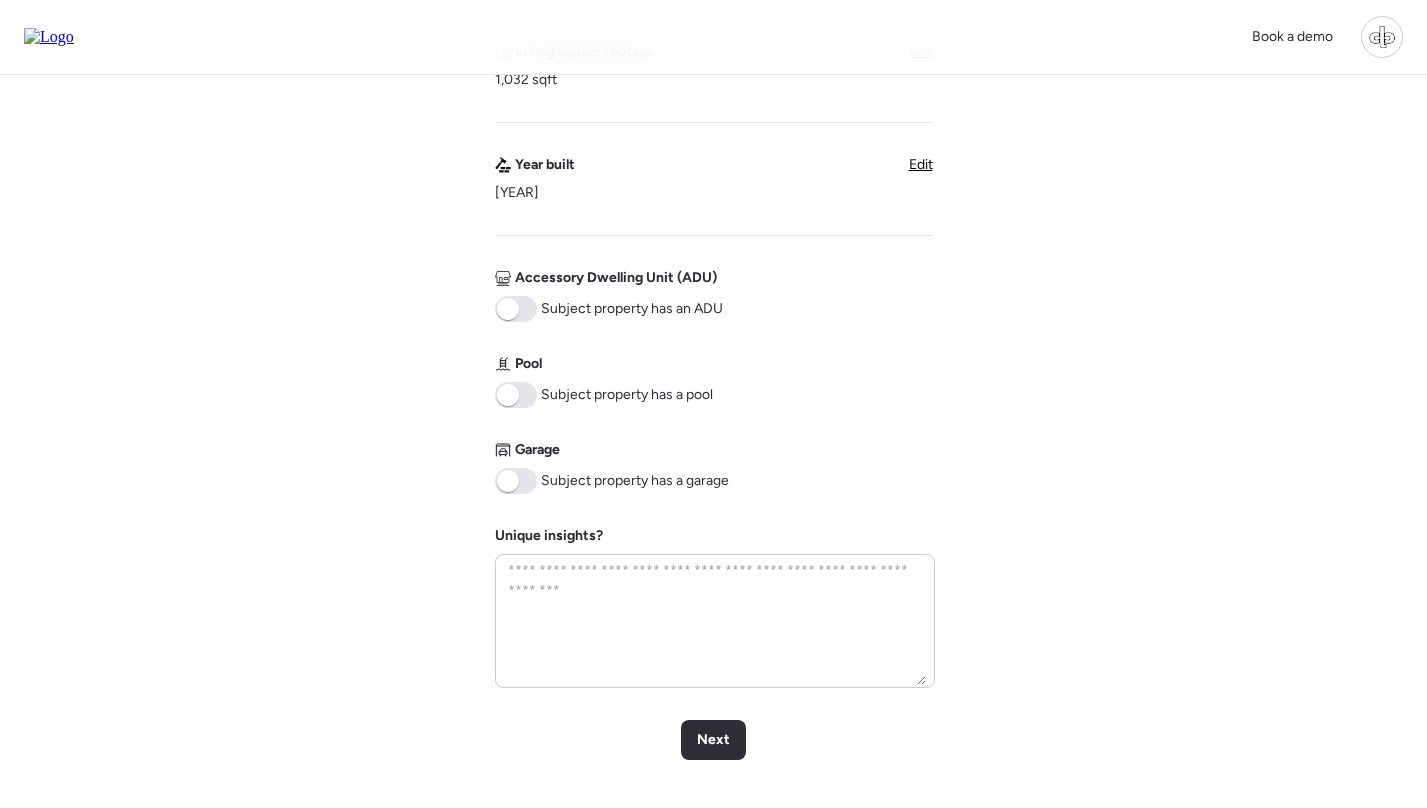 scroll, scrollTop: 770, scrollLeft: 0, axis: vertical 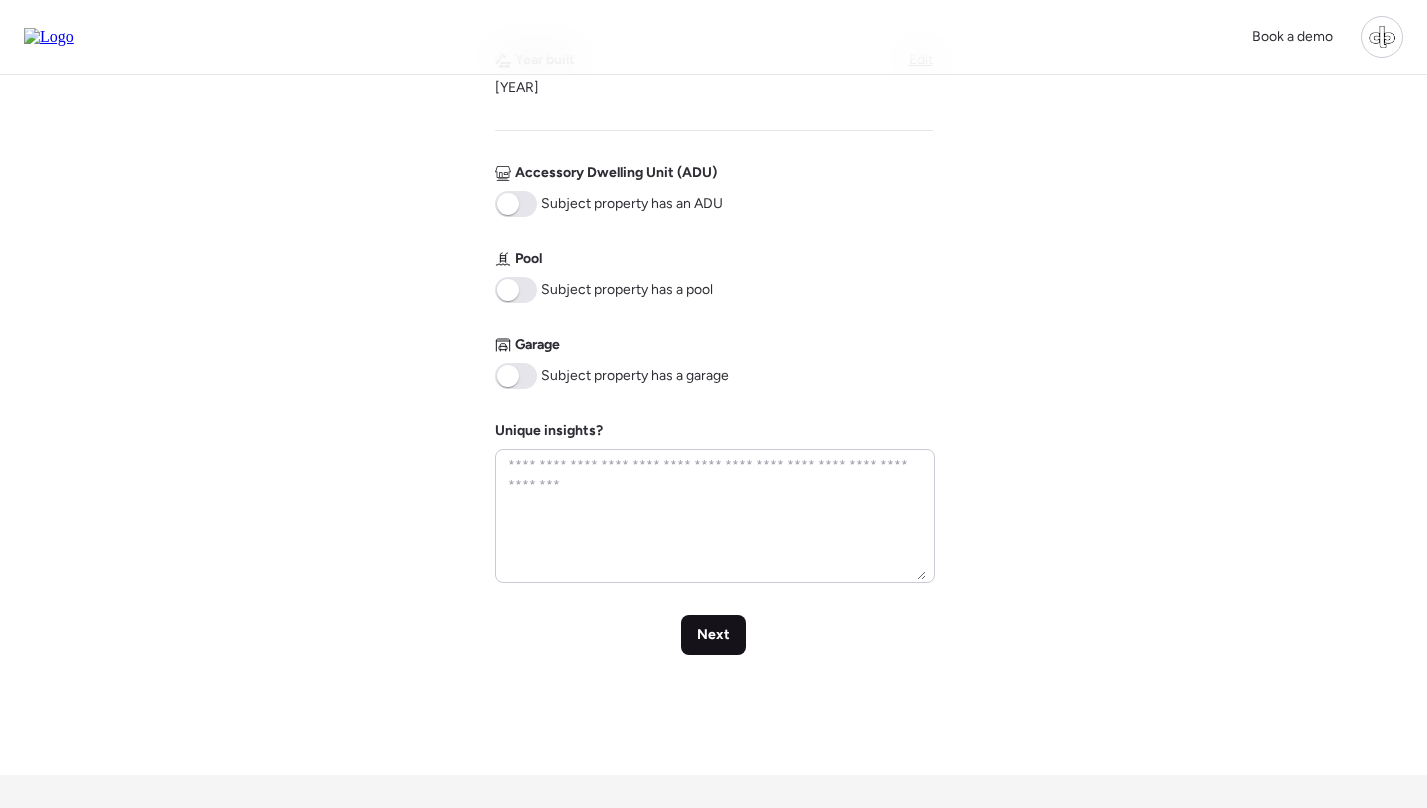 click on "Next" at bounding box center (713, 635) 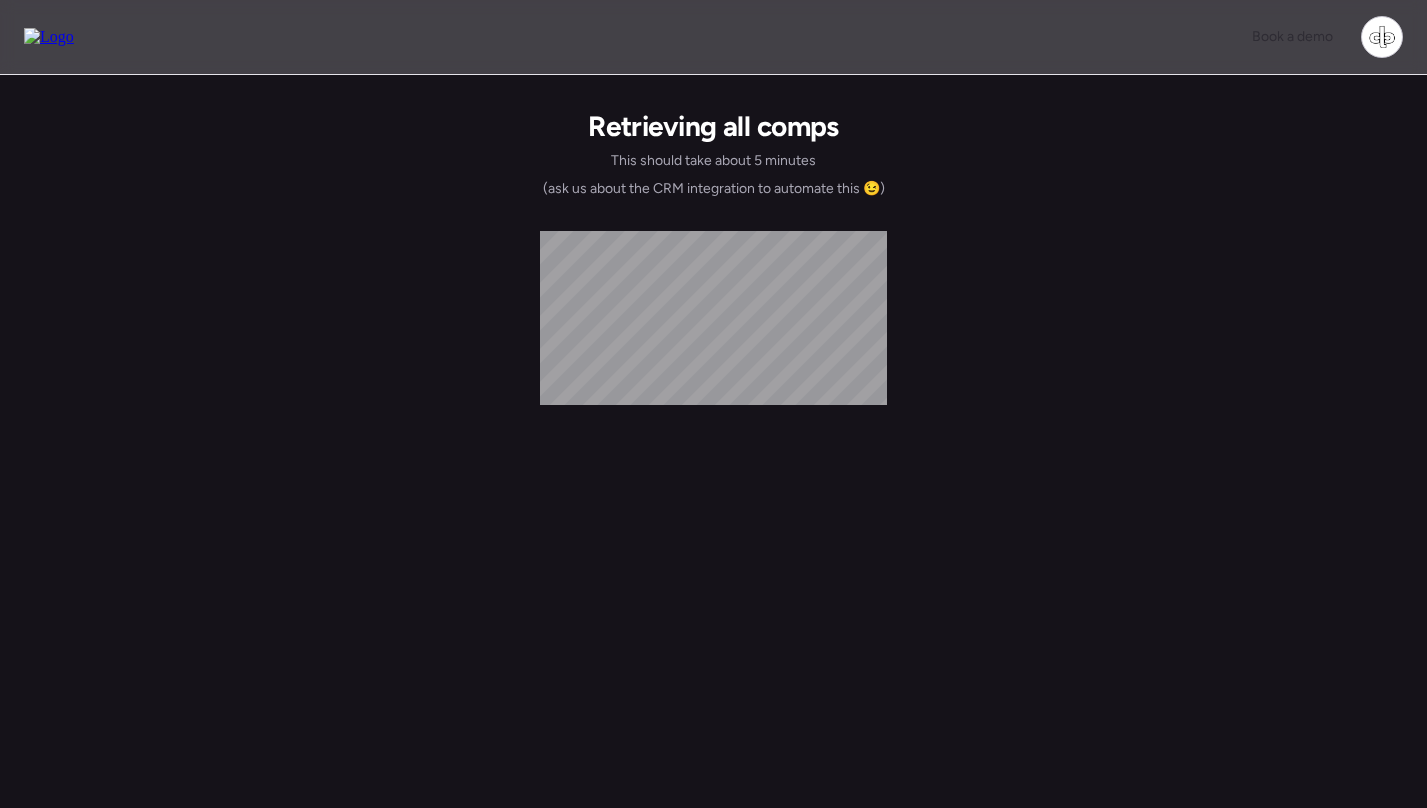 scroll, scrollTop: 0, scrollLeft: 0, axis: both 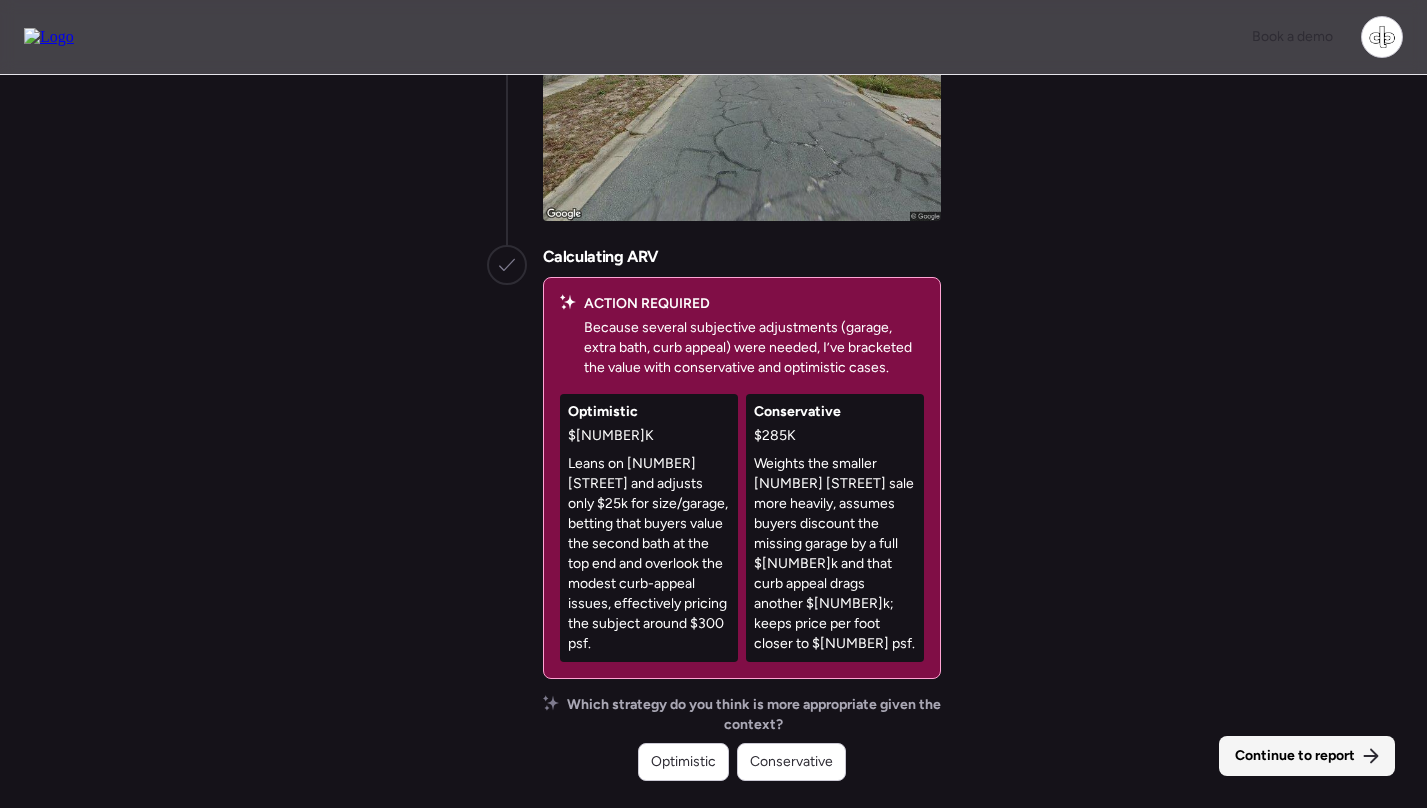 click on "Continue to report" at bounding box center [1295, 756] 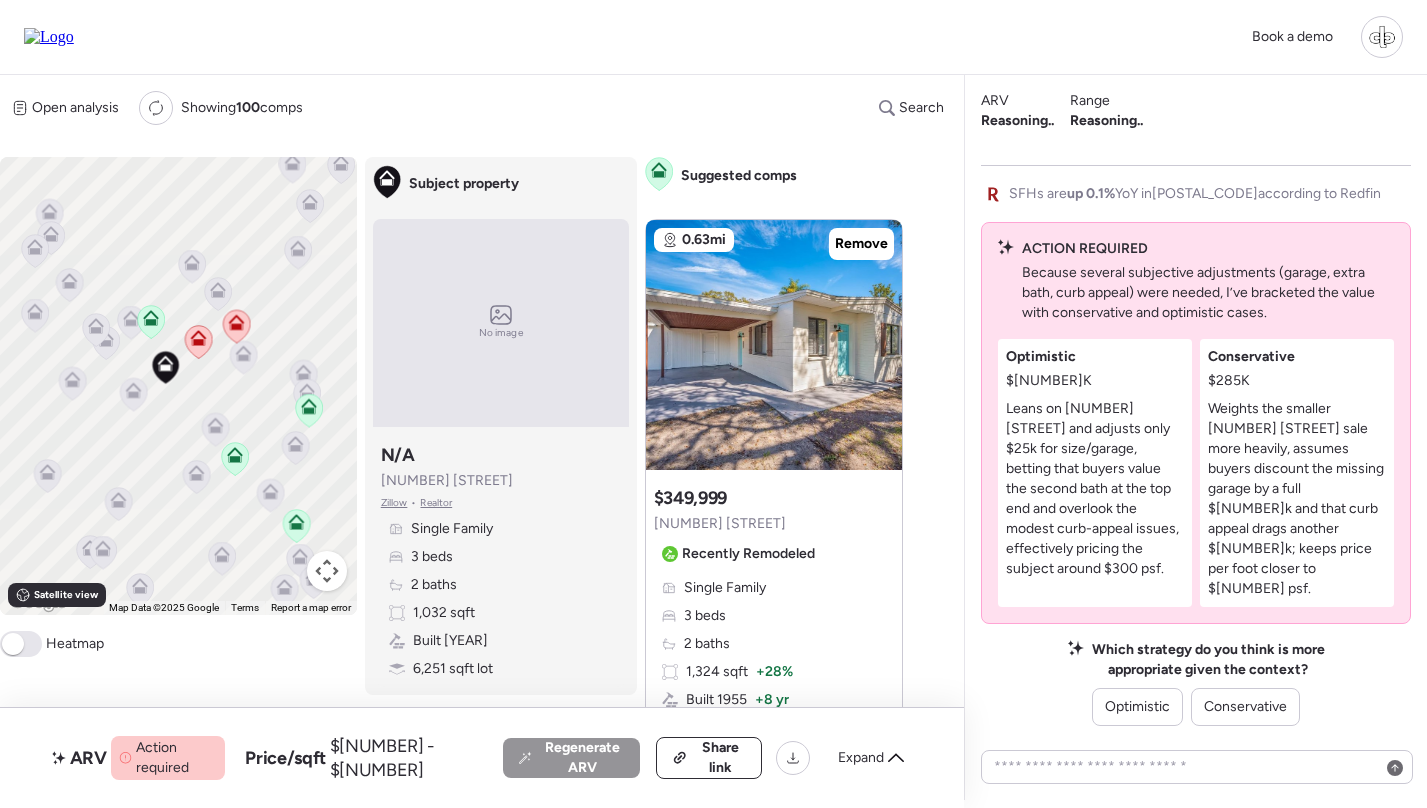 click 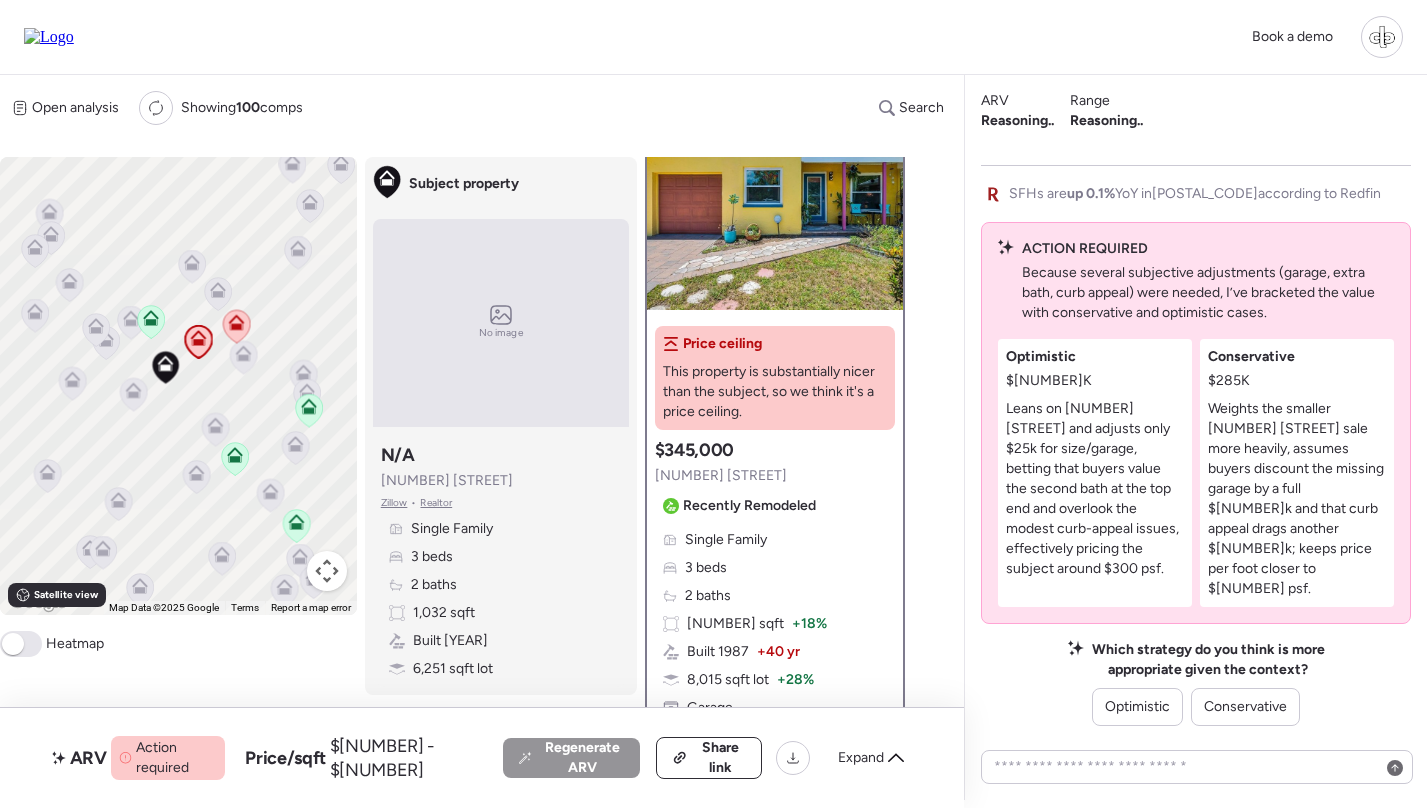 scroll, scrollTop: 96, scrollLeft: 0, axis: vertical 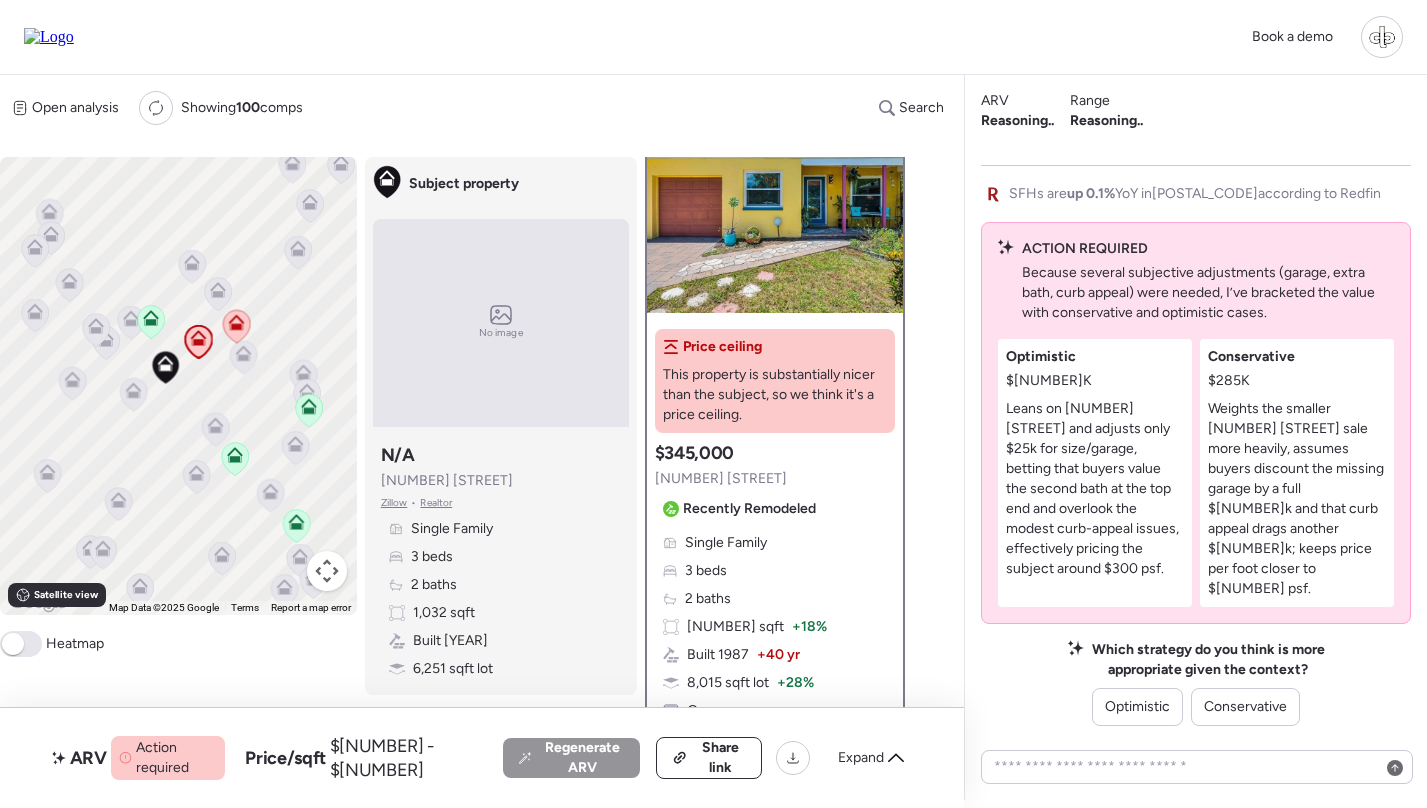 click 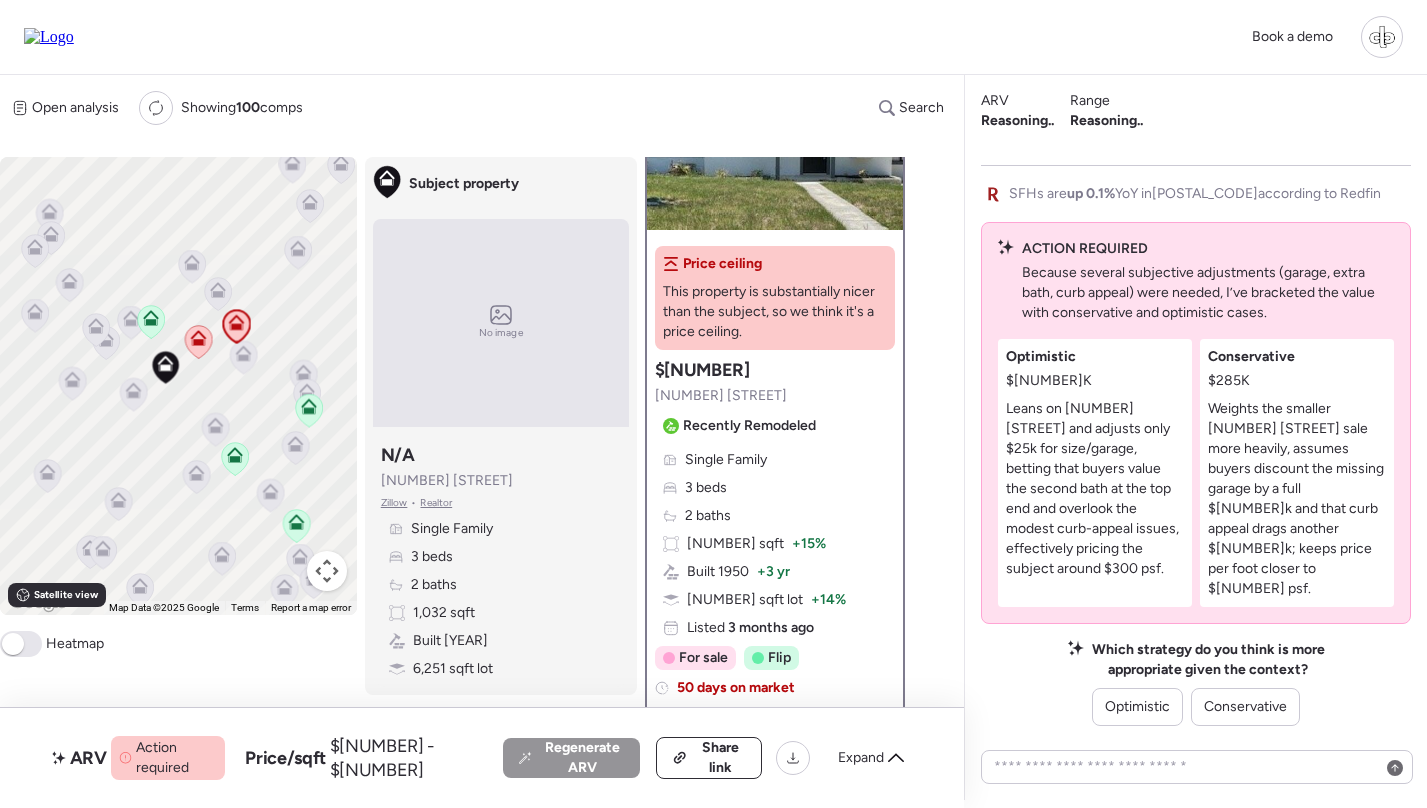 scroll, scrollTop: 174, scrollLeft: 0, axis: vertical 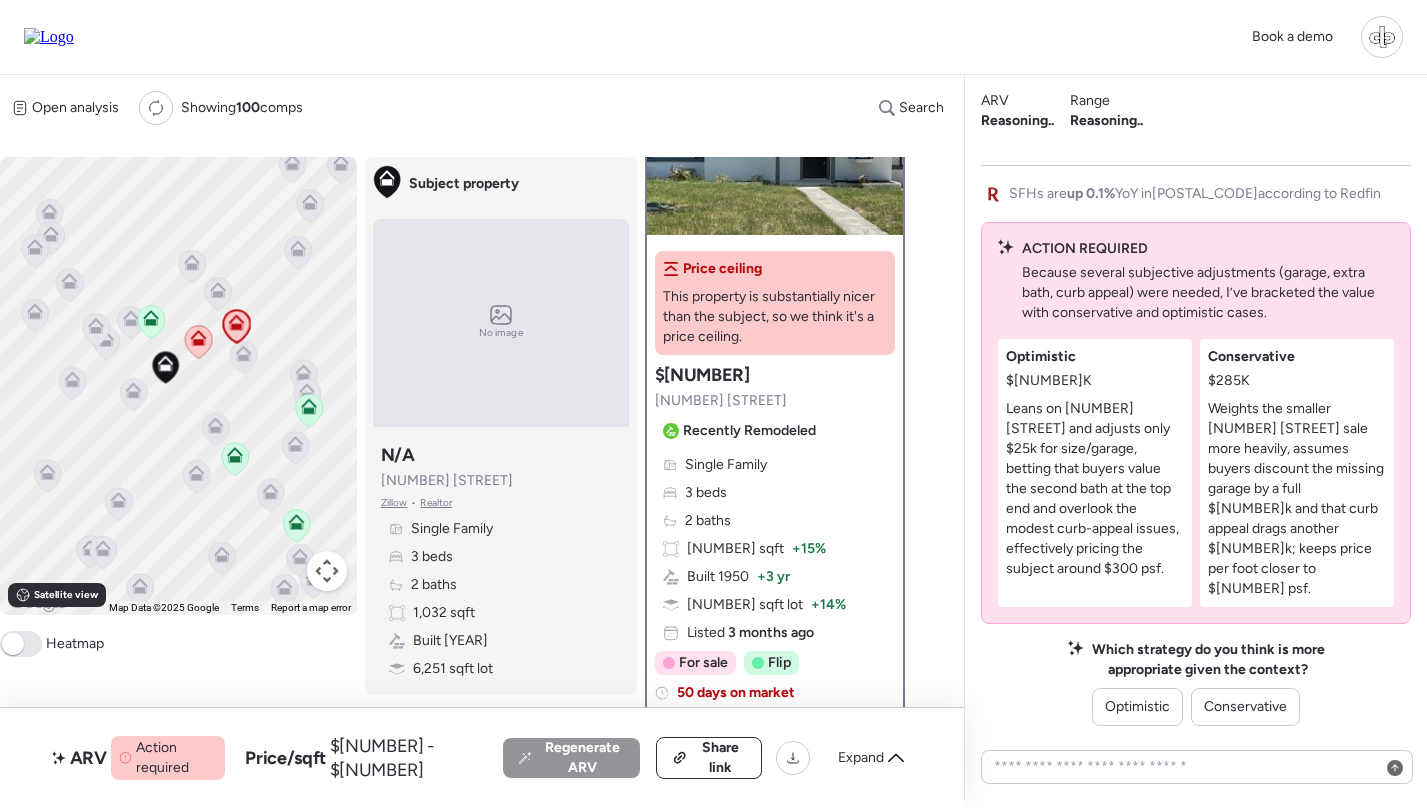 click 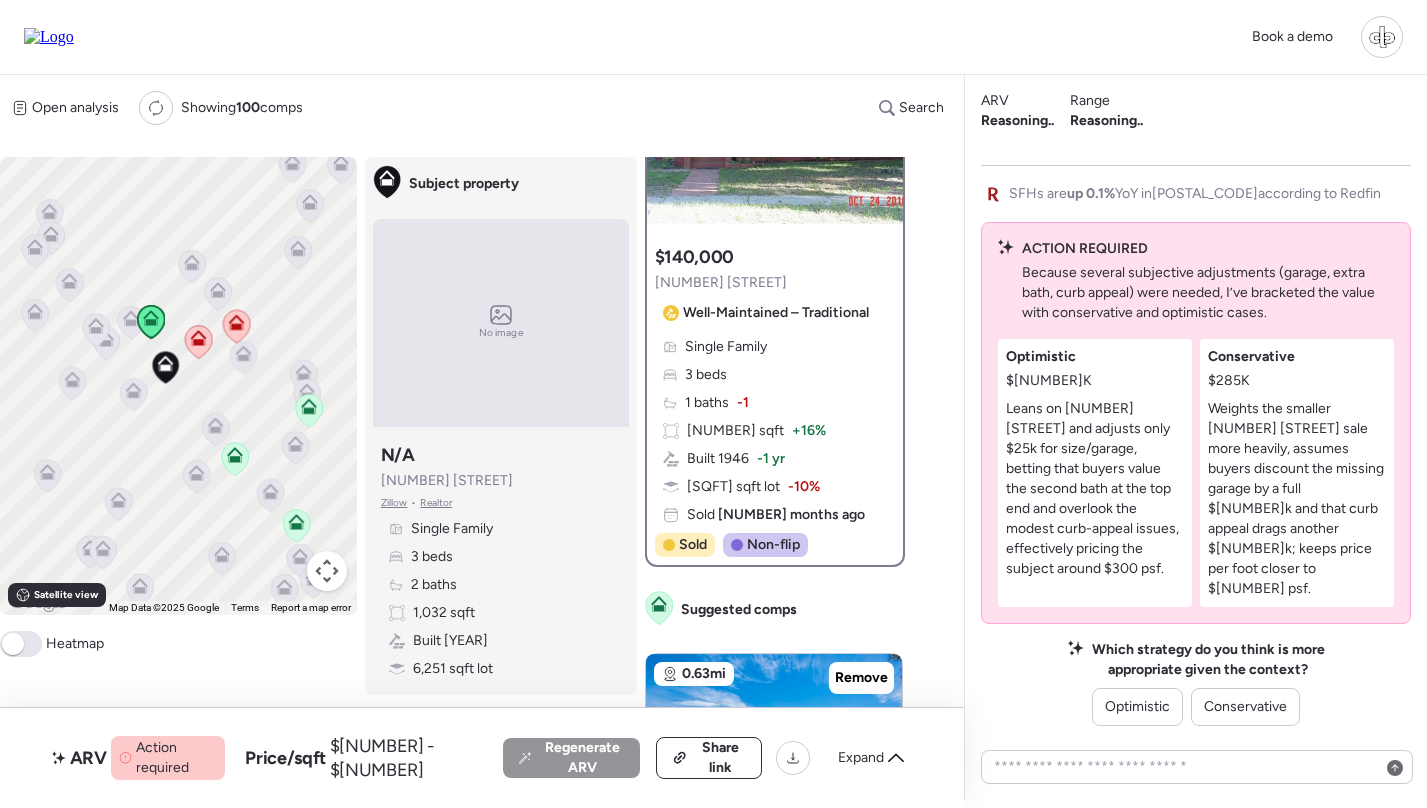 scroll, scrollTop: 181, scrollLeft: 0, axis: vertical 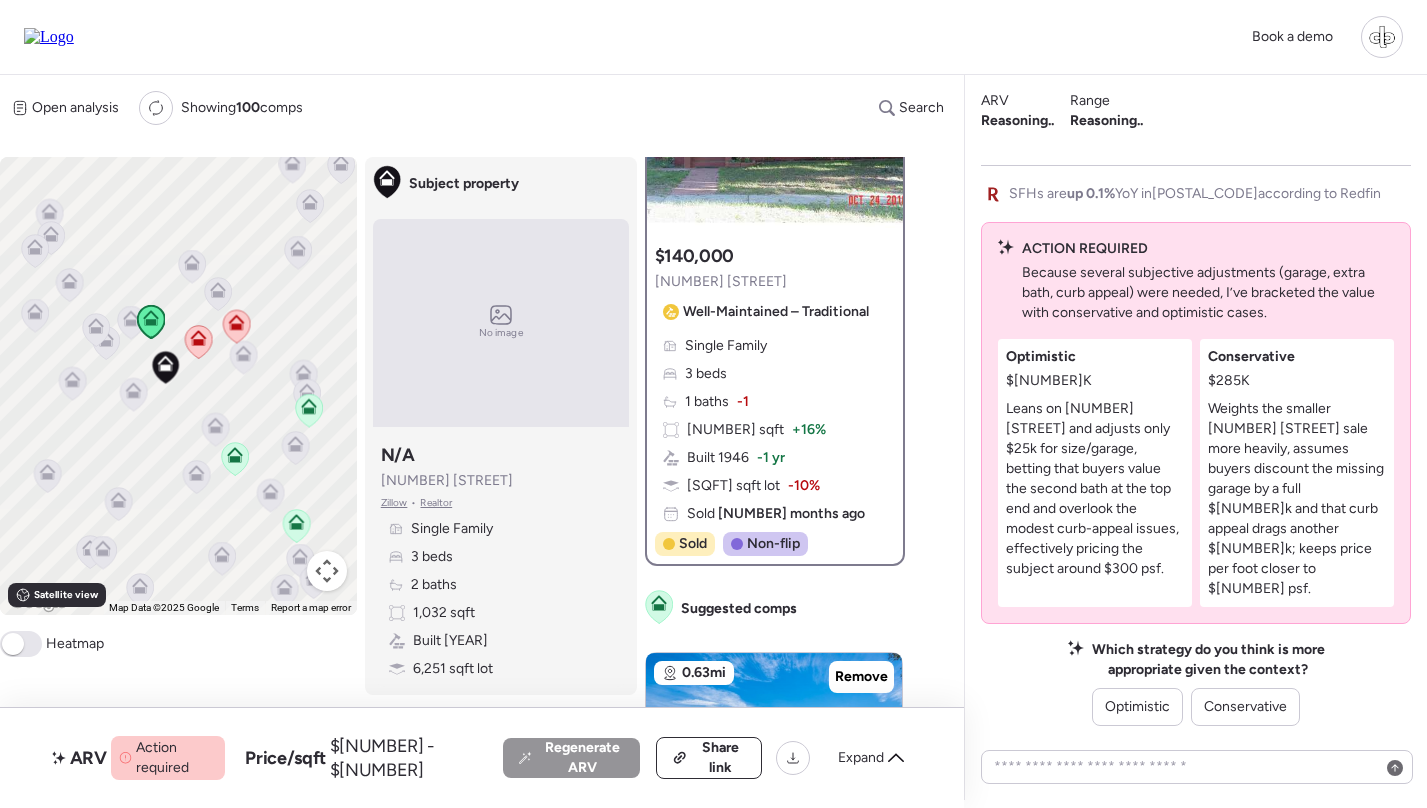 click 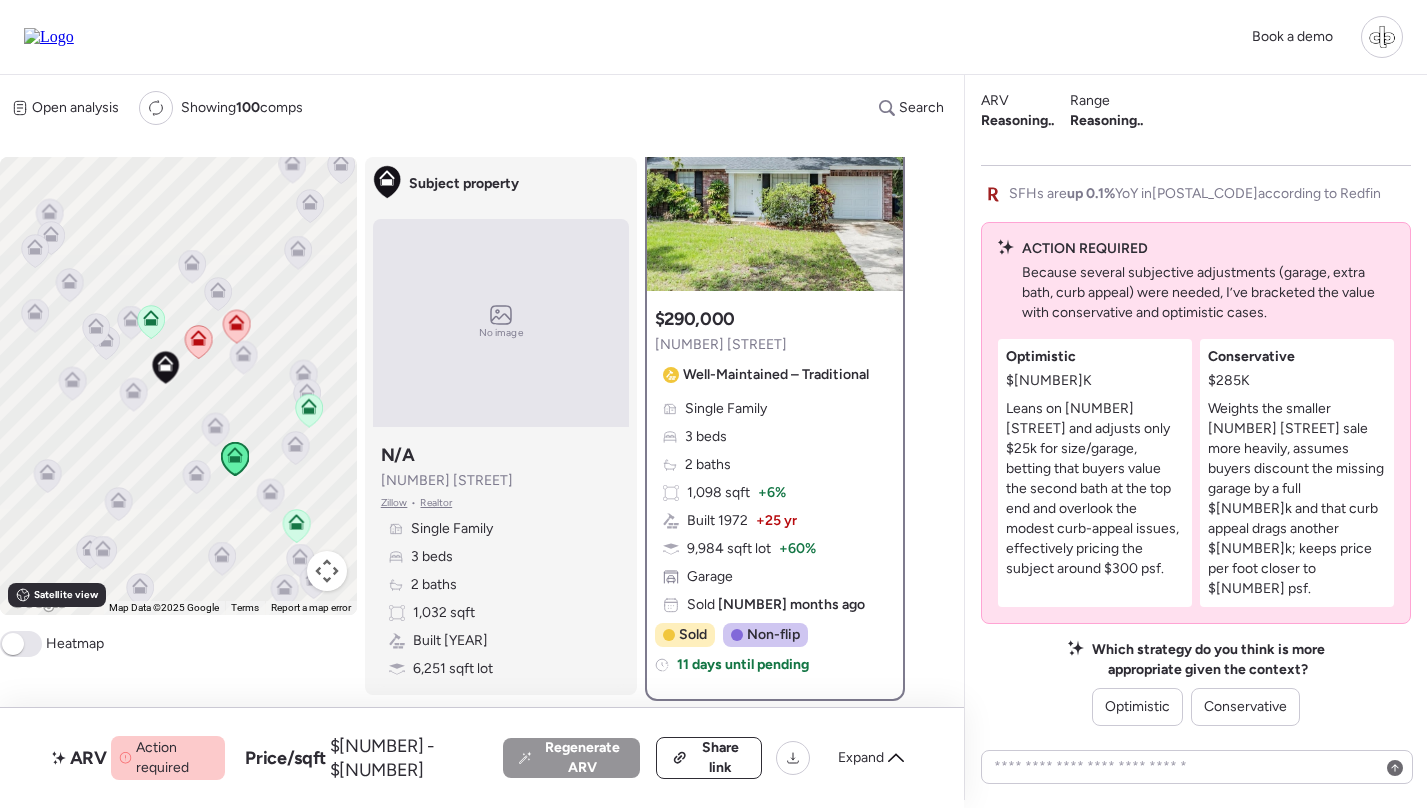 scroll, scrollTop: 120, scrollLeft: 0, axis: vertical 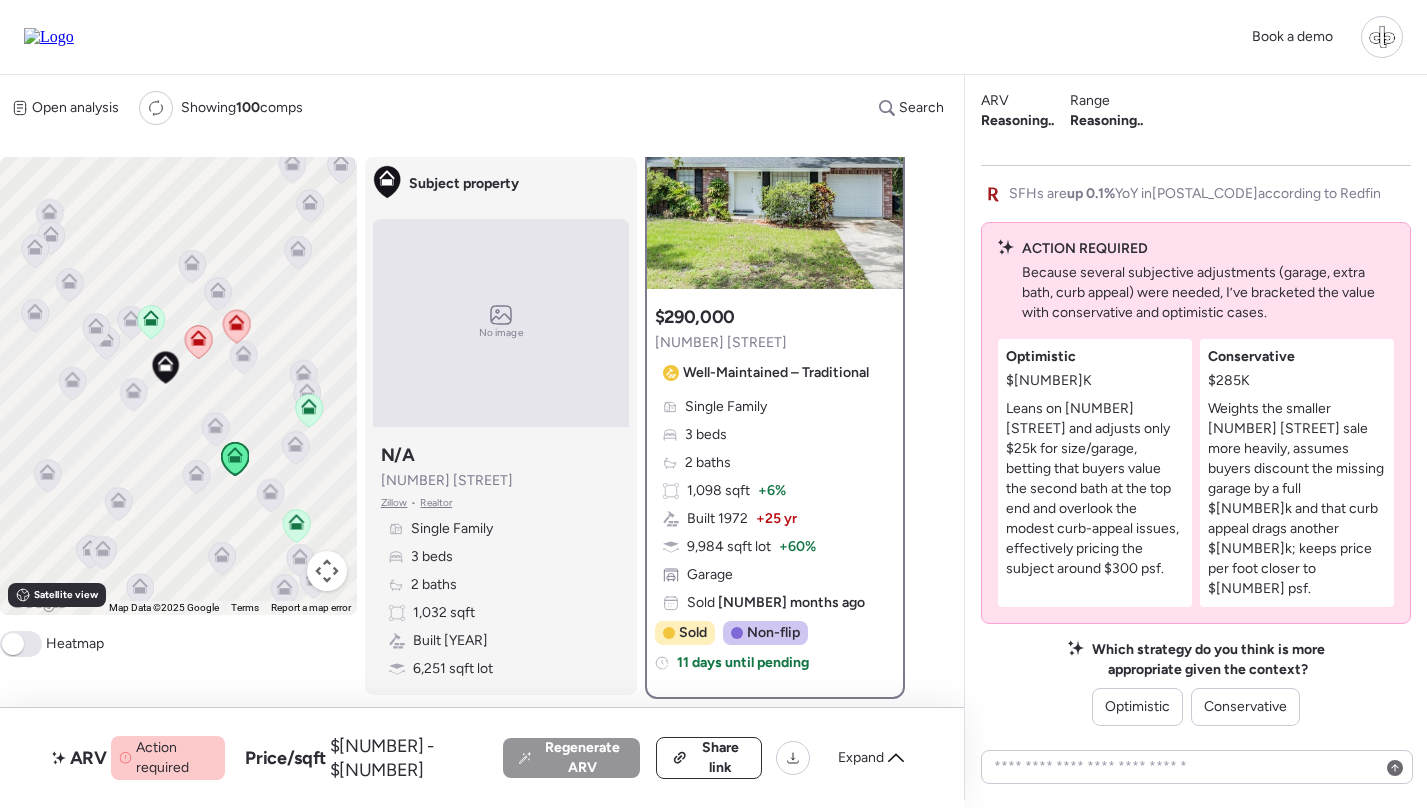 click 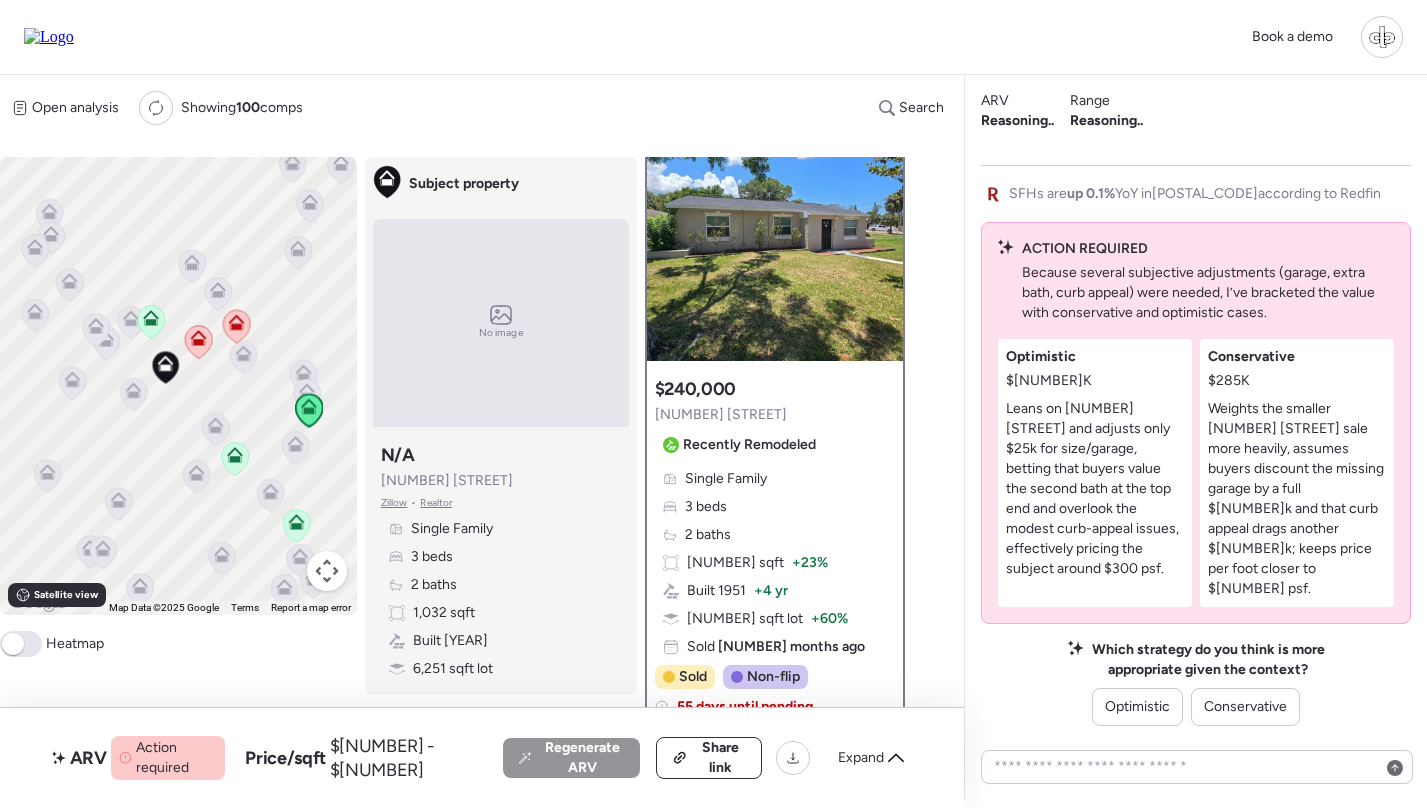 scroll, scrollTop: 55, scrollLeft: 0, axis: vertical 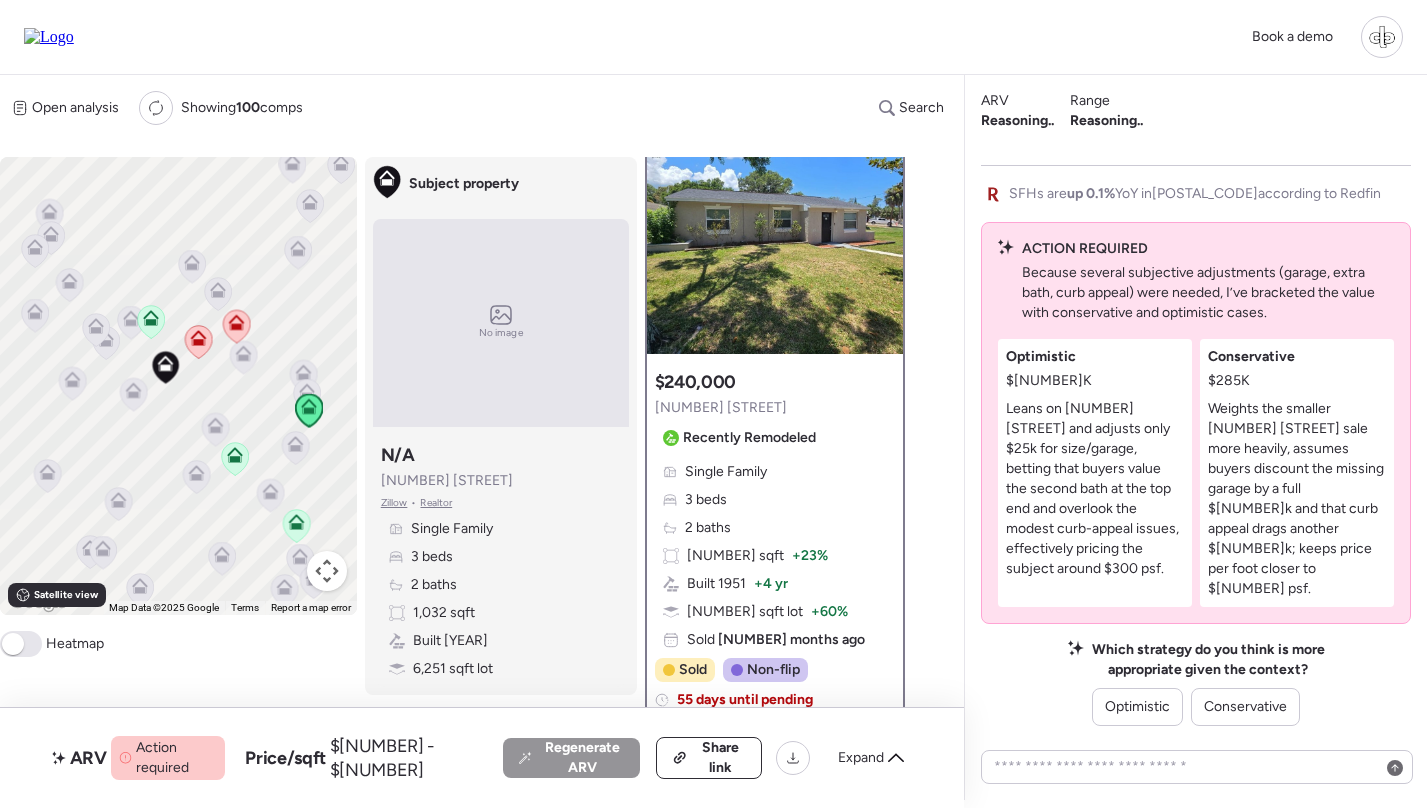 click 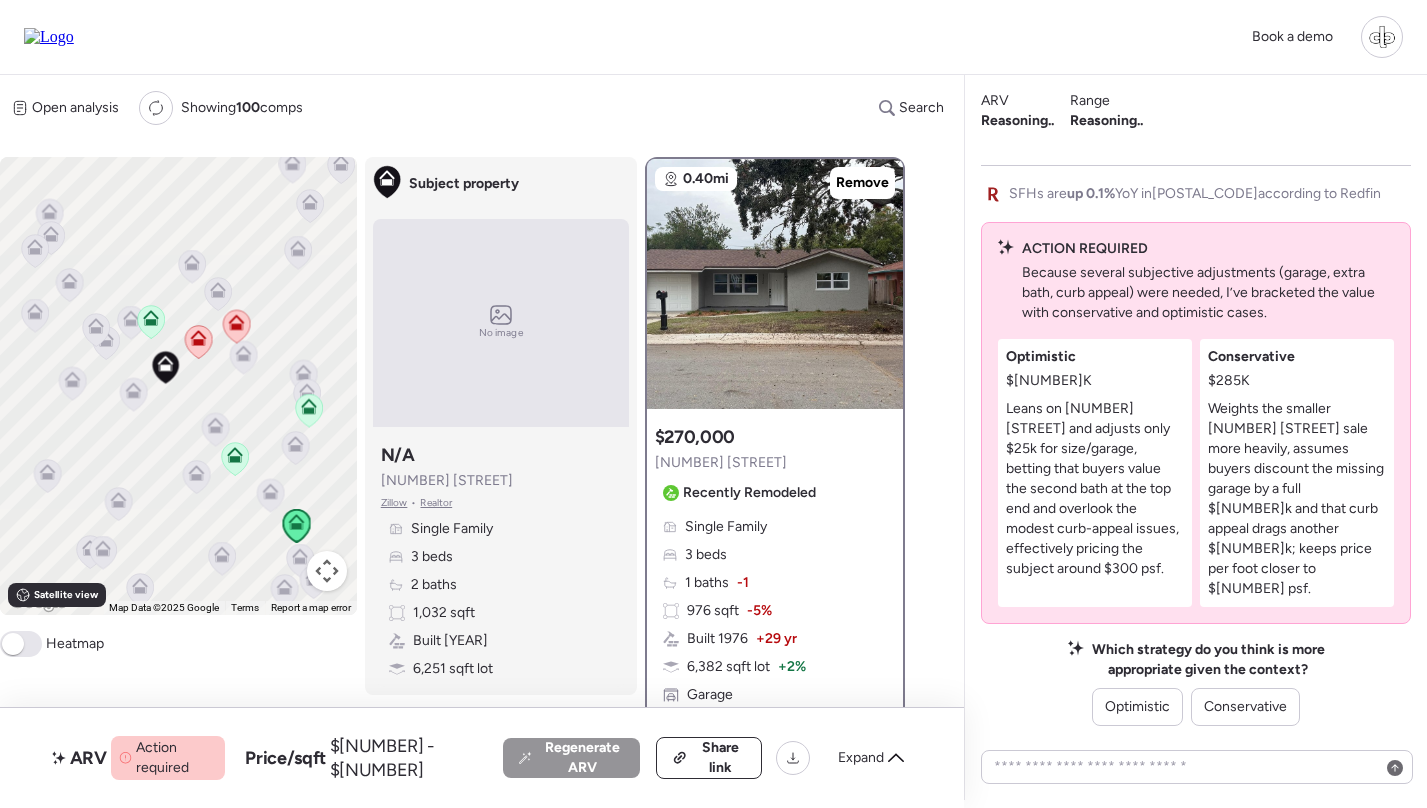 scroll, scrollTop: 143, scrollLeft: 0, axis: vertical 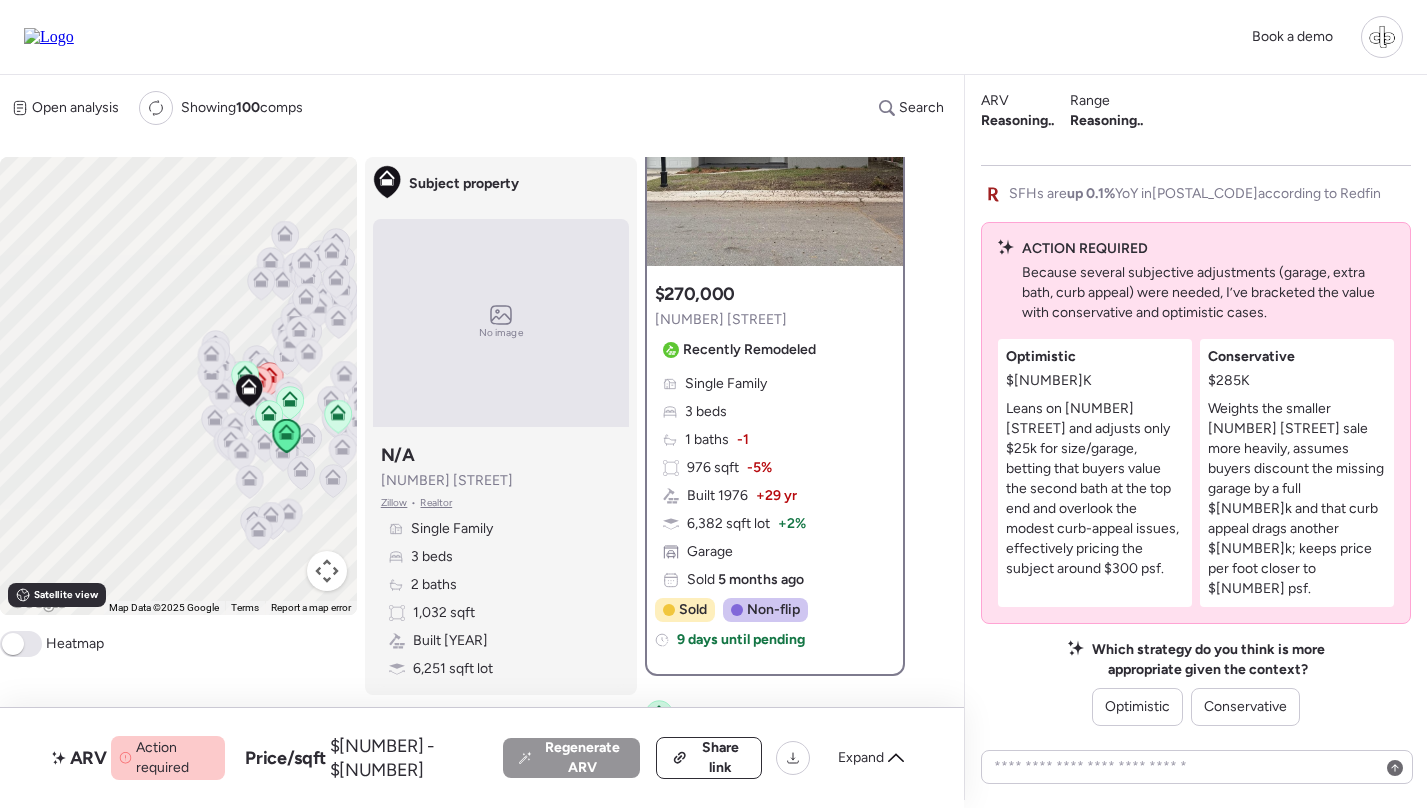 click 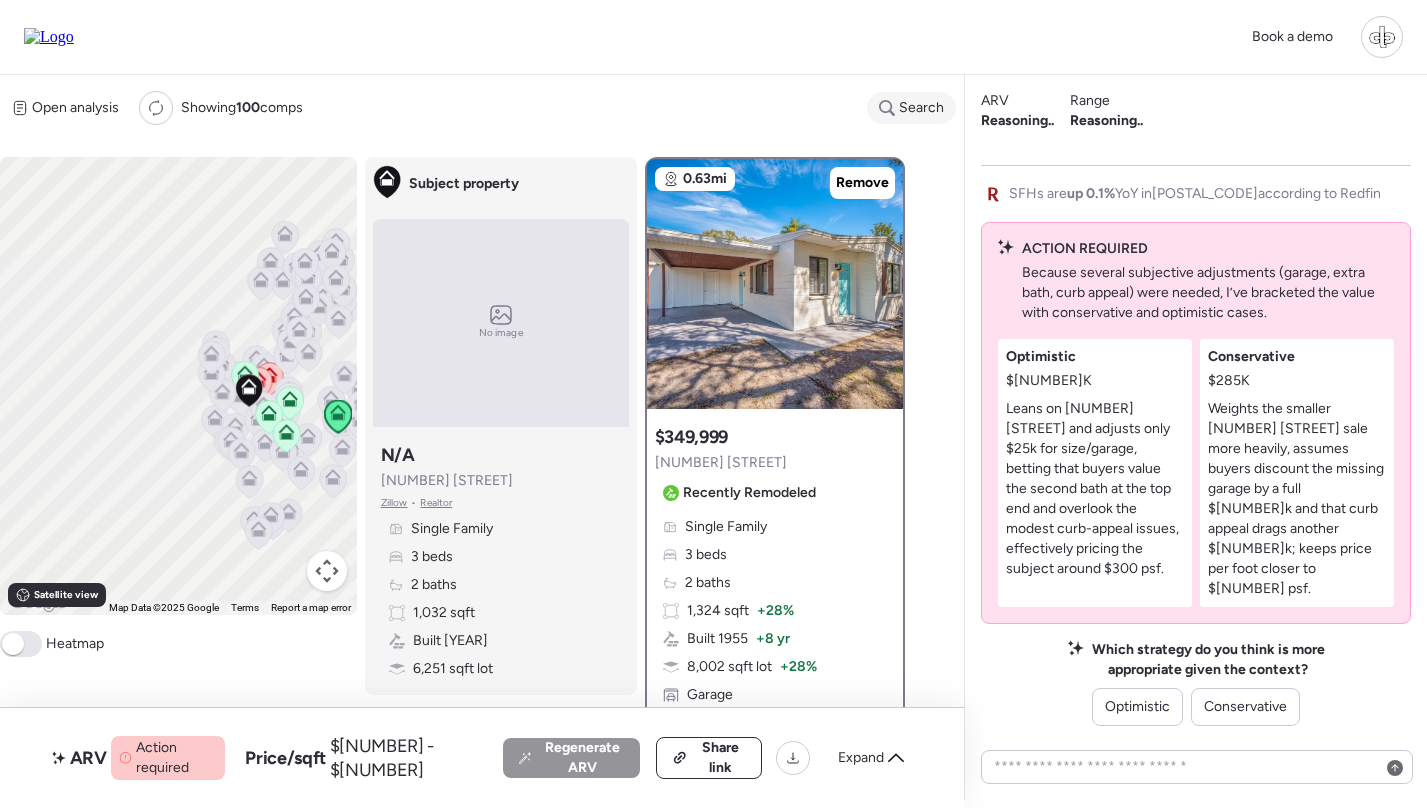 scroll, scrollTop: -2, scrollLeft: 0, axis: vertical 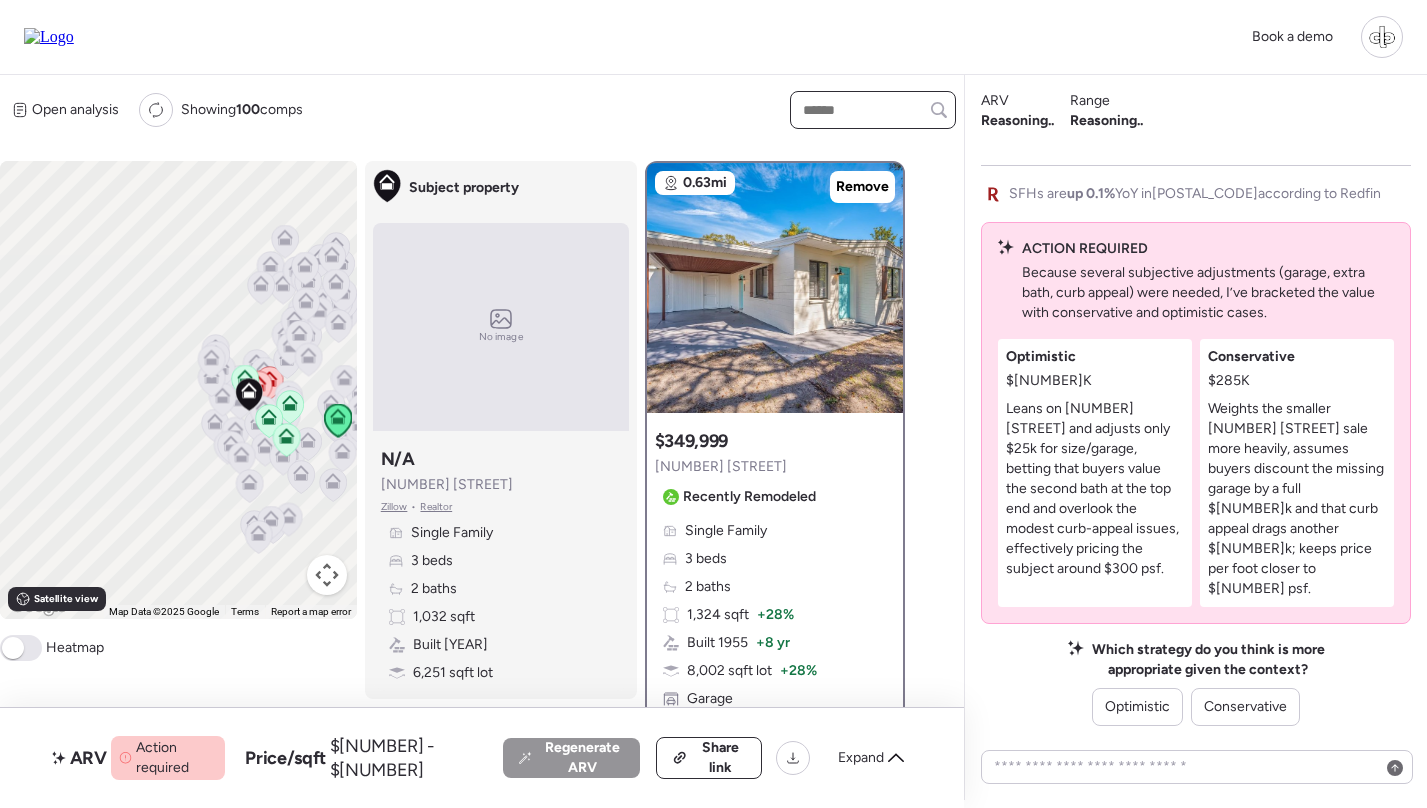 click at bounding box center [873, 110] 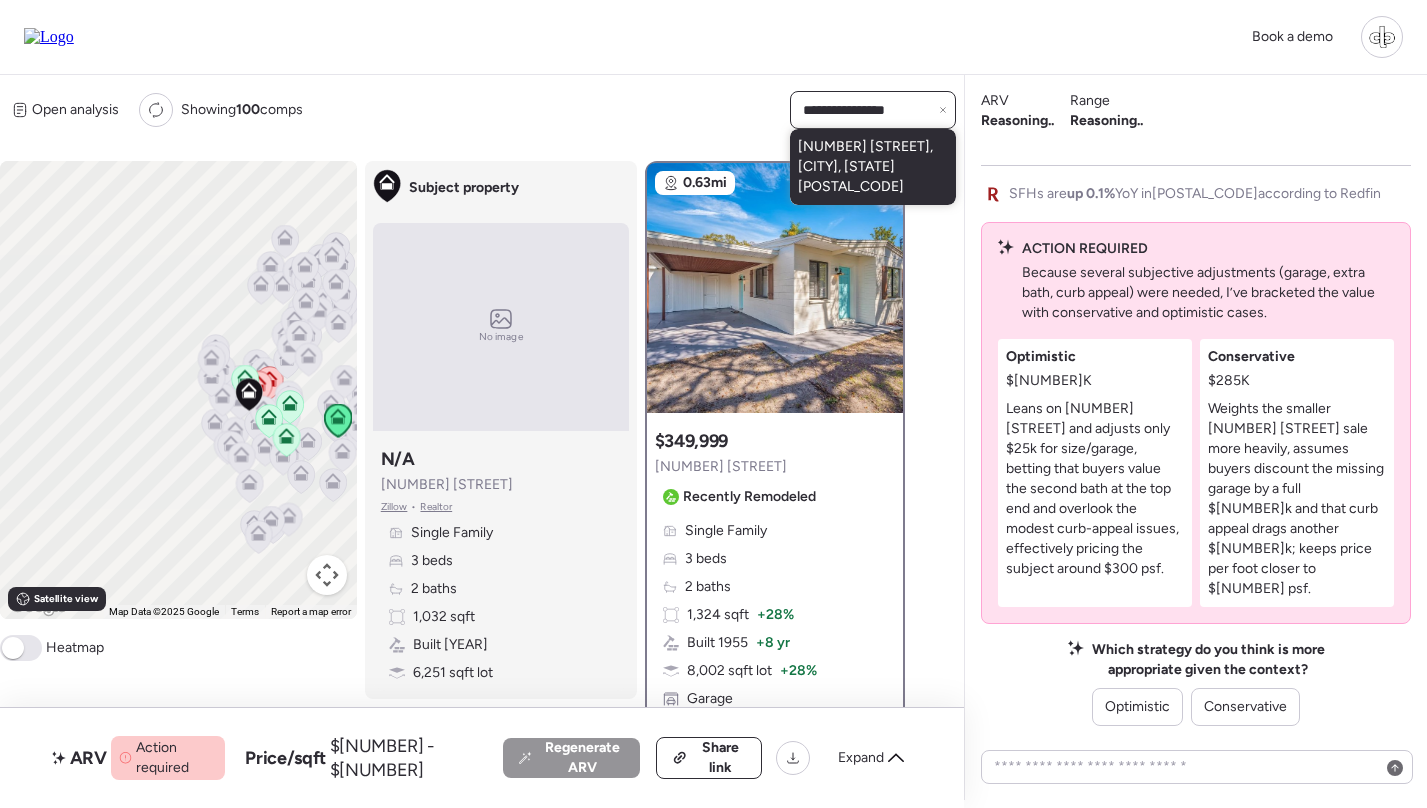 type on "**********" 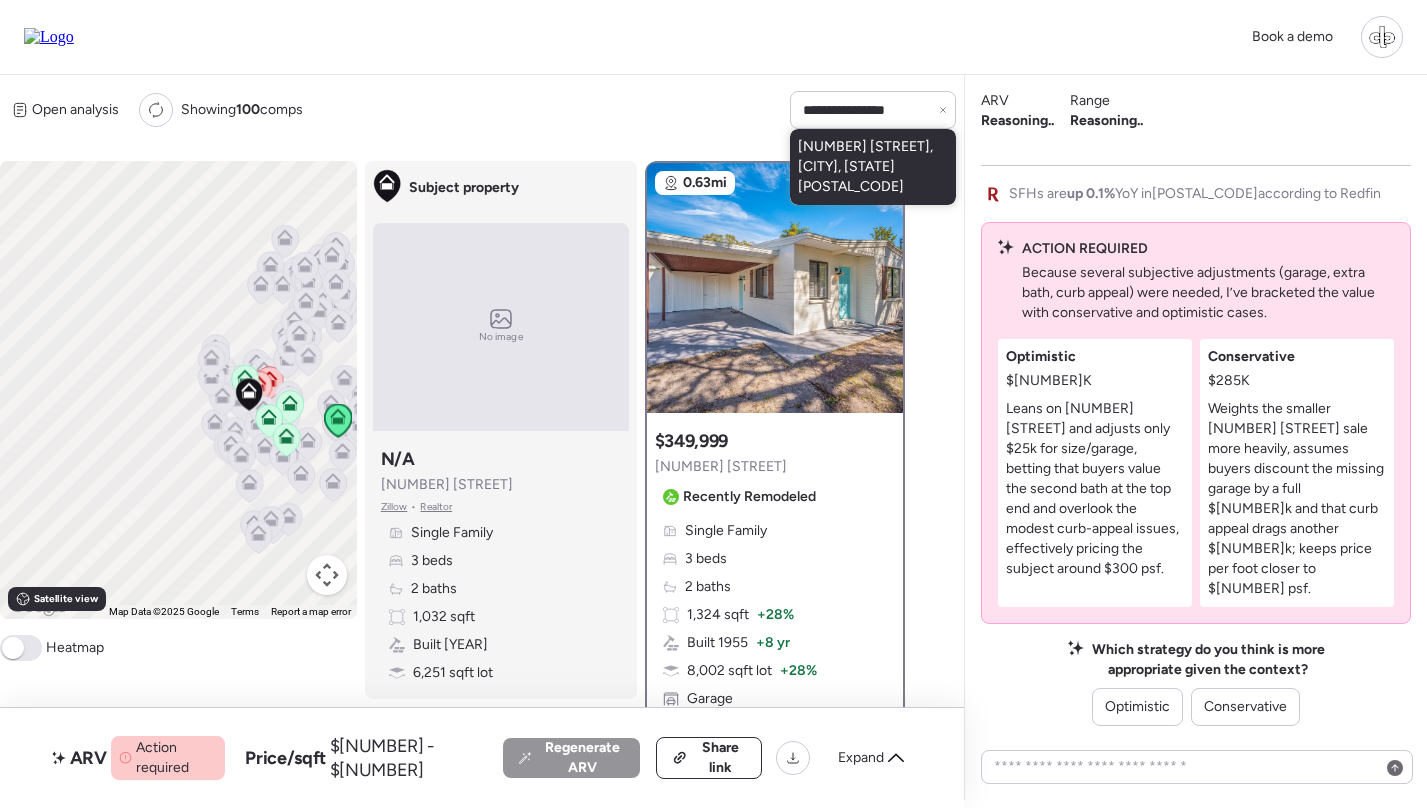 click on "1334 Fairmont St, Clearwater, FL 33755" at bounding box center (873, 167) 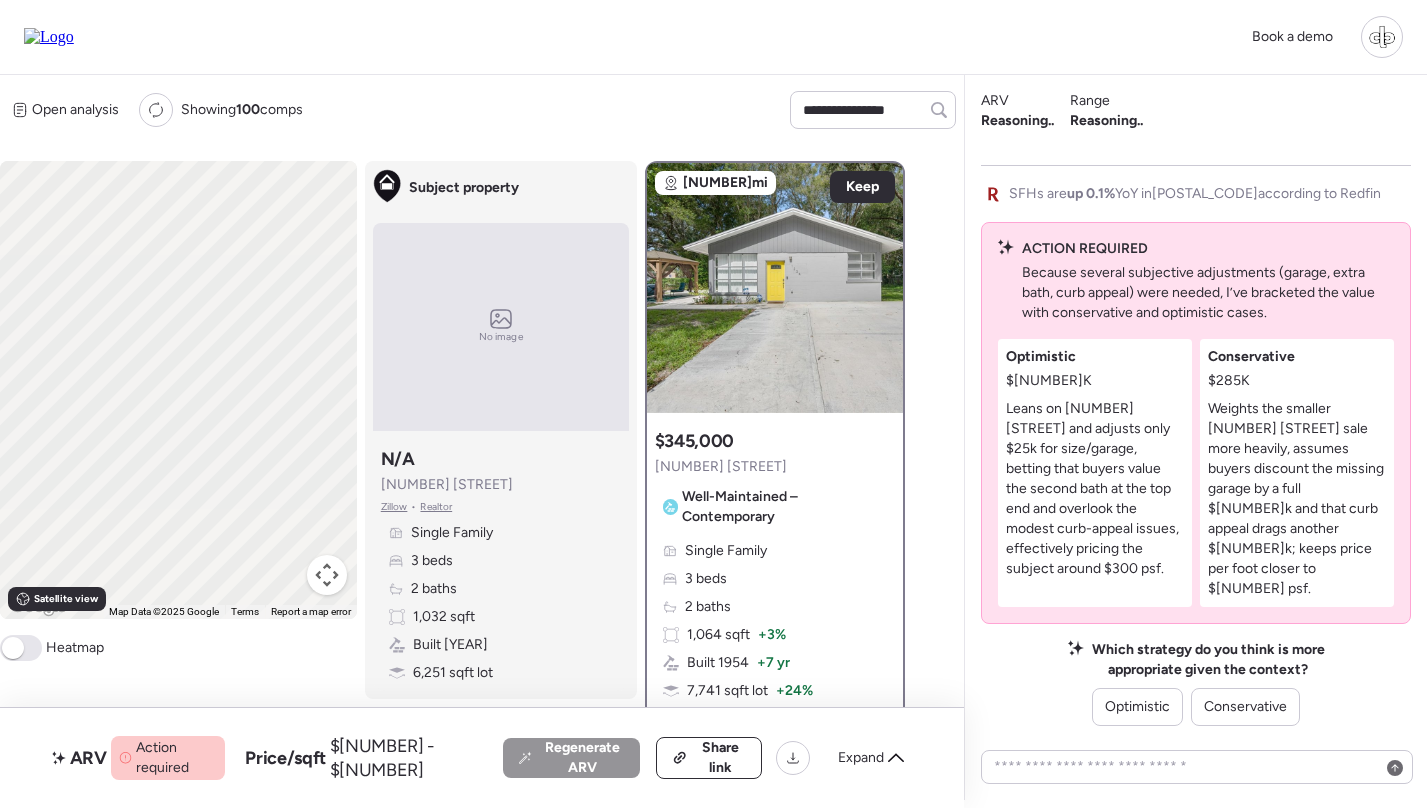 type 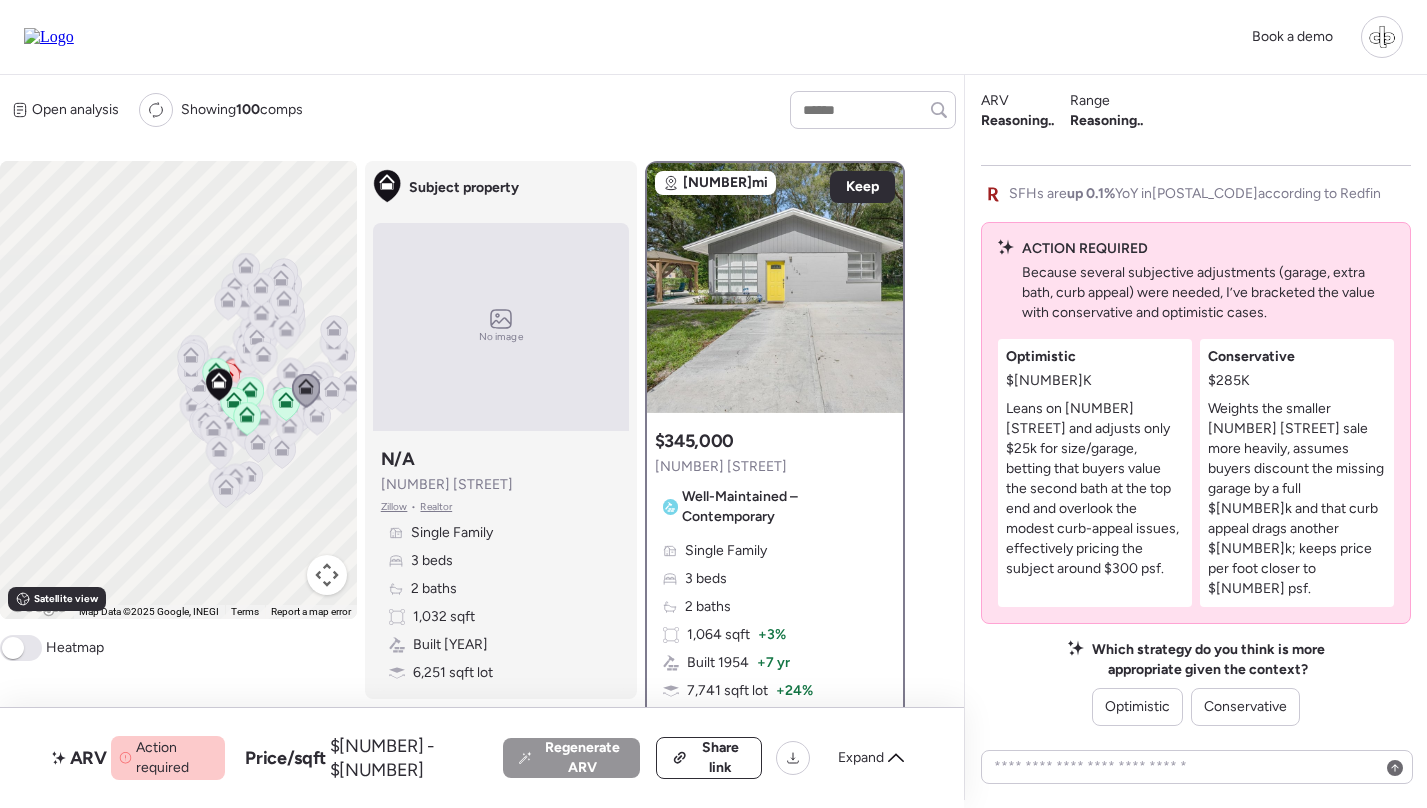 drag, startPoint x: 194, startPoint y: 282, endPoint x: 162, endPoint y: 282, distance: 32 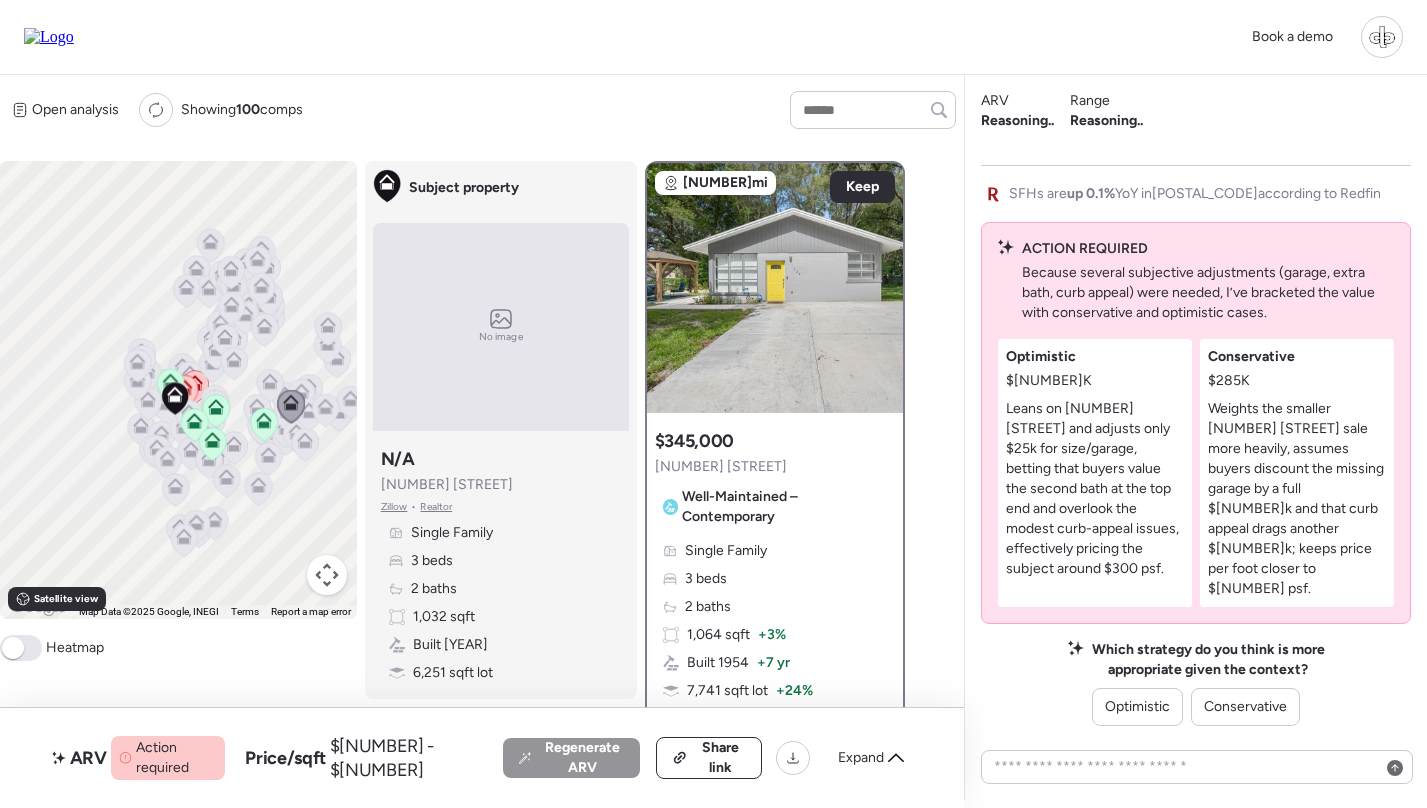 scroll, scrollTop: 0, scrollLeft: 0, axis: both 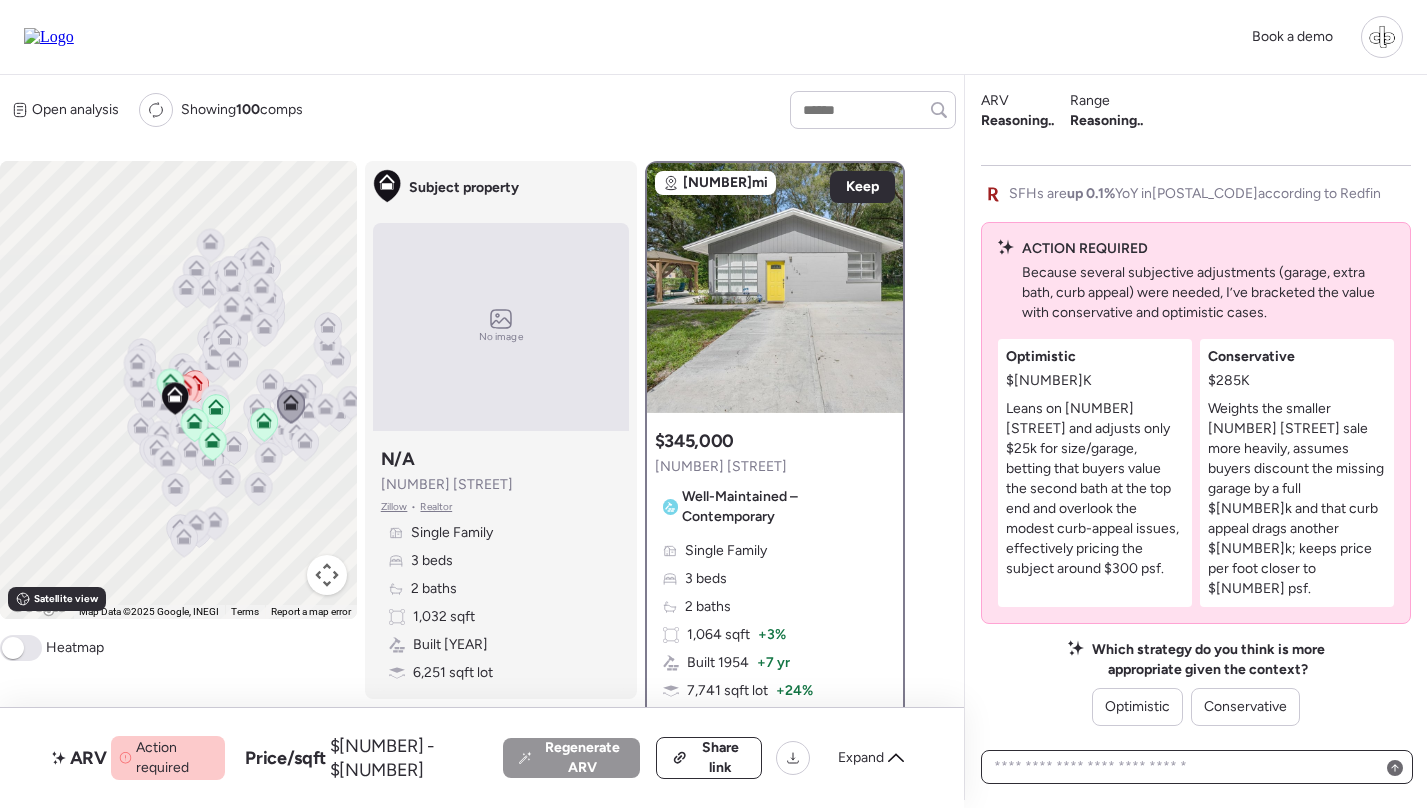 click at bounding box center (1197, 767) 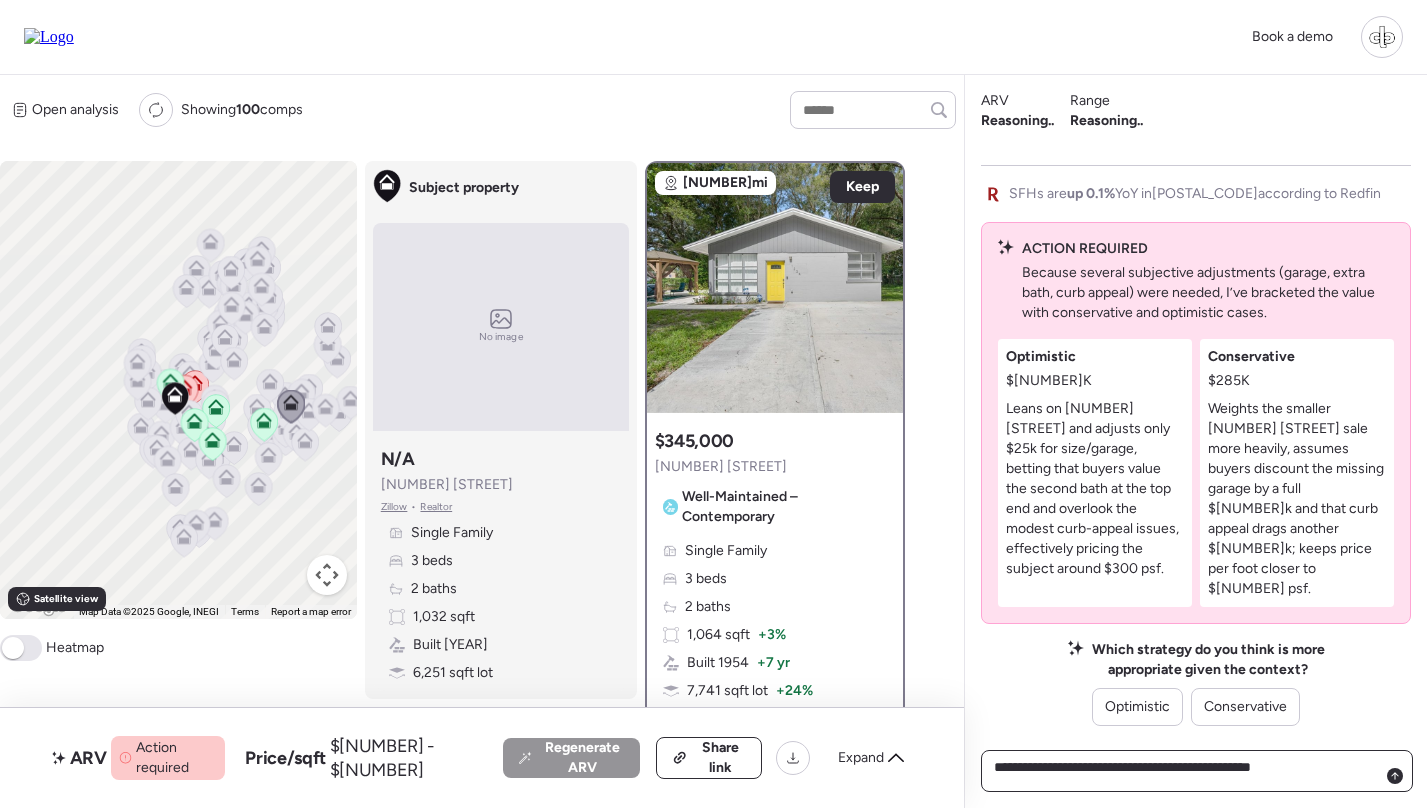 type on "**********" 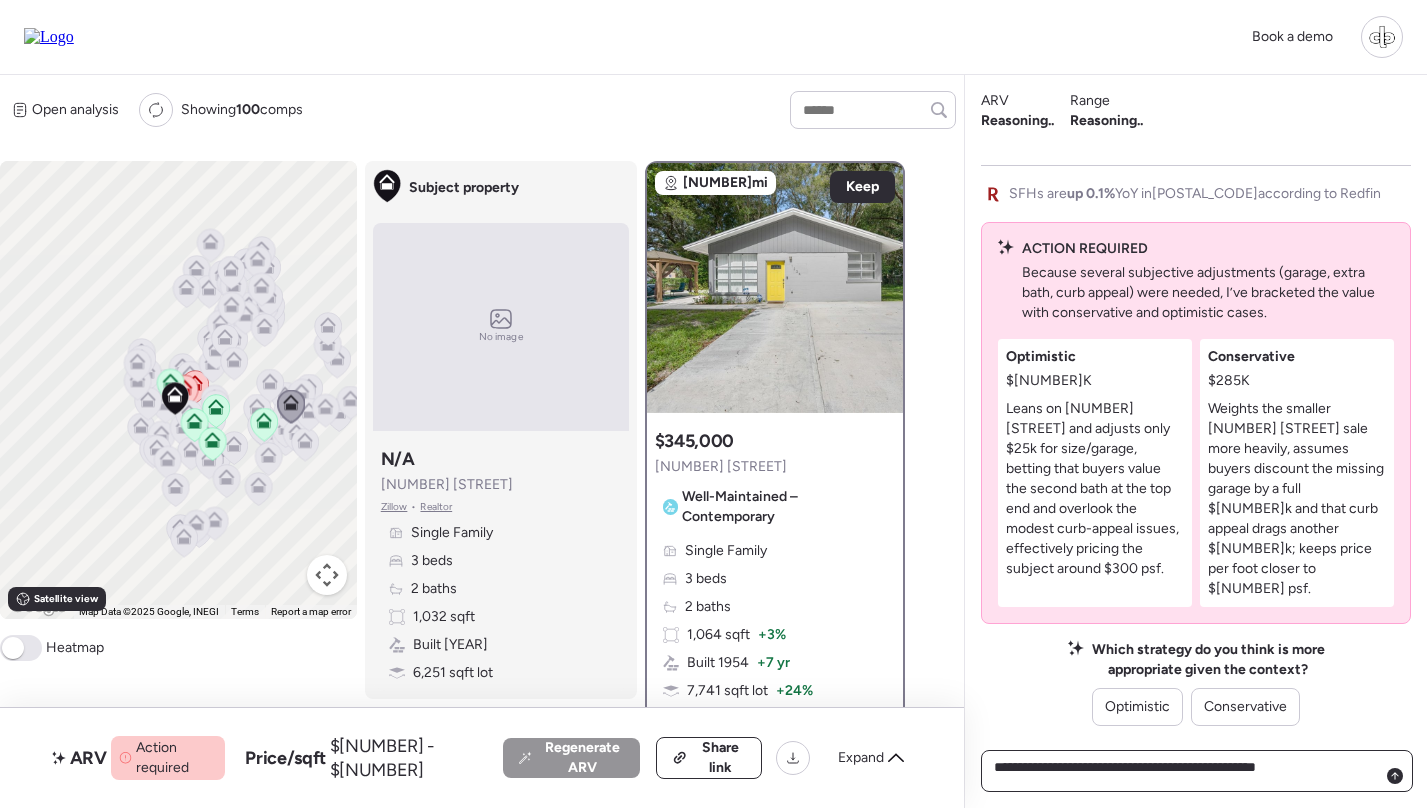type 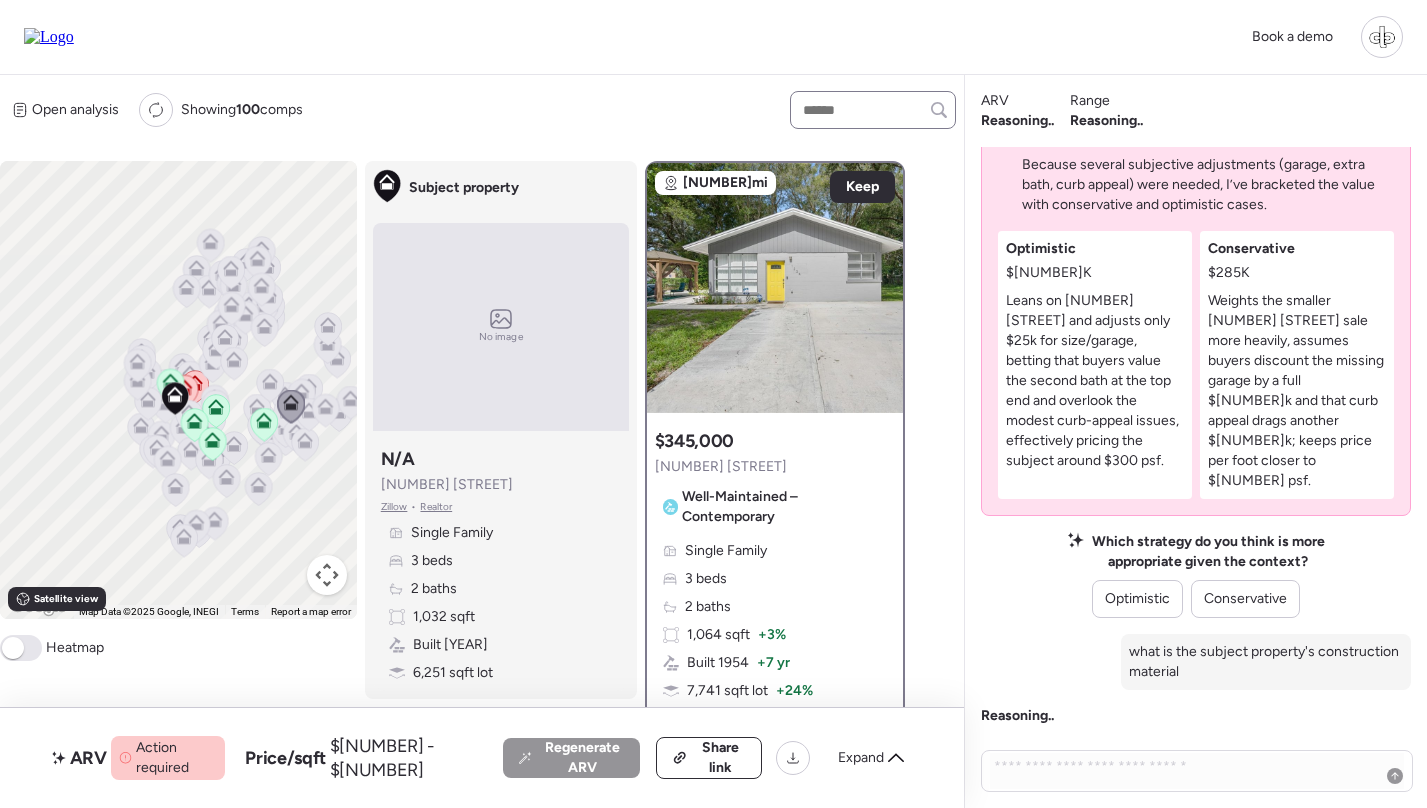 click at bounding box center [873, 110] 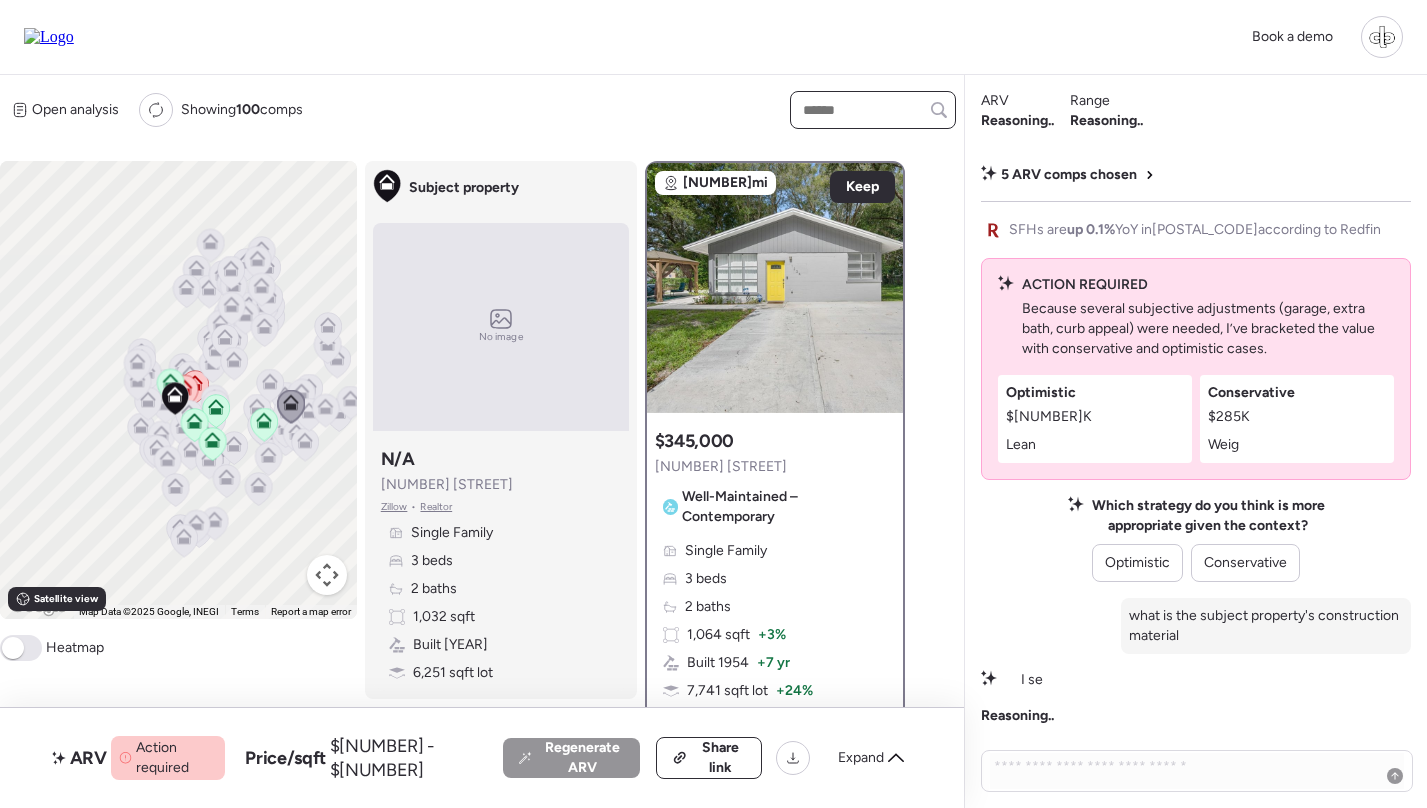 click at bounding box center (873, 110) 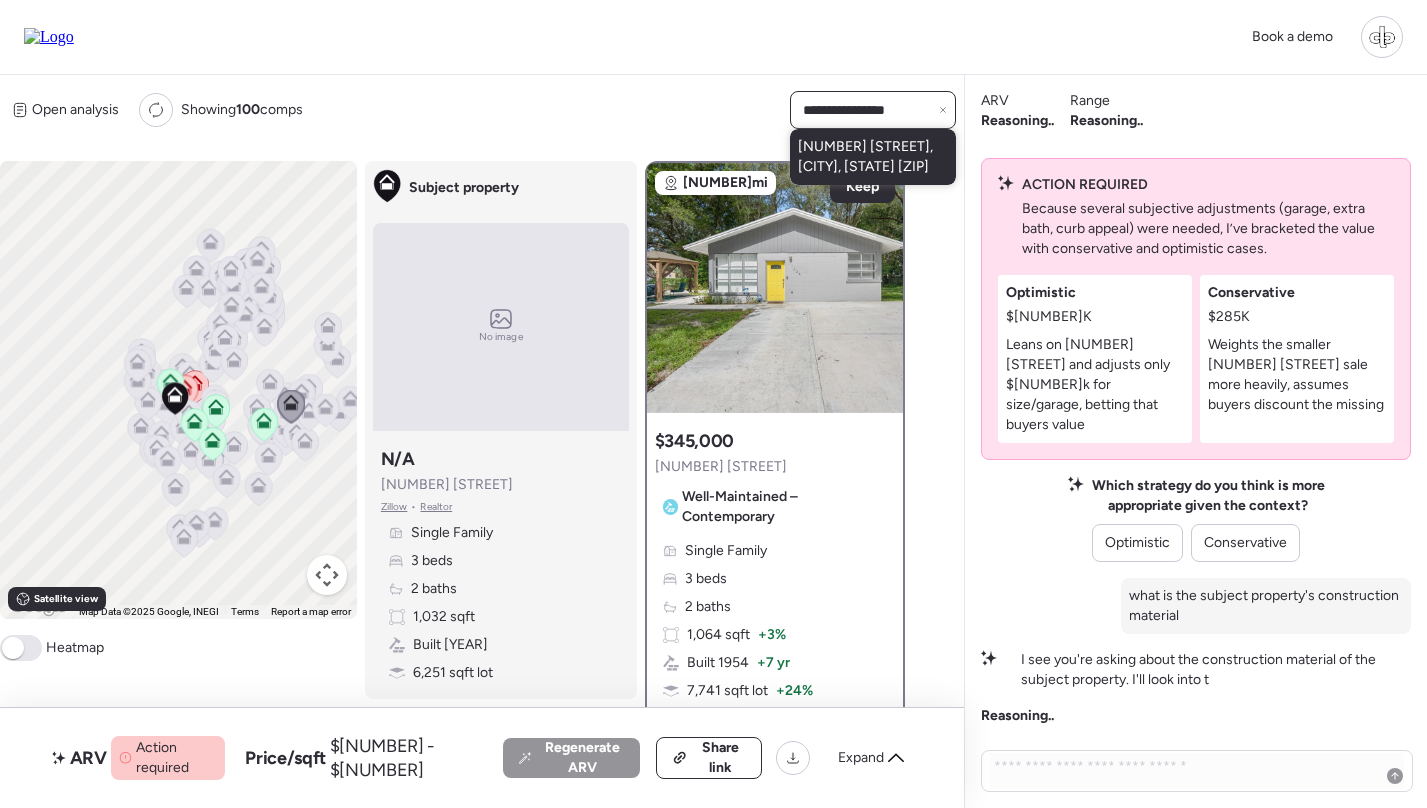type on "**********" 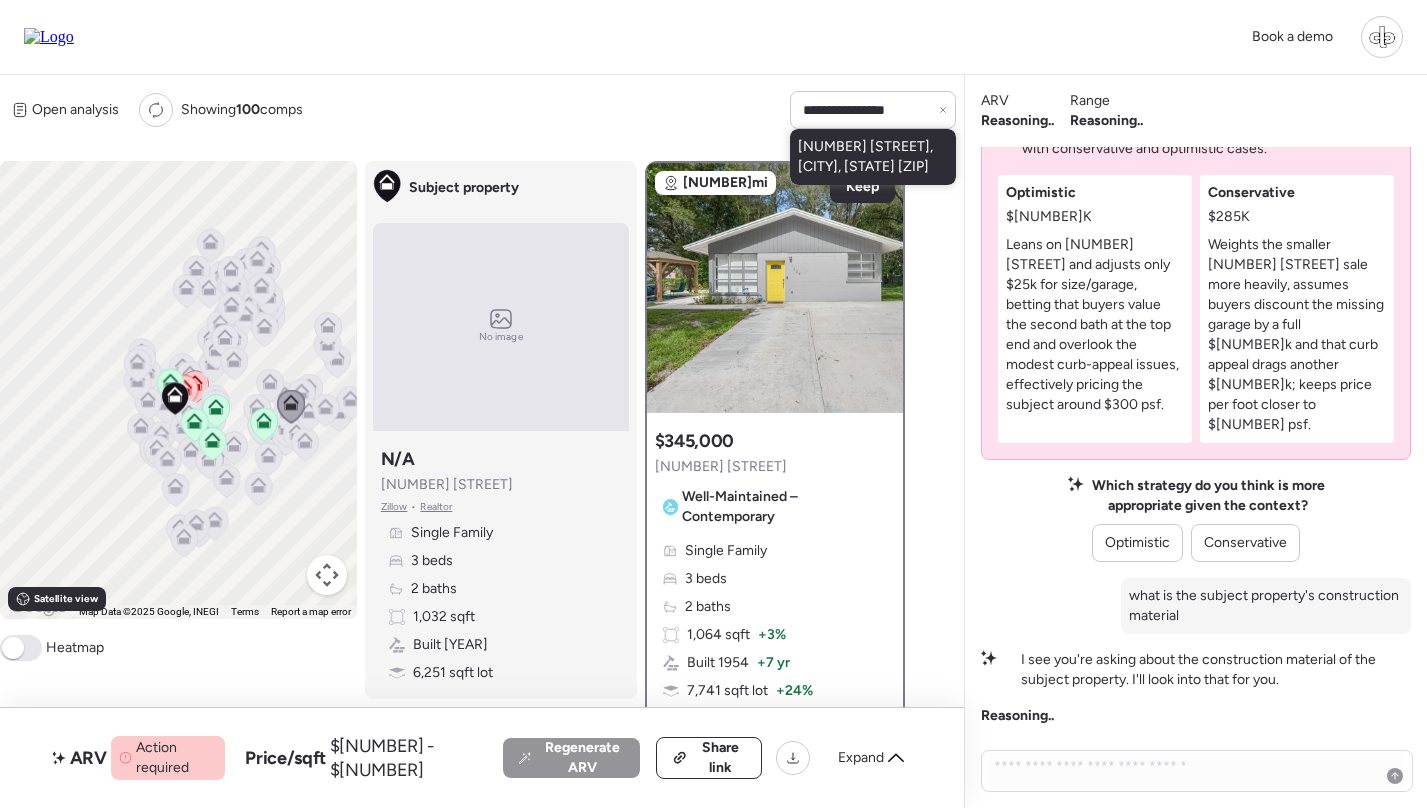 click on "1330 Parkwood St, Clearwater, FL 33755" at bounding box center (873, 157) 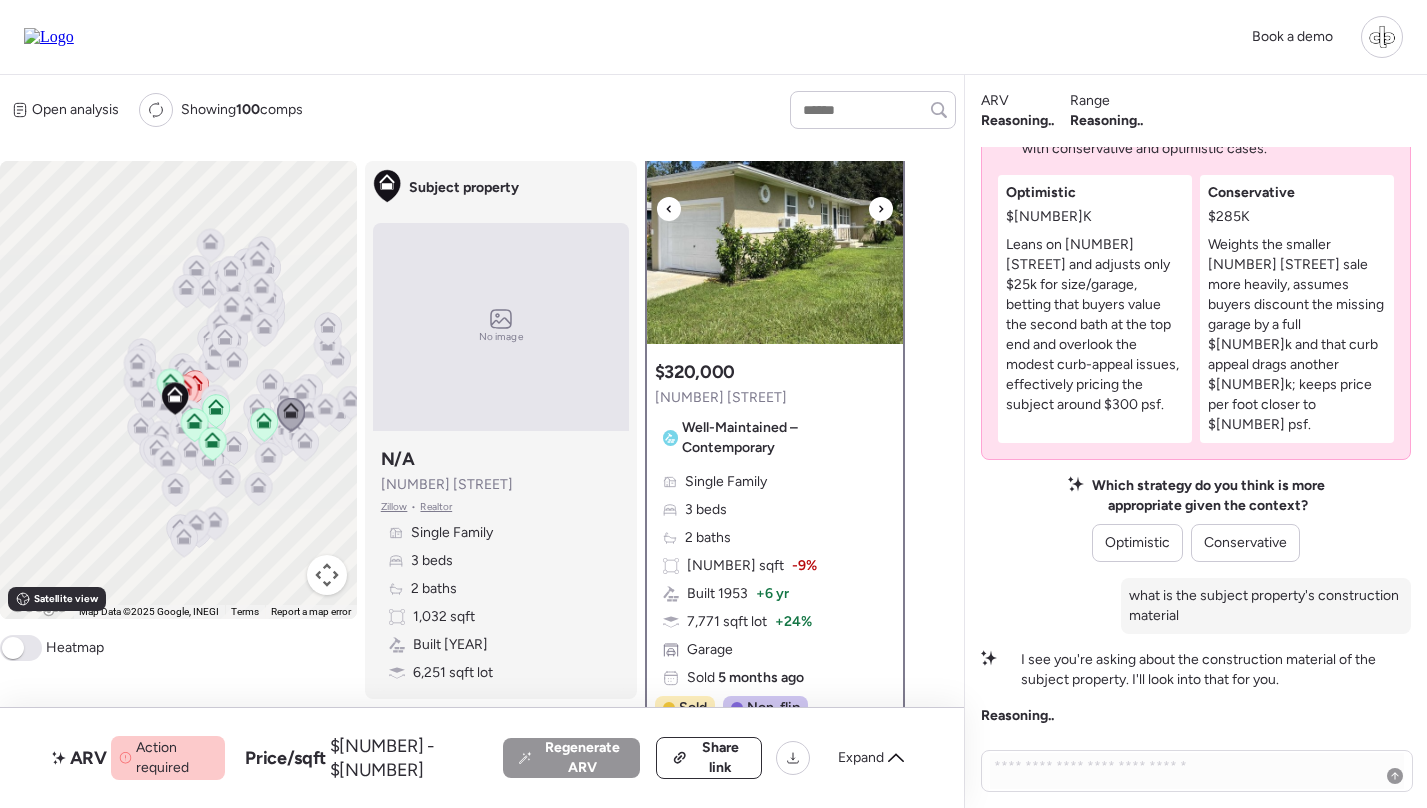 scroll, scrollTop: 70, scrollLeft: 0, axis: vertical 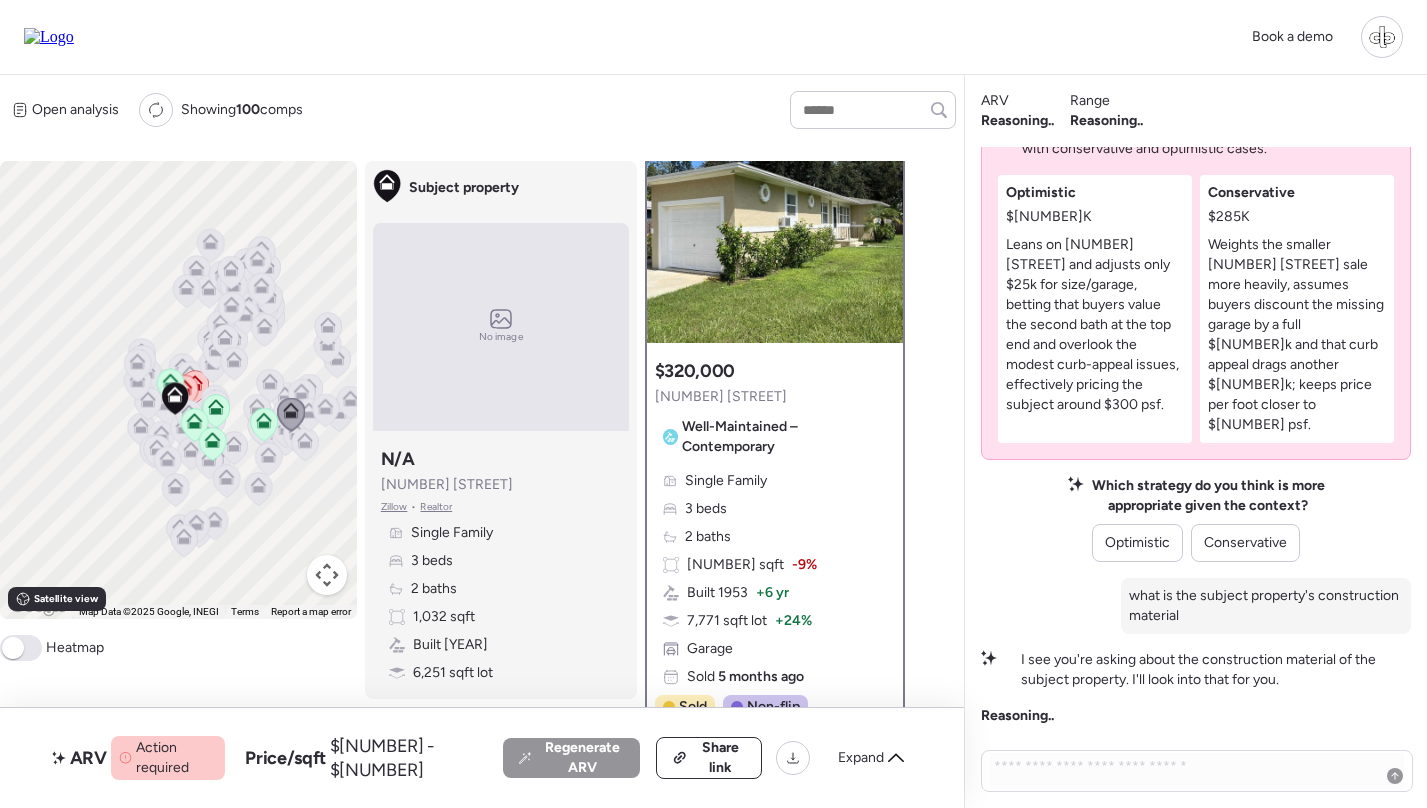 click on "Open analysis Re-run report Showing  100  comps Comps list Analysis To navigate, press the arrow keys. To activate drag with keyboard, press Alt + Enter. Once in keyboard drag state, use the arrow keys to move the marker. To complete the drag, press the Enter key. To cancel, press Escape. Keyboard shortcuts Map Data Map Data ©2025 Google, INEGI Map data ©2025 Google, INEGI 500 m  Click to toggle between metric and imperial units Terms Report a map error Satellite view A B+ B B- C+ C C- D Heatmap Subject property No image Subject property N/A 1031 Mohawk St Zillow • Realtor Single Family 3 beds 2 baths 1,032 sqft Built 1947 6,251 sqft lot 0.80mi Keep $320,000 1330 Parkwood St Well-Maintained – Contemporary Single Family 3 beds 2 baths 941 sqft -9% Built 1953 + 6 yr 7,771 sqft lot + 24% Garage Sold   5 months ago Sold Non-flip Non-flip Excellent condition comp, but not remodeled specifically for re-sale. 6 days until pending Aug 27, 2024 Listed $355,000 Dec 13, 2024 Last price change $309,999 Pending
+" at bounding box center [478, 440] 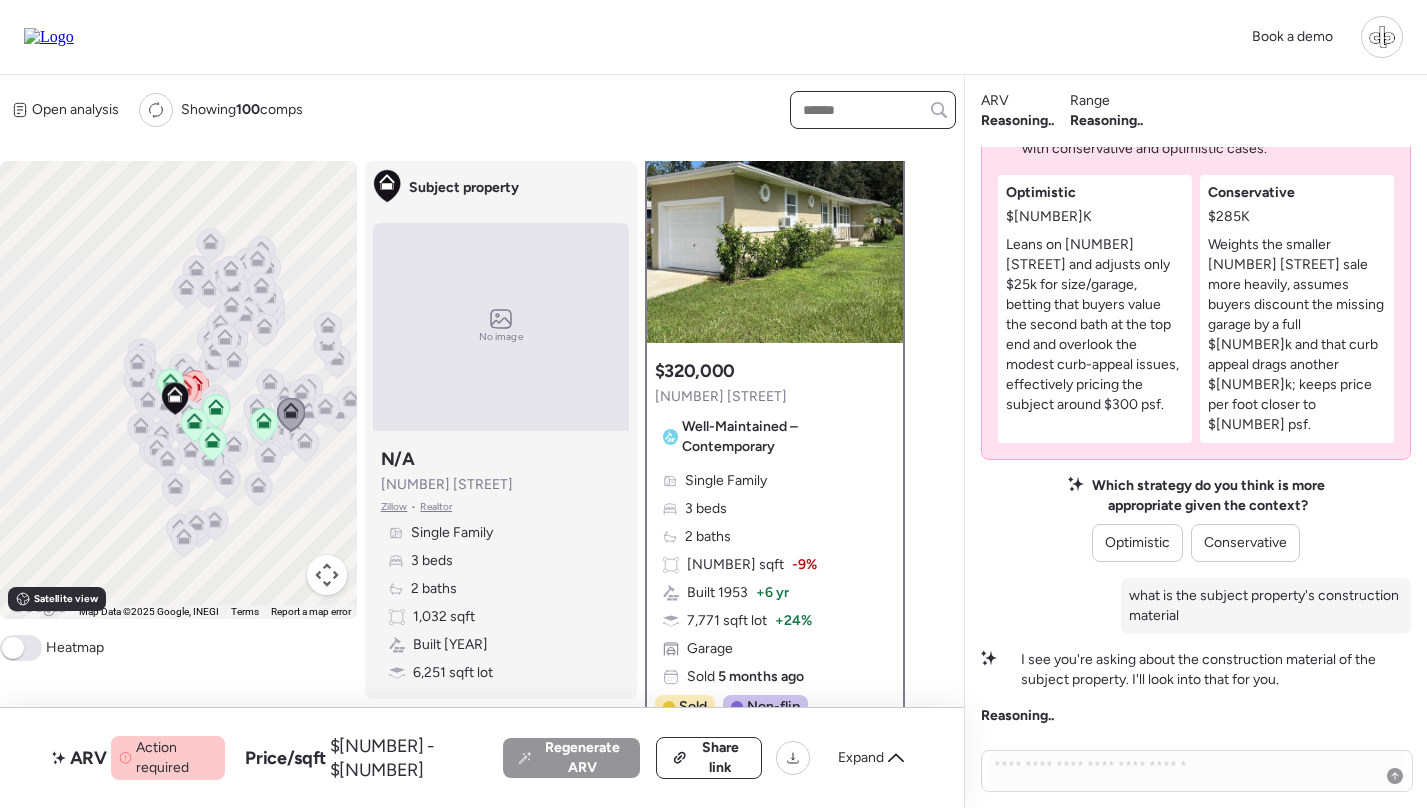 click at bounding box center [873, 110] 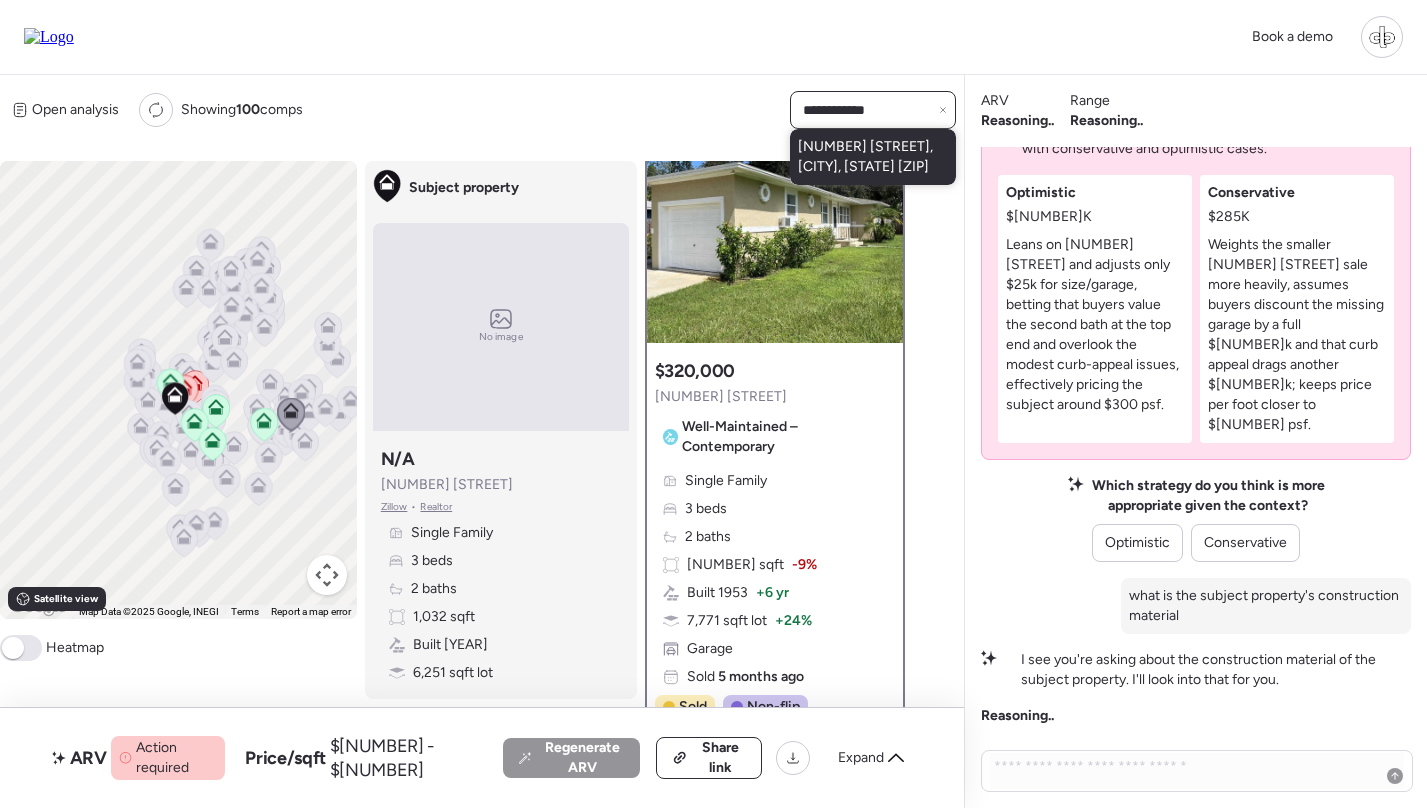 type on "**********" 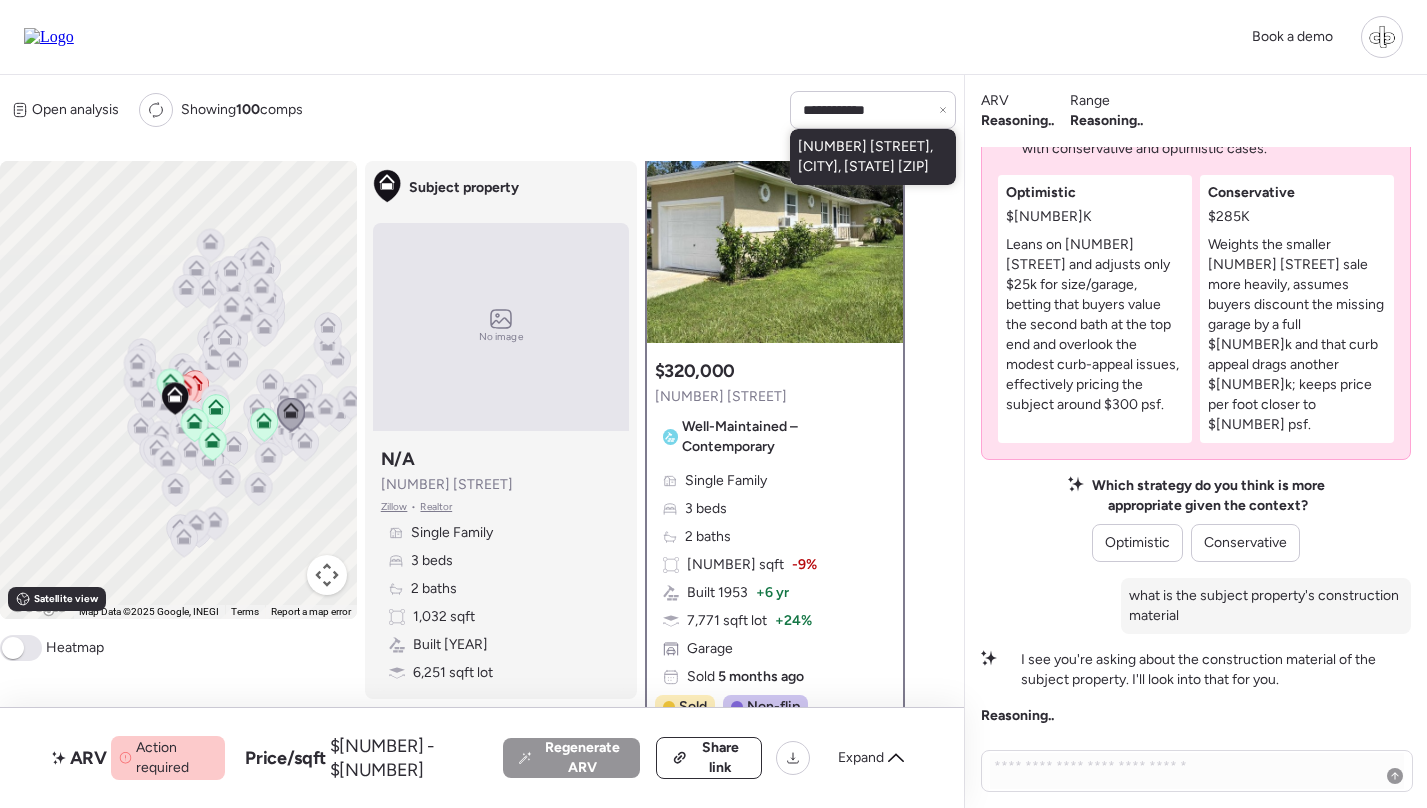 click on "909 Plaza St, Clearwater, FL 33755" at bounding box center (873, 157) 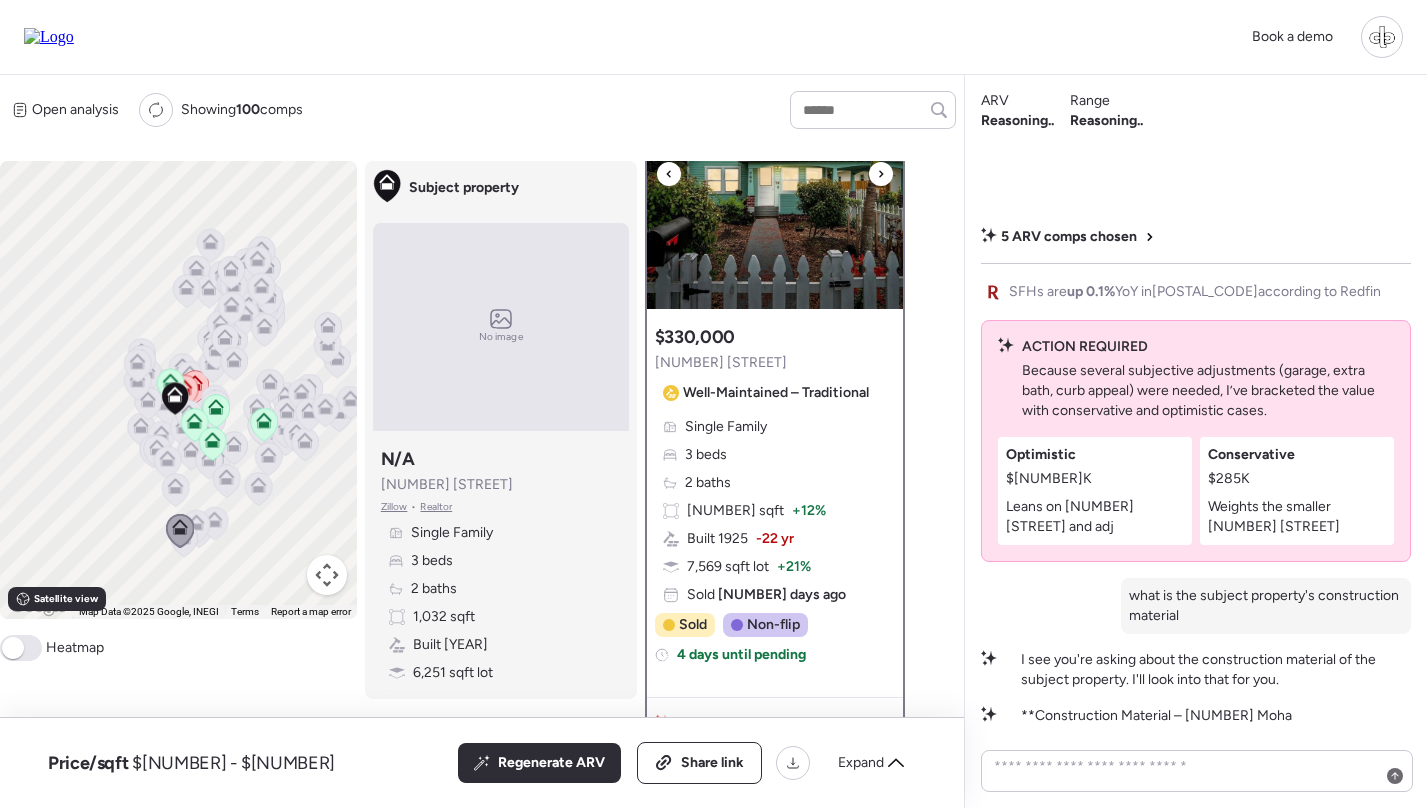 scroll, scrollTop: 141, scrollLeft: 0, axis: vertical 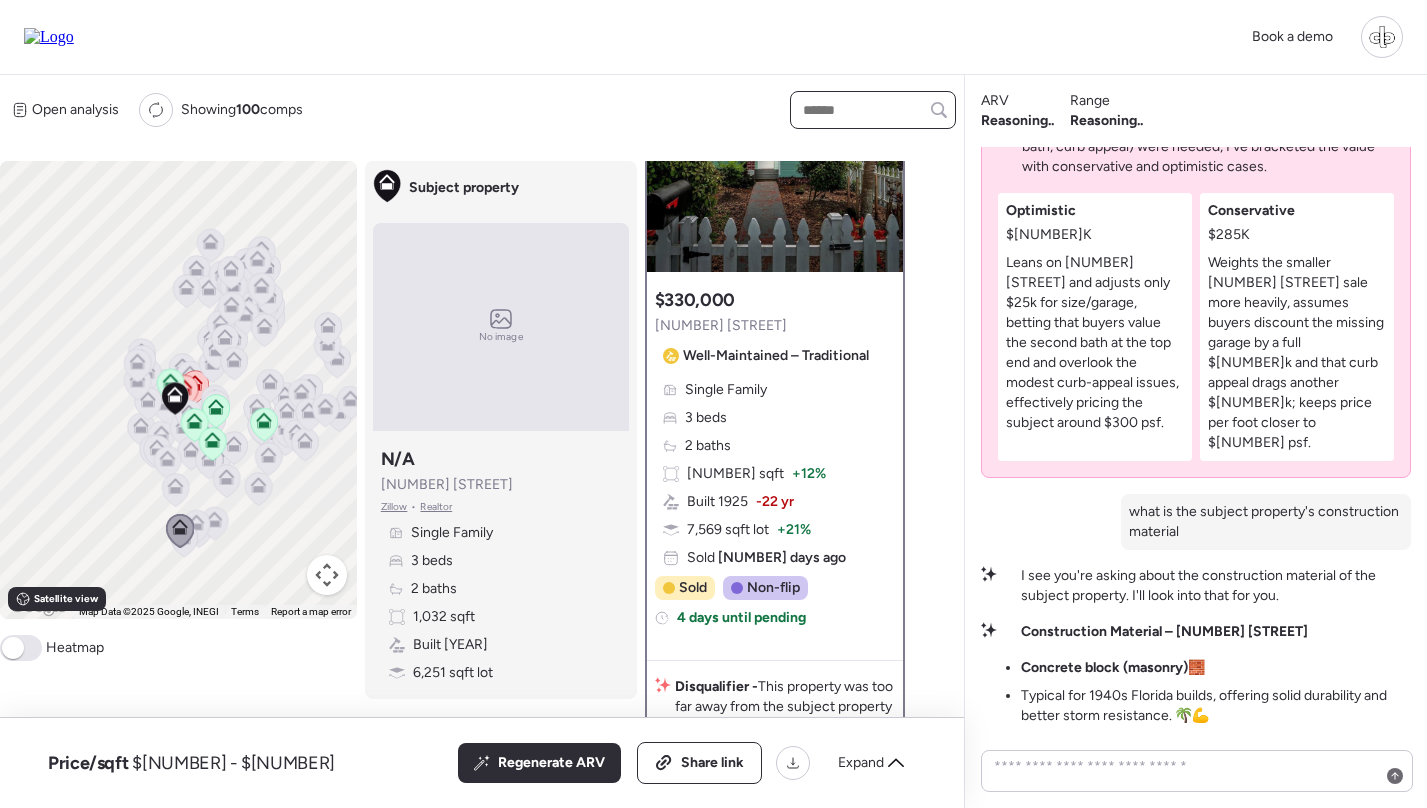 click at bounding box center (873, 110) 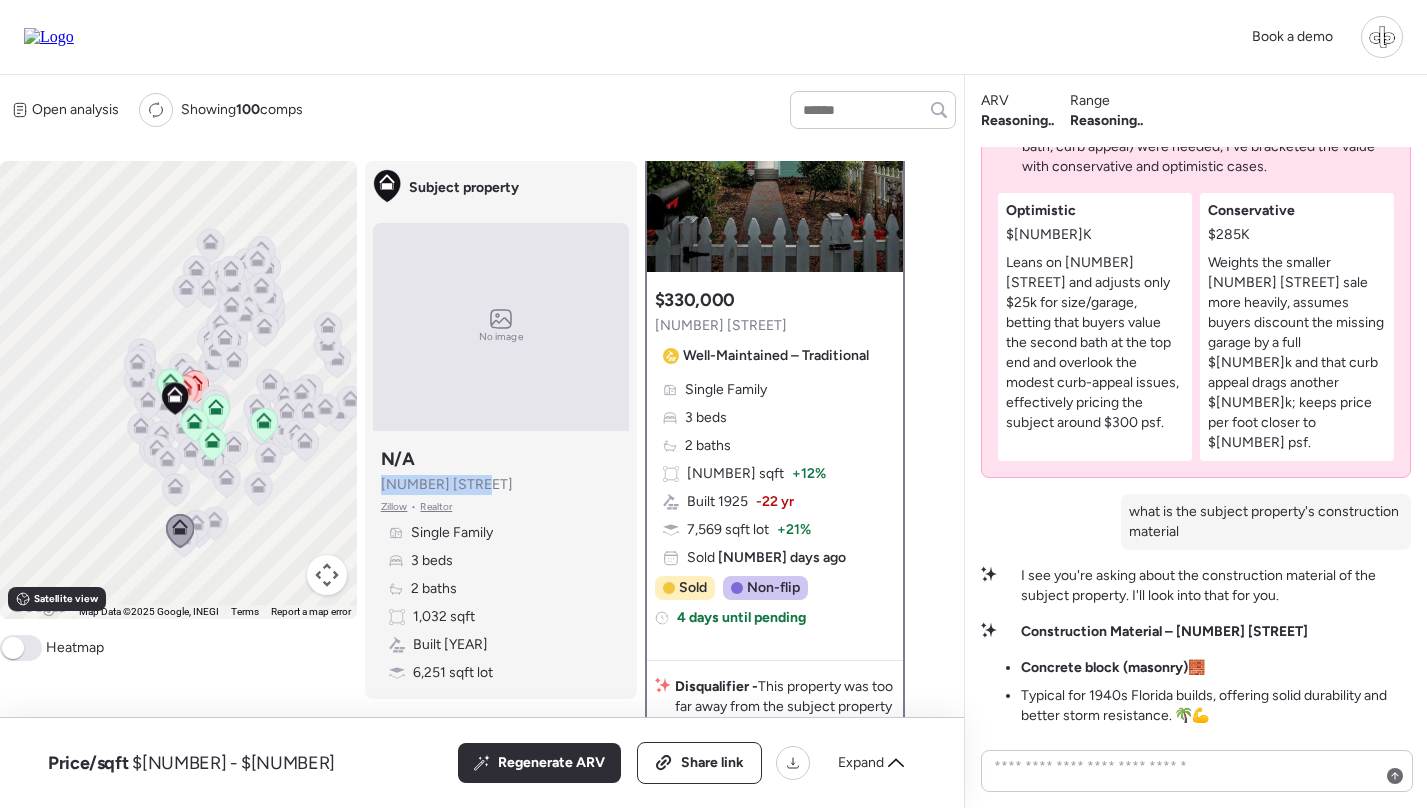drag, startPoint x: 375, startPoint y: 485, endPoint x: 484, endPoint y: 484, distance: 109.004585 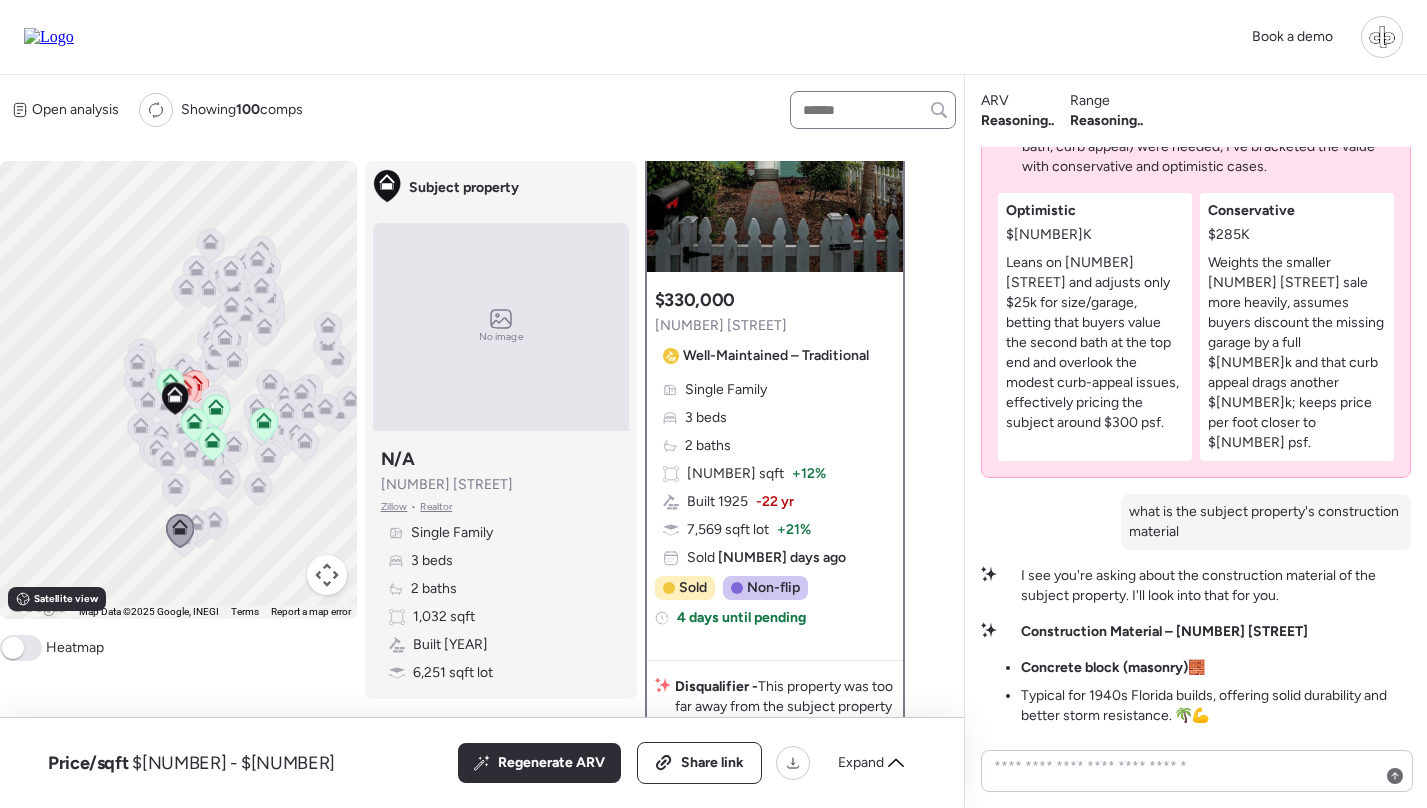 click at bounding box center (873, 110) 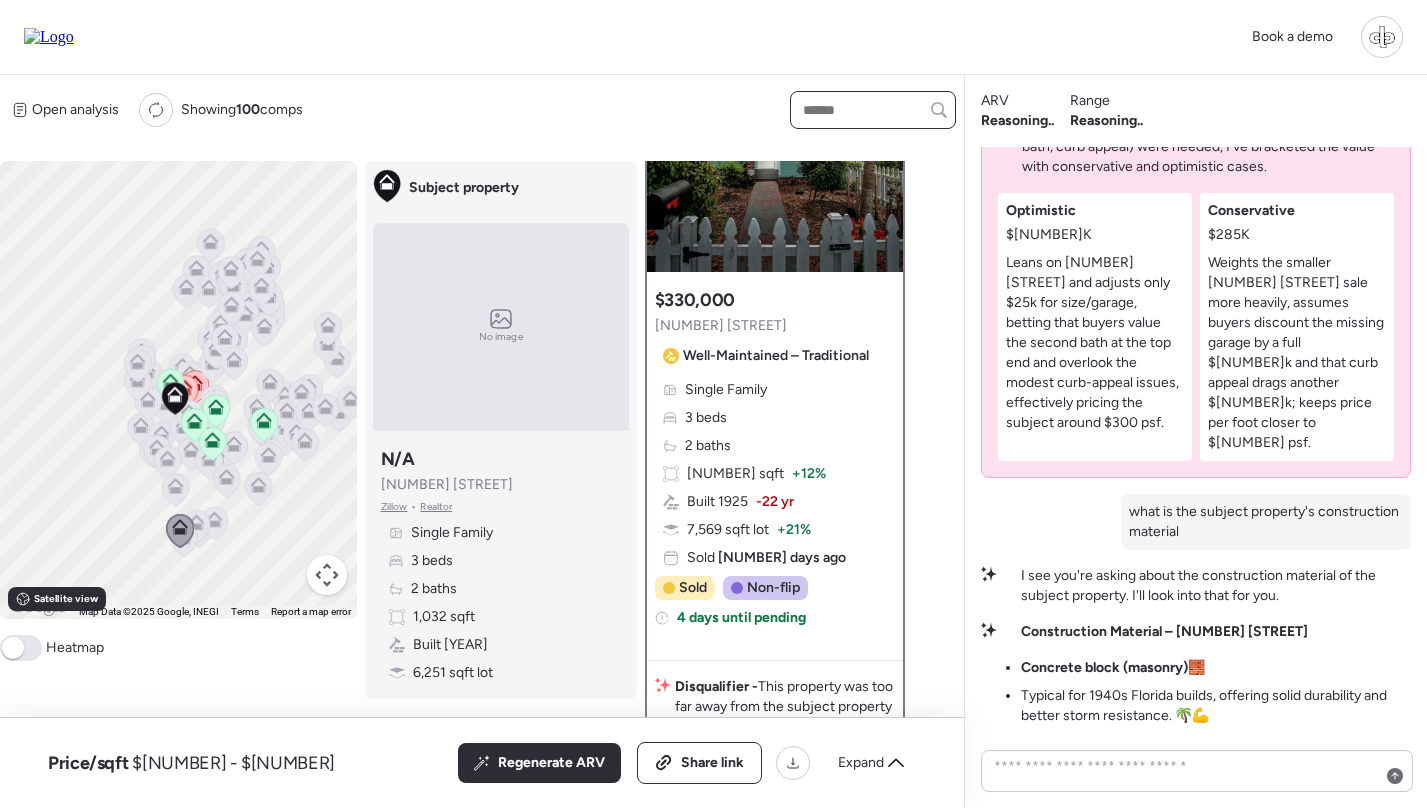 click at bounding box center (873, 110) 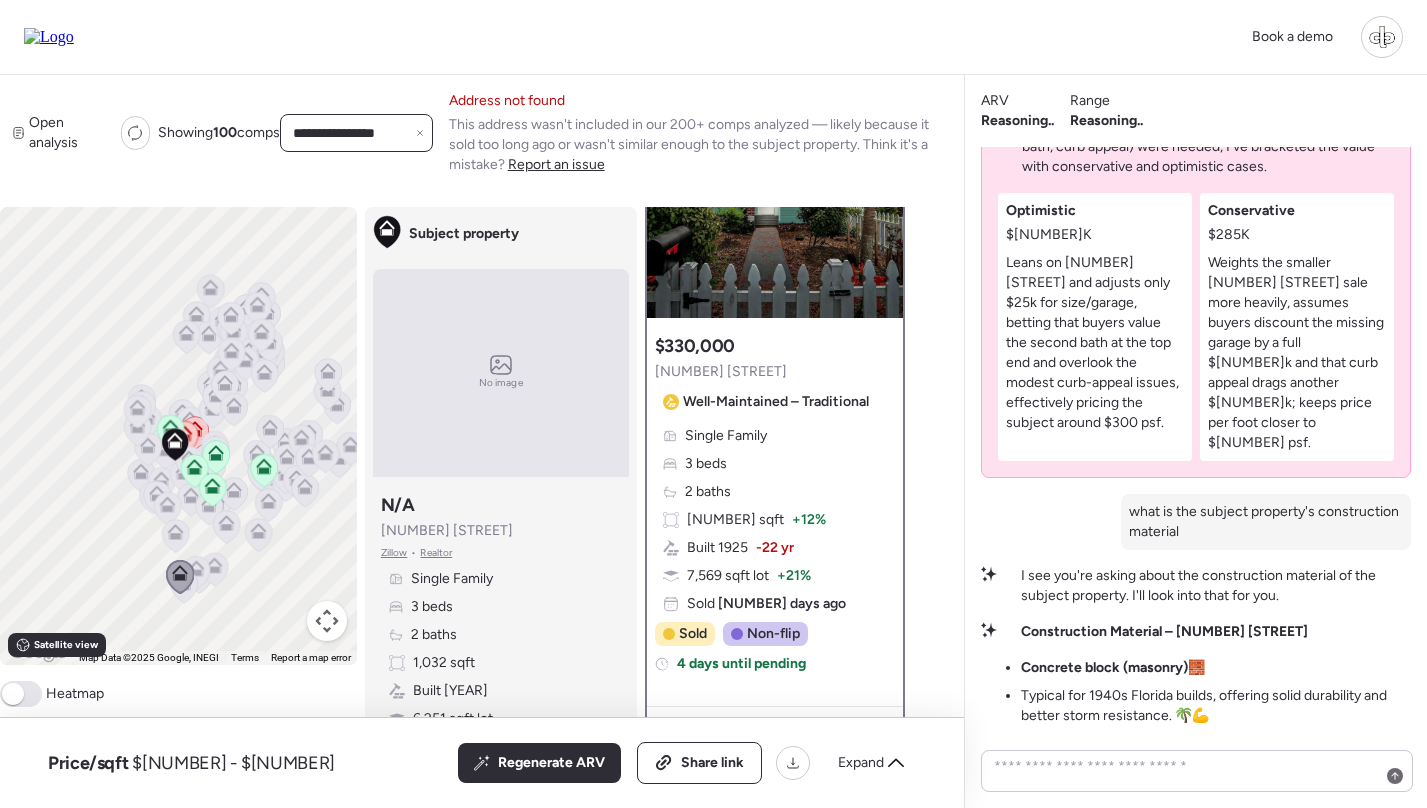 type 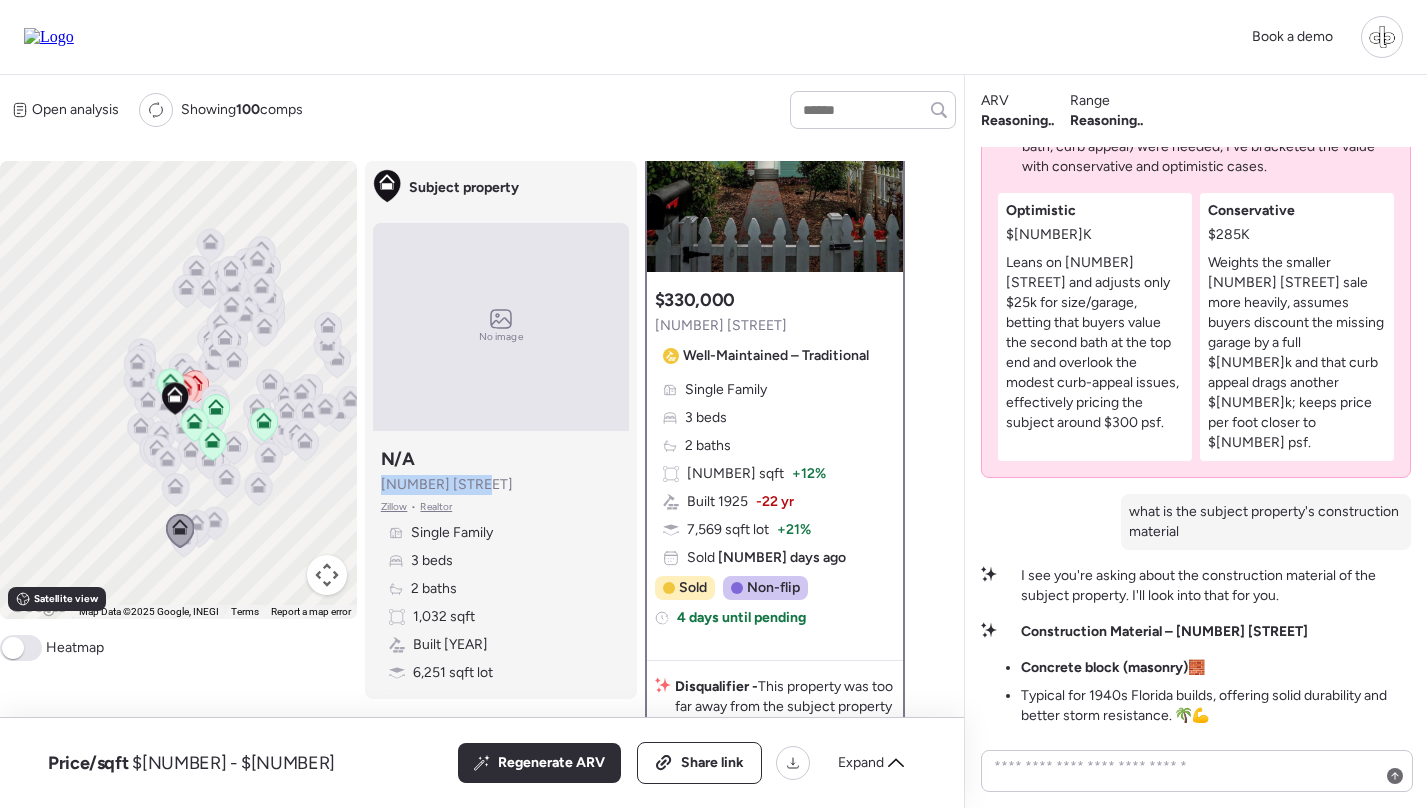 drag, startPoint x: 382, startPoint y: 482, endPoint x: 501, endPoint y: 484, distance: 119.01681 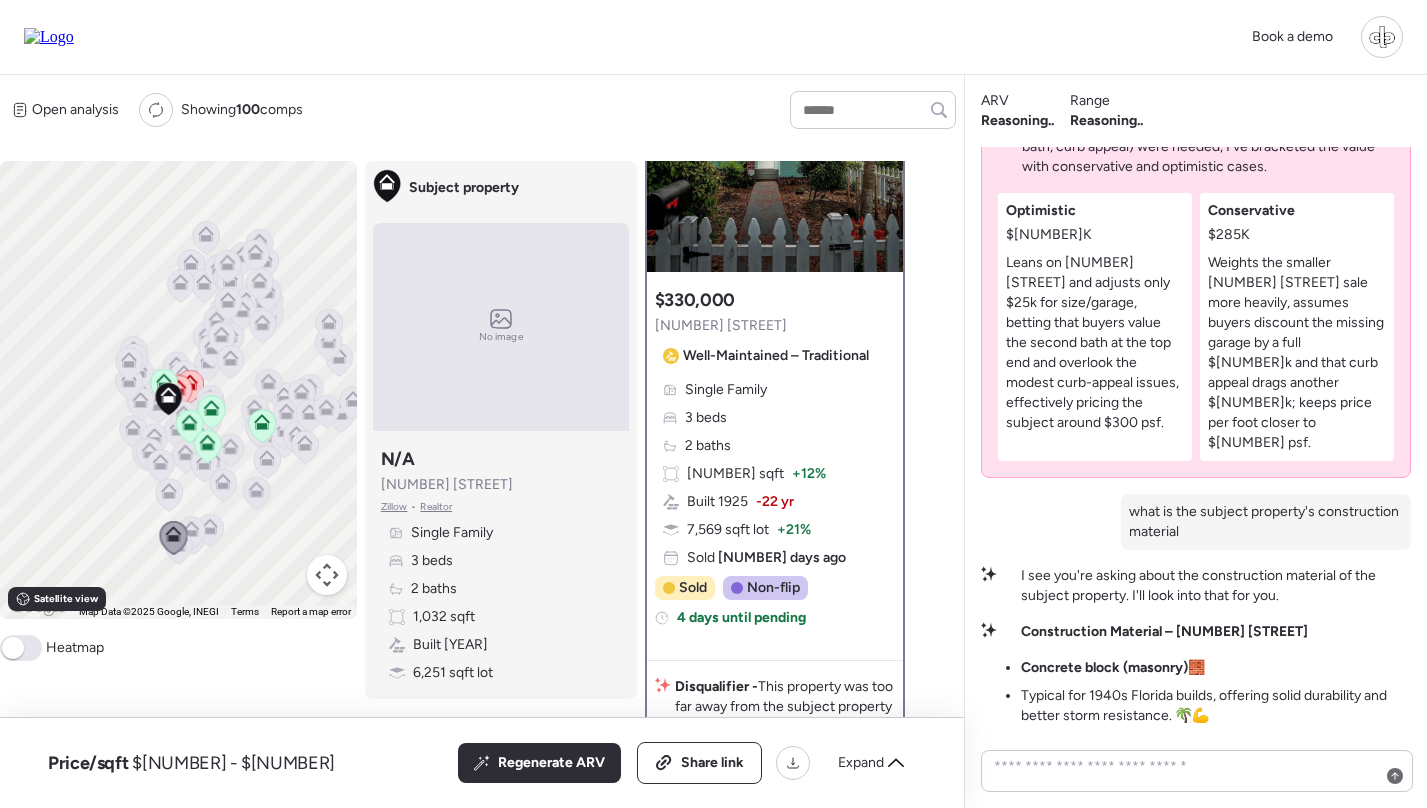 click 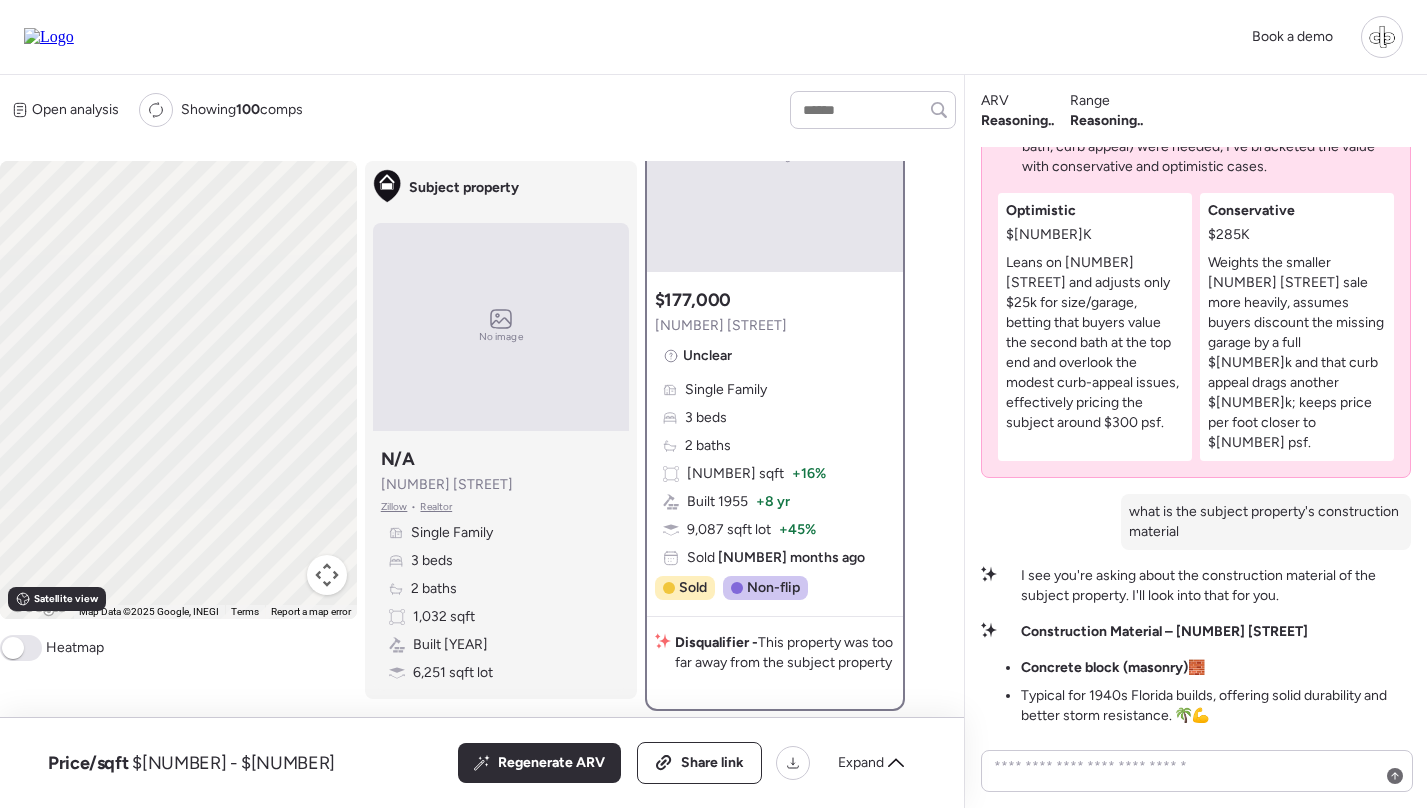 scroll, scrollTop: 0, scrollLeft: 0, axis: both 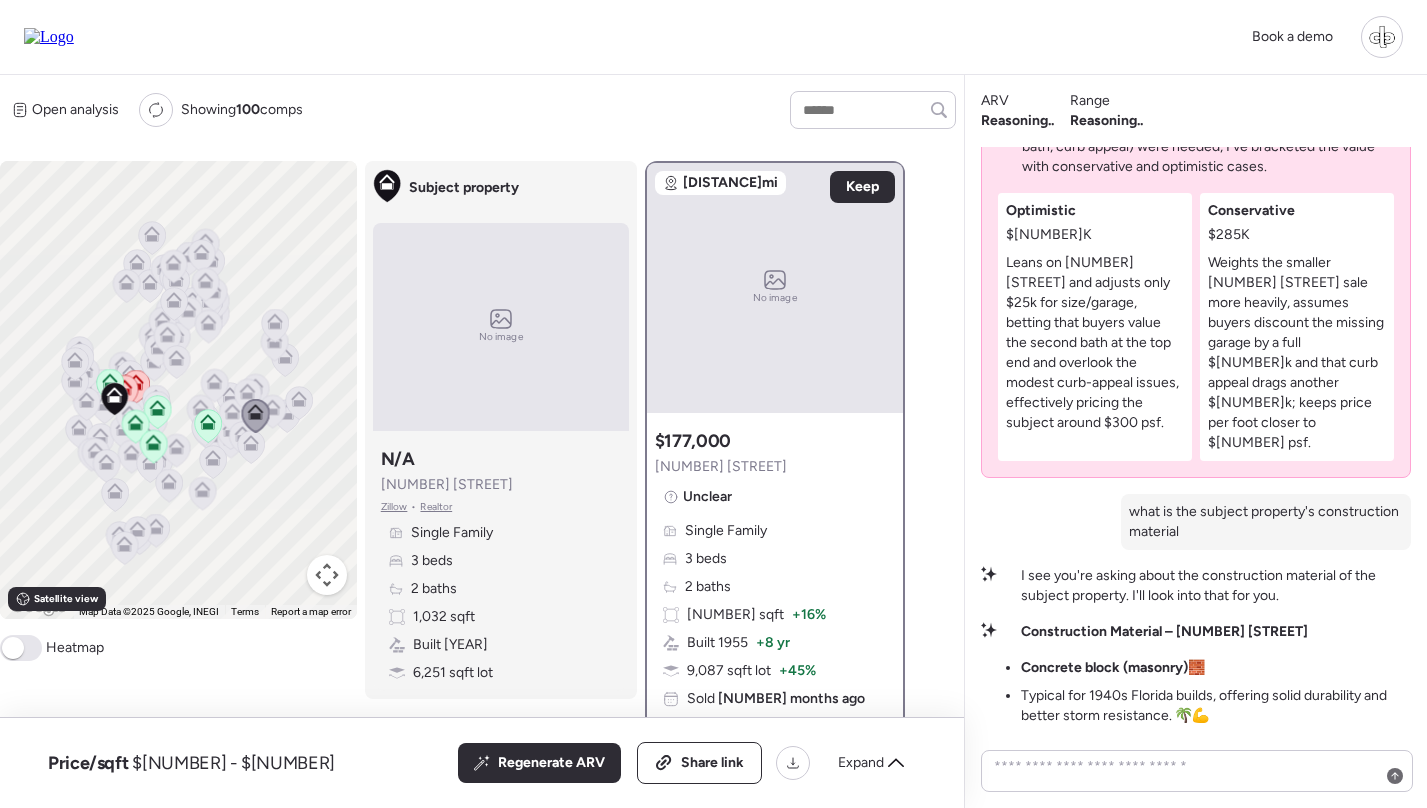 drag, startPoint x: 190, startPoint y: 499, endPoint x: 74, endPoint y: 499, distance: 116 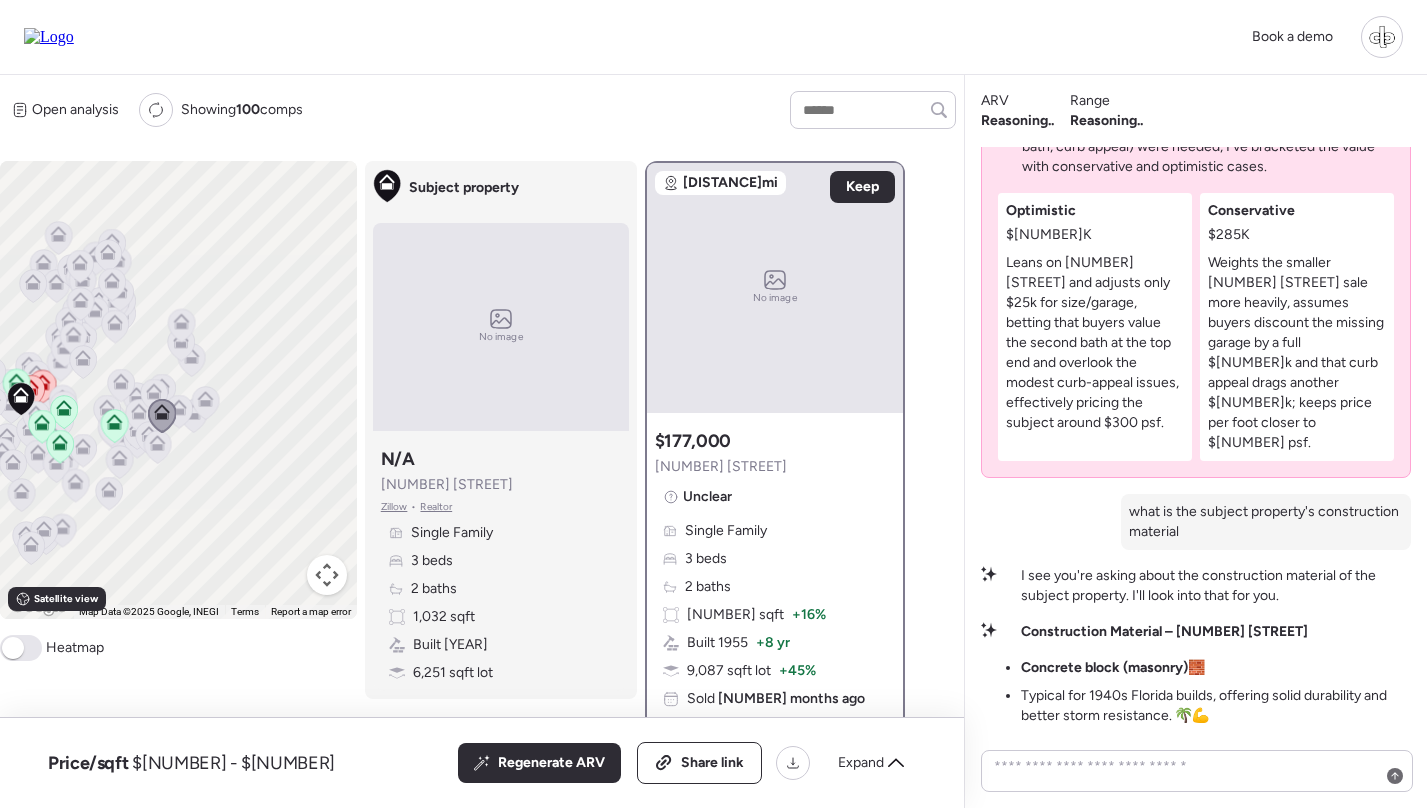 click 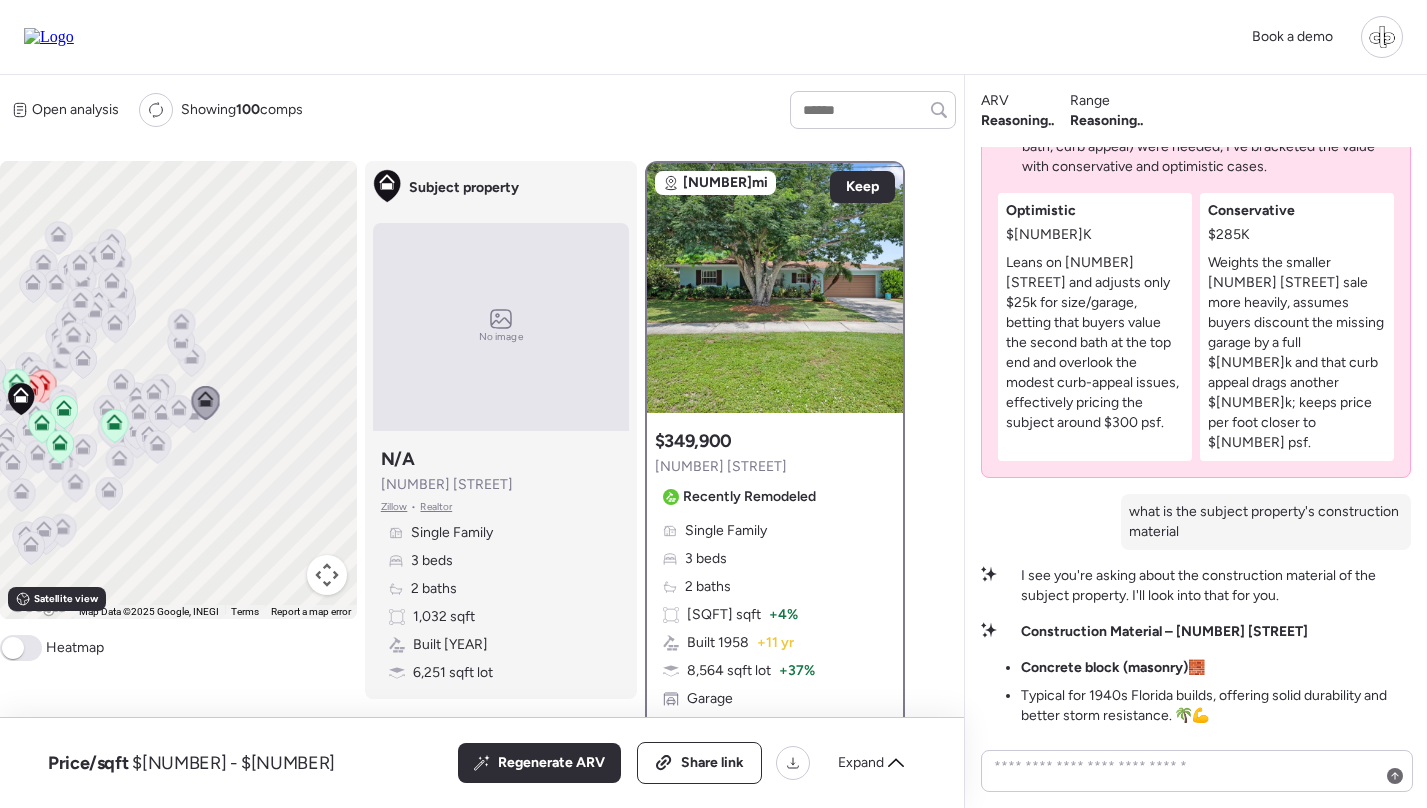 drag, startPoint x: 102, startPoint y: 515, endPoint x: 235, endPoint y: 517, distance: 133.01503 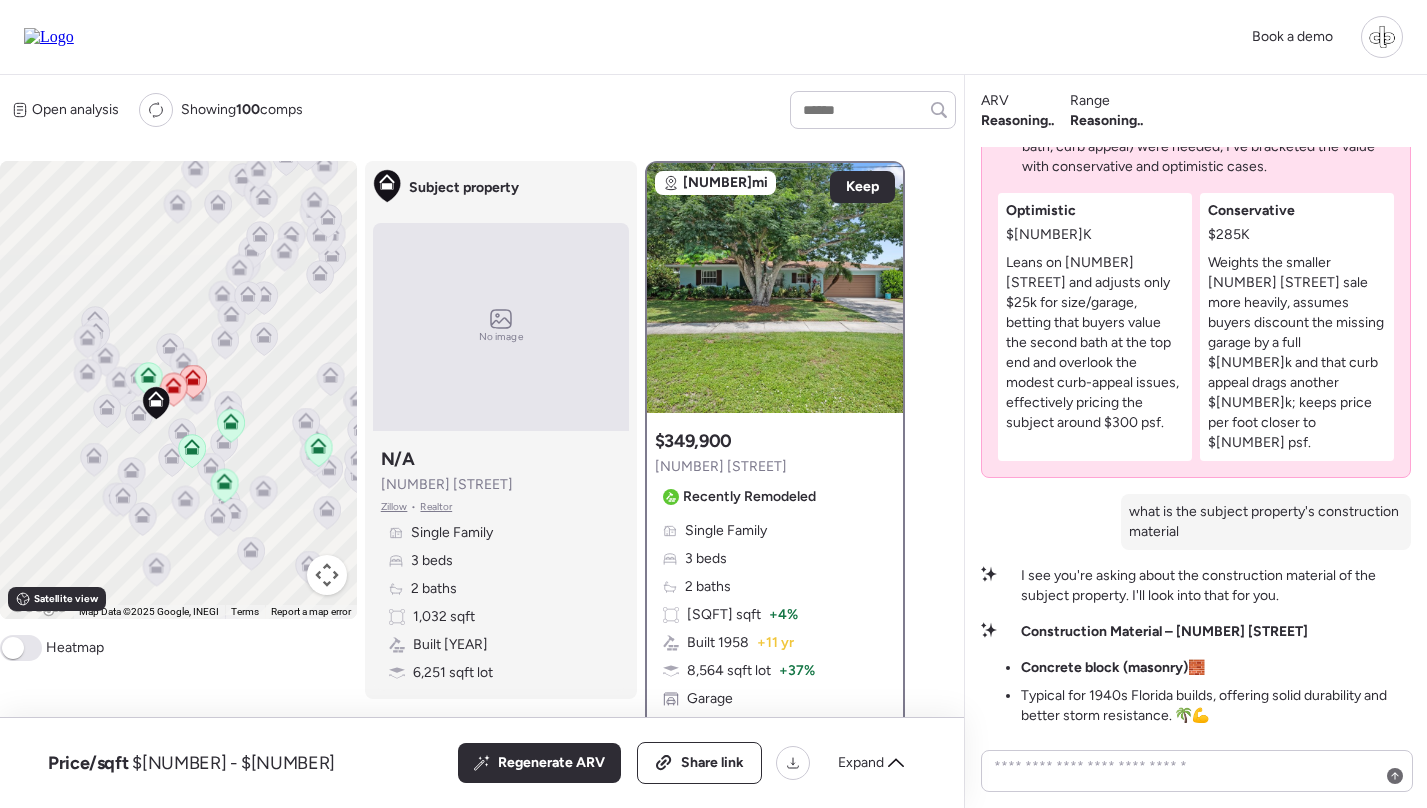 click 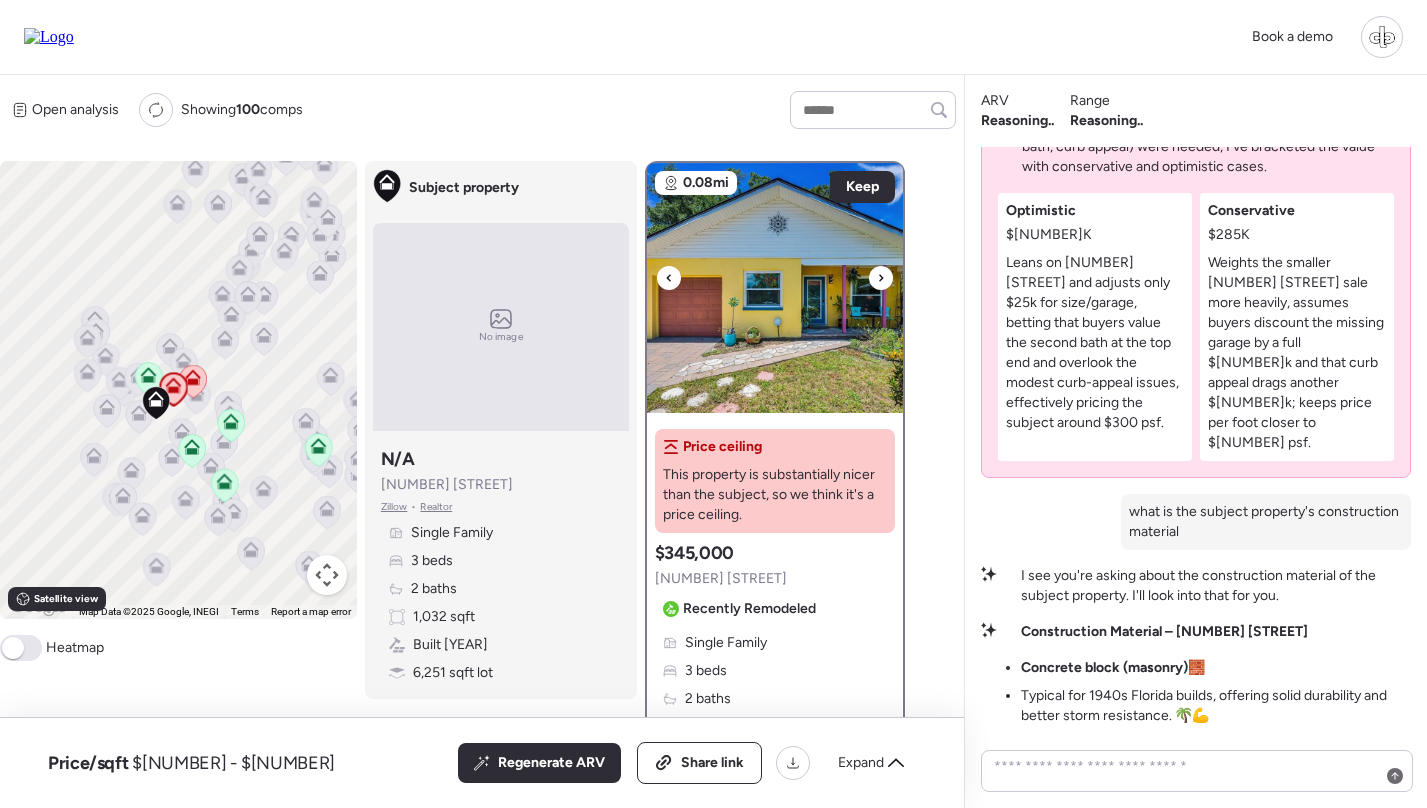 scroll, scrollTop: 230, scrollLeft: 0, axis: vertical 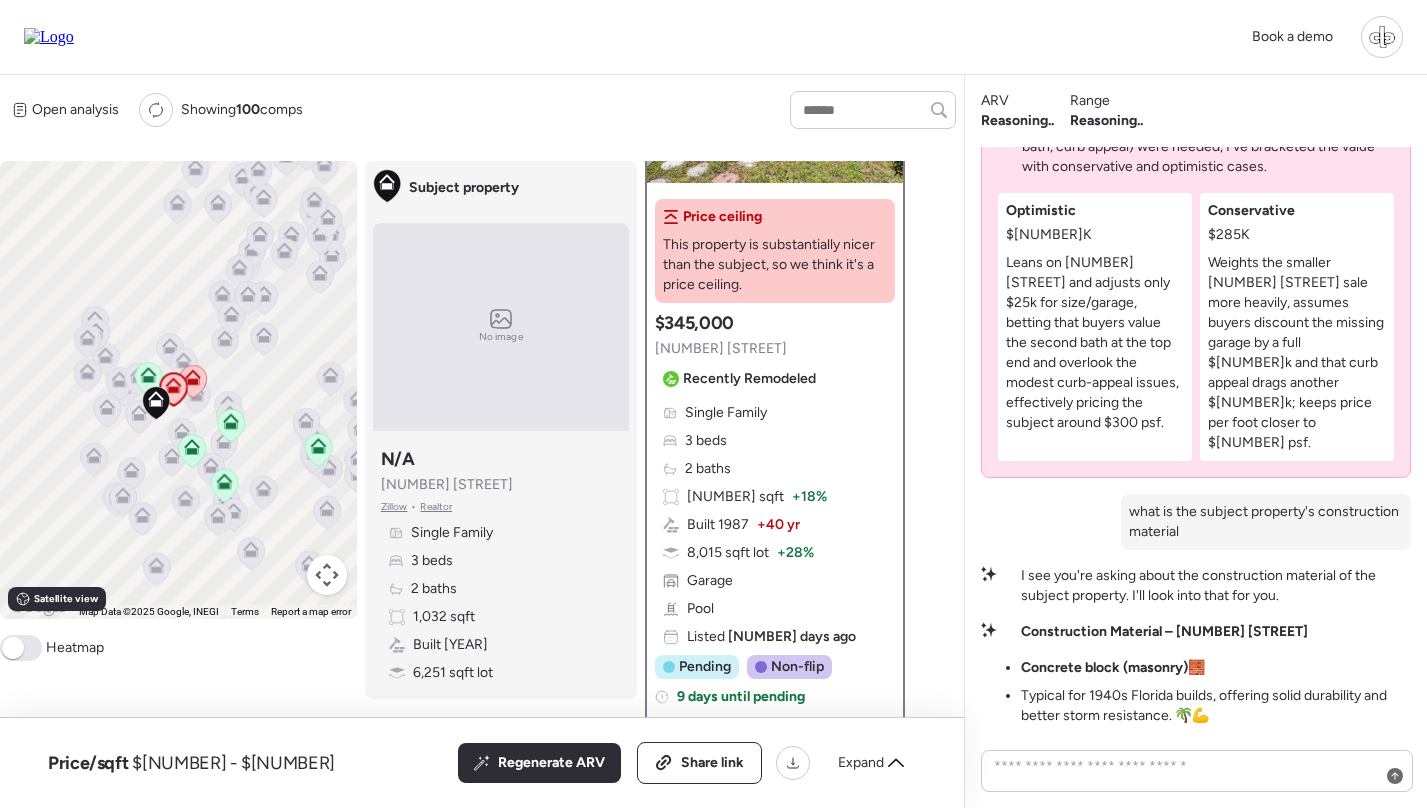 click 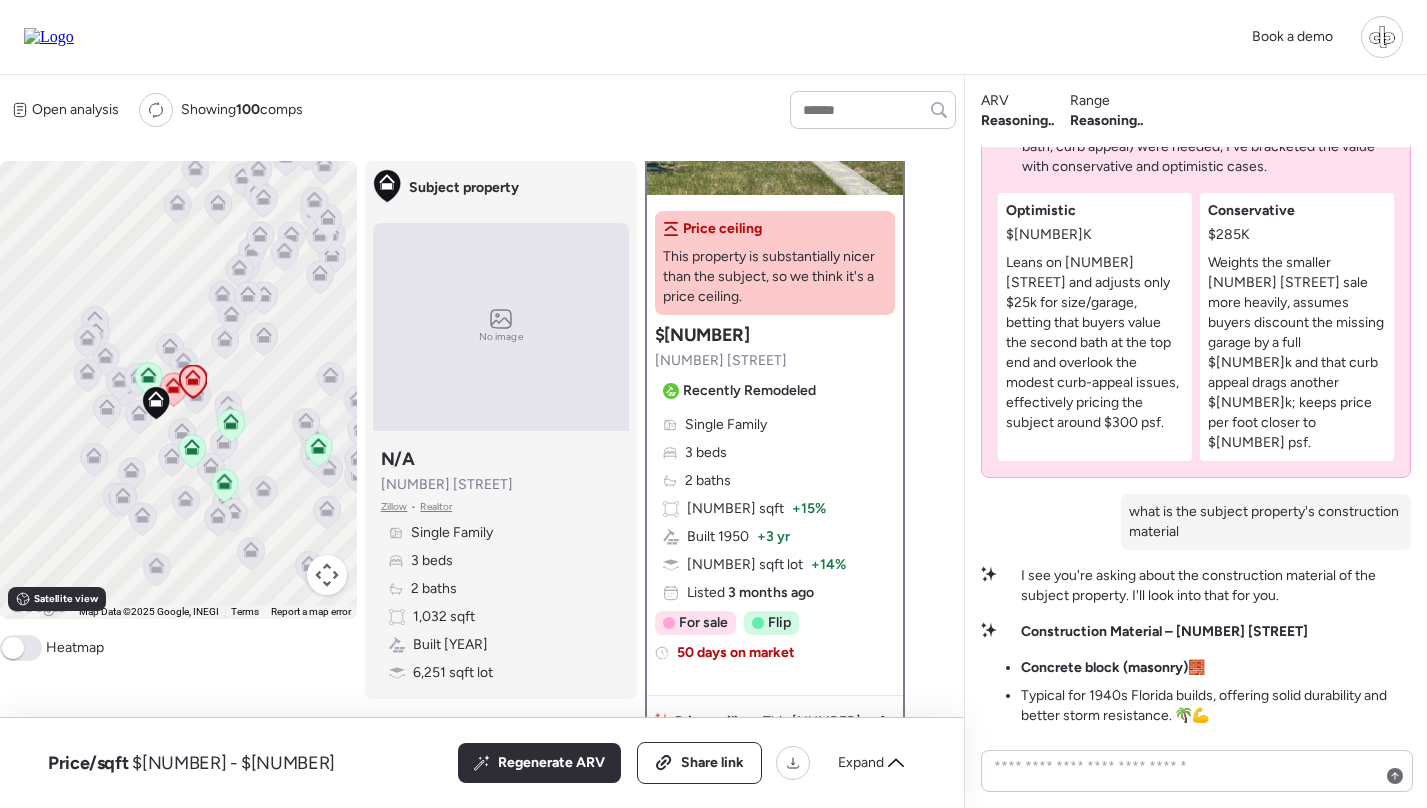 scroll, scrollTop: 253, scrollLeft: 0, axis: vertical 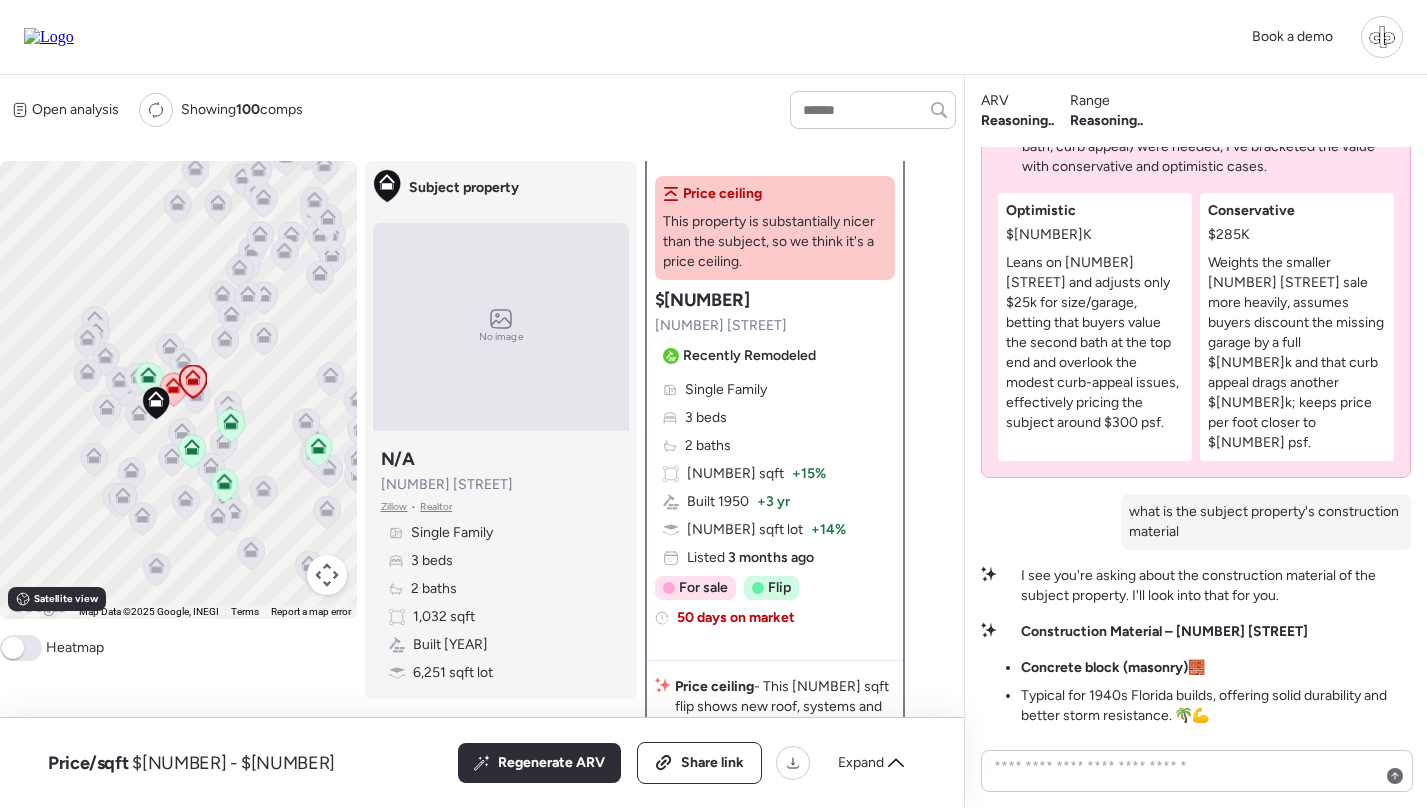 click 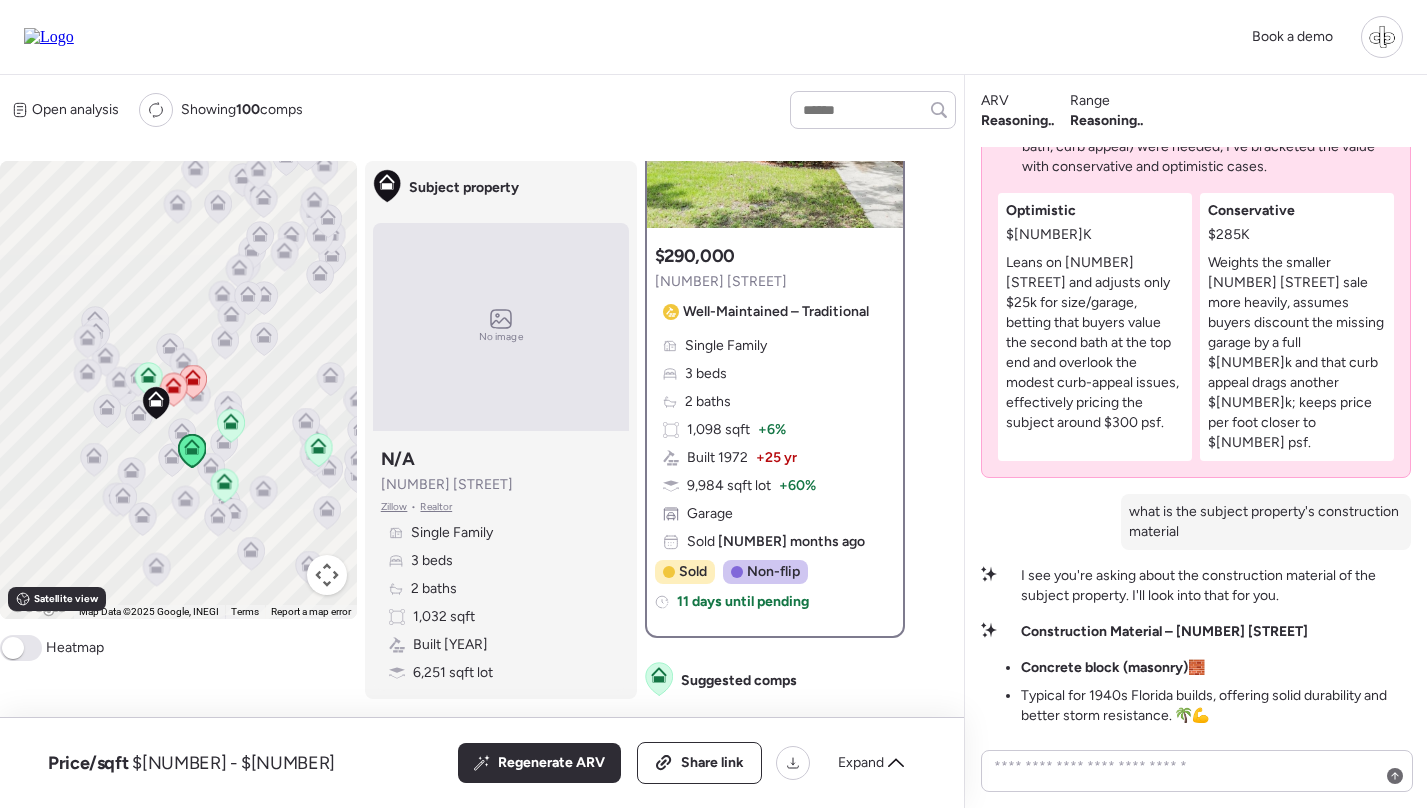 scroll, scrollTop: 189, scrollLeft: 0, axis: vertical 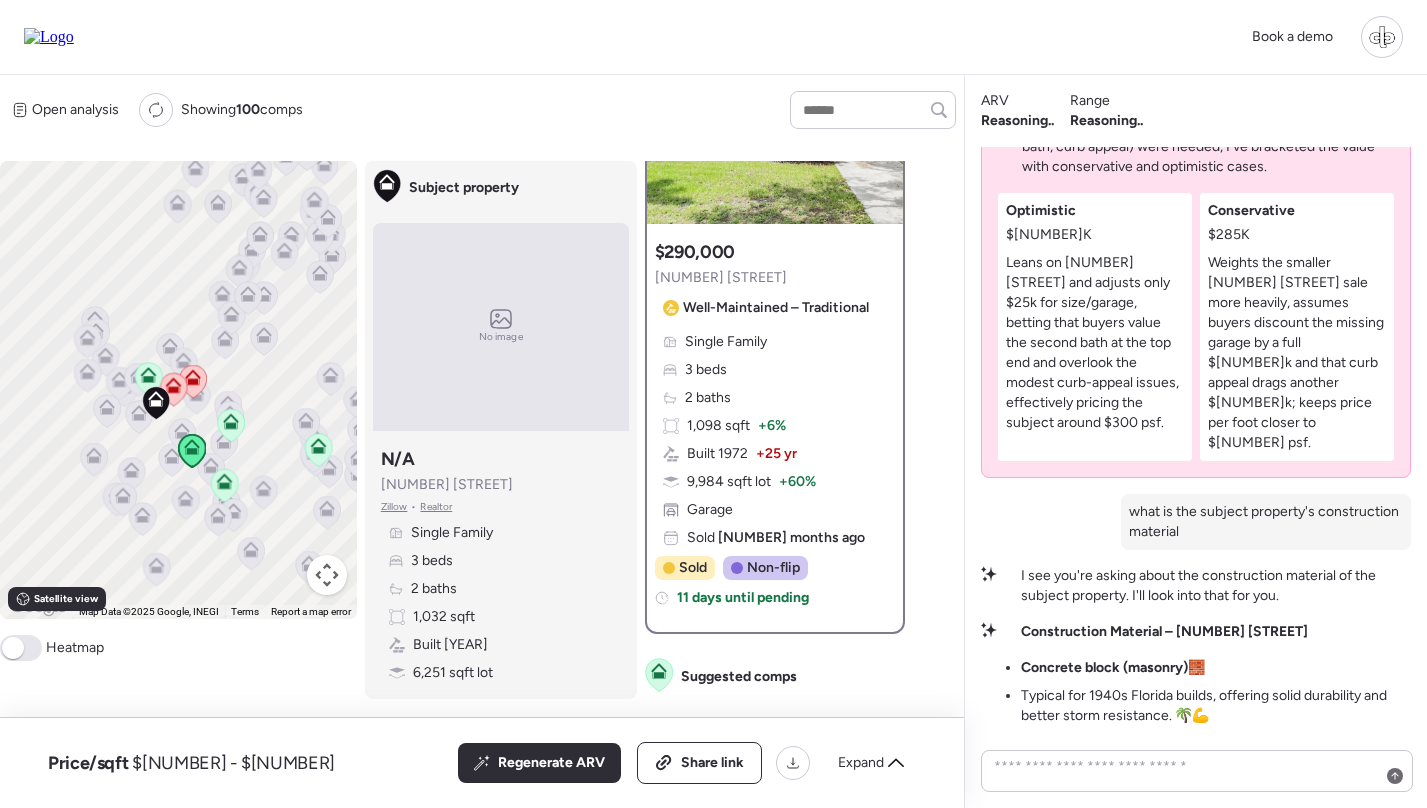 click 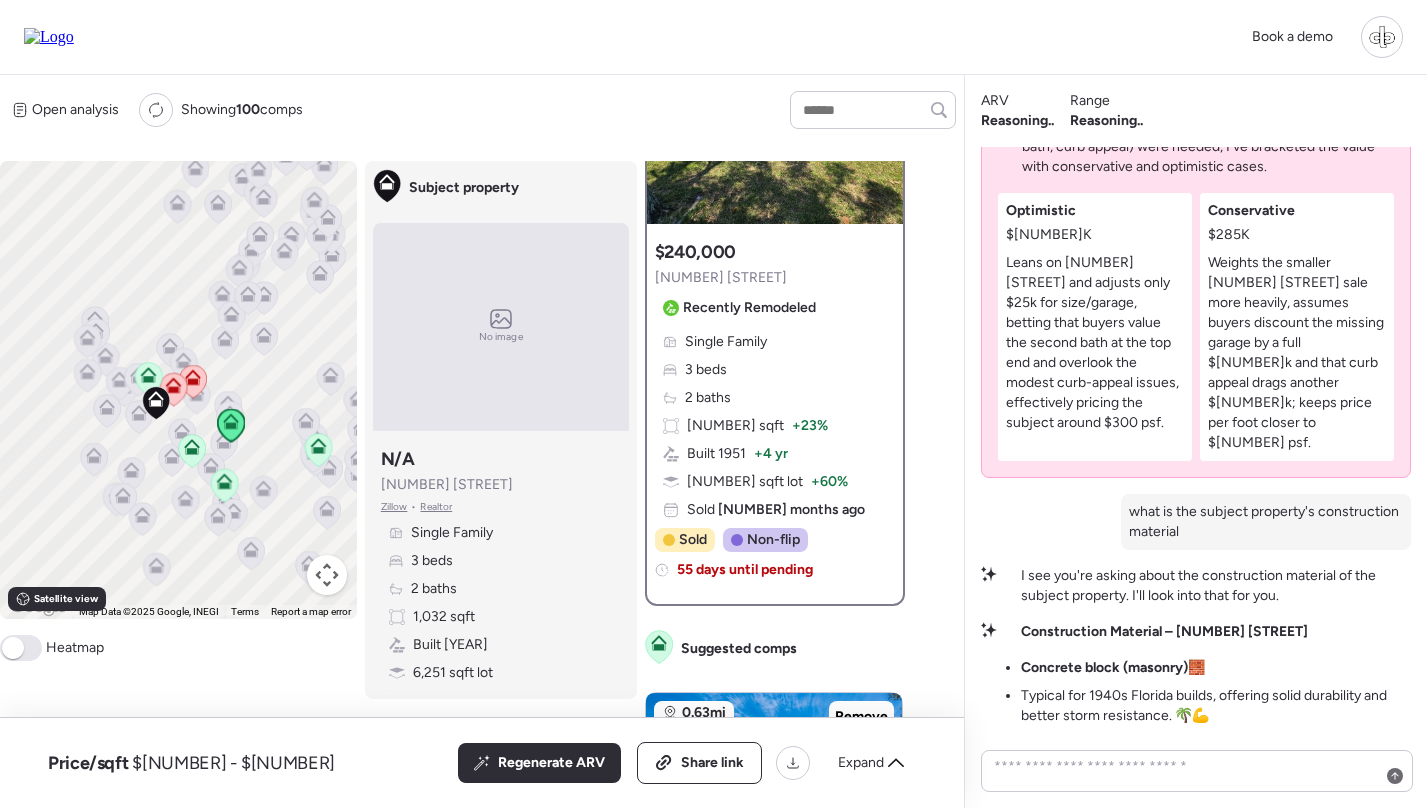 scroll, scrollTop: 0, scrollLeft: 0, axis: both 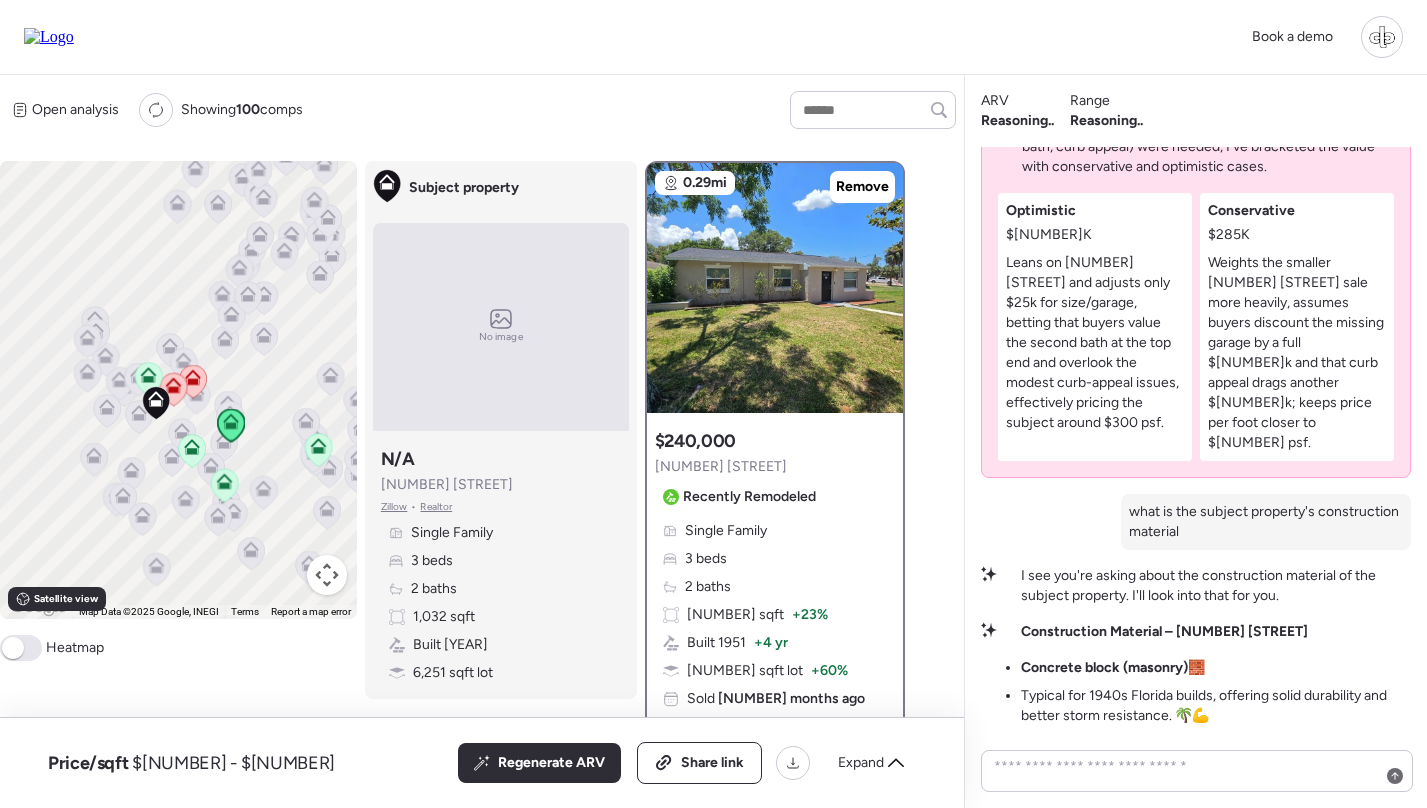 click 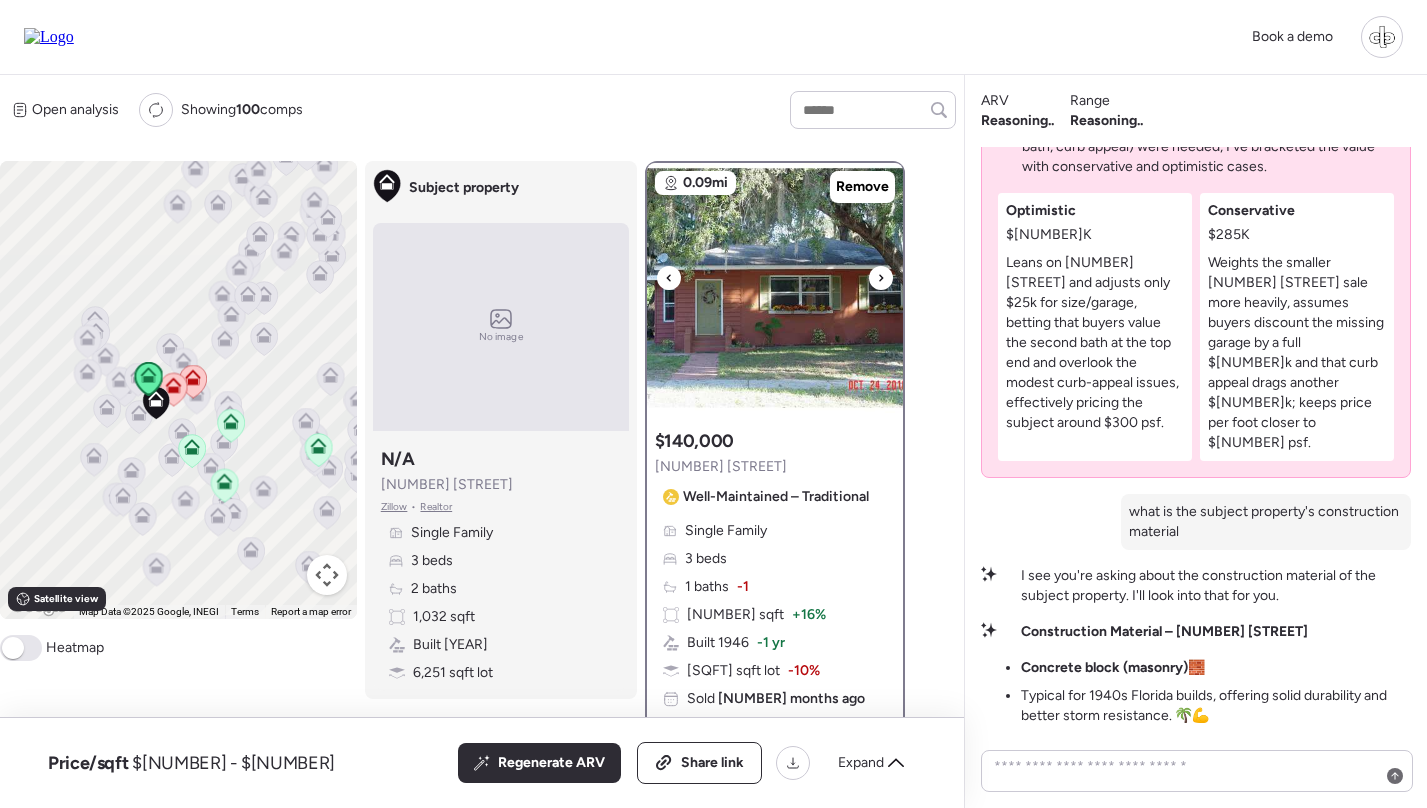 scroll, scrollTop: 98, scrollLeft: 0, axis: vertical 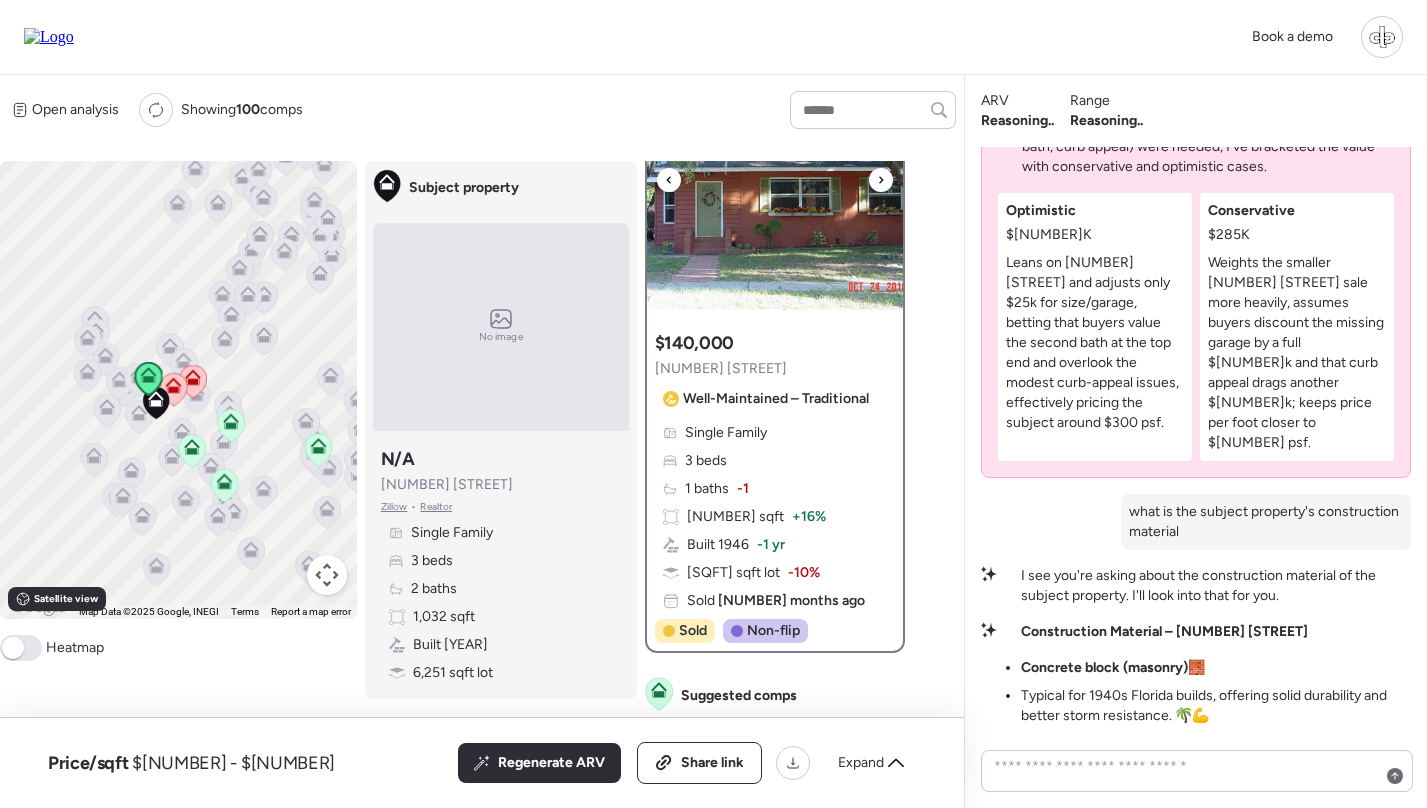 click at bounding box center (775, 190) 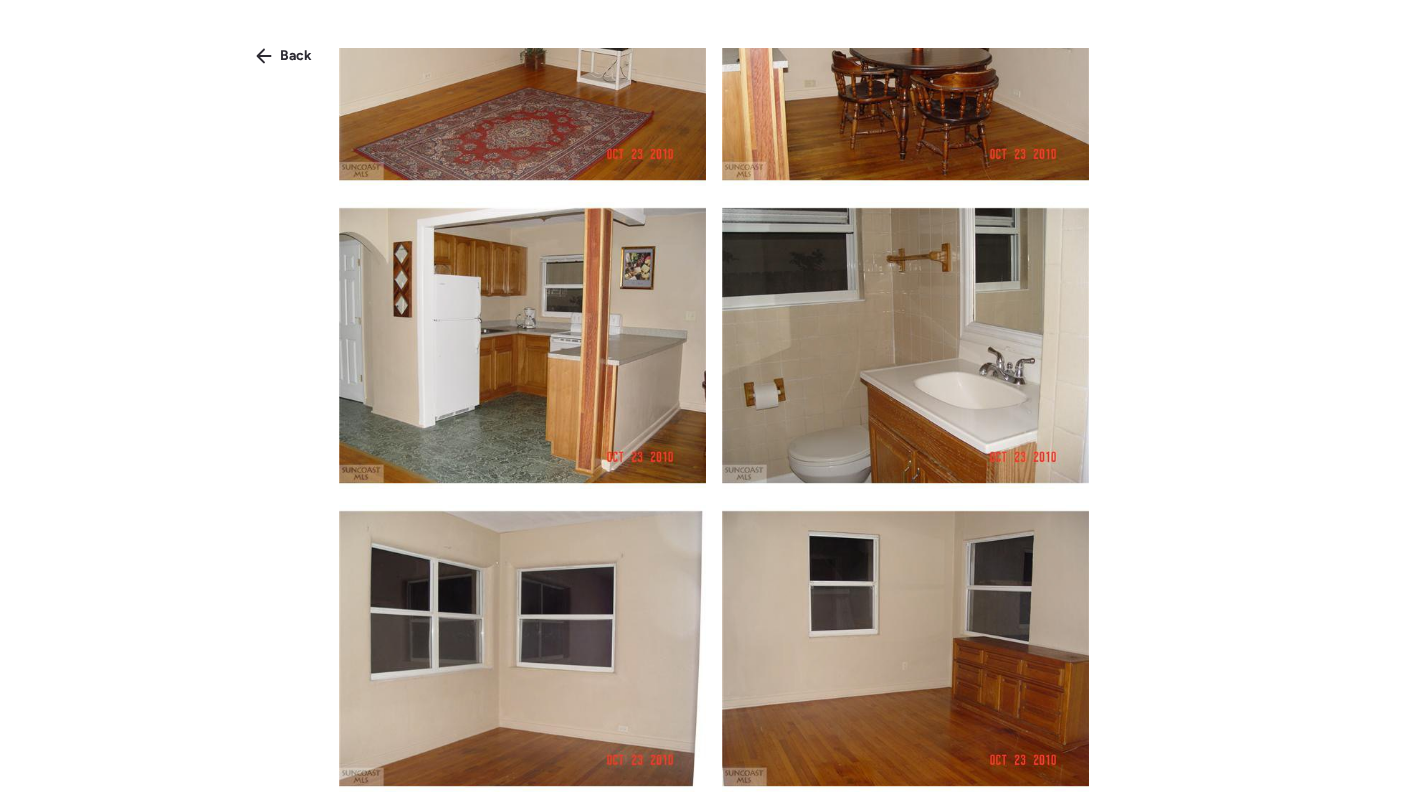 scroll, scrollTop: 695, scrollLeft: 0, axis: vertical 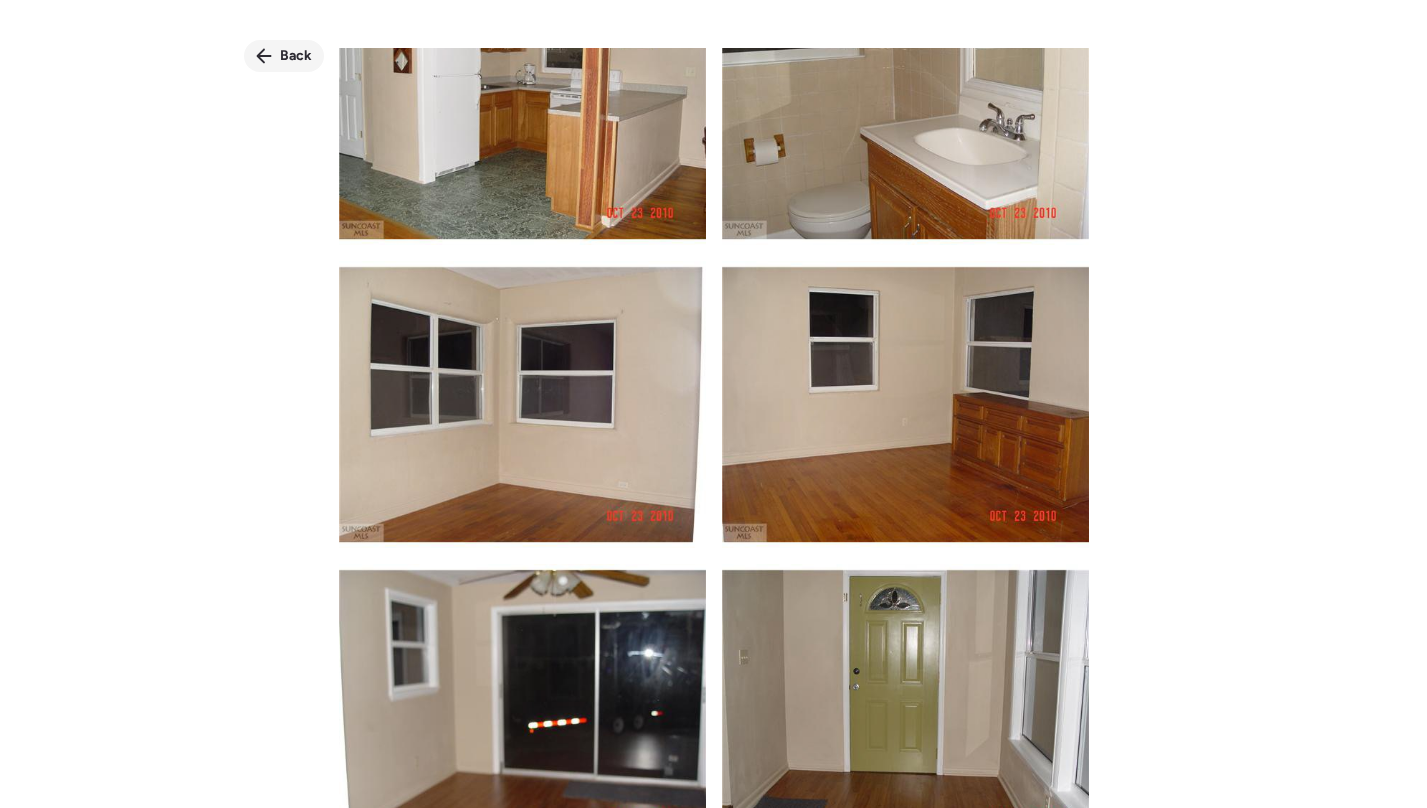 click on "Back" at bounding box center [296, 56] 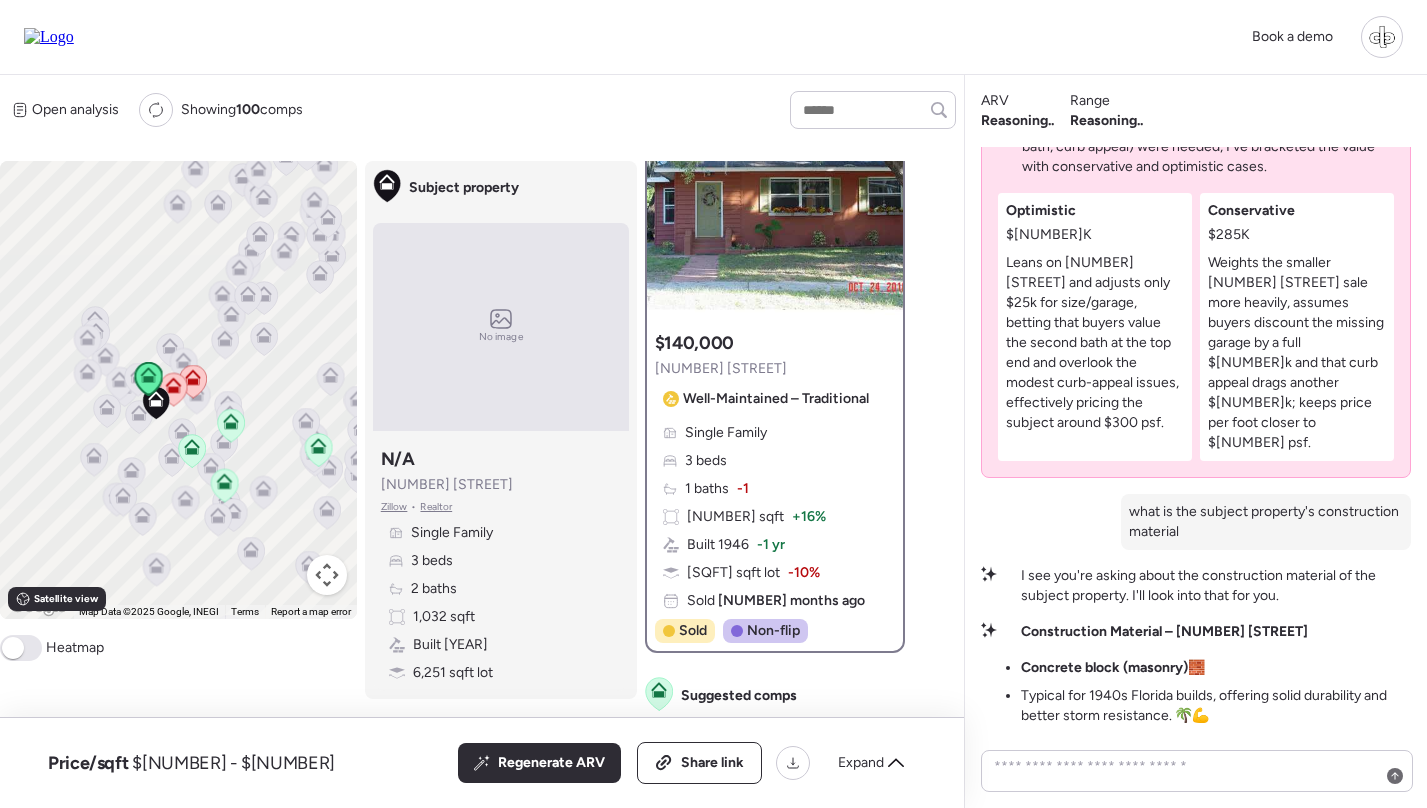 click 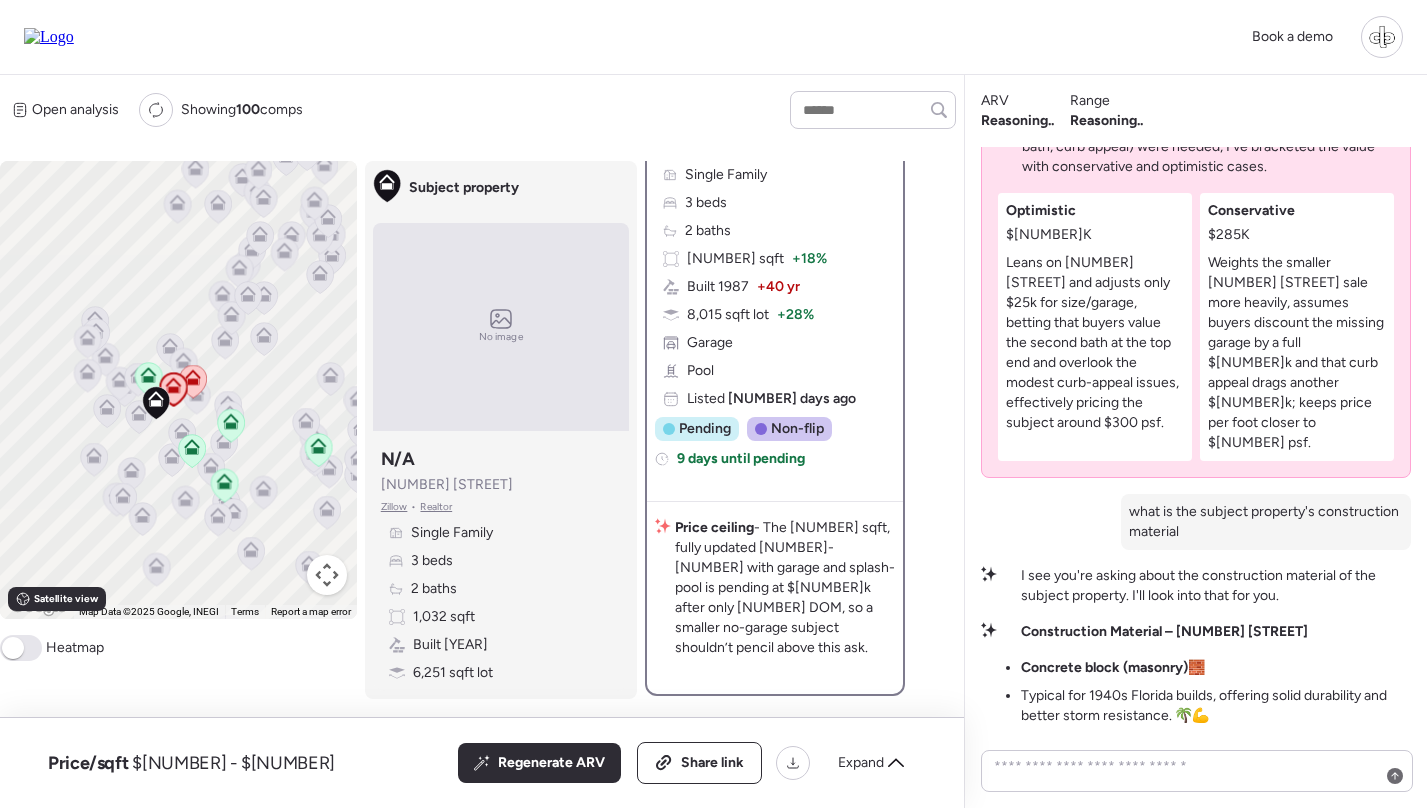scroll, scrollTop: 497, scrollLeft: 0, axis: vertical 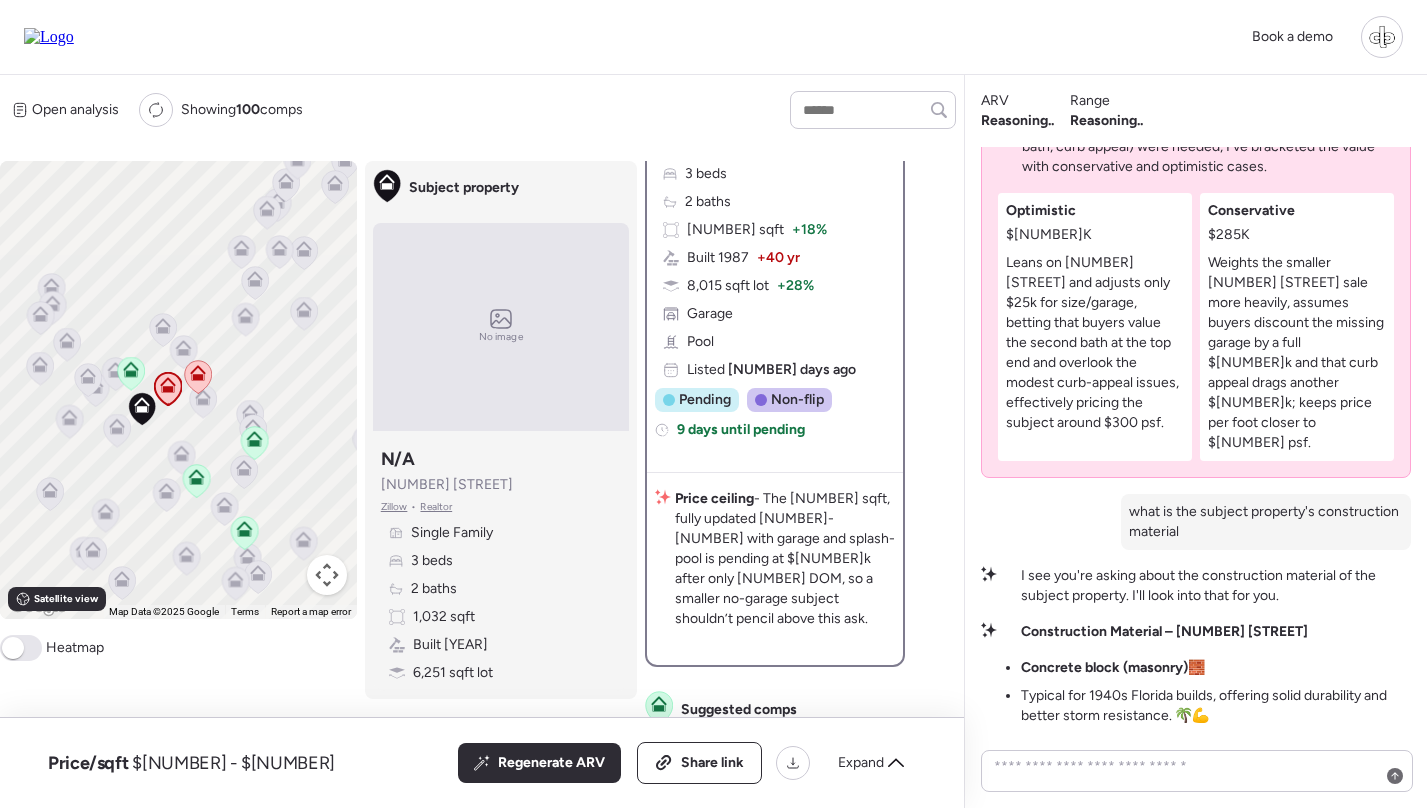 click 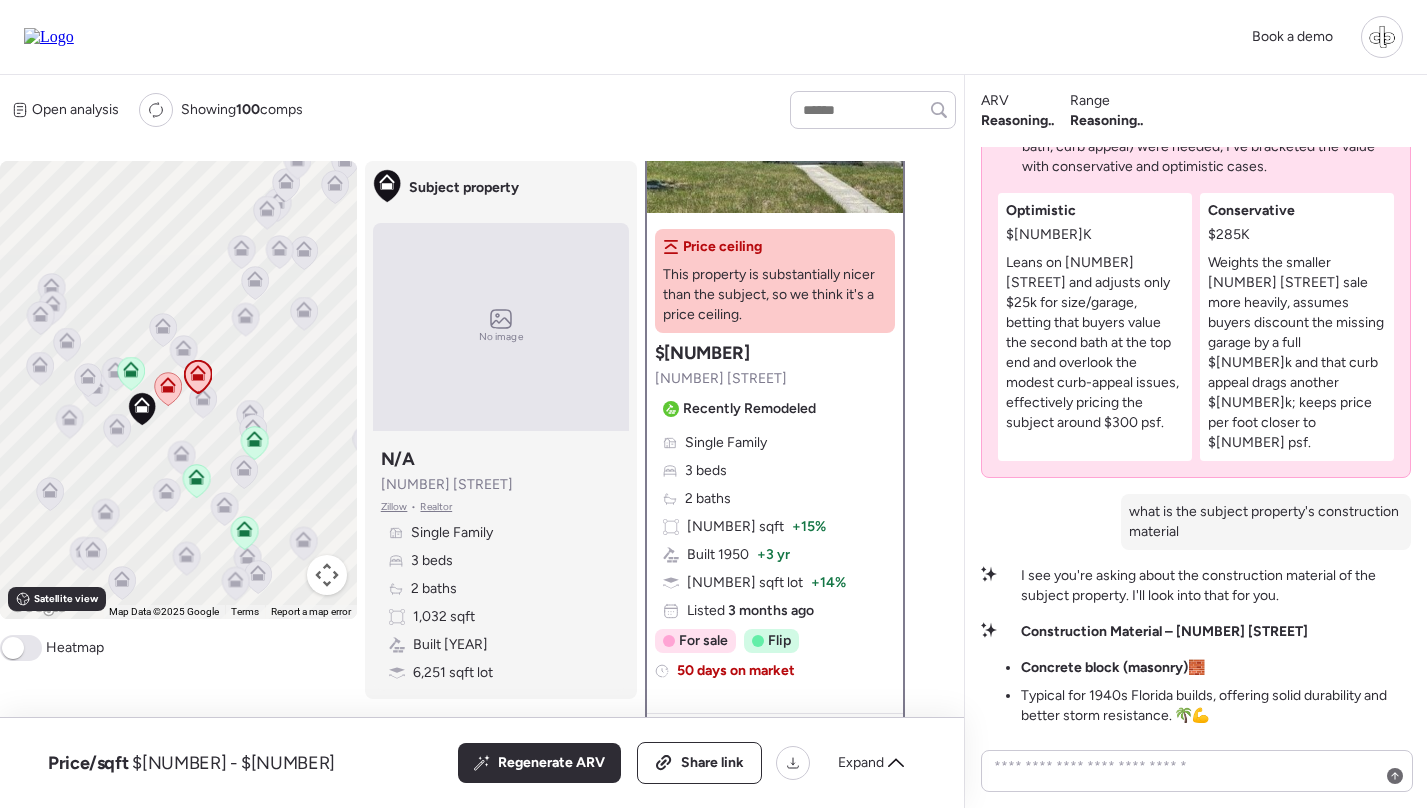 scroll, scrollTop: 60, scrollLeft: 0, axis: vertical 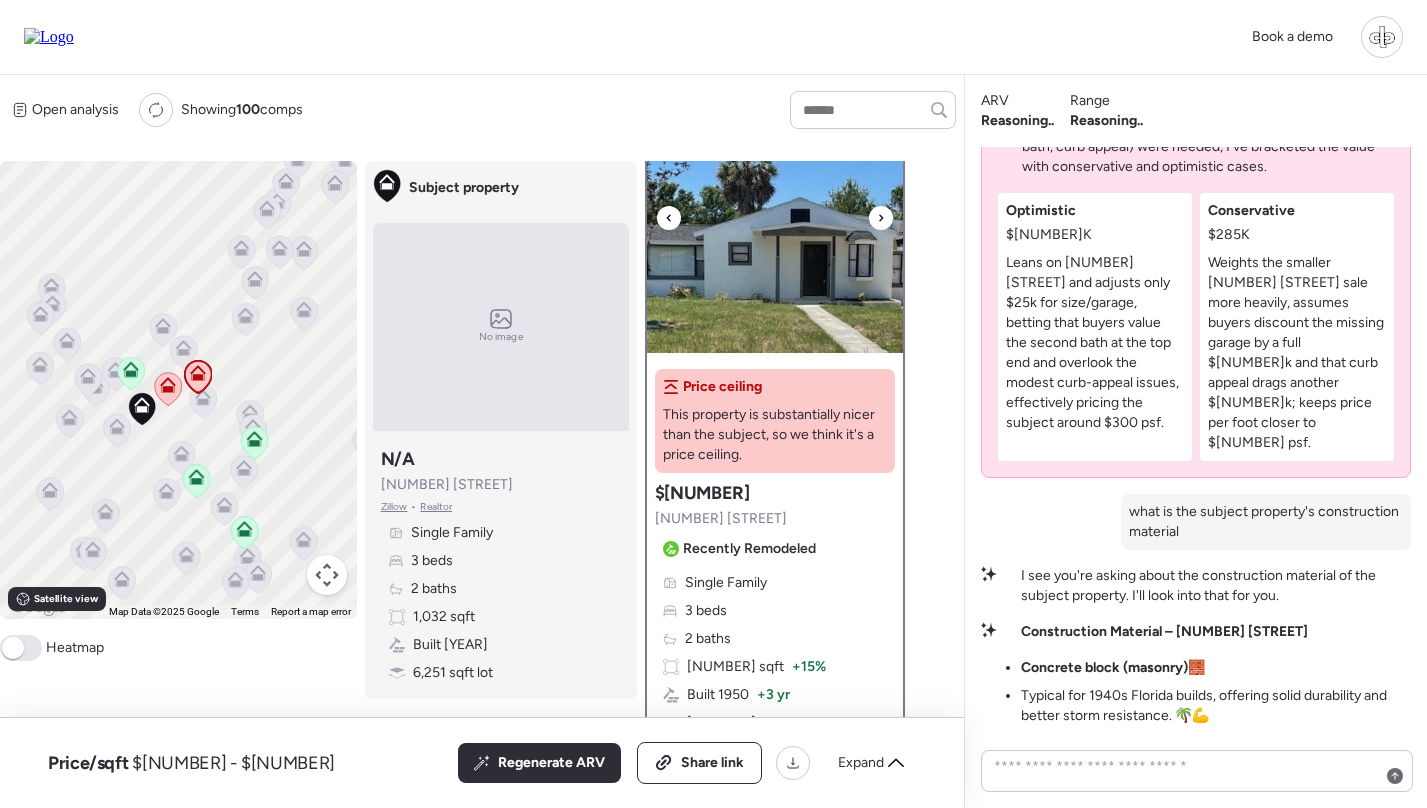 click at bounding box center [775, 228] 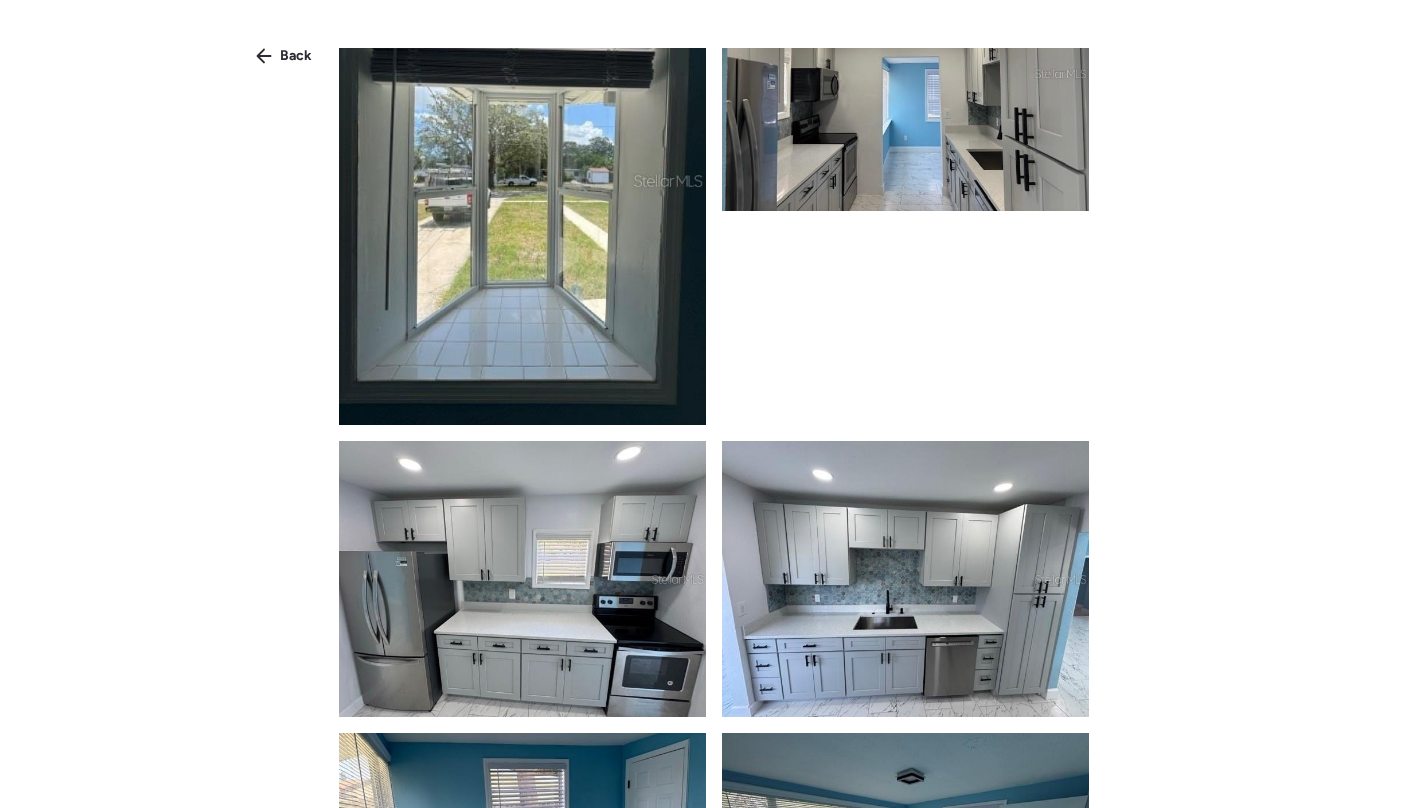 scroll, scrollTop: 2174, scrollLeft: 0, axis: vertical 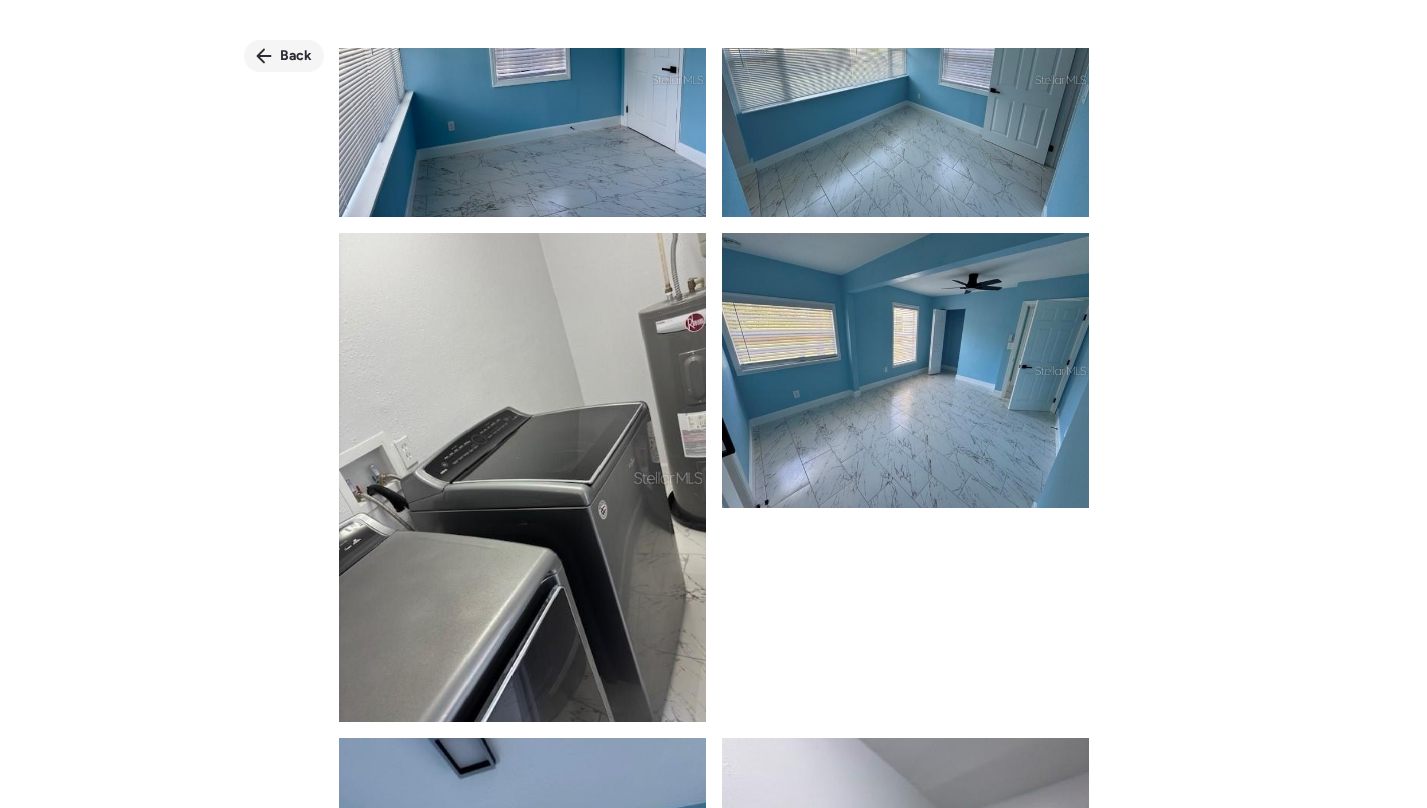 click on "Back" at bounding box center [296, 56] 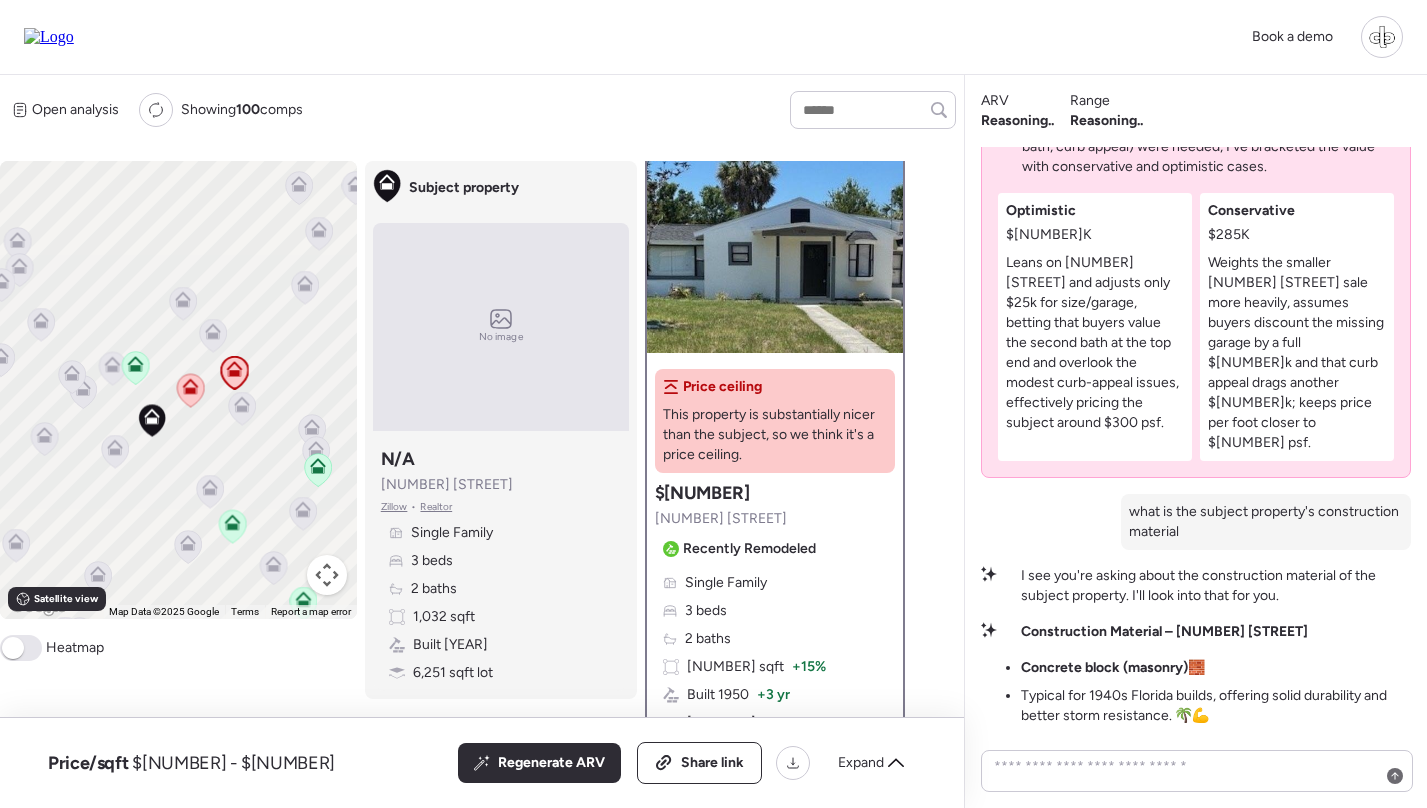 click 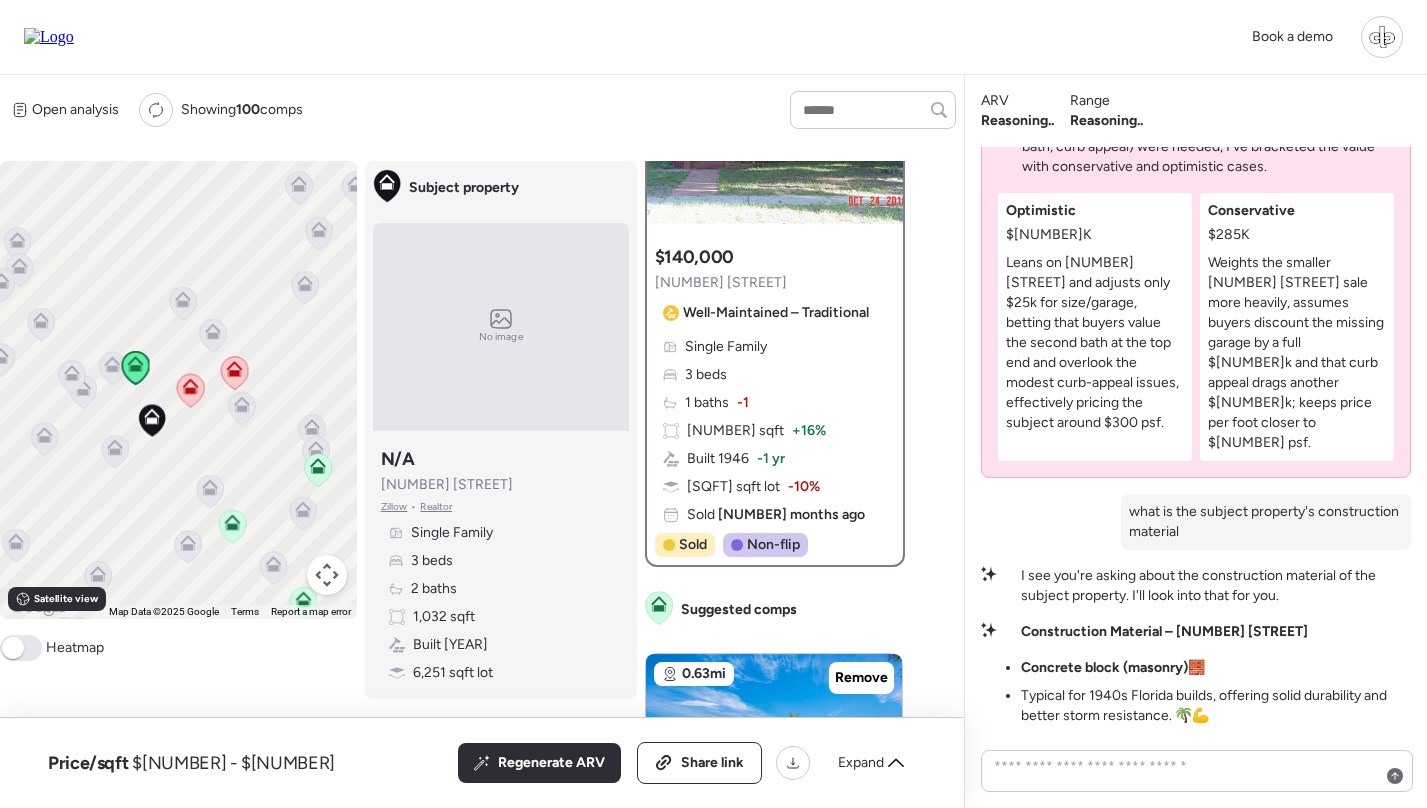 scroll, scrollTop: 186, scrollLeft: 0, axis: vertical 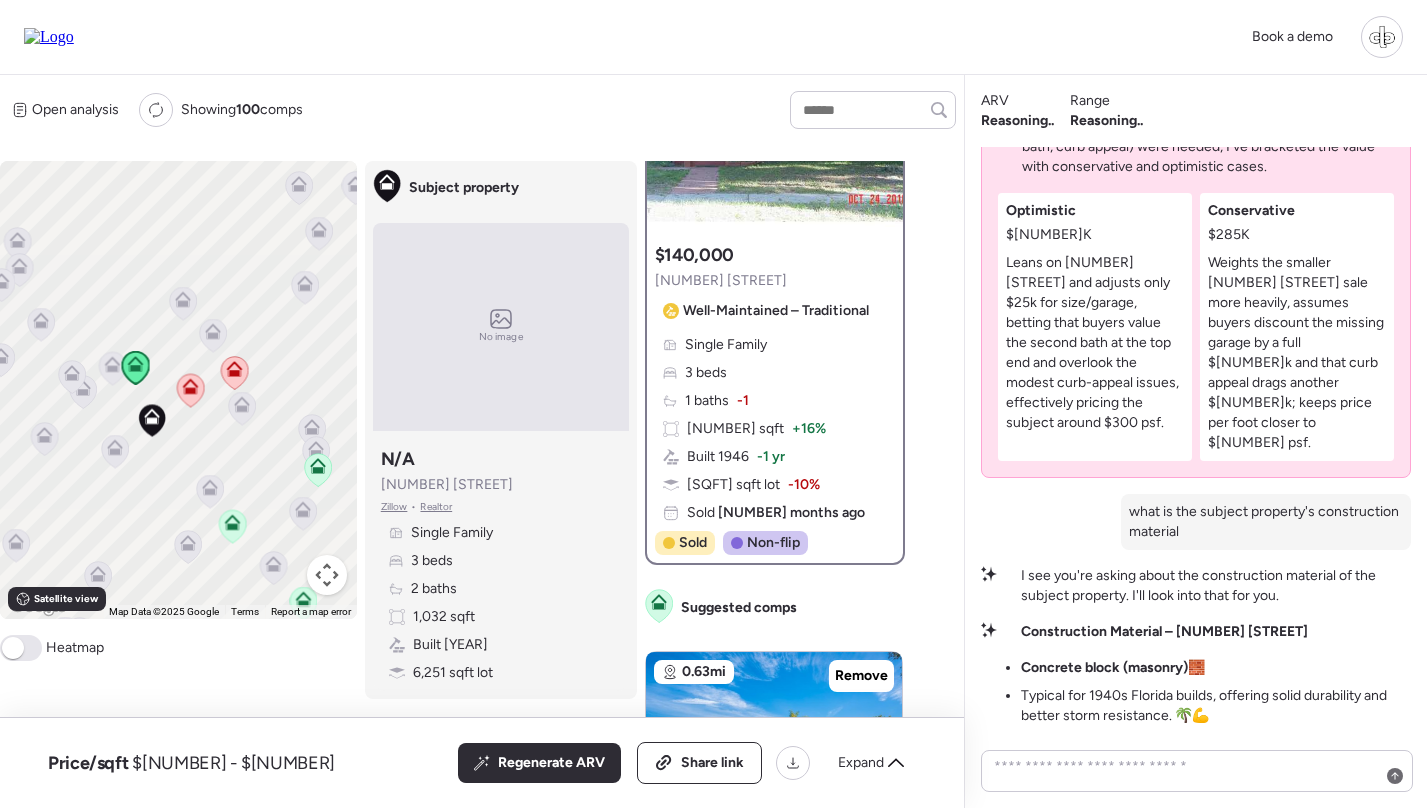 click 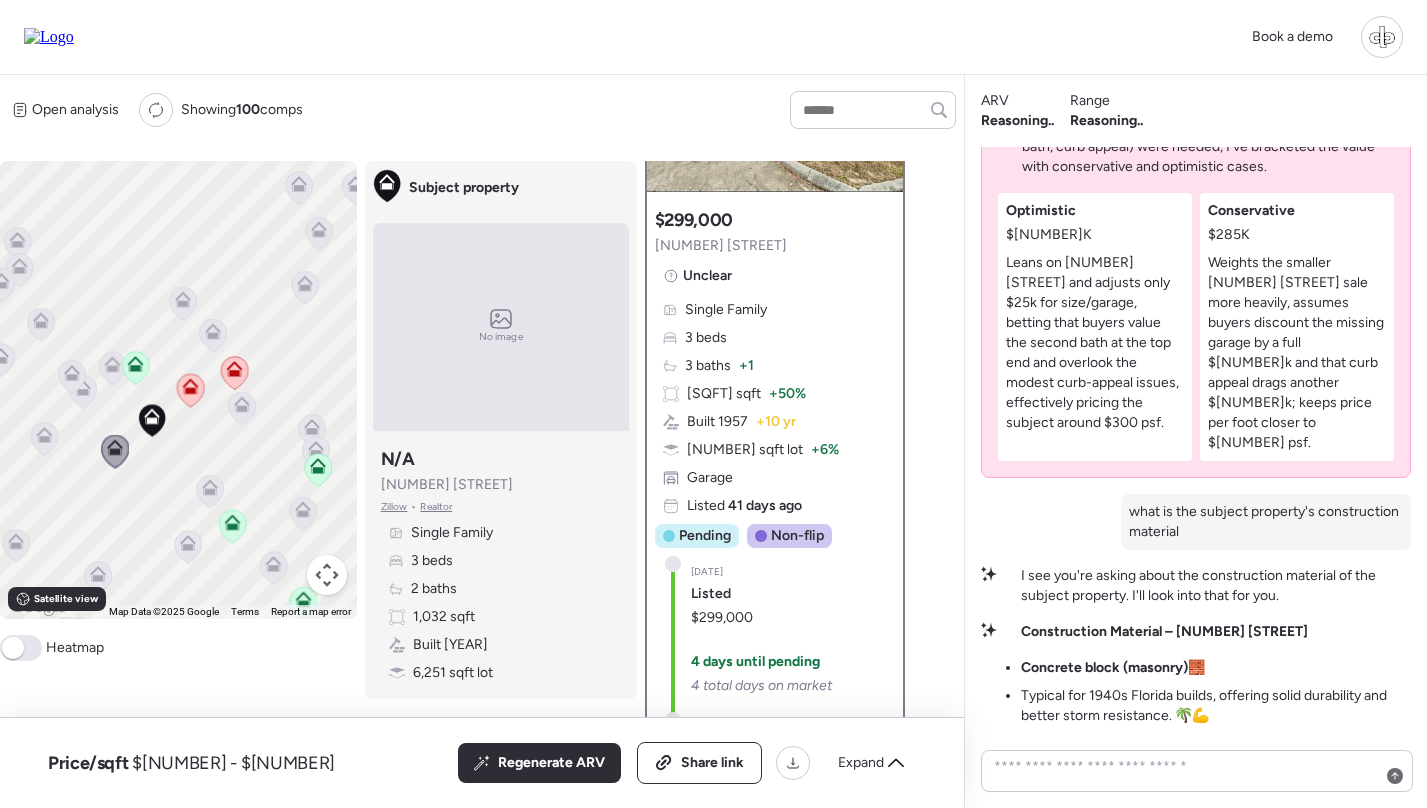 scroll, scrollTop: 0, scrollLeft: 0, axis: both 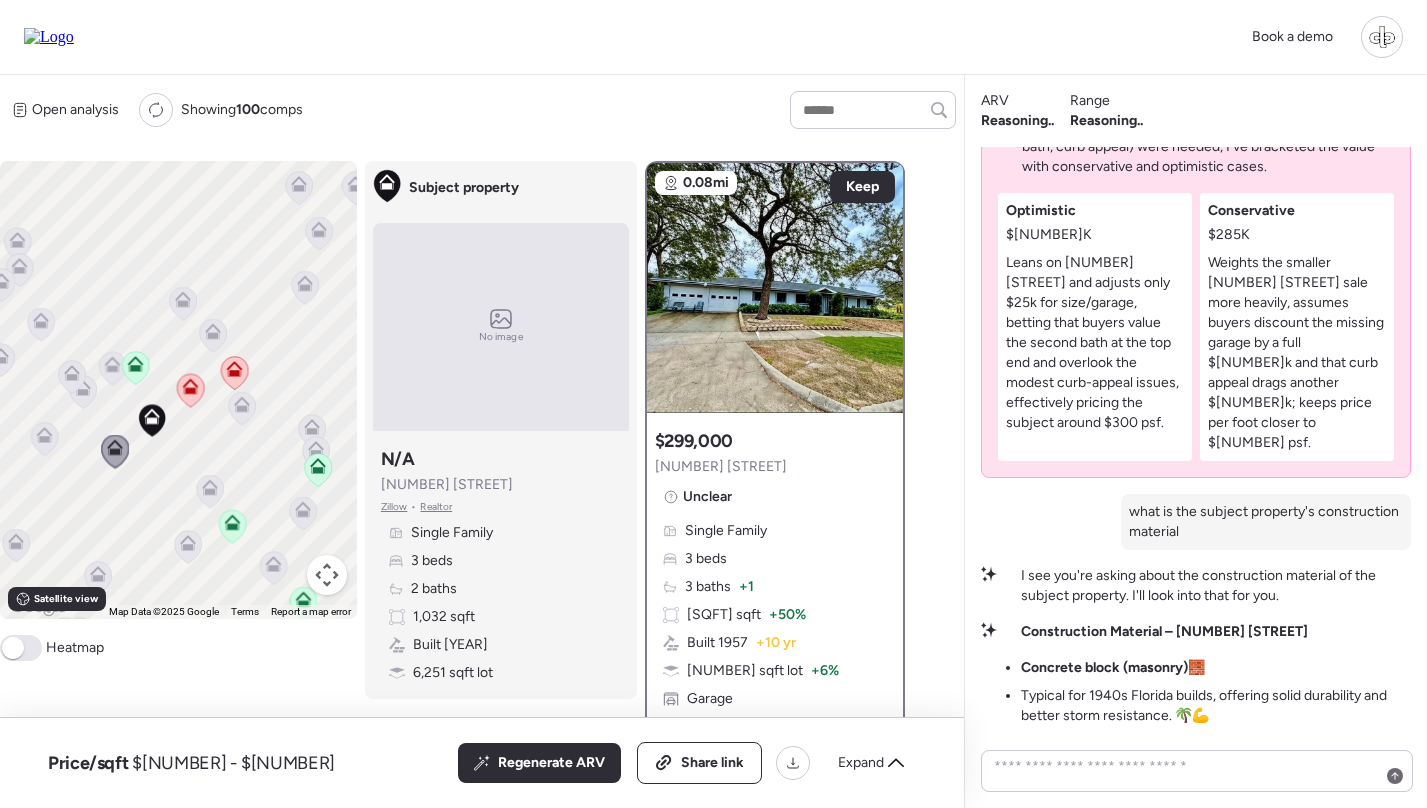 click at bounding box center [775, 288] 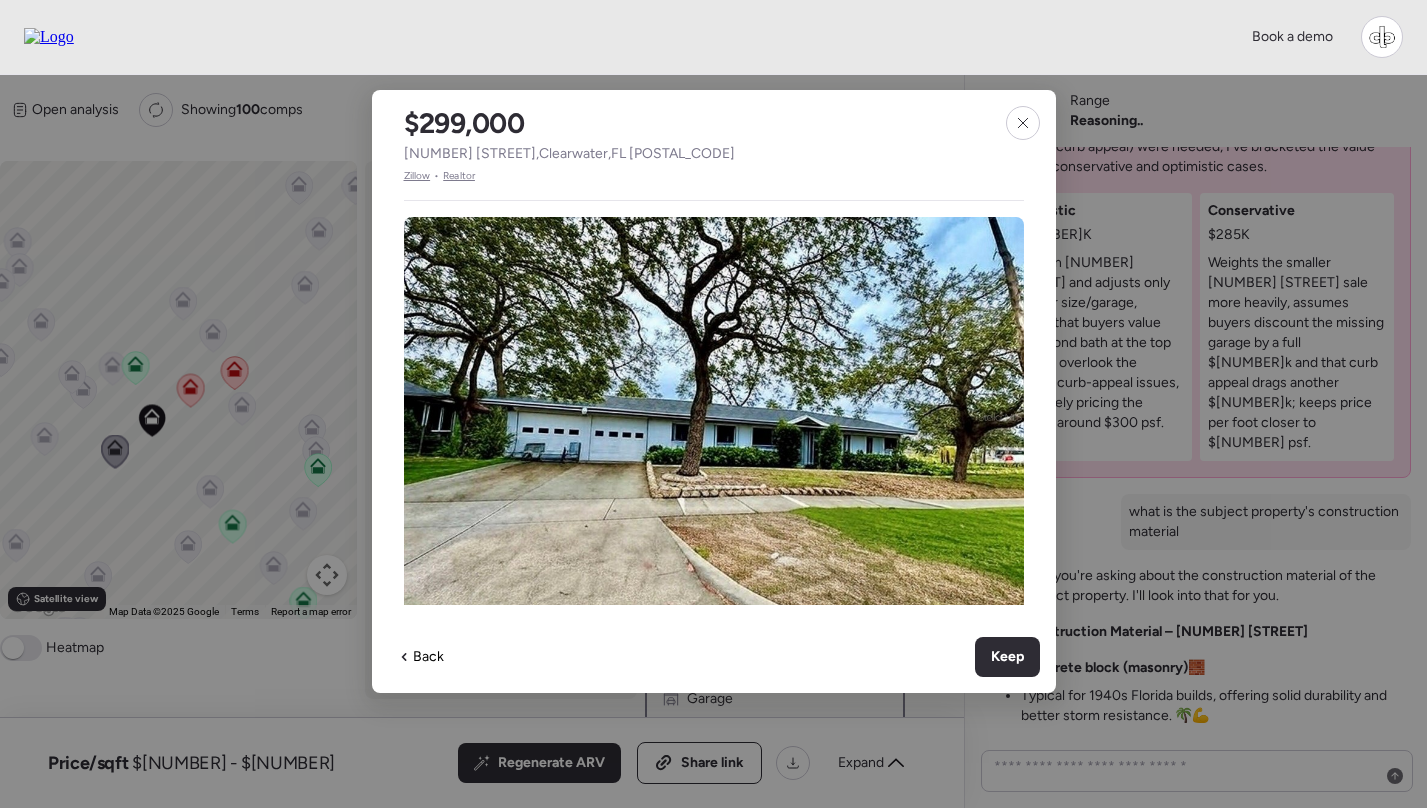 click on "$299,000 1005 Apache Trl ,  Clearwater ,  FL   33755 Zillow • Realtor Single Family 3 beds 3 baths 1,549 sqft Built 1957 6,599 sqft lot Garage Pending Non-flip Non-flip Excellent condition comp, but not remodeled specifically for re-sale. Sold  N/A Unclear Welcome to this 1549 sq ft single-family home offering 3 spacious bedrooms, 3 bathrooms, and a convenient two-car garage. Ideally located within walking distance to vibrant Clearwater Downtown, this home provides the perfect blend of comfort, functionality, and location.  Step in... Show more Distance 0.08 mi No obstructions detected Disqualifier -  This comp was too dissimilar to the subject property
Back Keep" at bounding box center (714, 391) 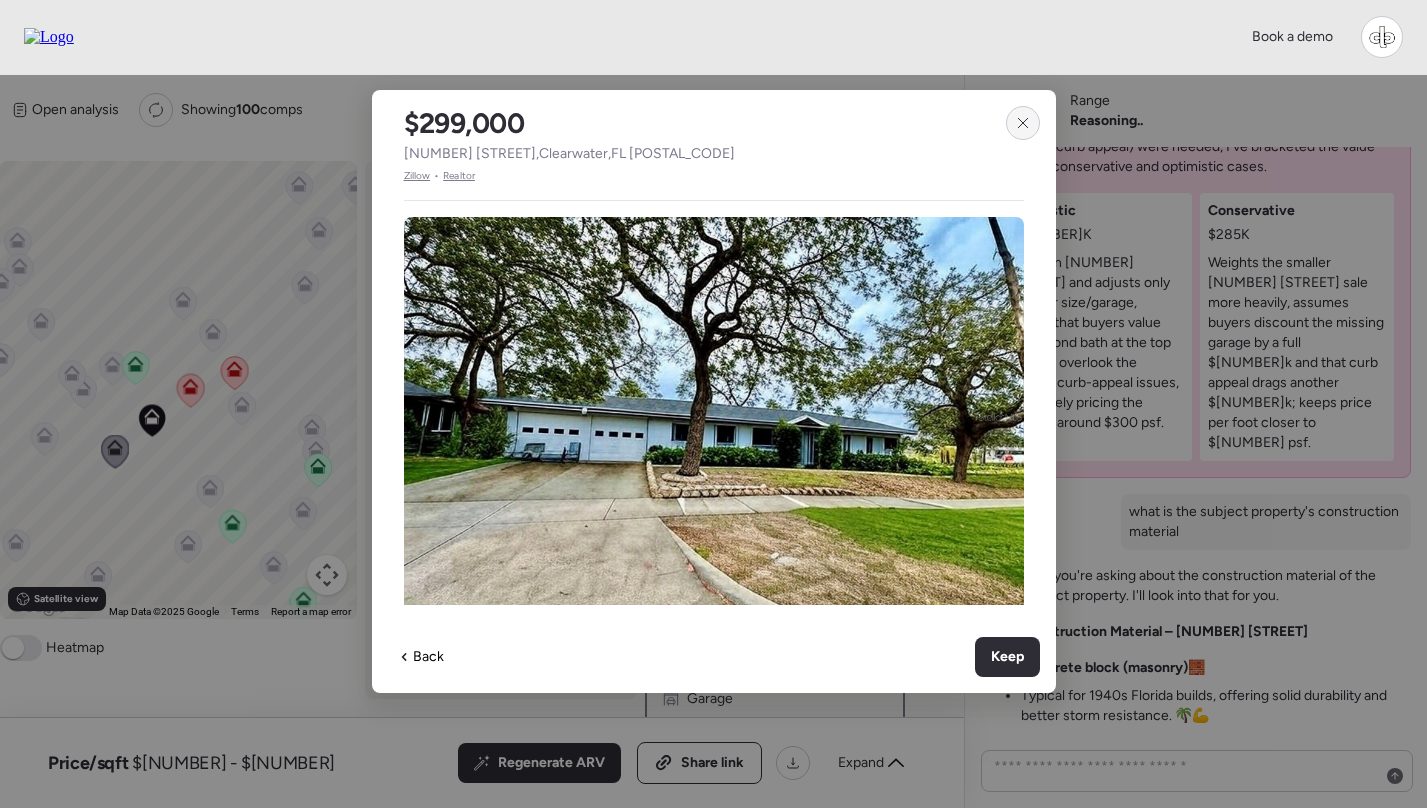 click 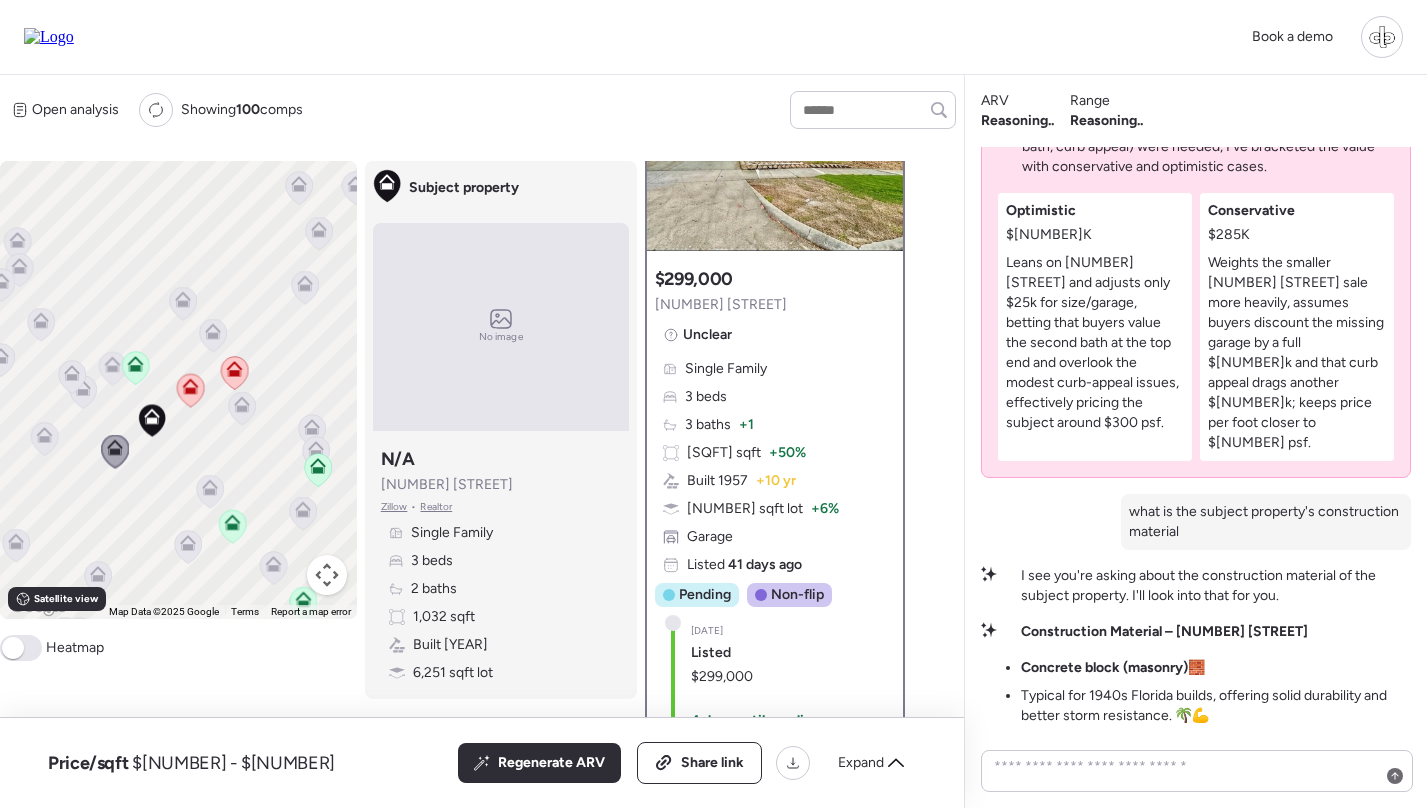 scroll, scrollTop: 130, scrollLeft: 0, axis: vertical 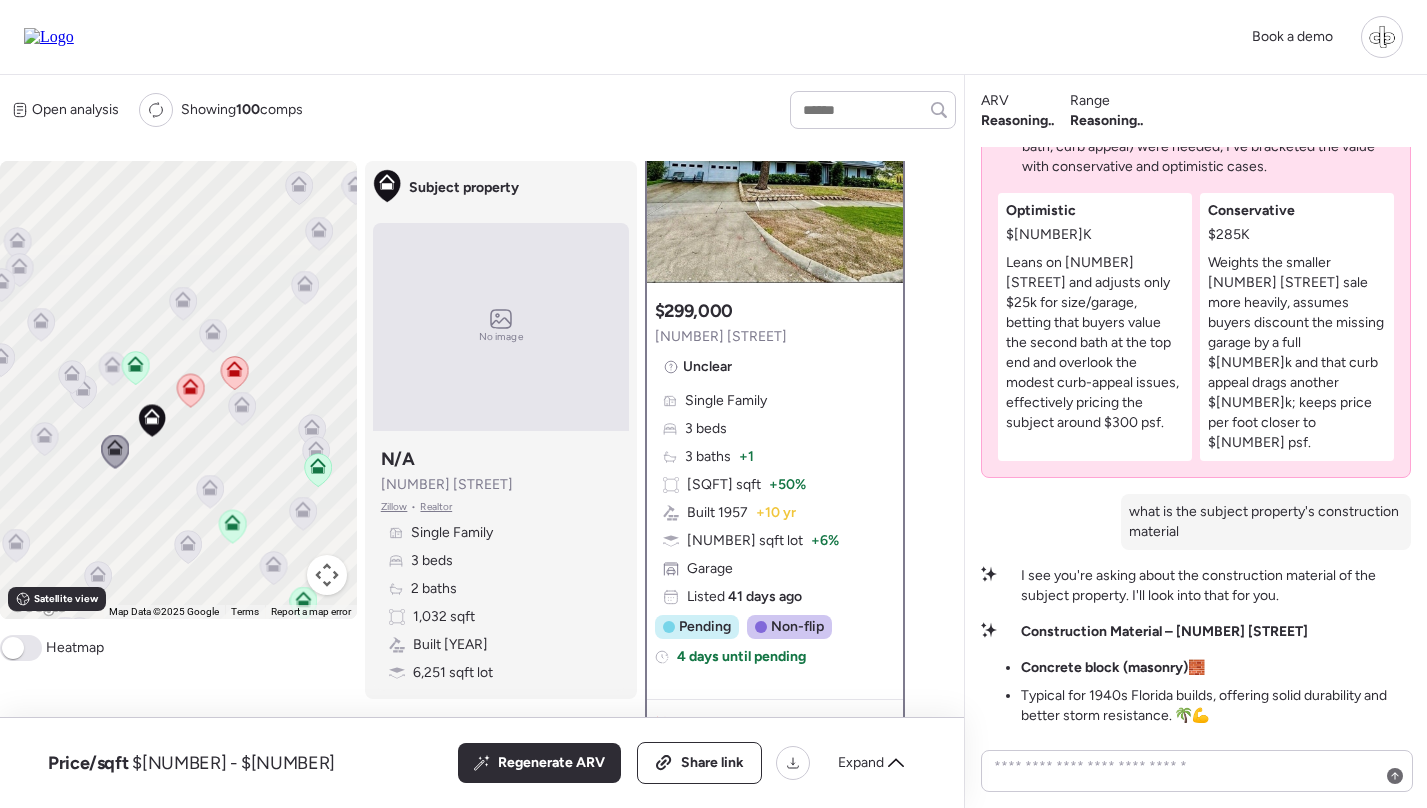 click on "Single Family 3 beds 3 baths + 1 1,549 sqft + 50% Built 1957 + 10 yr 6,599 sqft lot + 6% Garage Listed   41 days ago" at bounding box center (775, 499) 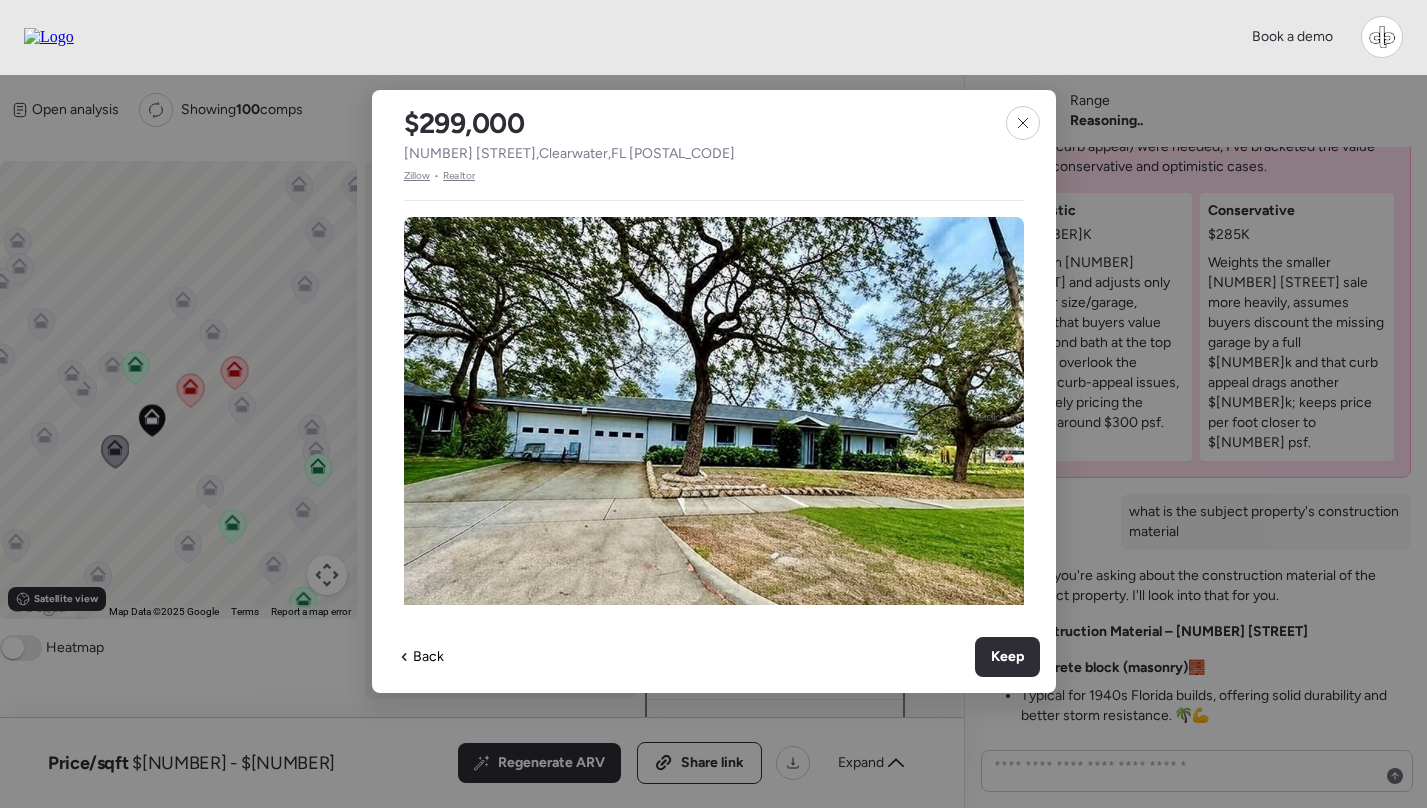 click on "Zillow" at bounding box center [417, 176] 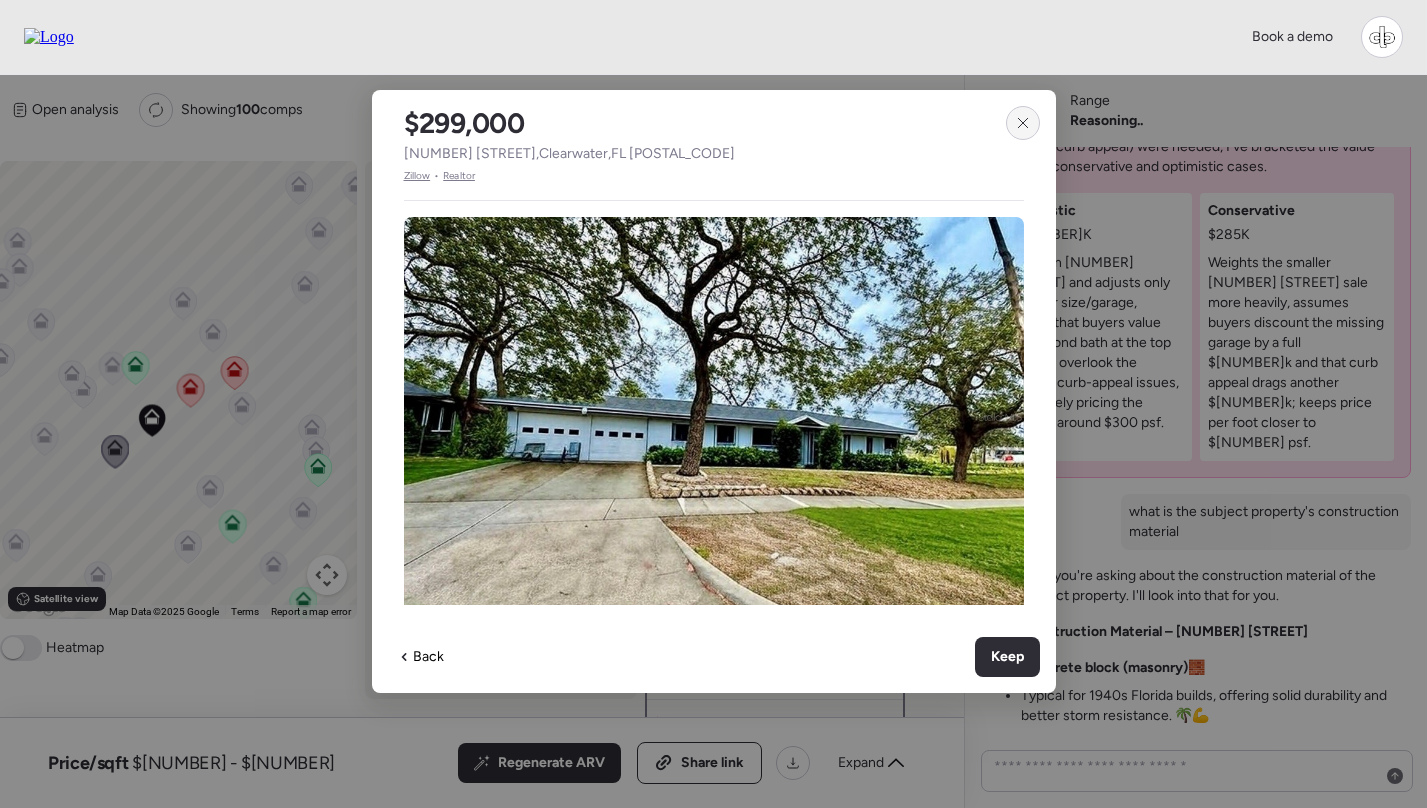 click 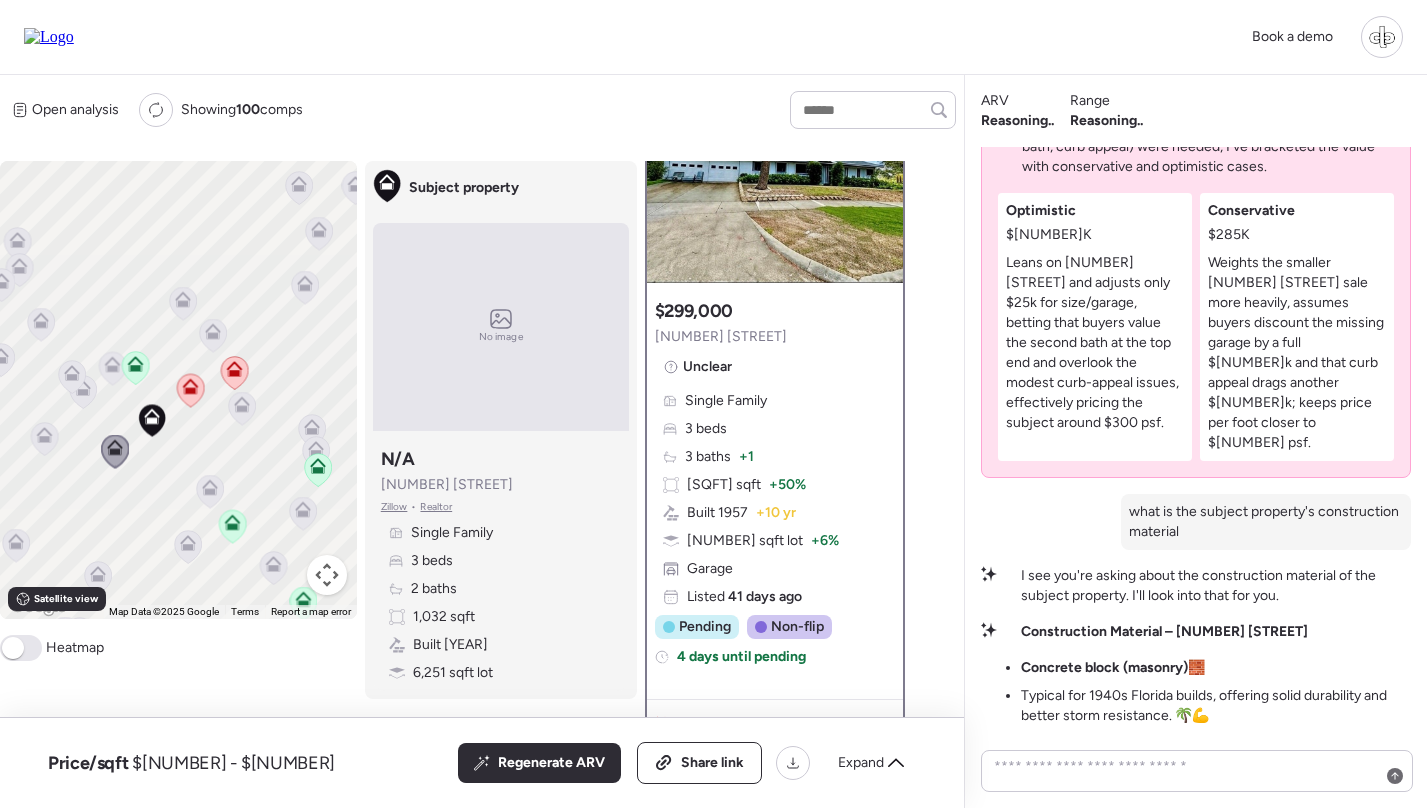 click 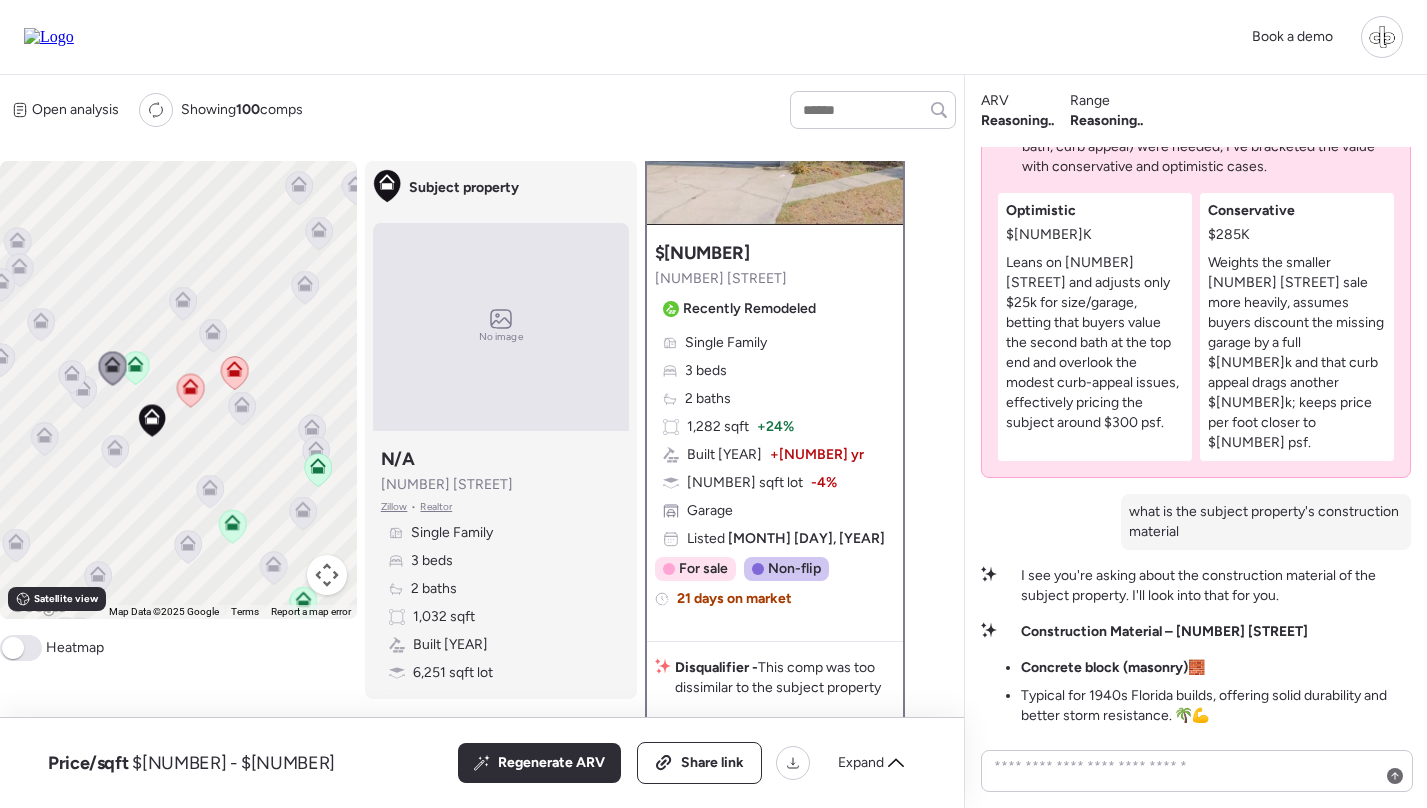 scroll, scrollTop: 194, scrollLeft: 0, axis: vertical 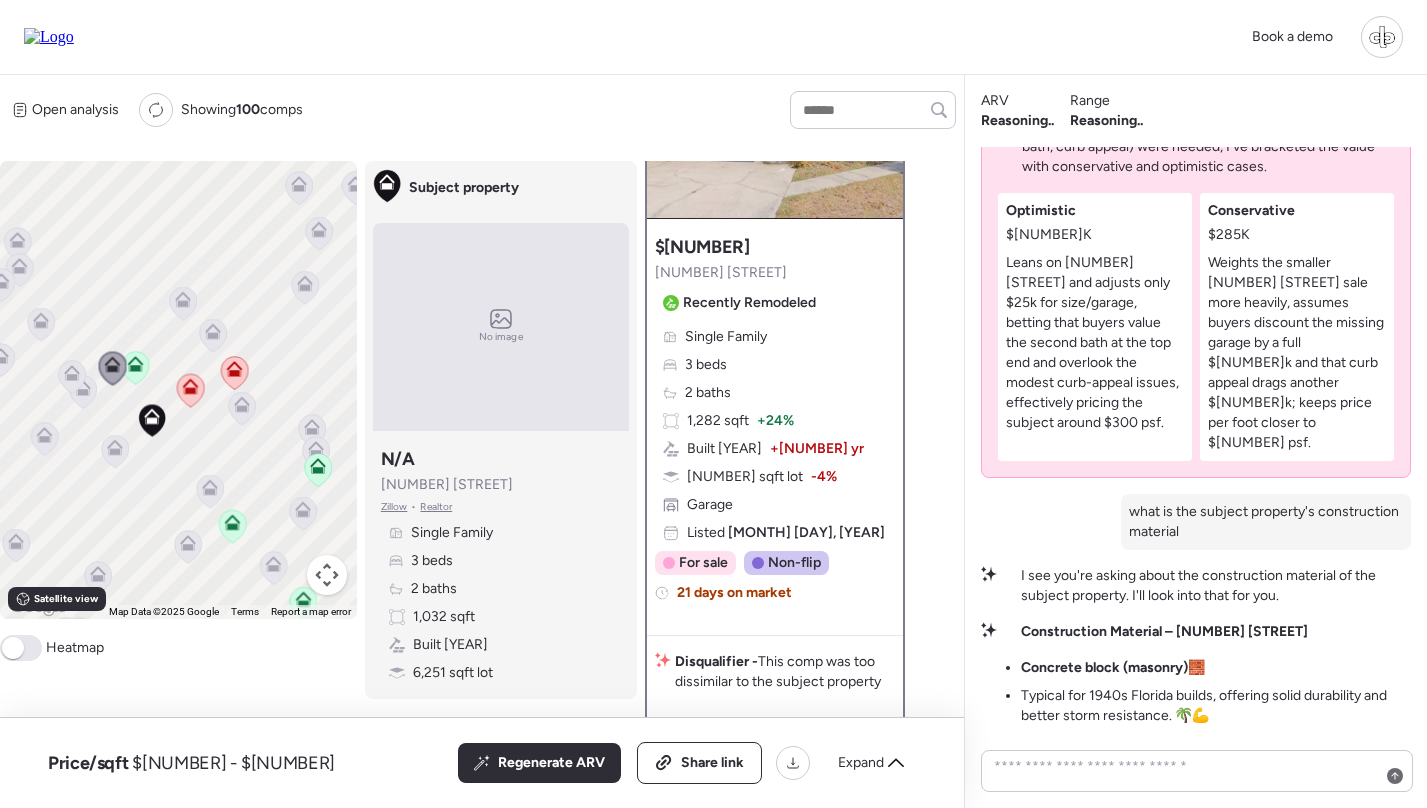 click 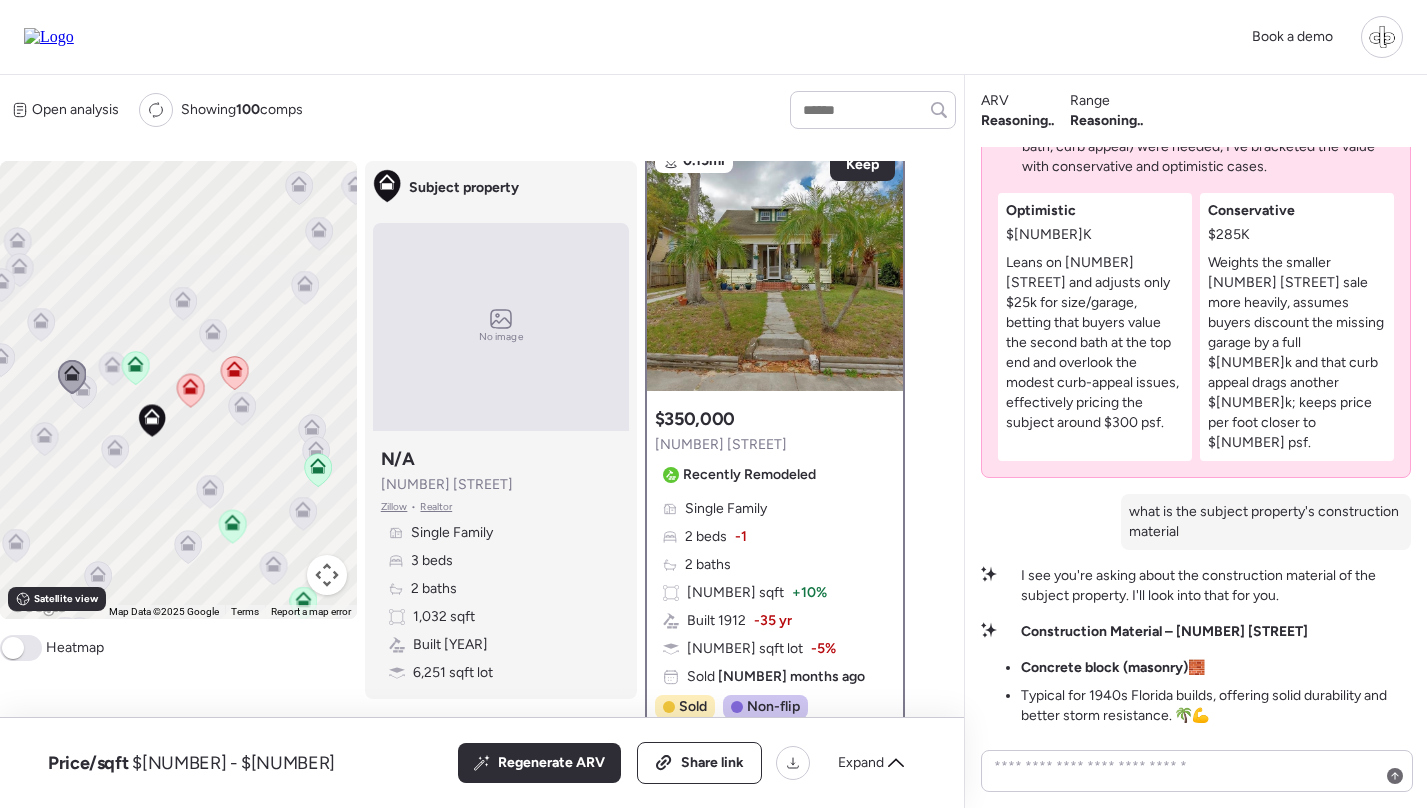 scroll, scrollTop: 0, scrollLeft: 0, axis: both 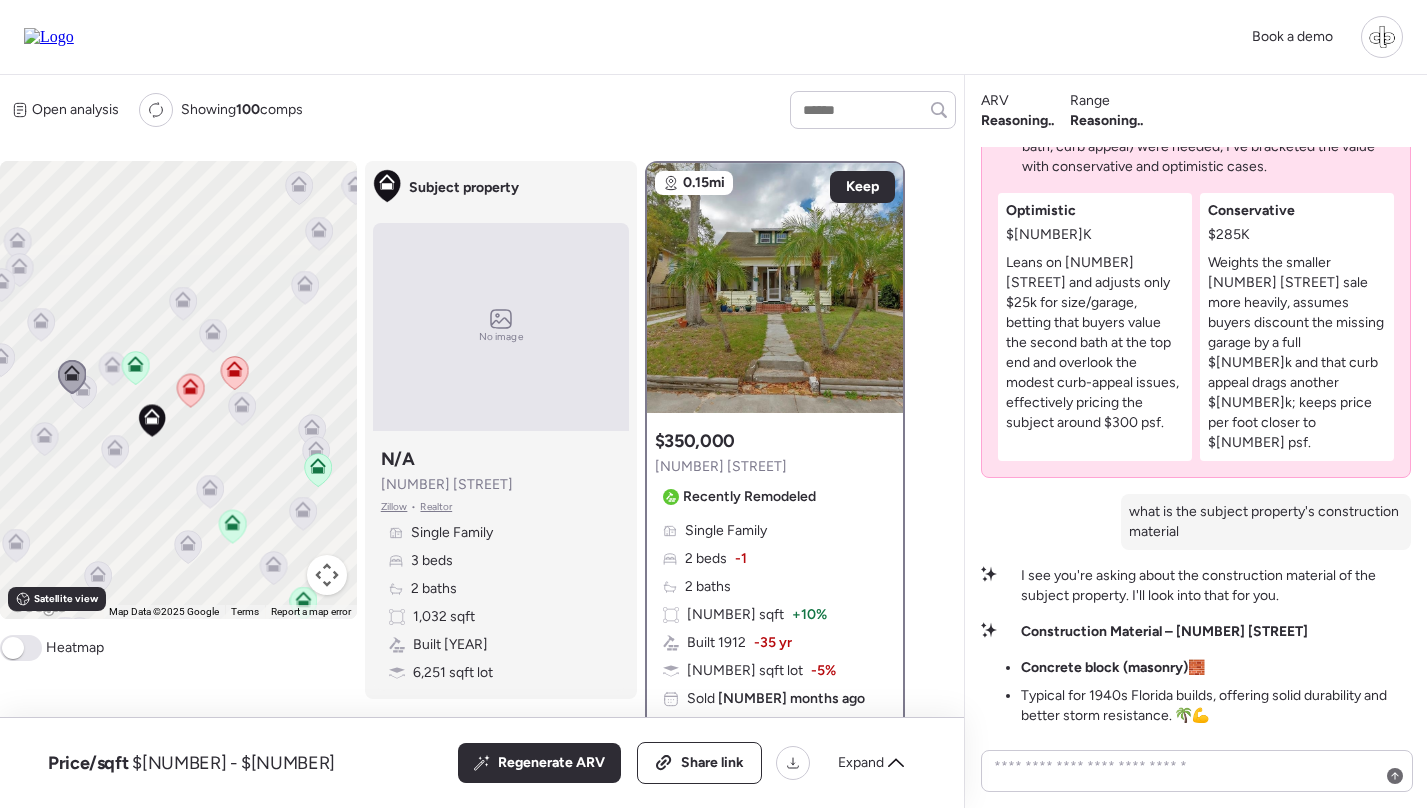 click 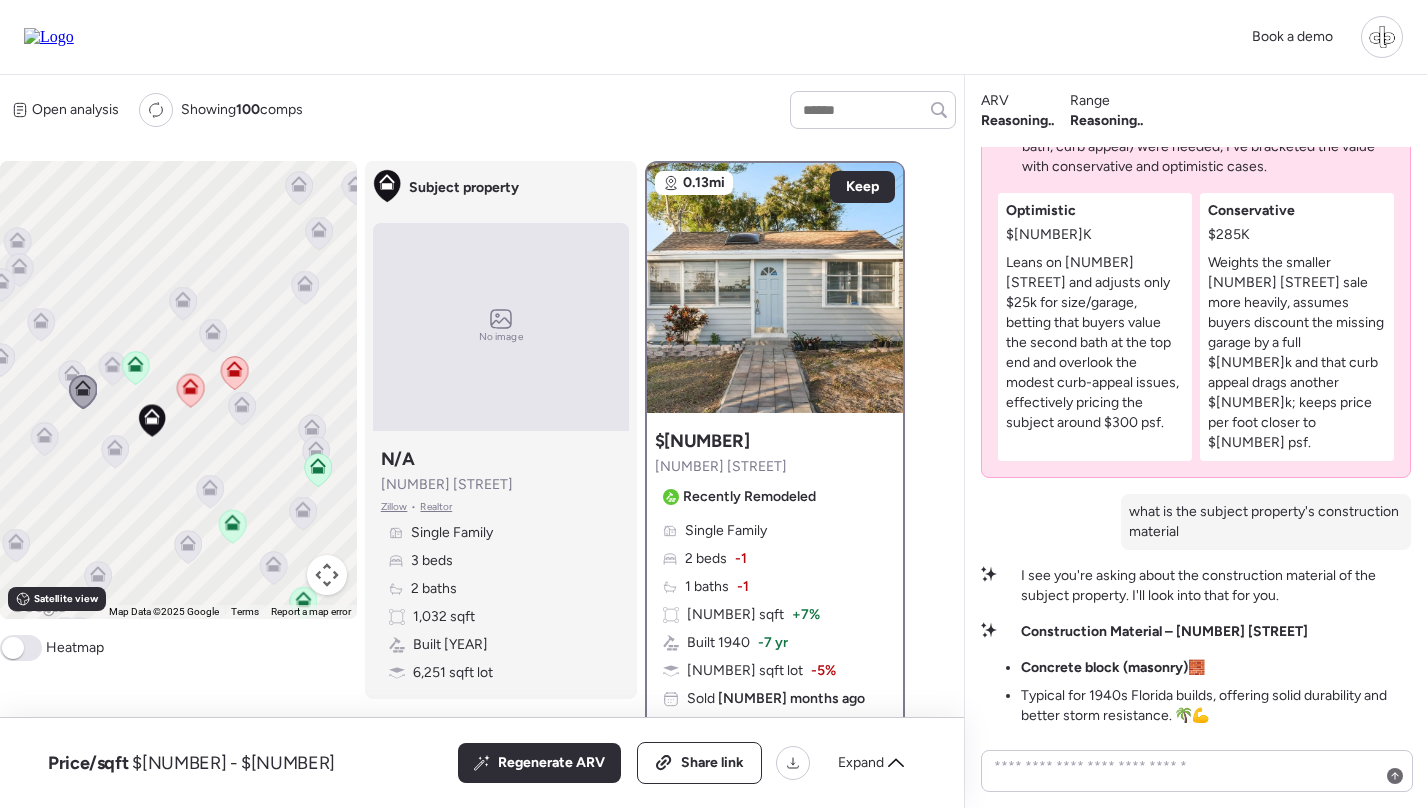 click 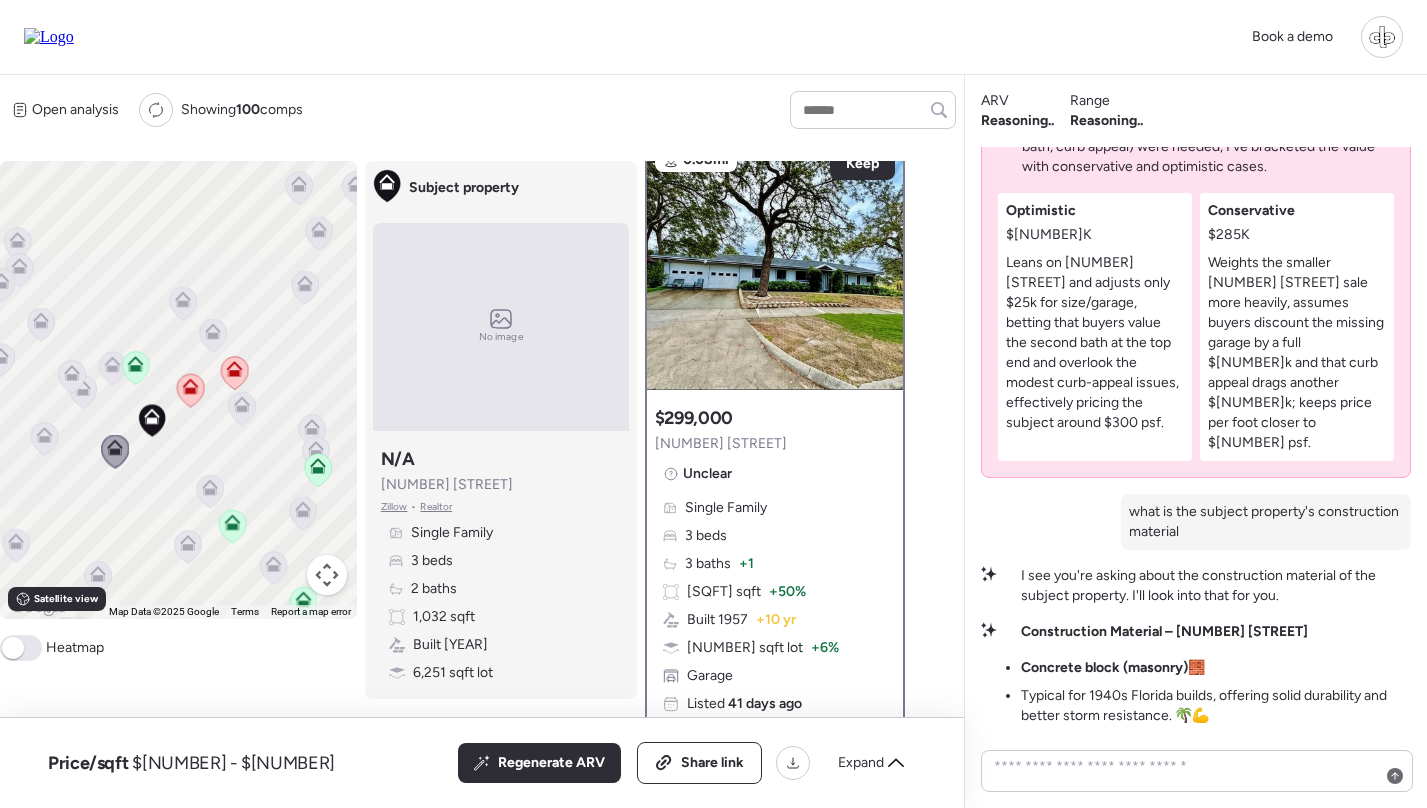scroll, scrollTop: 16, scrollLeft: 0, axis: vertical 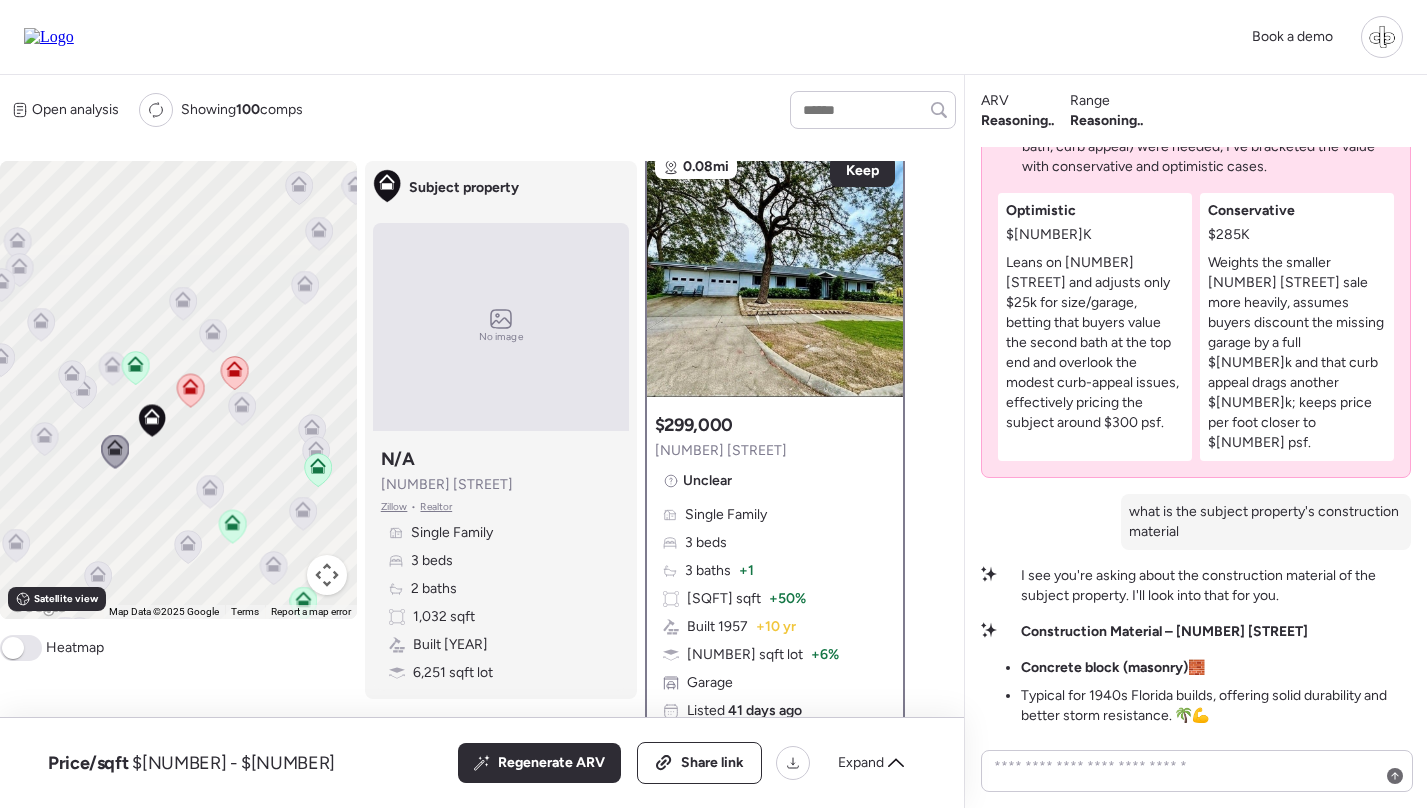 click at bounding box center [775, 272] 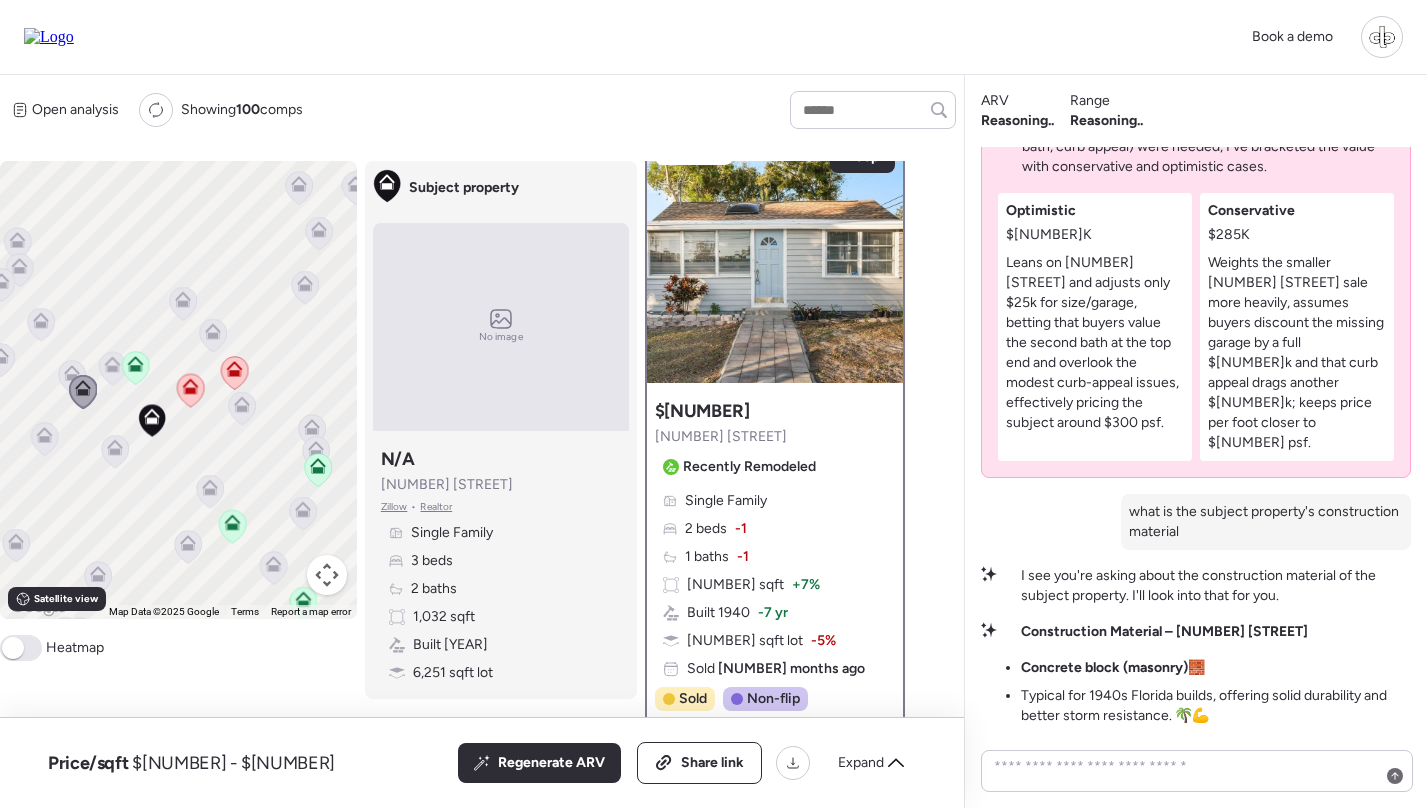 scroll, scrollTop: 29, scrollLeft: 0, axis: vertical 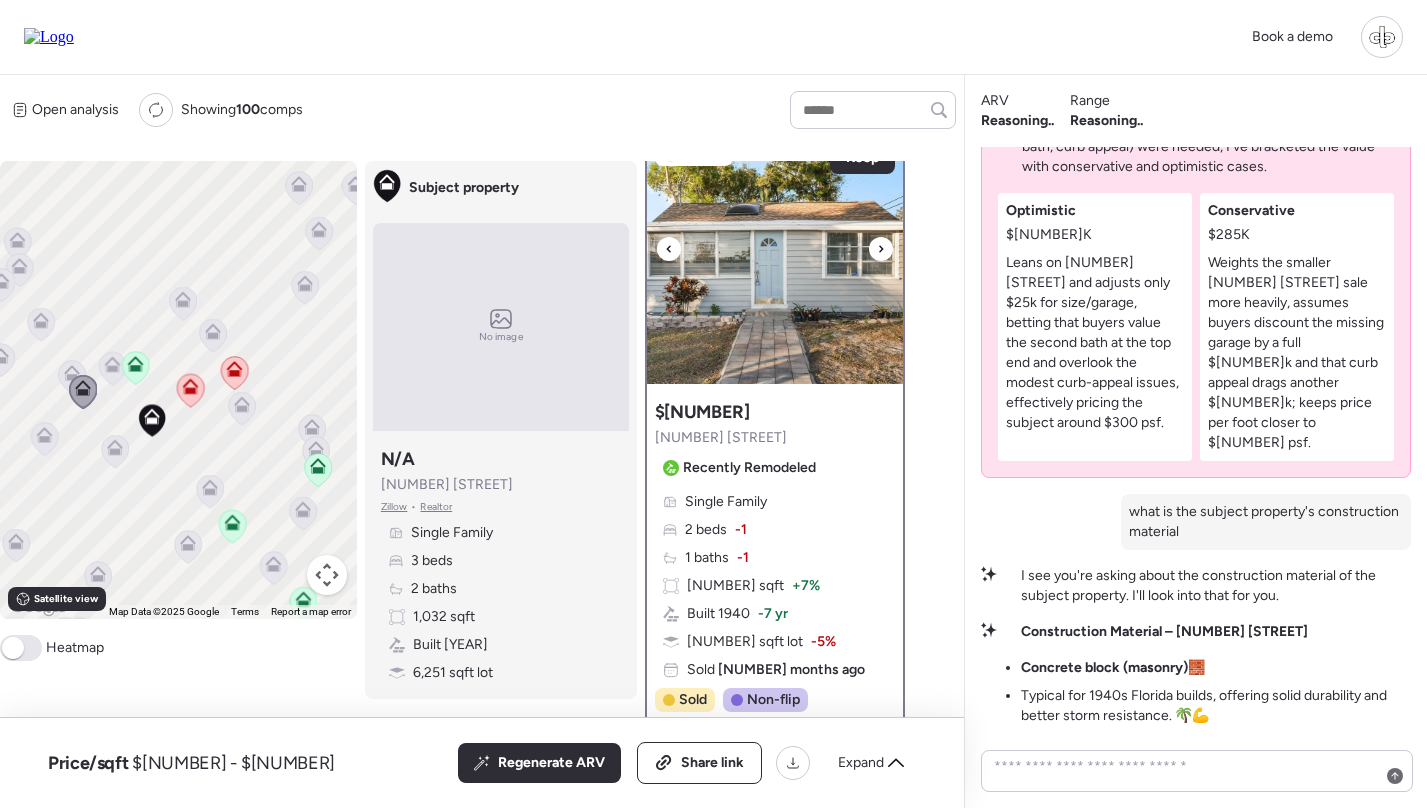 click at bounding box center (775, 259) 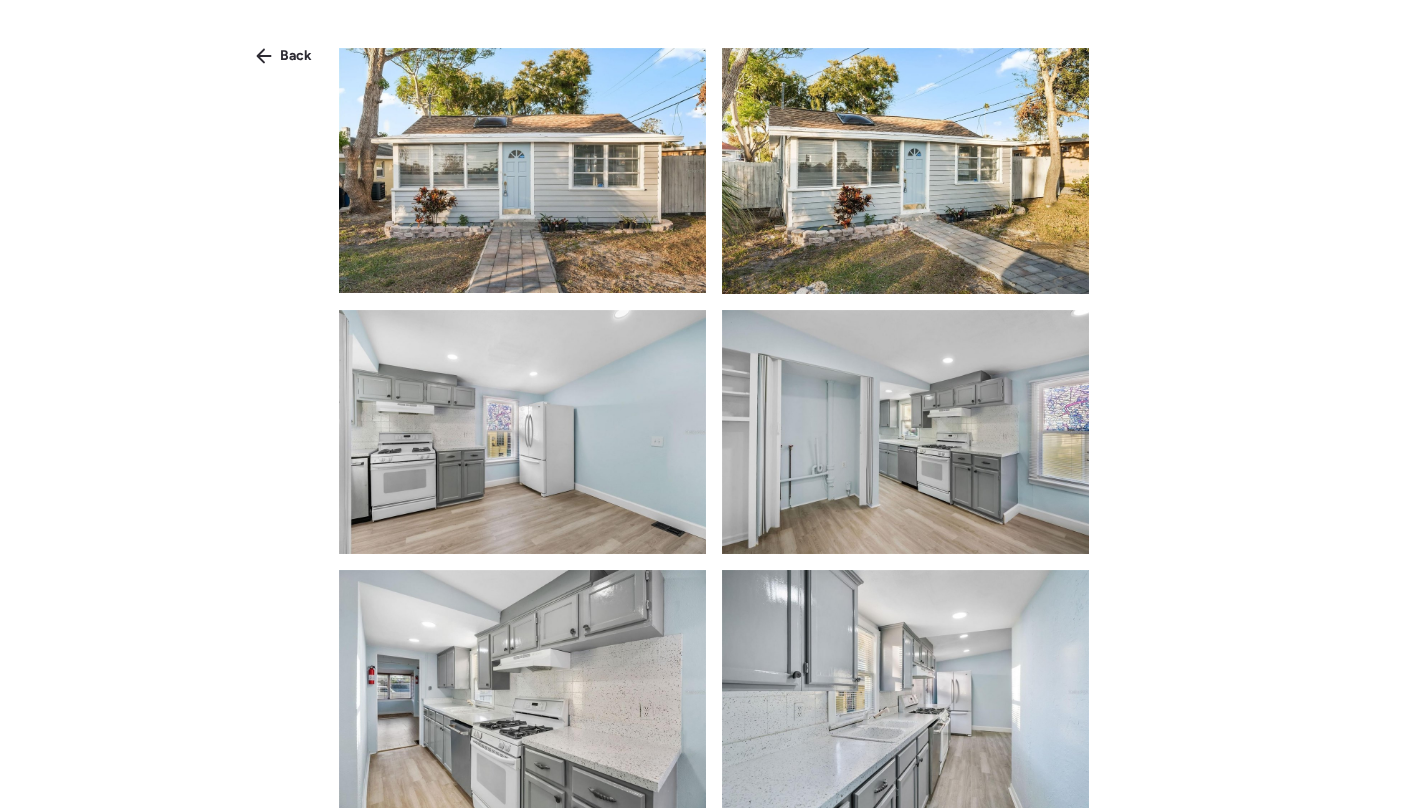 scroll, scrollTop: 576, scrollLeft: 0, axis: vertical 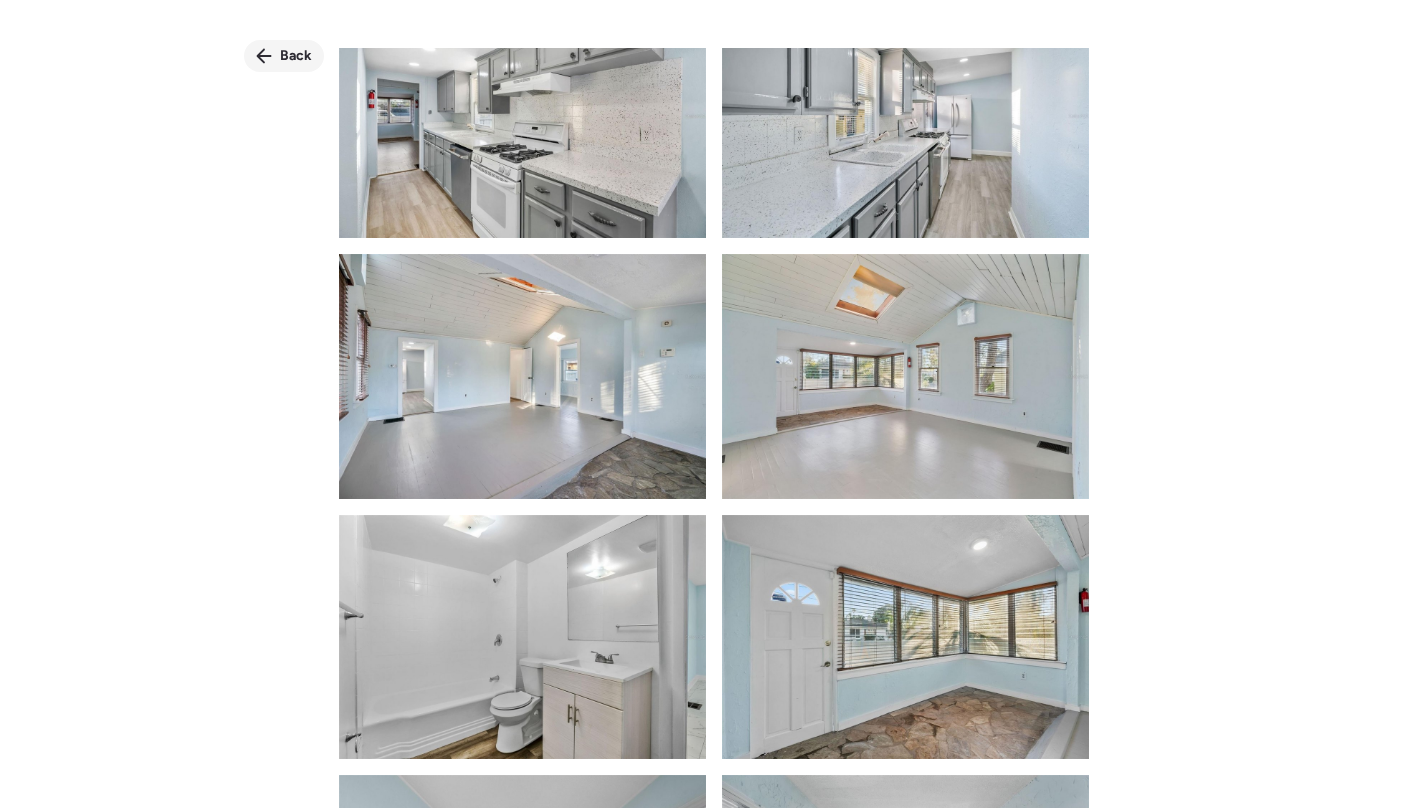 click on "Back" at bounding box center [296, 56] 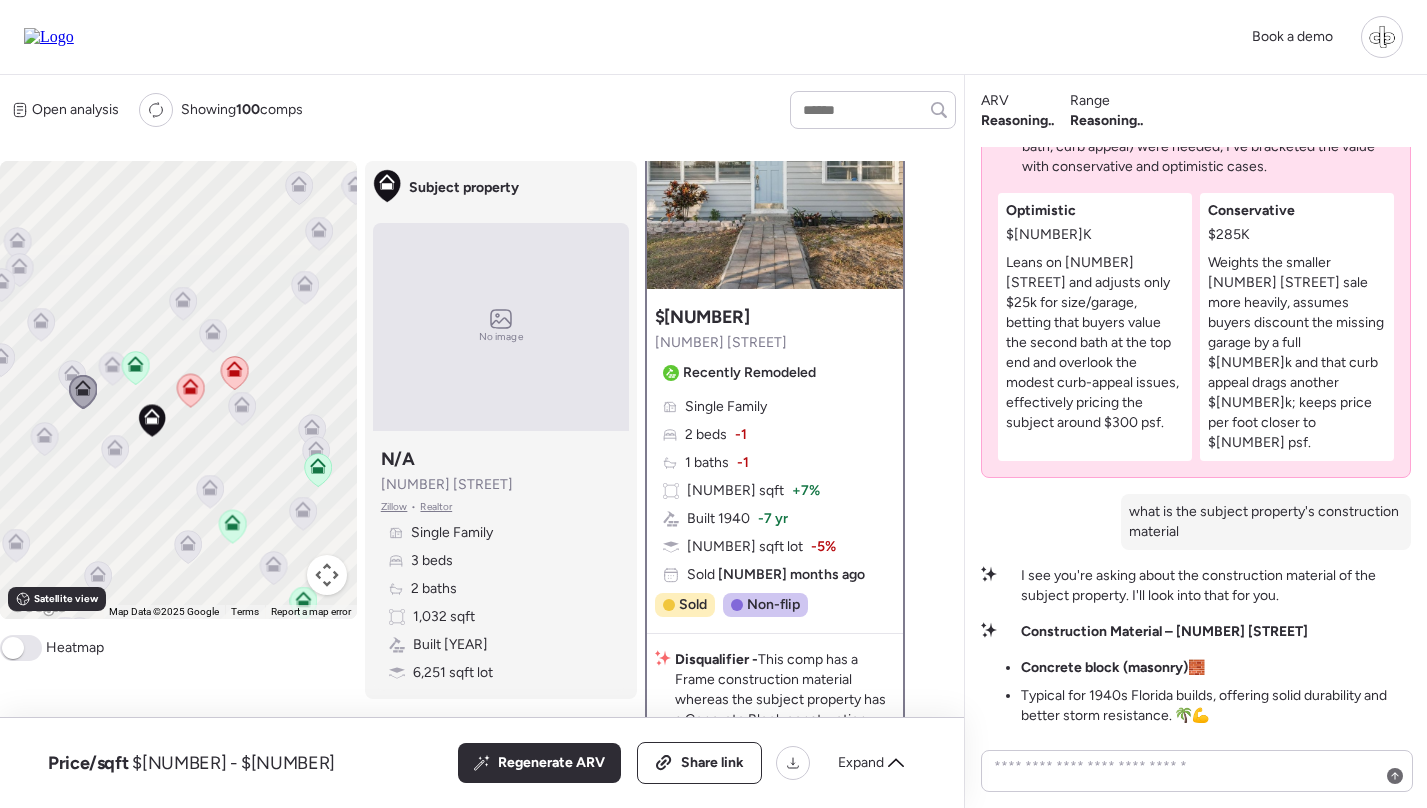 scroll, scrollTop: 69, scrollLeft: 0, axis: vertical 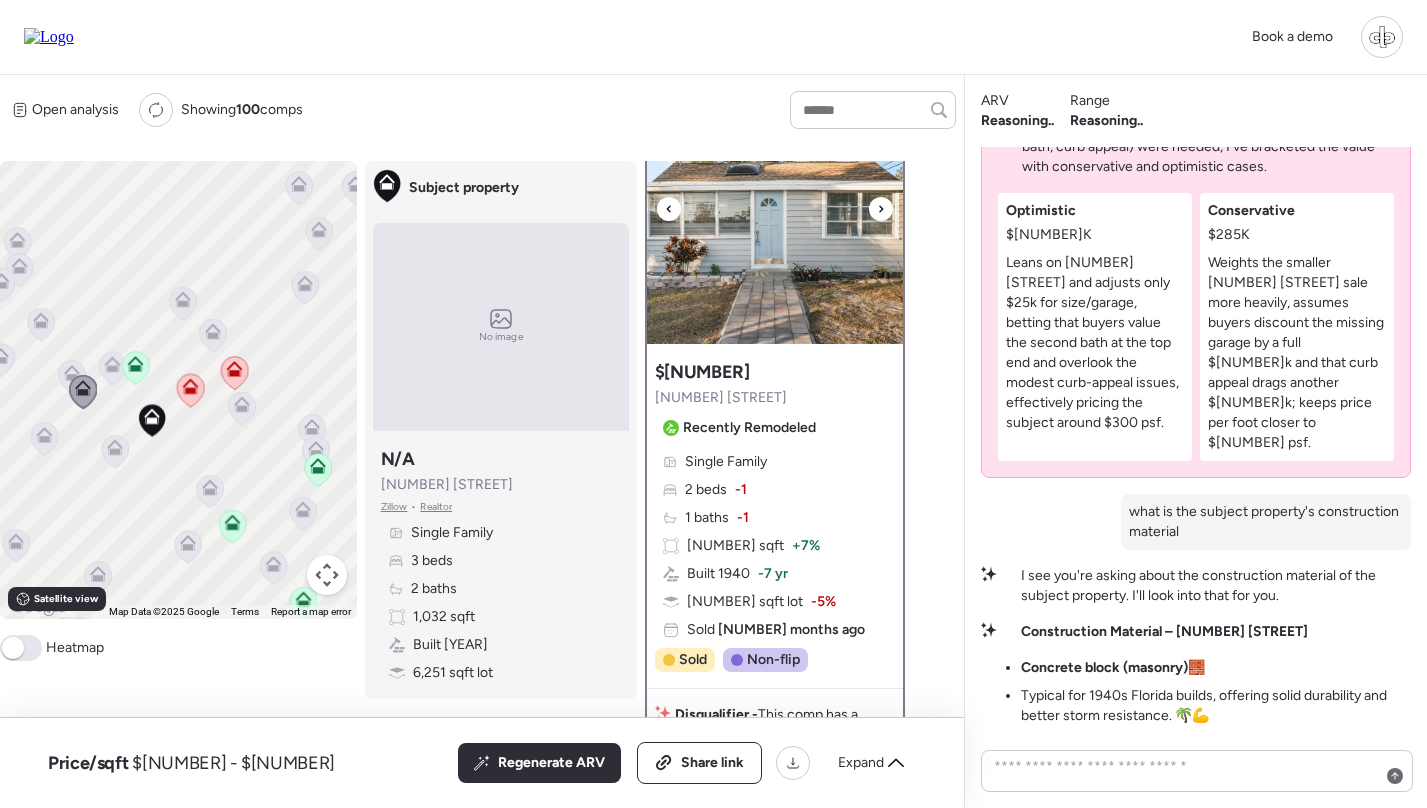 click at bounding box center [775, 219] 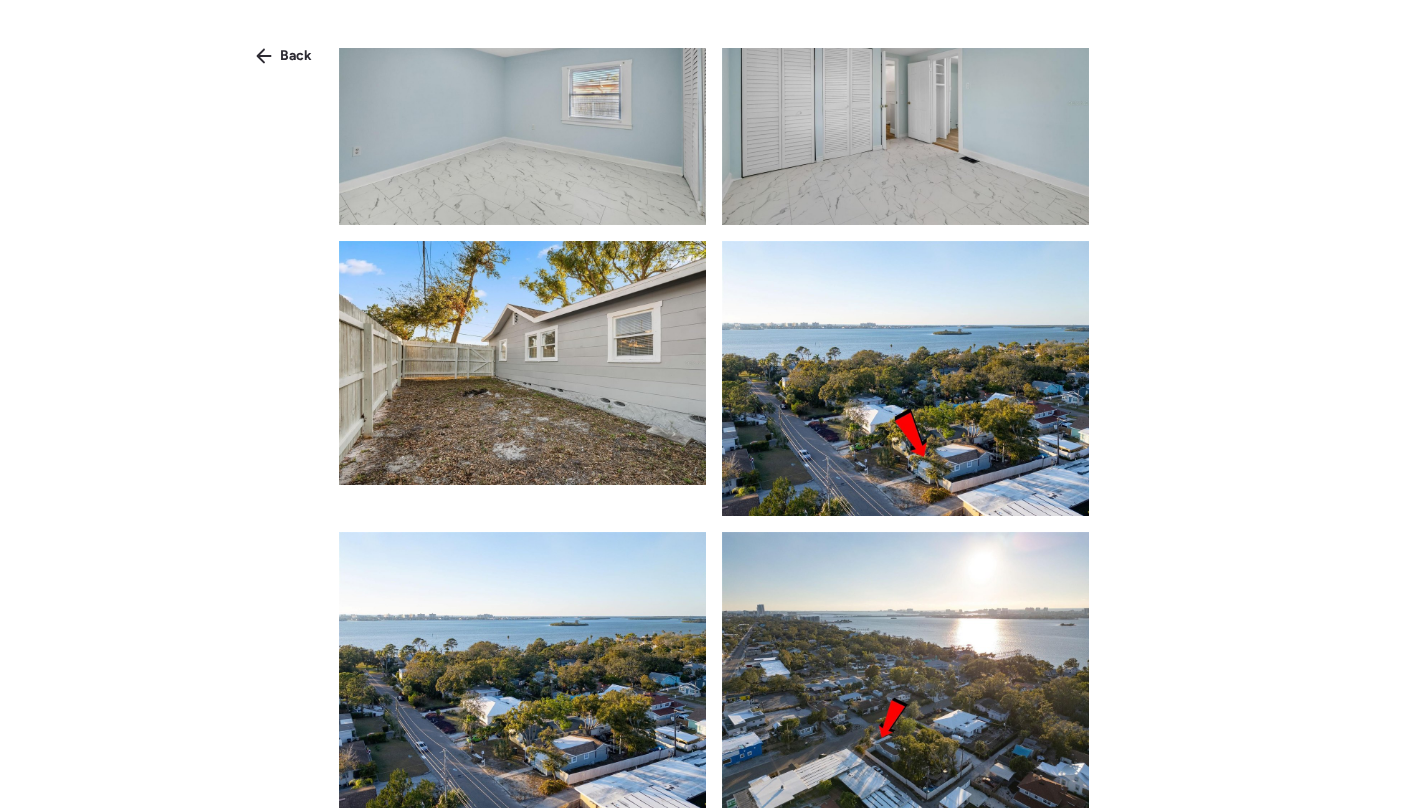 scroll, scrollTop: 1631, scrollLeft: 0, axis: vertical 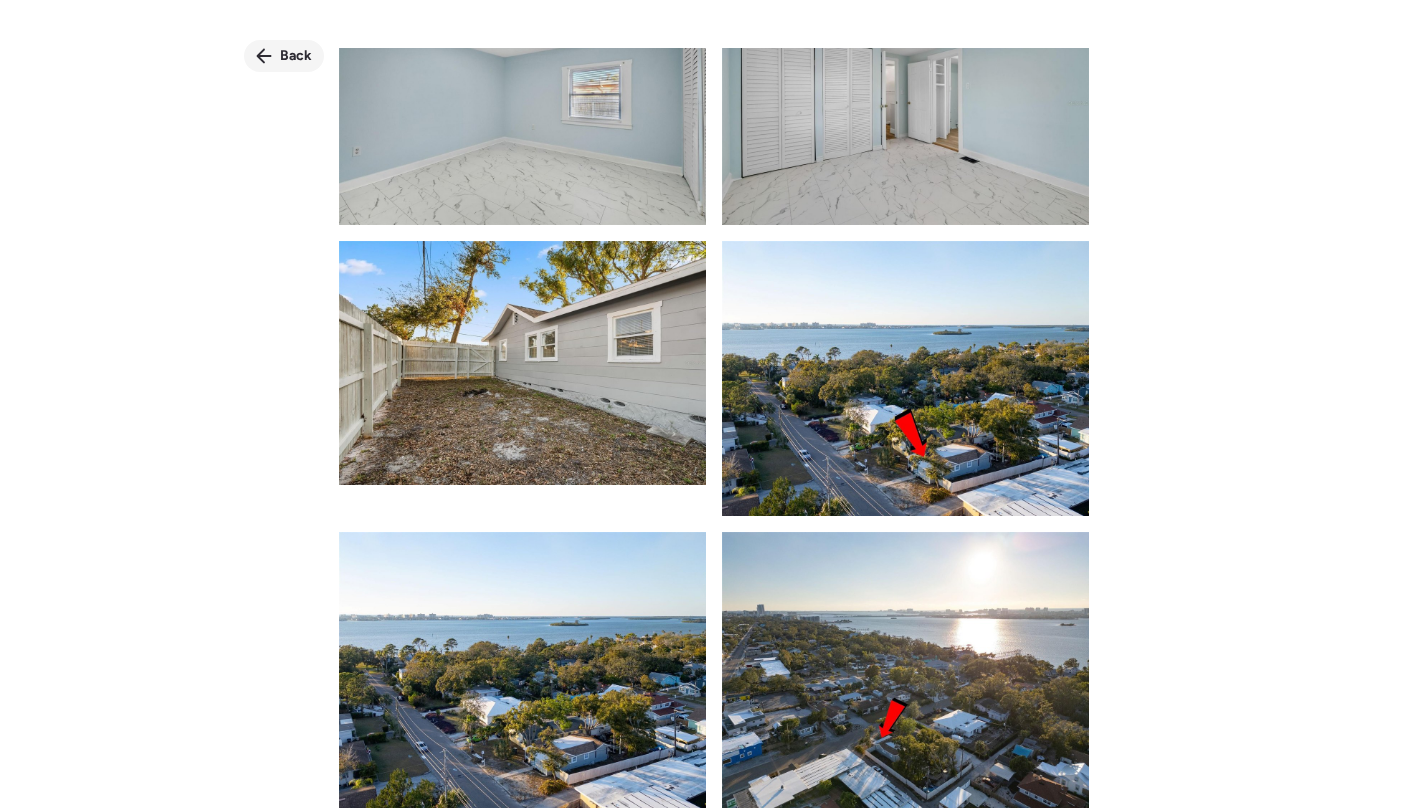 click on "Back" at bounding box center [284, 56] 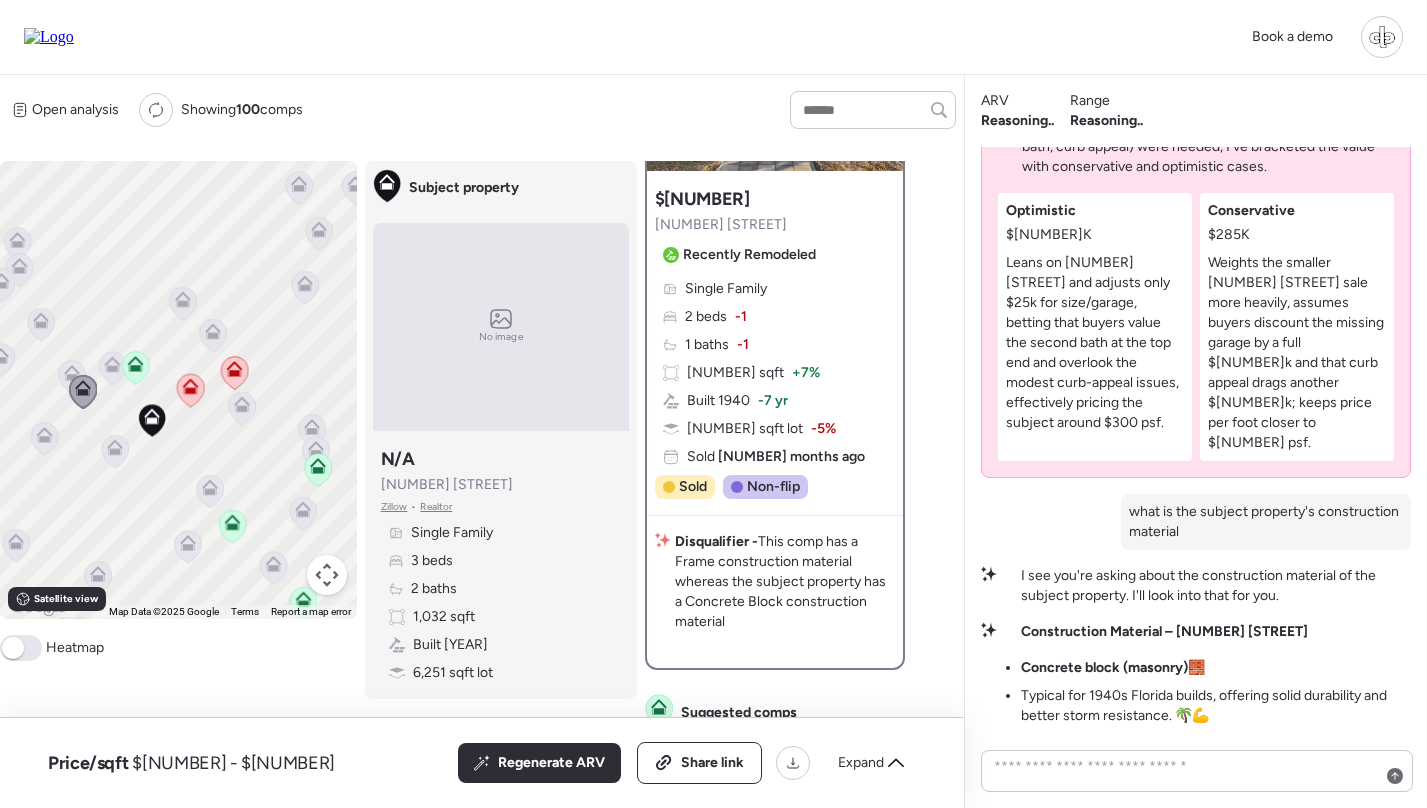 scroll, scrollTop: 244, scrollLeft: 0, axis: vertical 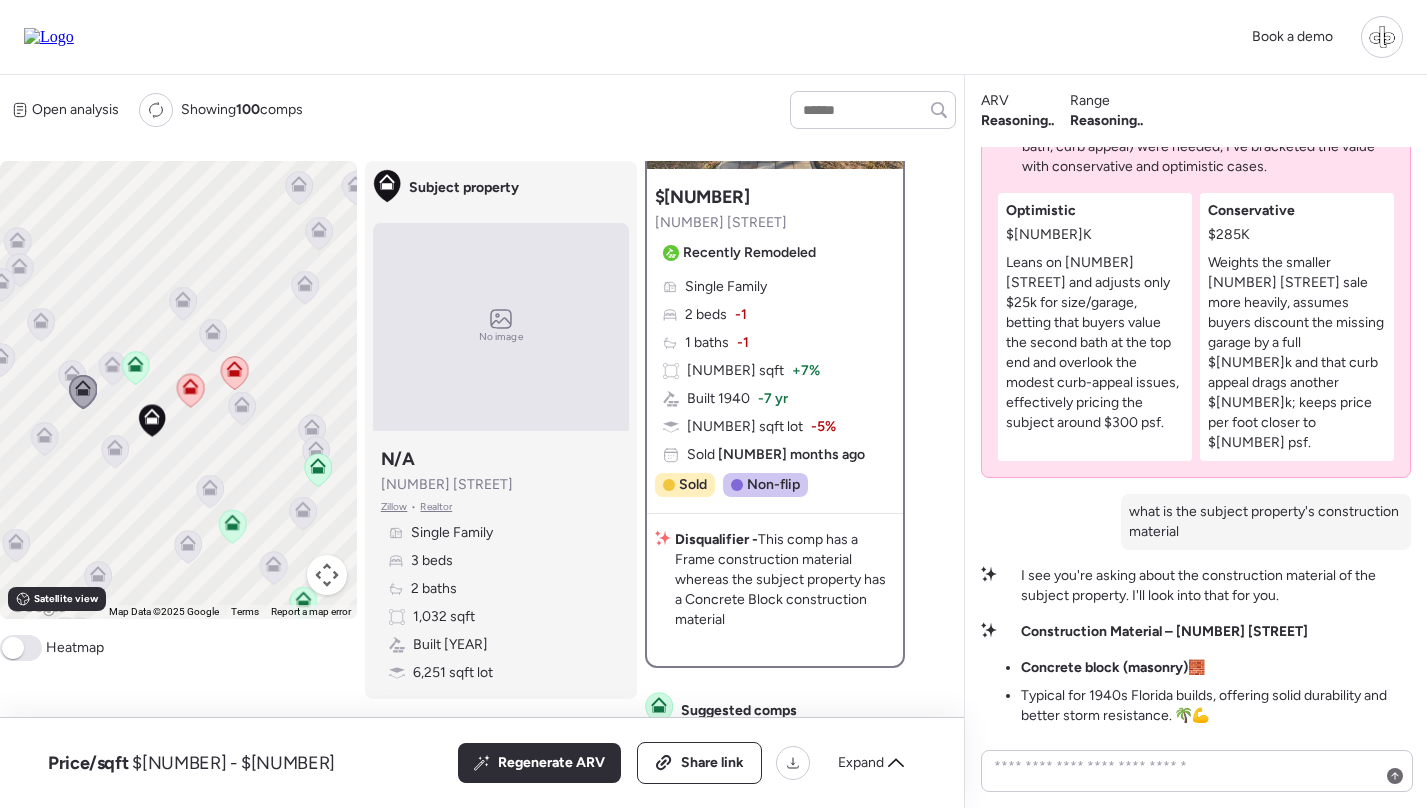 click on "1,104 sqft" at bounding box center [735, 371] 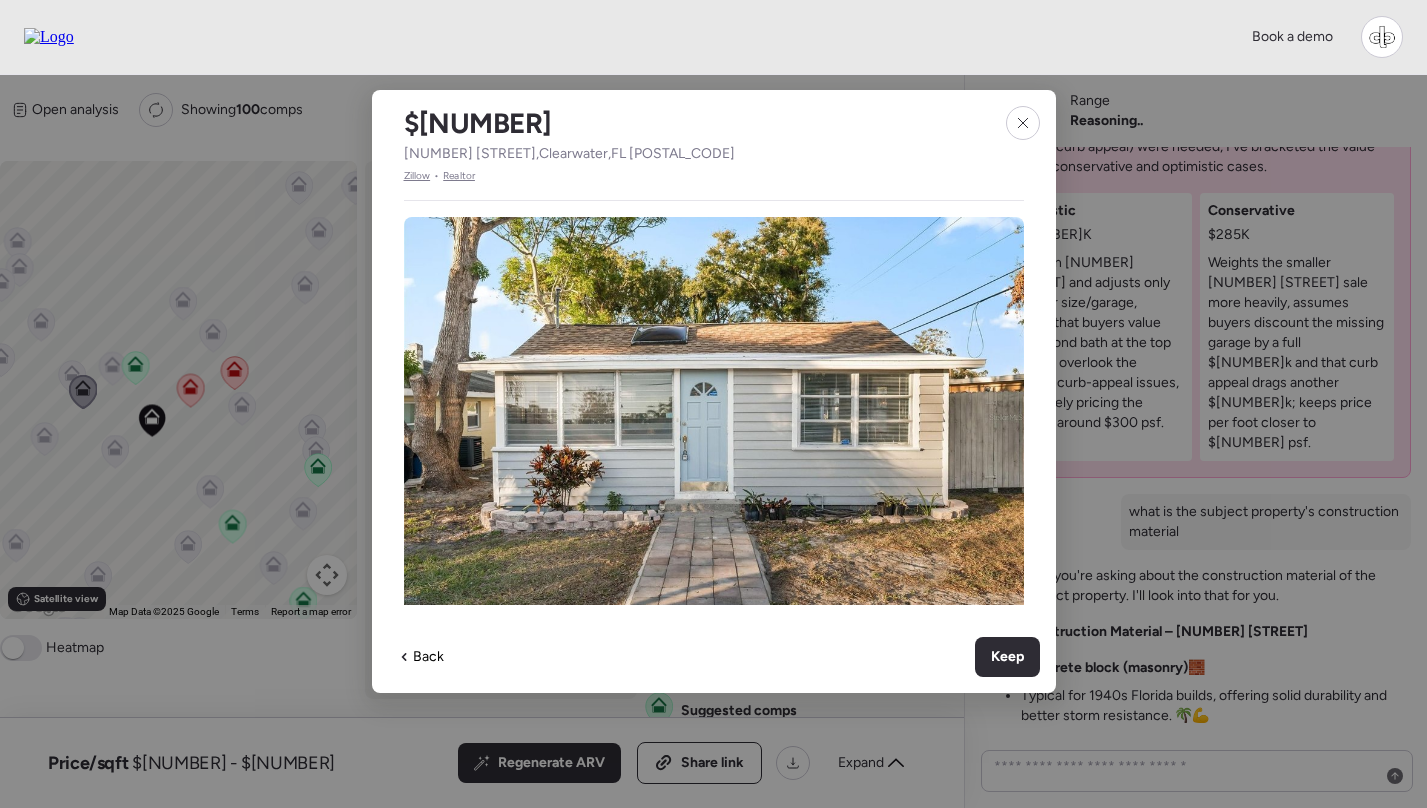click on "Realtor" at bounding box center [459, 176] 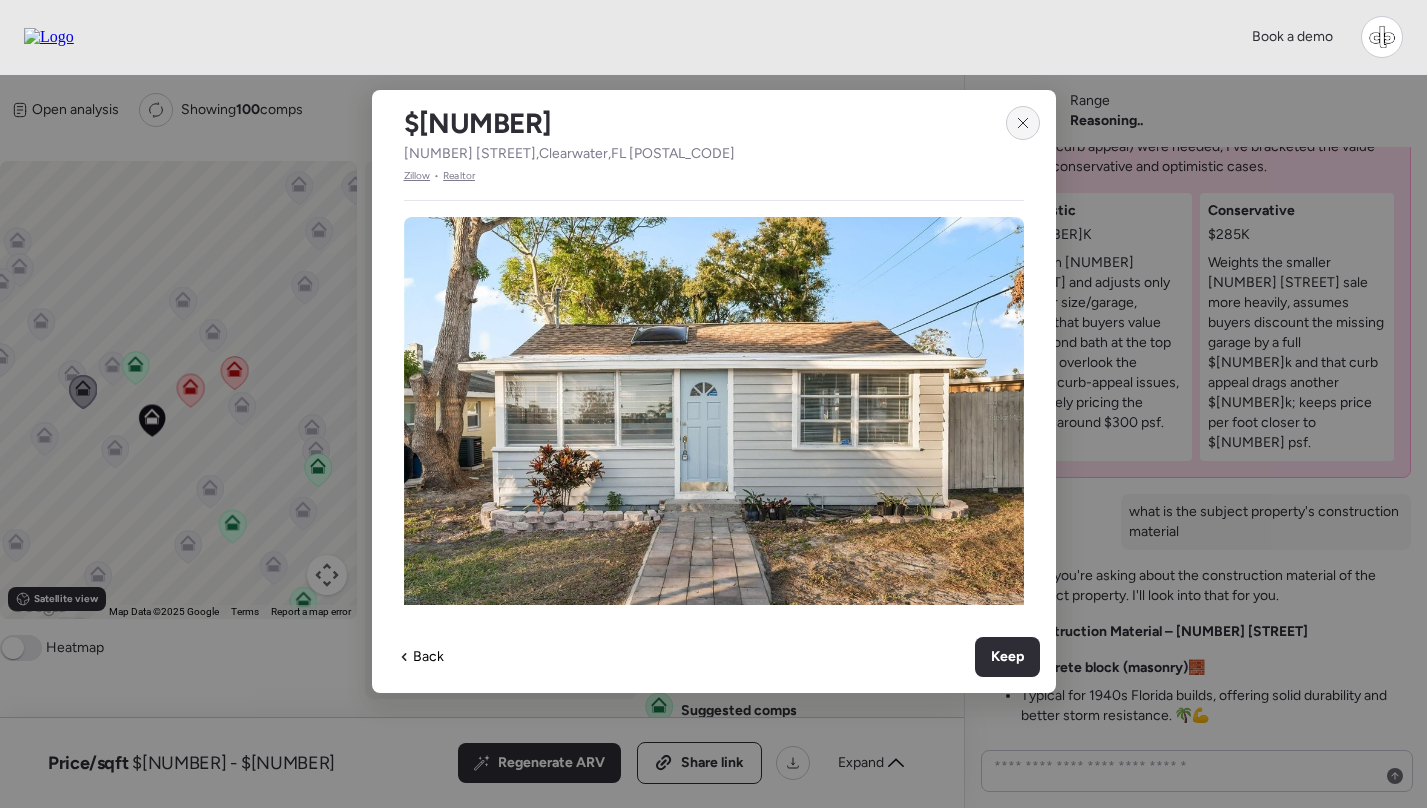 click 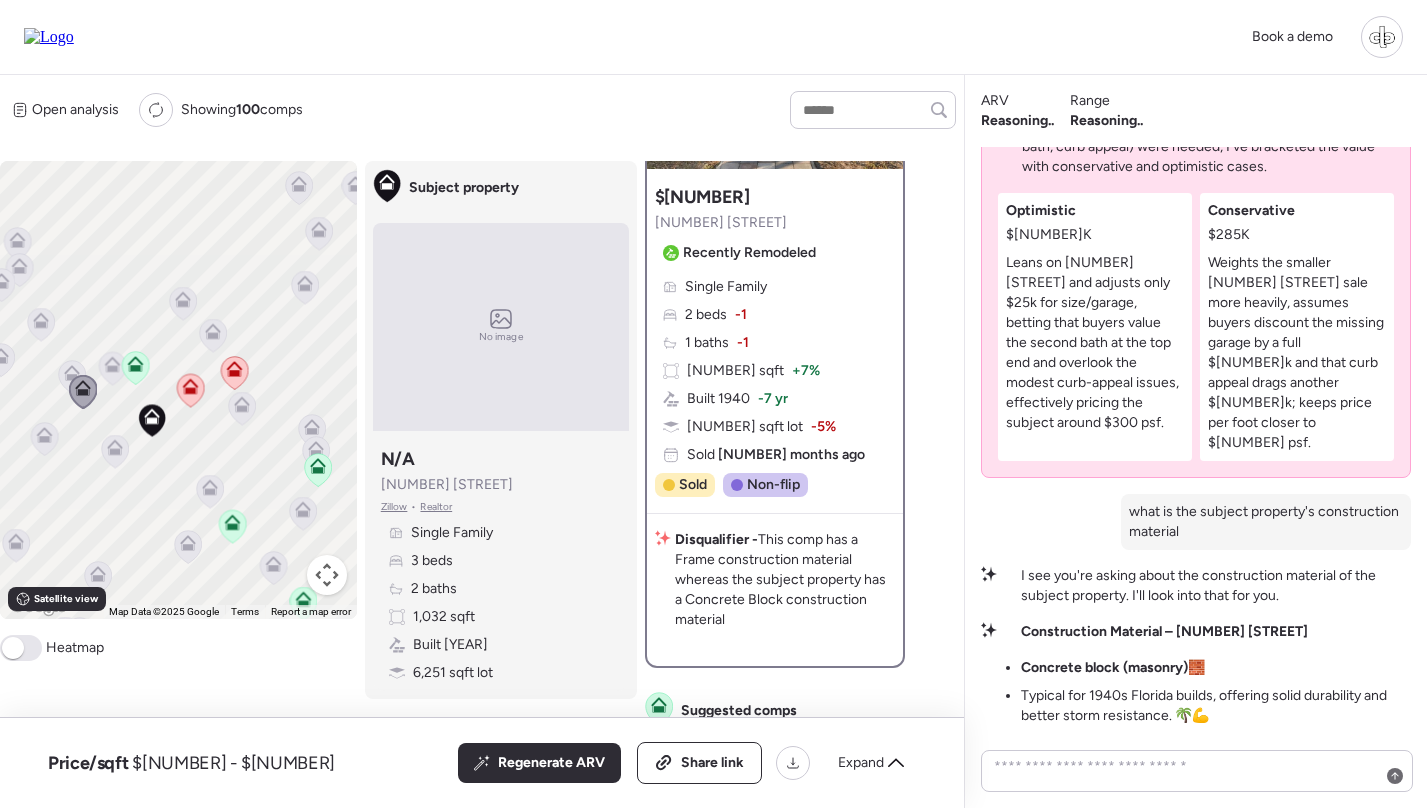 click 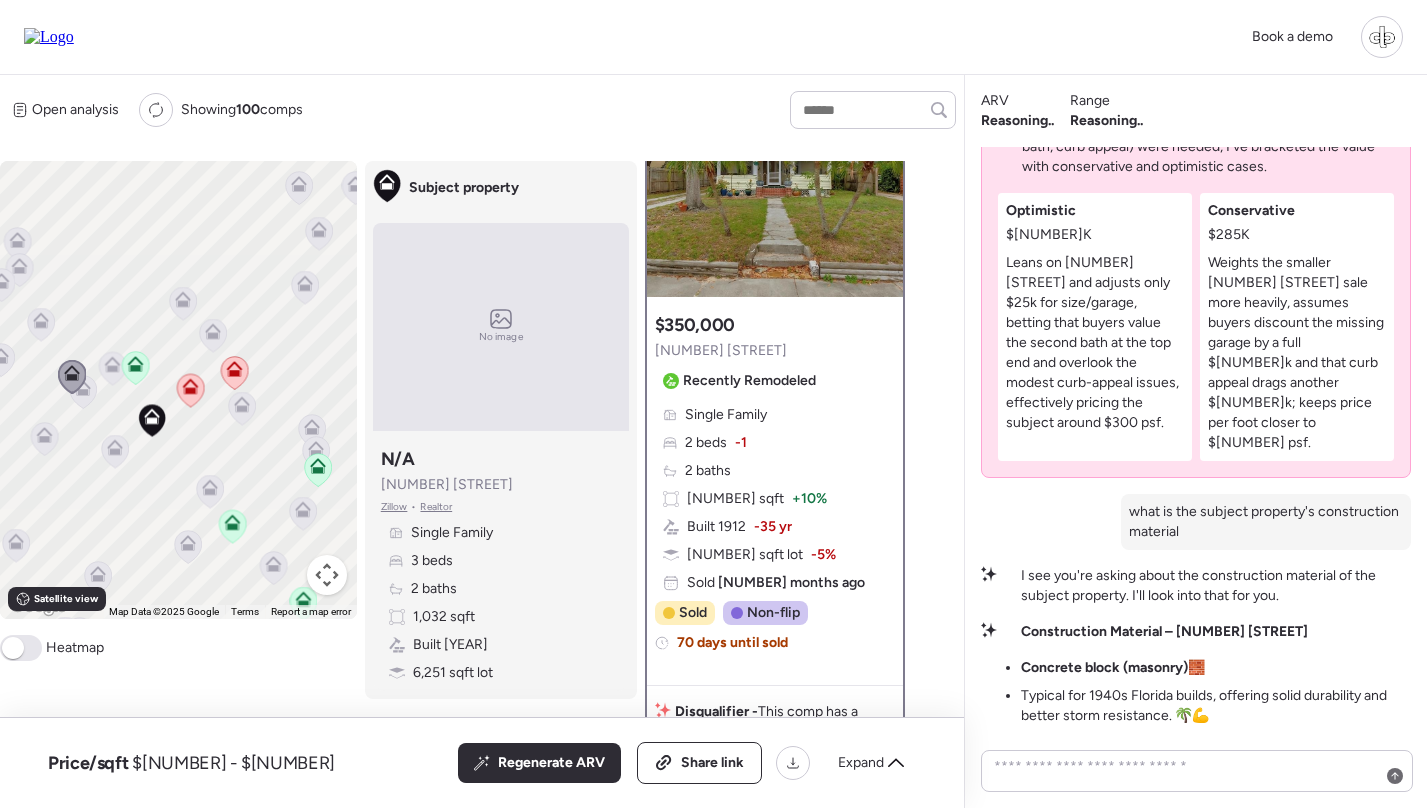 scroll, scrollTop: 9, scrollLeft: 0, axis: vertical 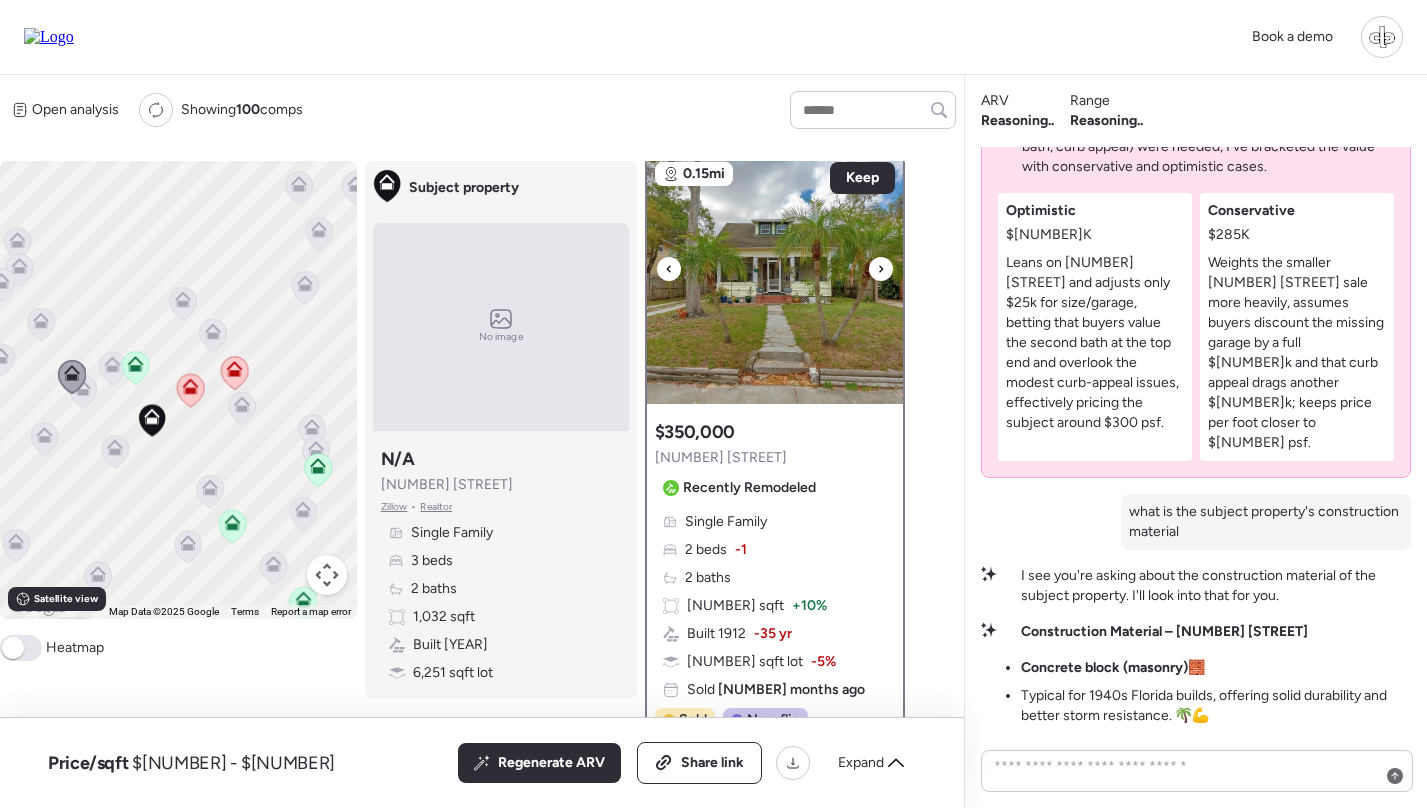 click at bounding box center [775, 279] 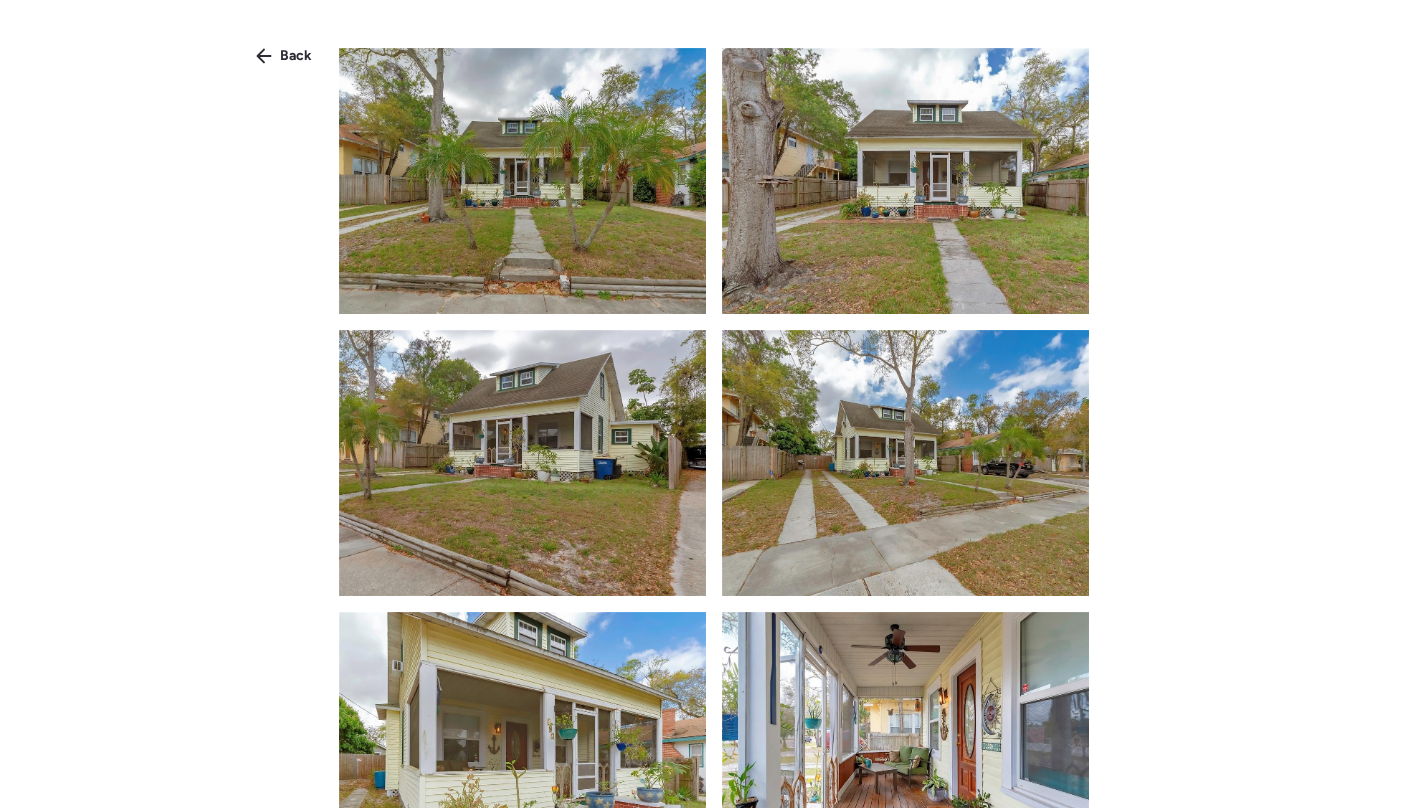 click at bounding box center (905, 463) 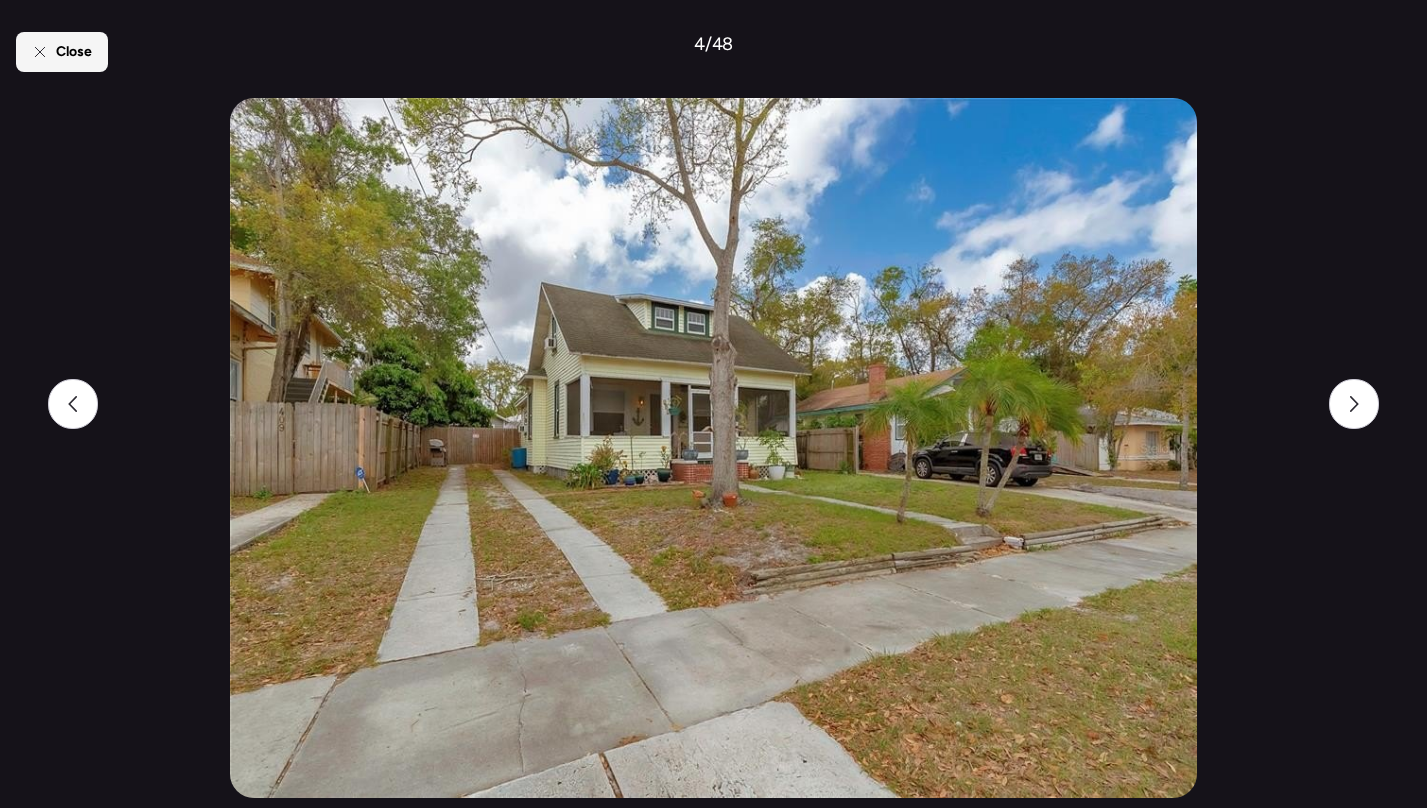 click on "Close" at bounding box center (74, 52) 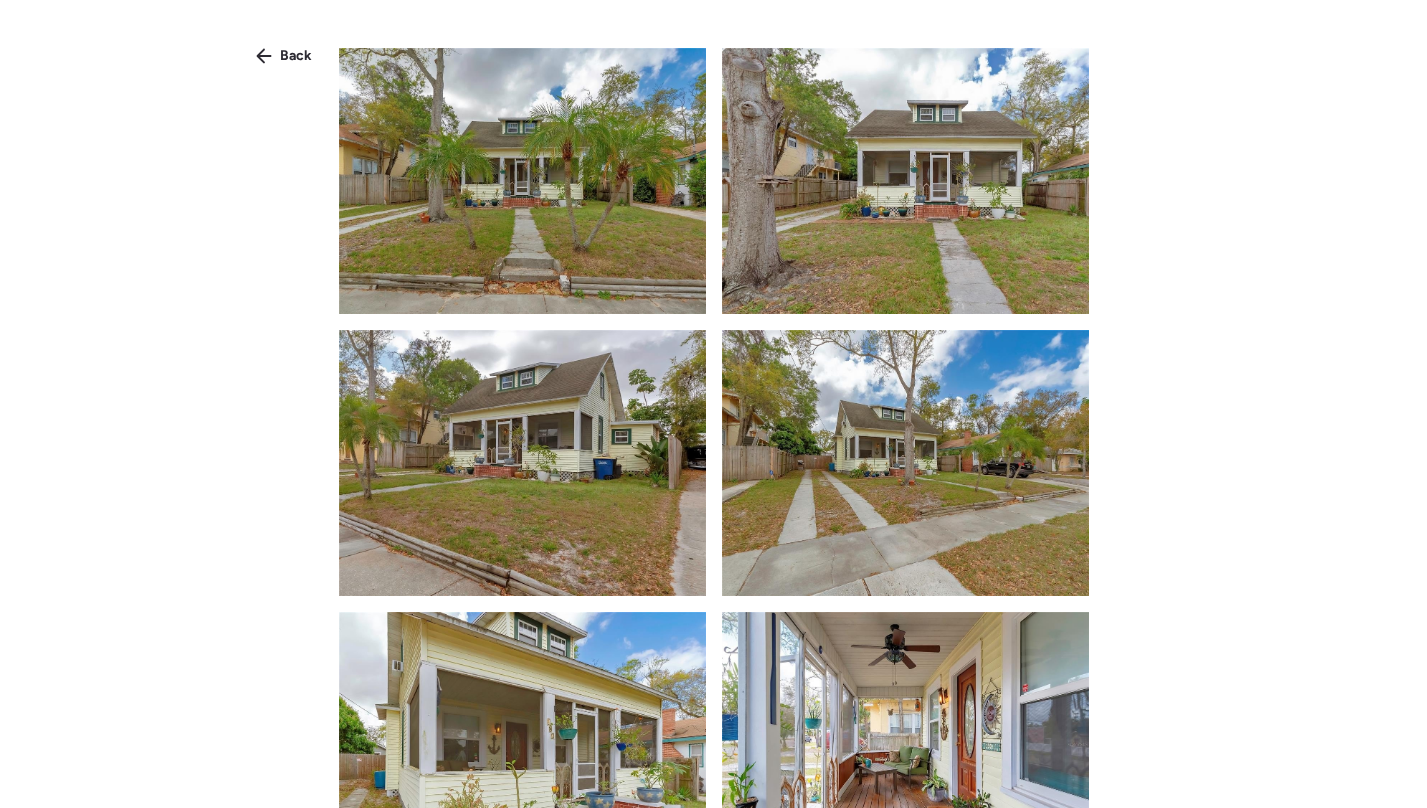 click on "Back" at bounding box center (713, 420) 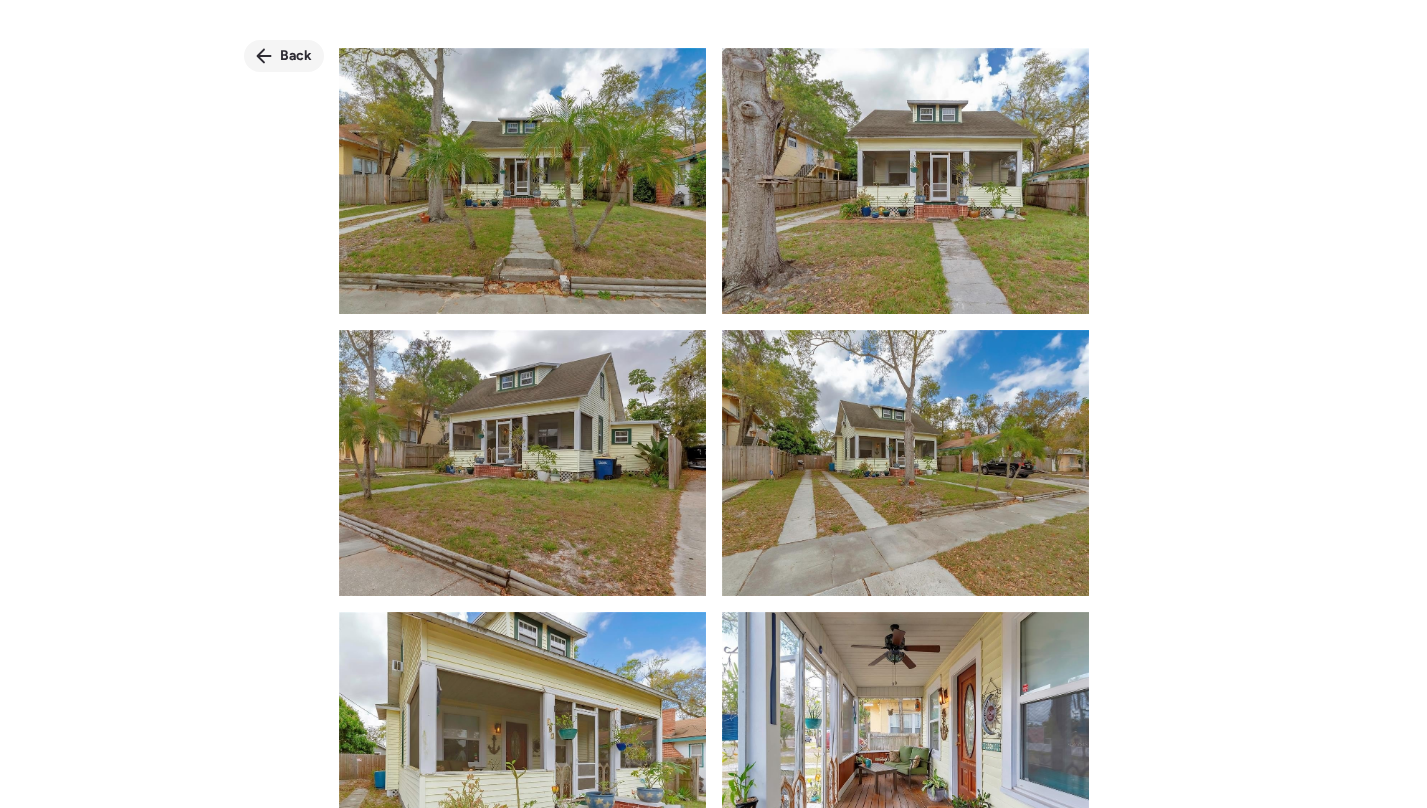 click on "Back" at bounding box center (296, 56) 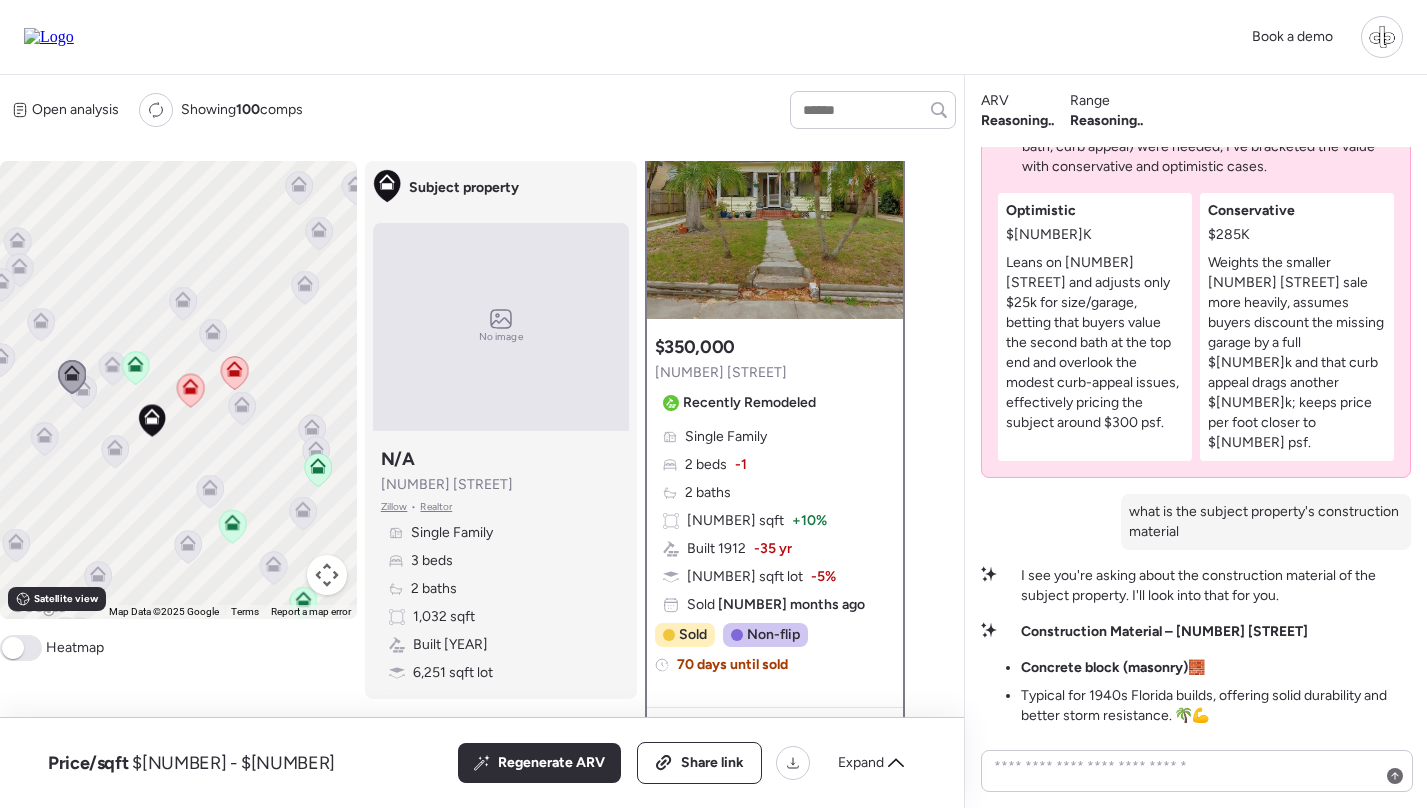 scroll, scrollTop: 95, scrollLeft: 0, axis: vertical 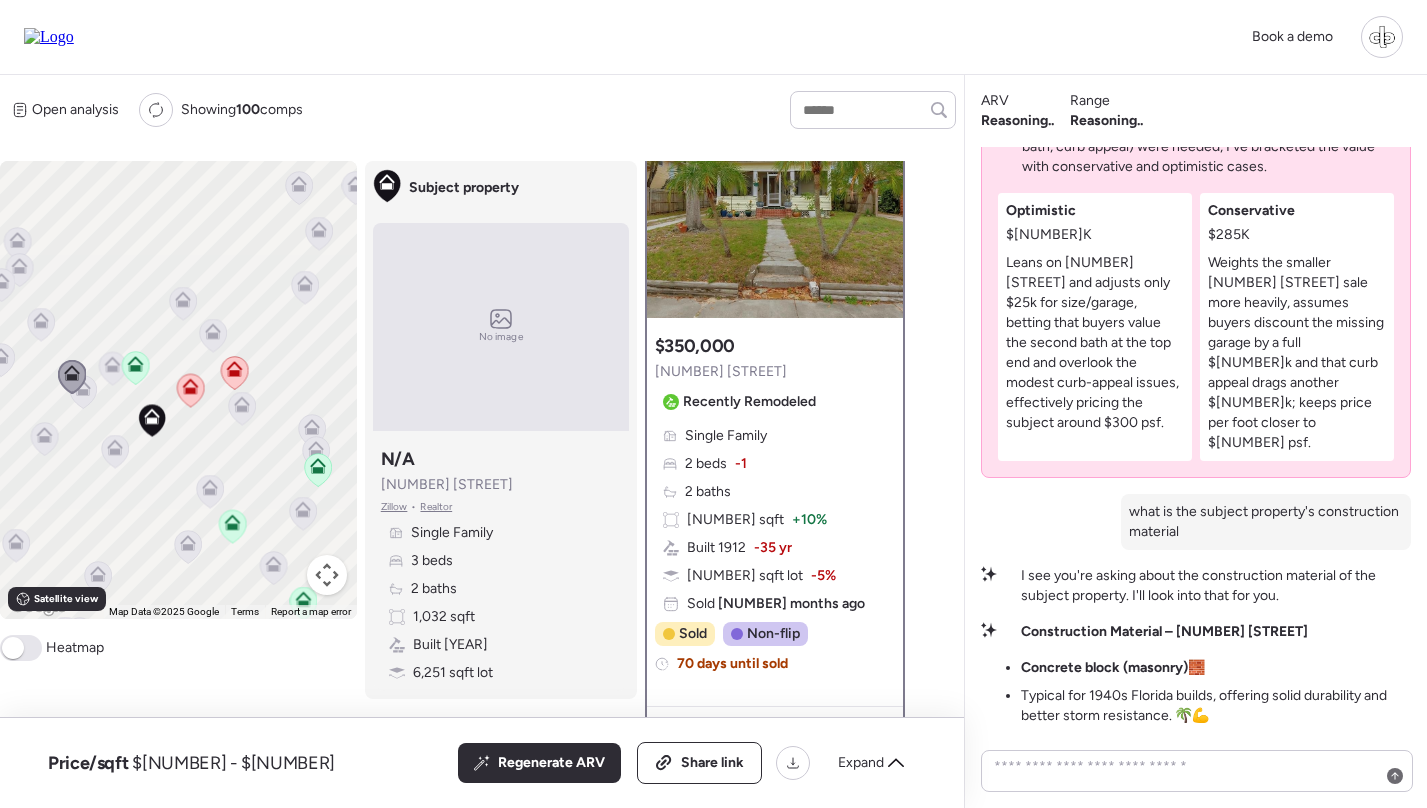 click 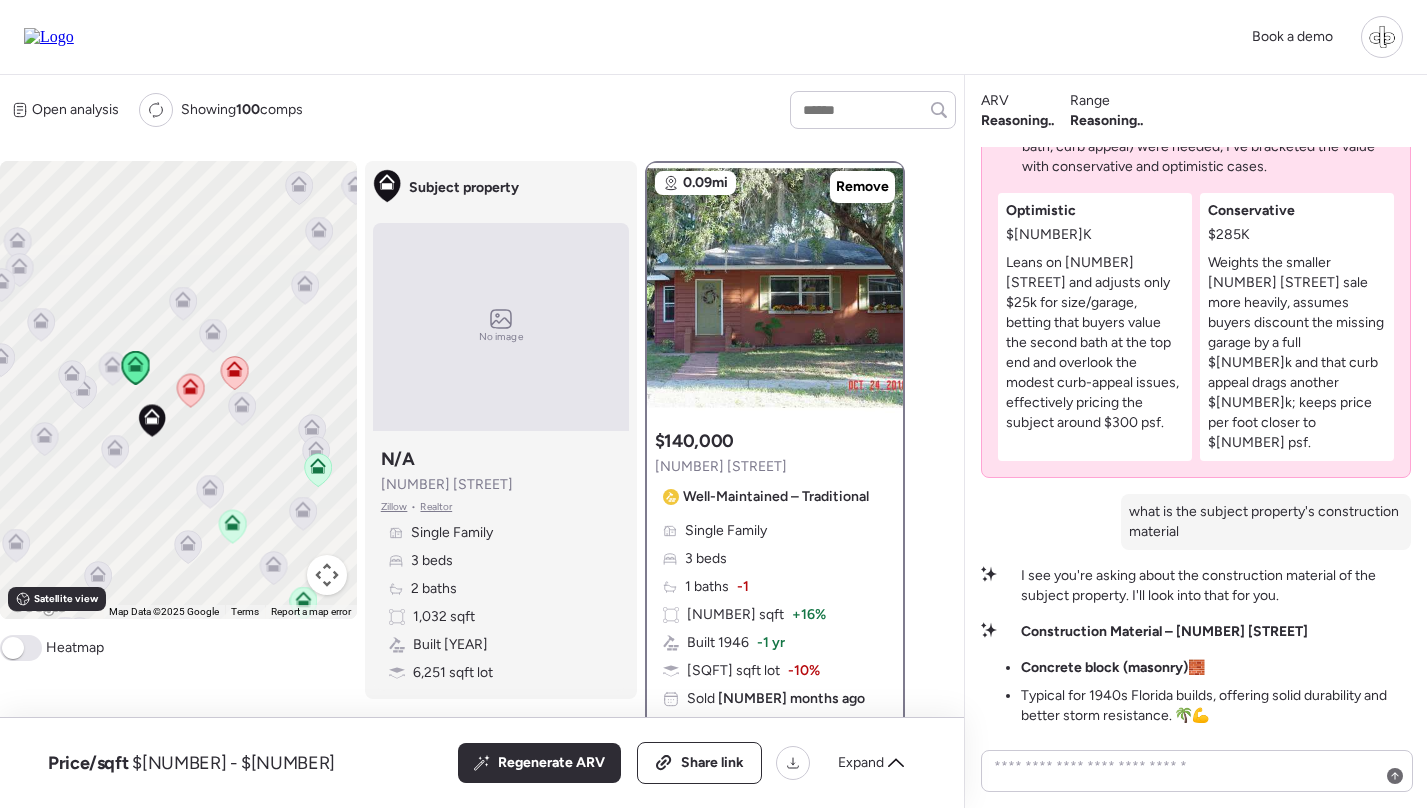 scroll, scrollTop: 62, scrollLeft: 0, axis: vertical 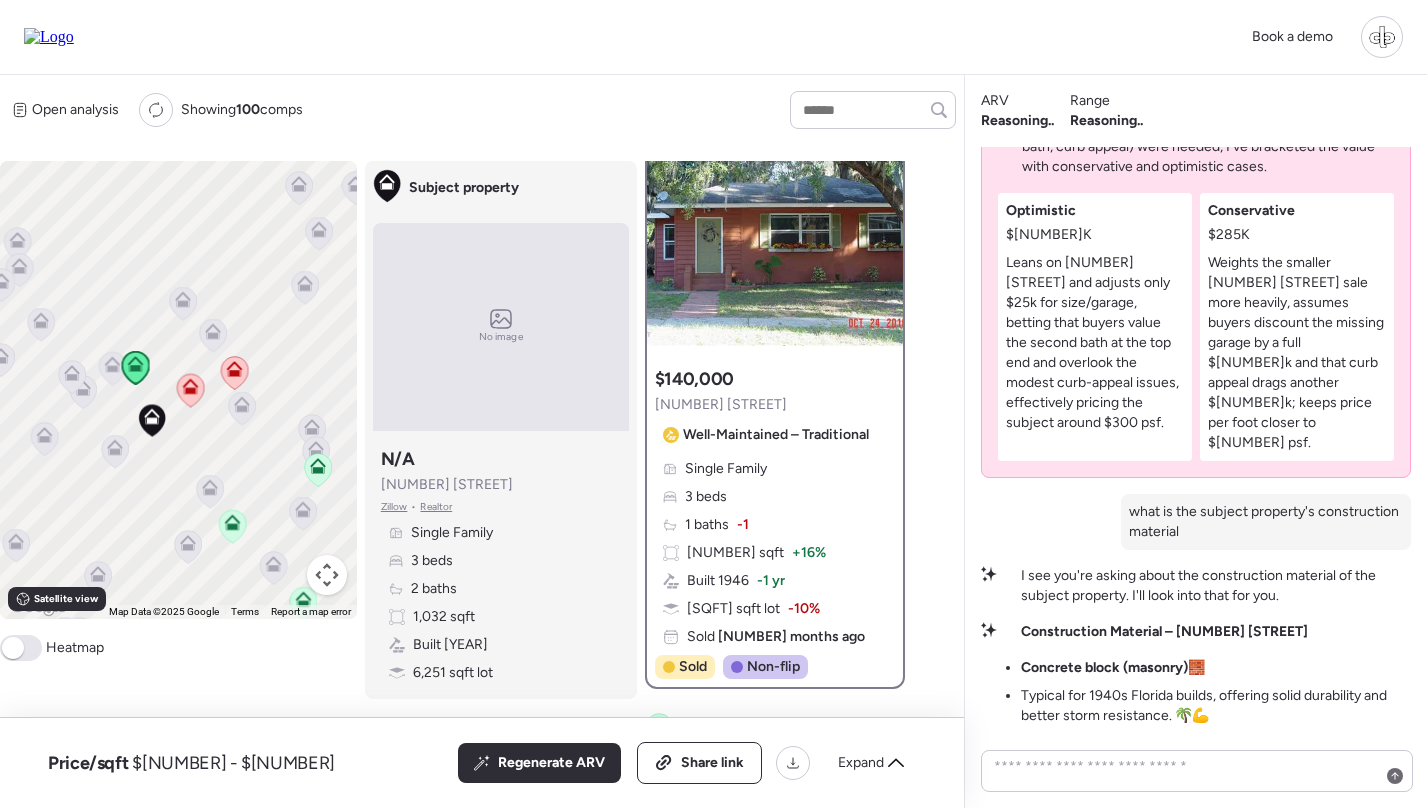 click 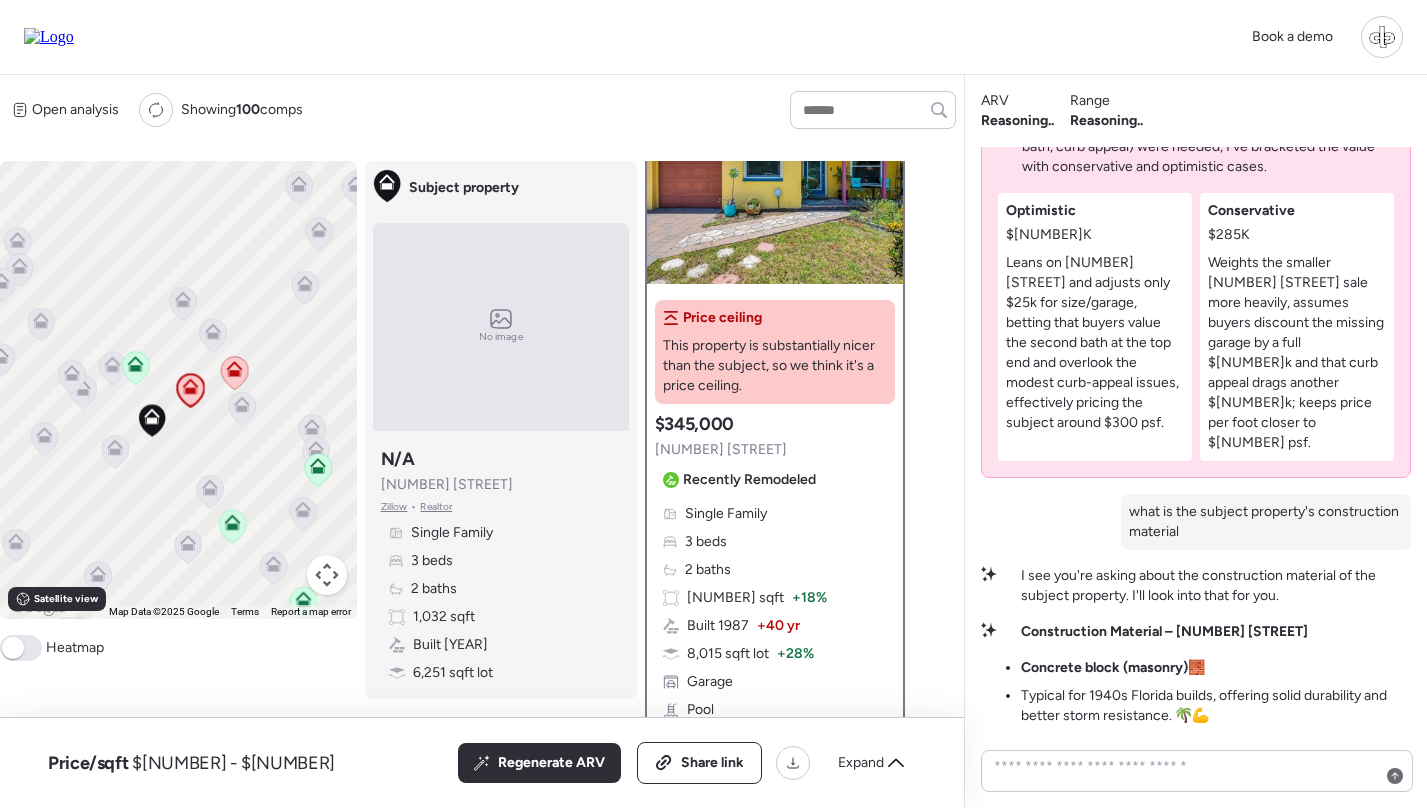 scroll, scrollTop: 153, scrollLeft: 0, axis: vertical 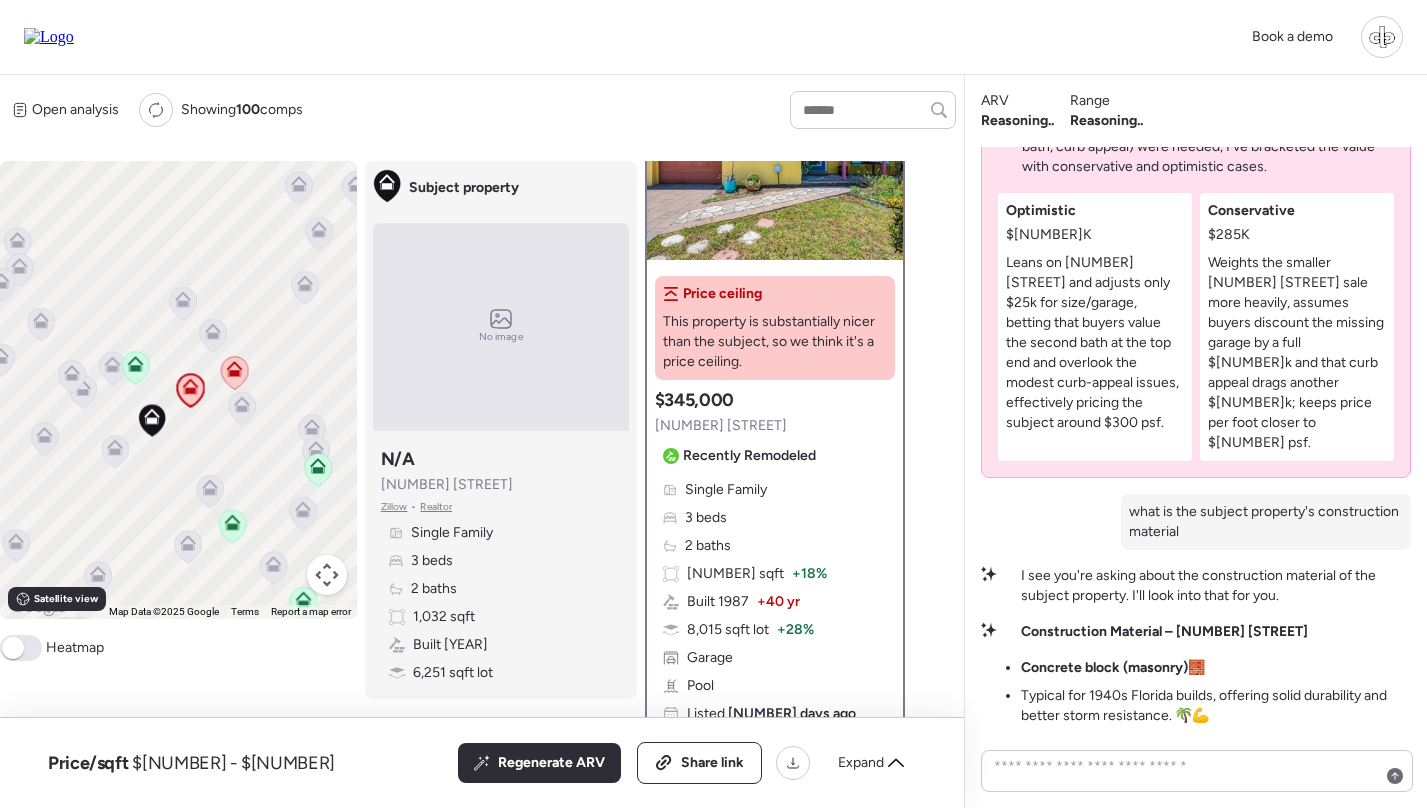 click 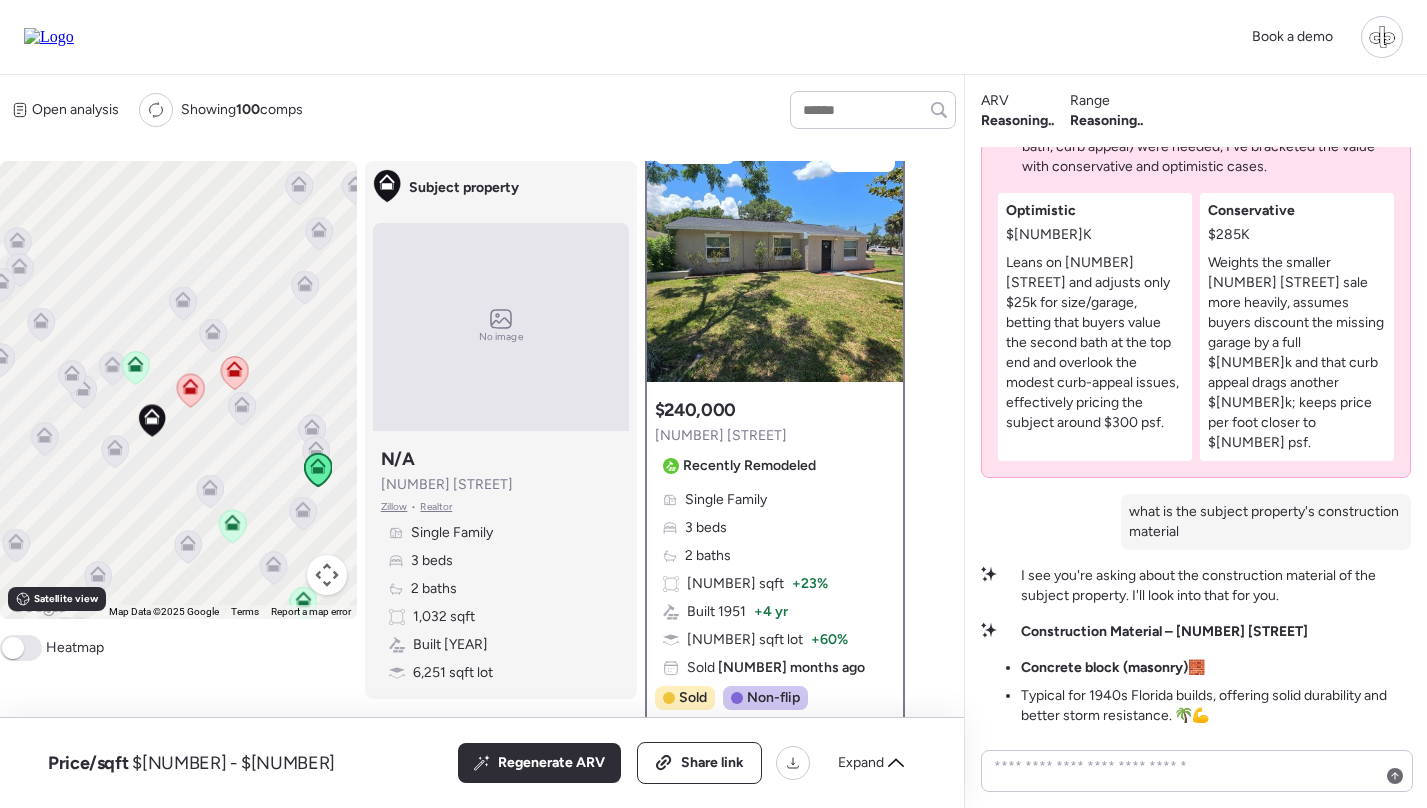 scroll, scrollTop: 24, scrollLeft: 0, axis: vertical 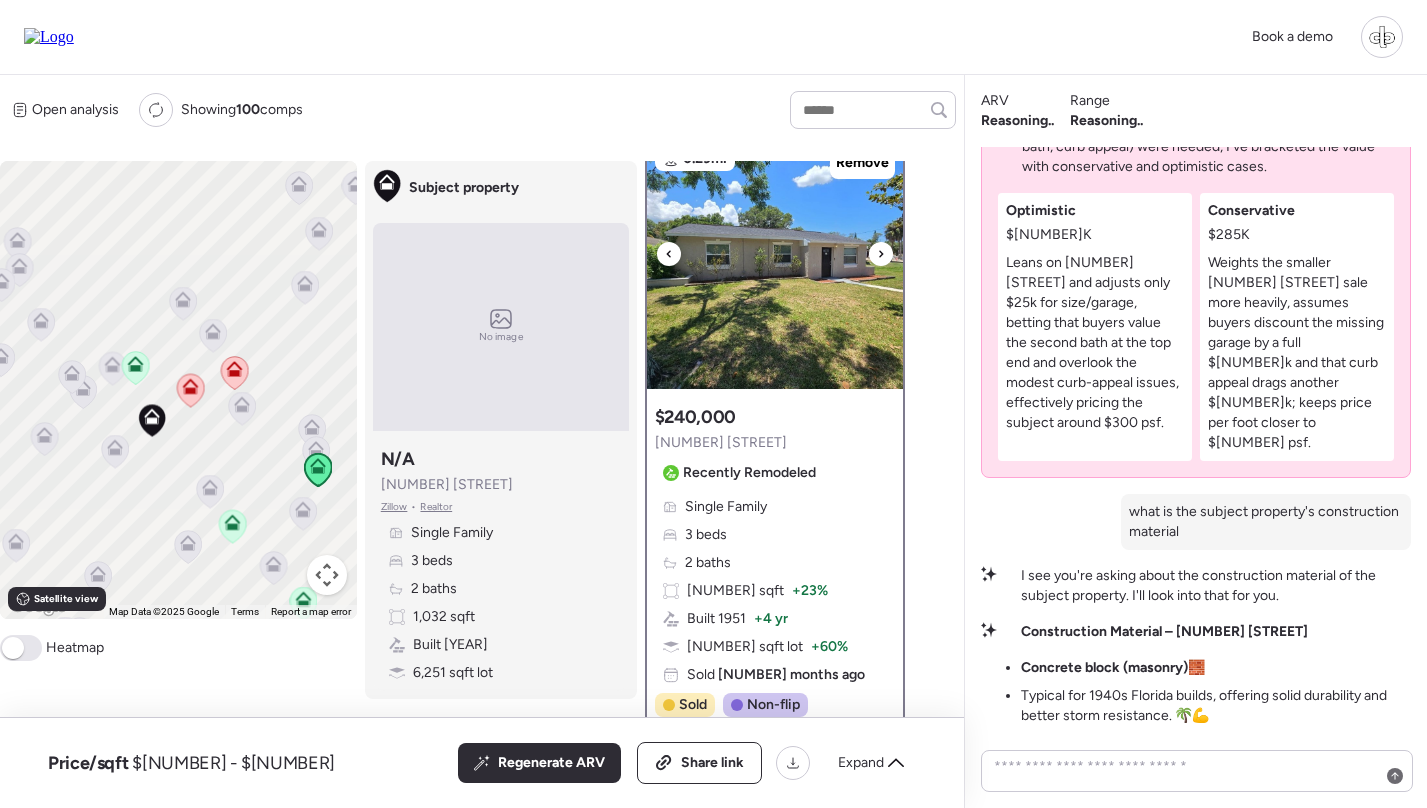 click at bounding box center (775, 264) 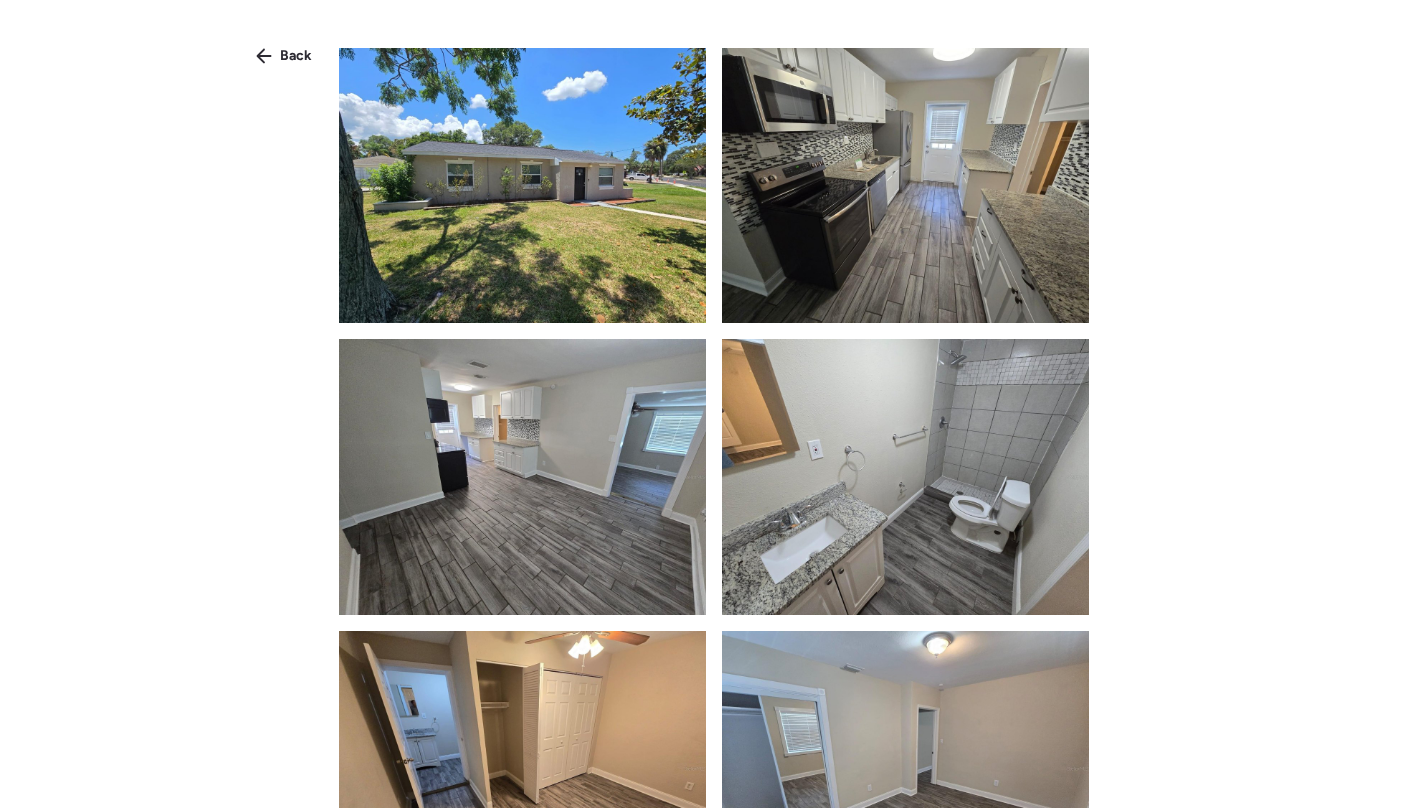 scroll, scrollTop: 0, scrollLeft: 0, axis: both 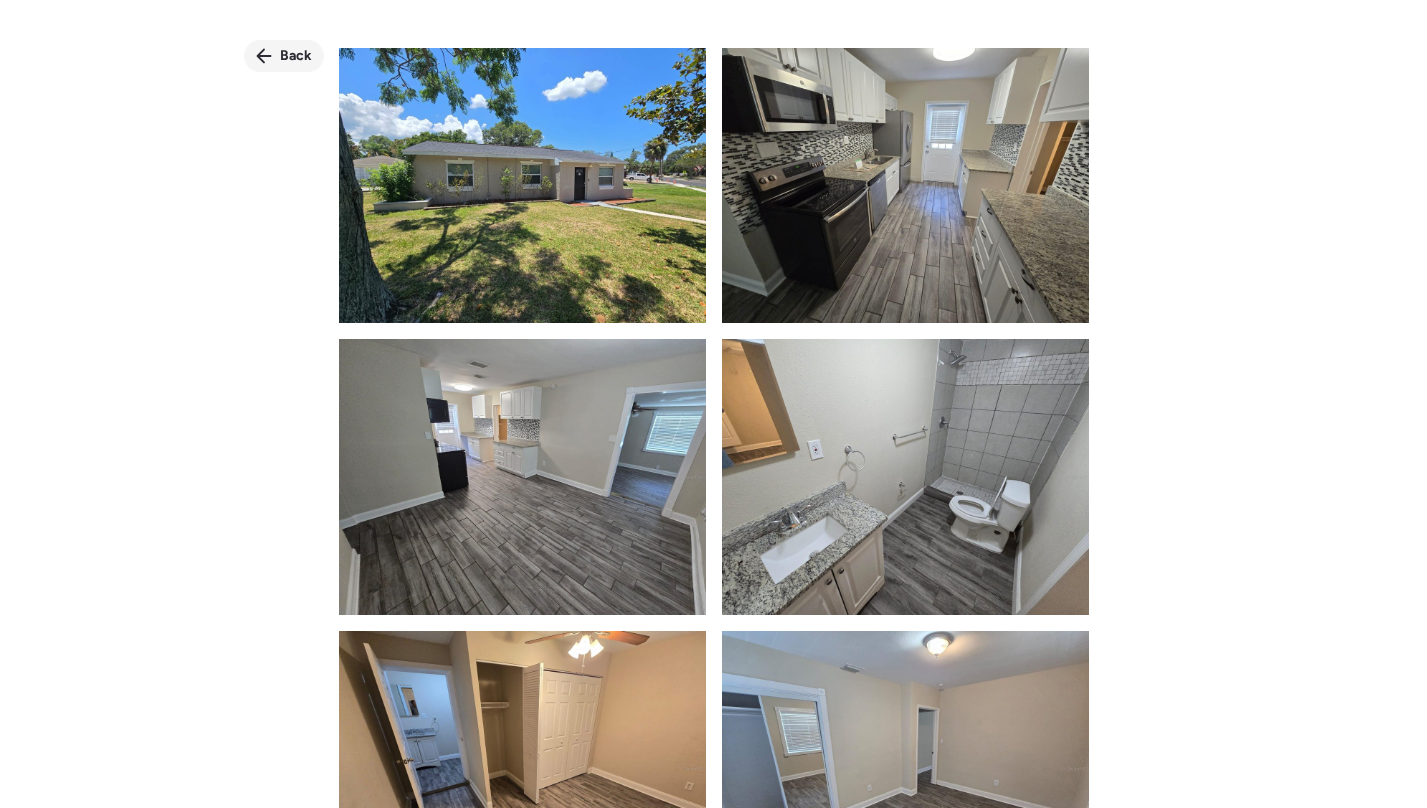 click on "Back" at bounding box center (296, 56) 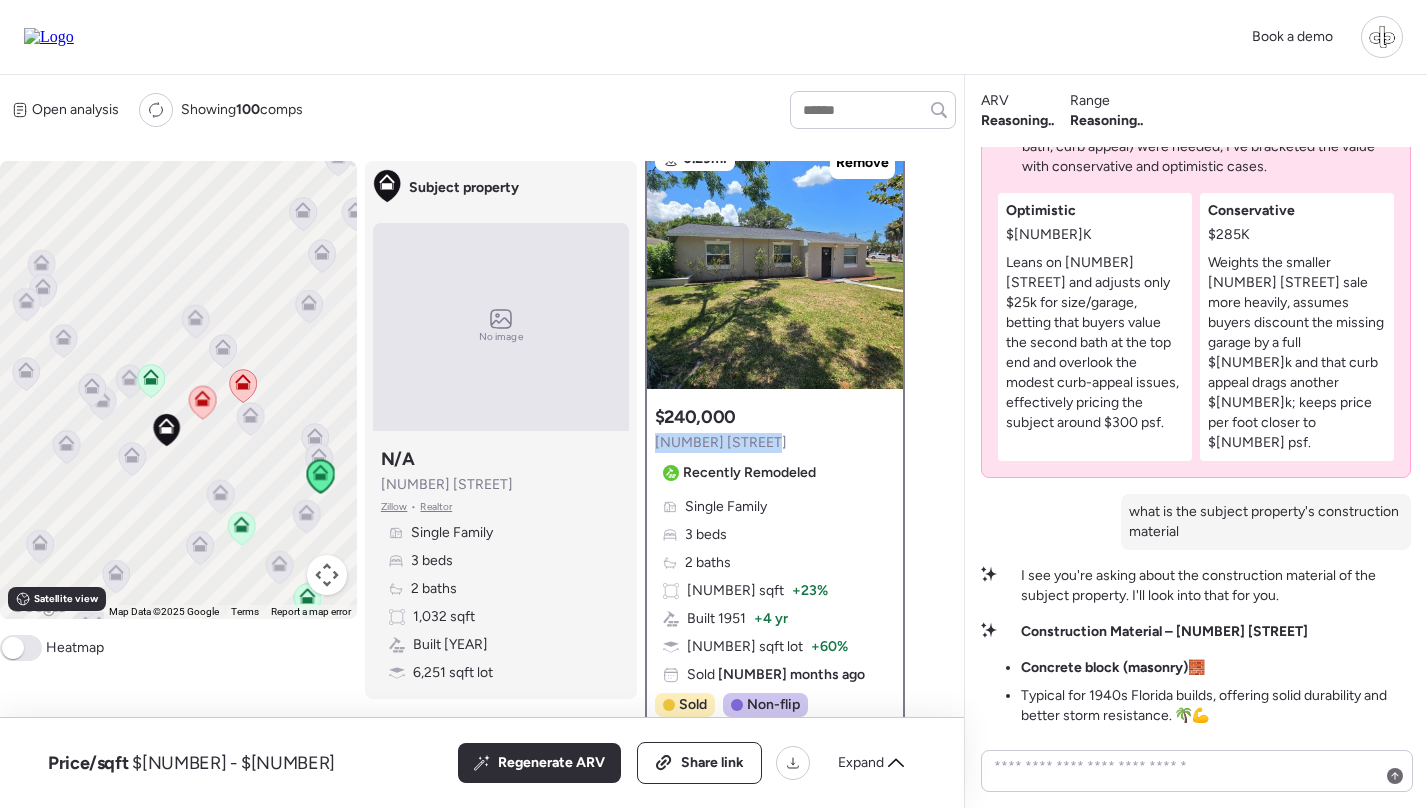copy on "1135 Fairmont St" 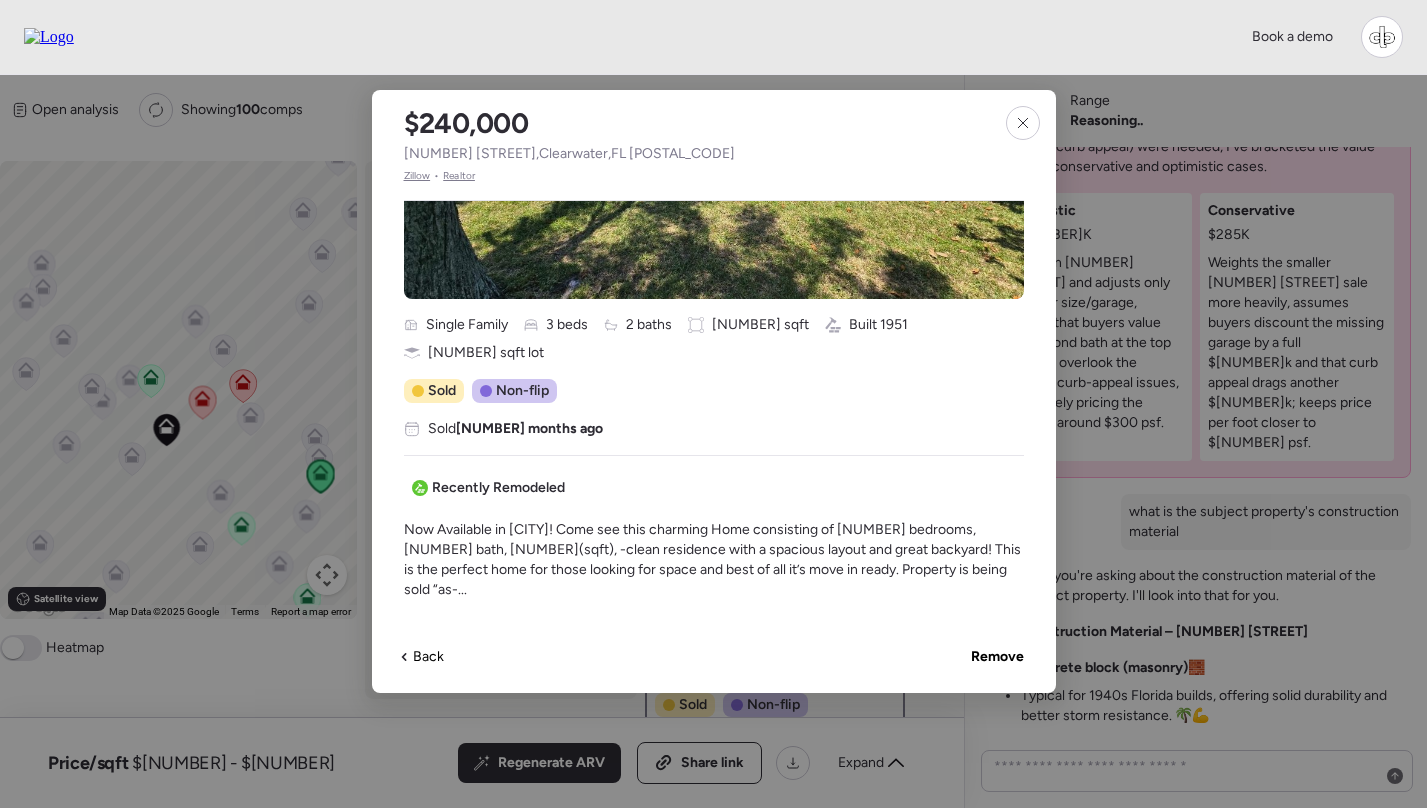 scroll, scrollTop: 528, scrollLeft: 0, axis: vertical 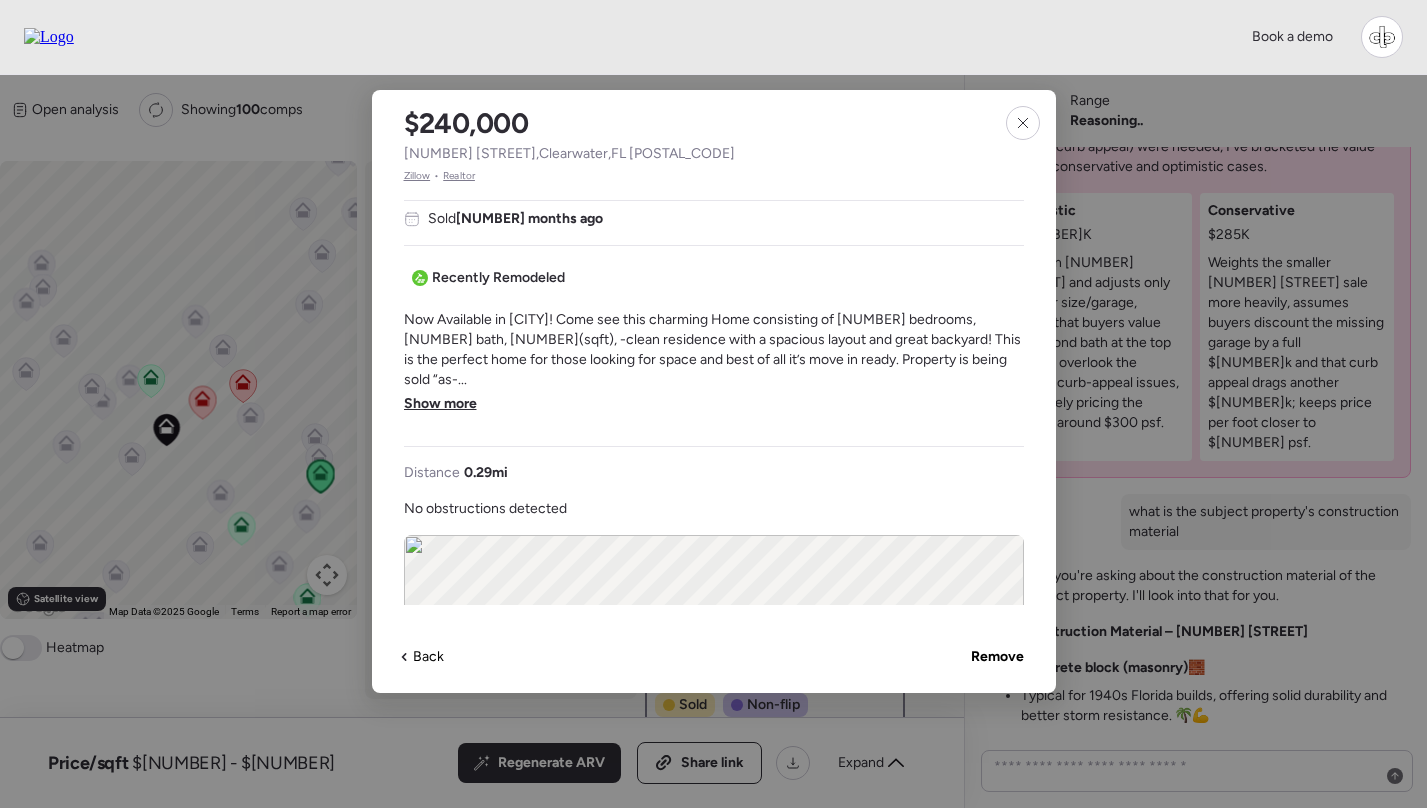 click on "Show more" at bounding box center (440, 404) 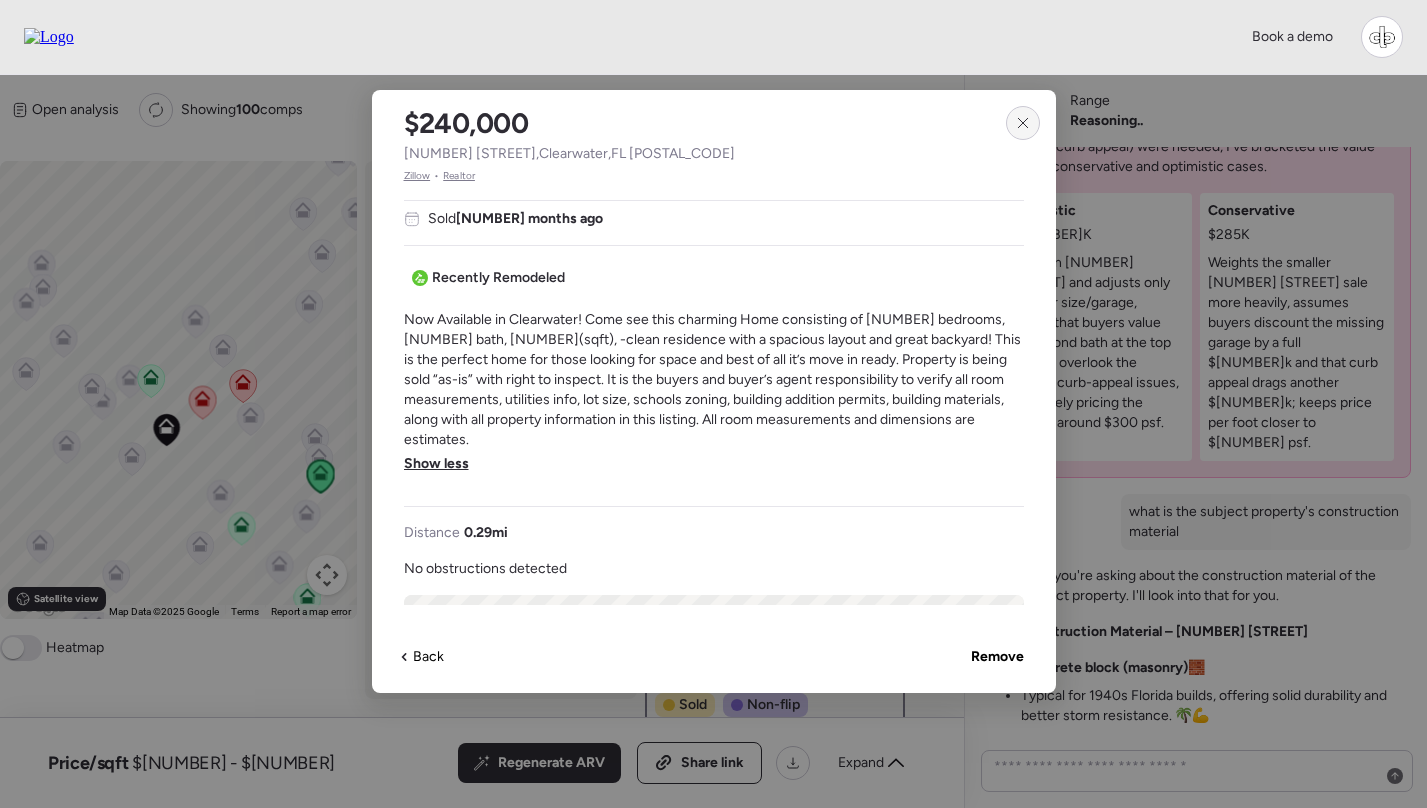 click at bounding box center [1023, 123] 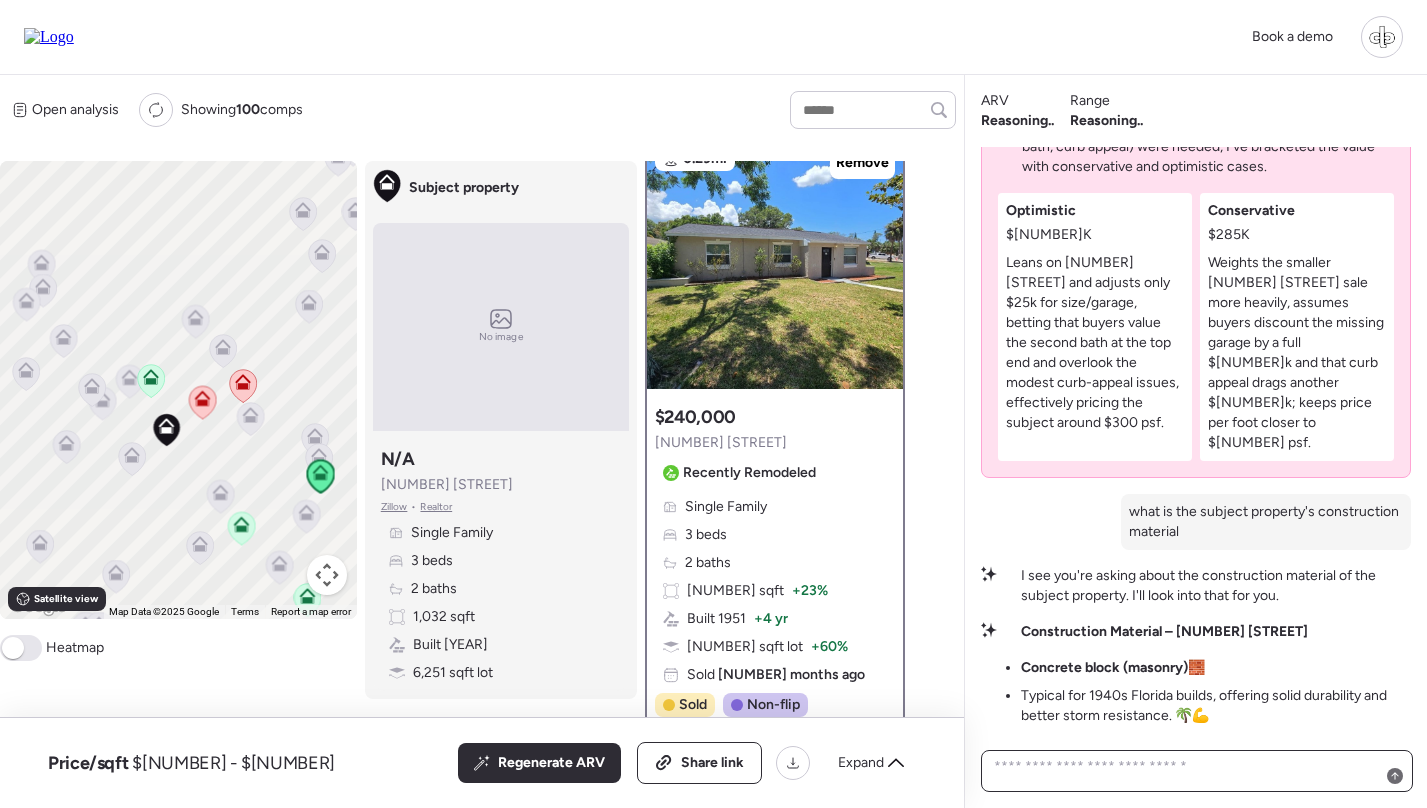 click at bounding box center [1197, 771] 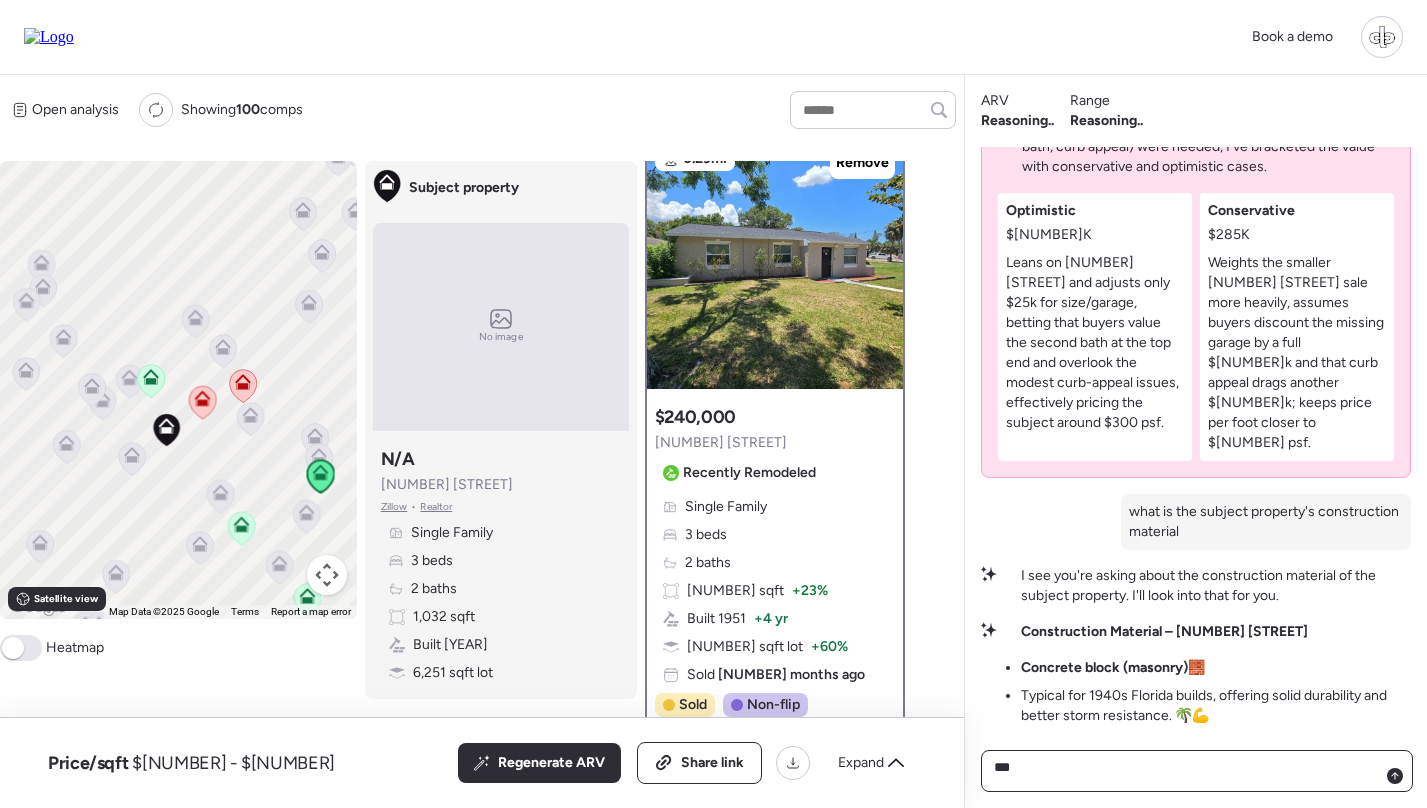 paste on "**********" 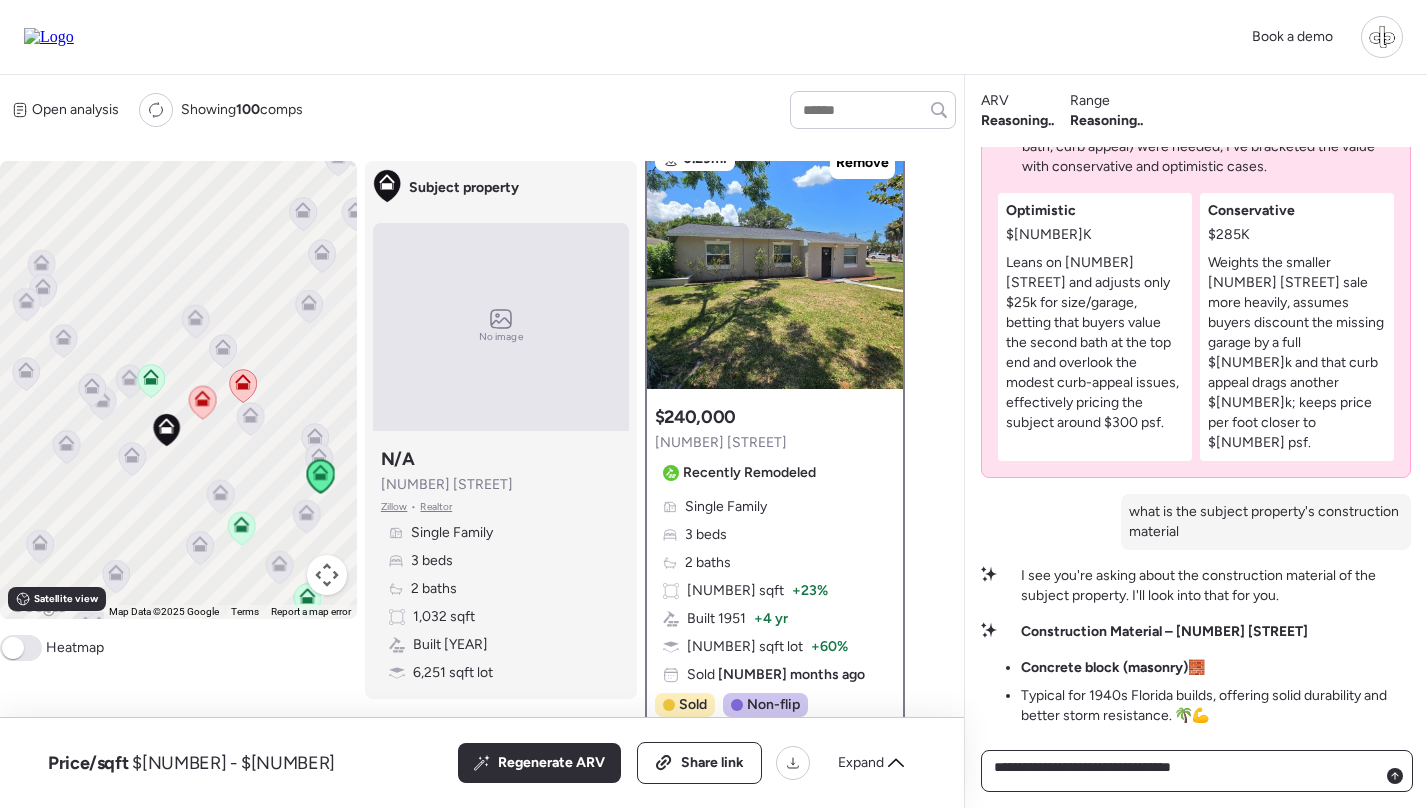 type on "**********" 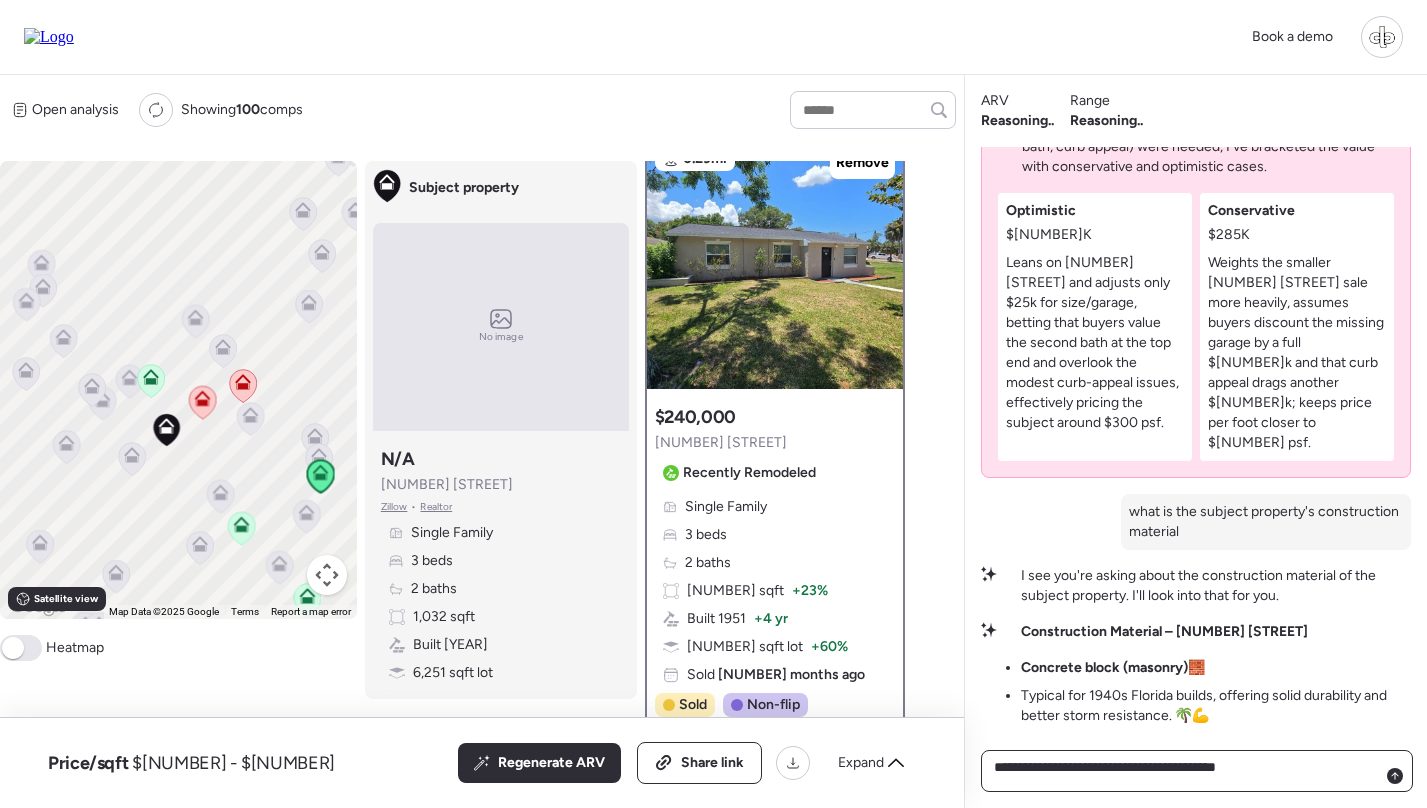 type on "**********" 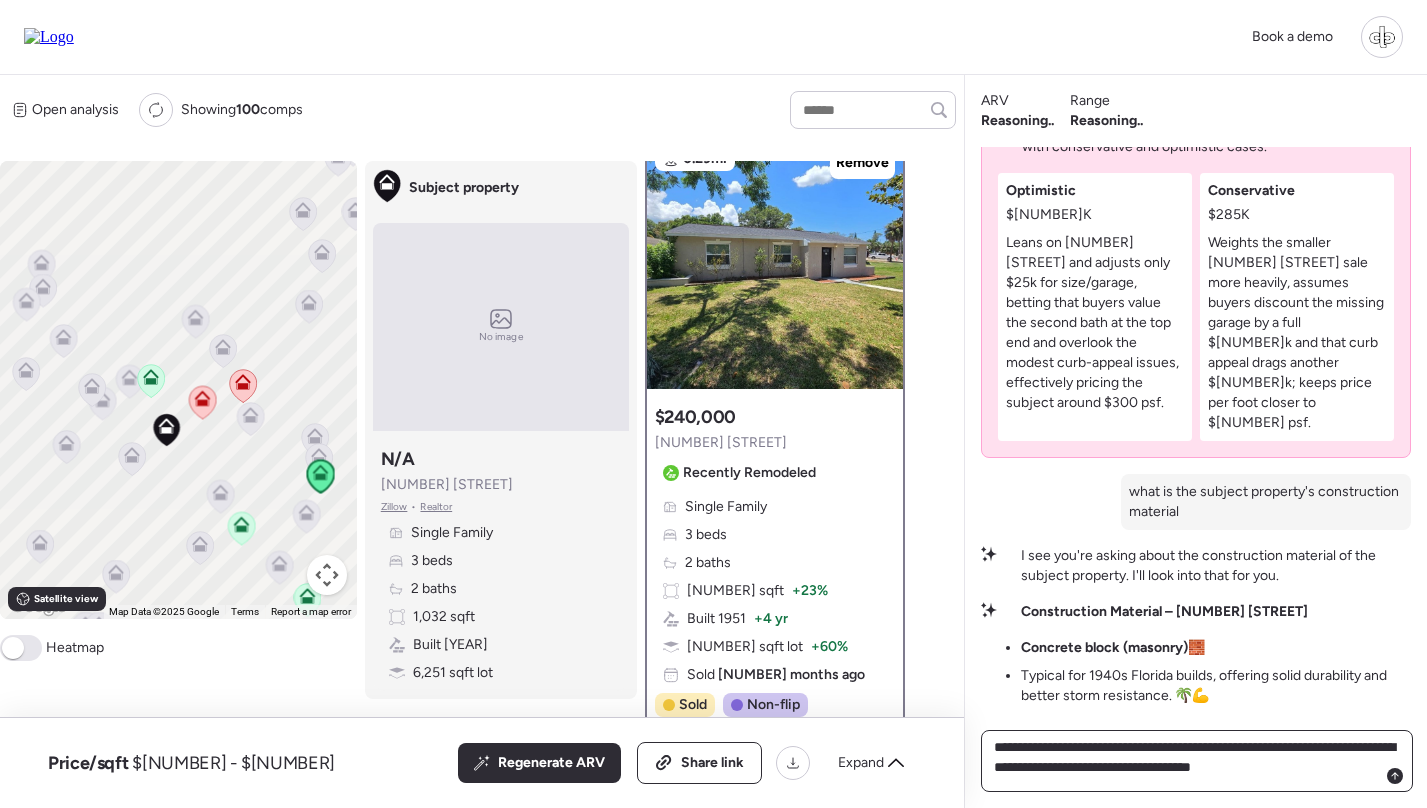 type on "**********" 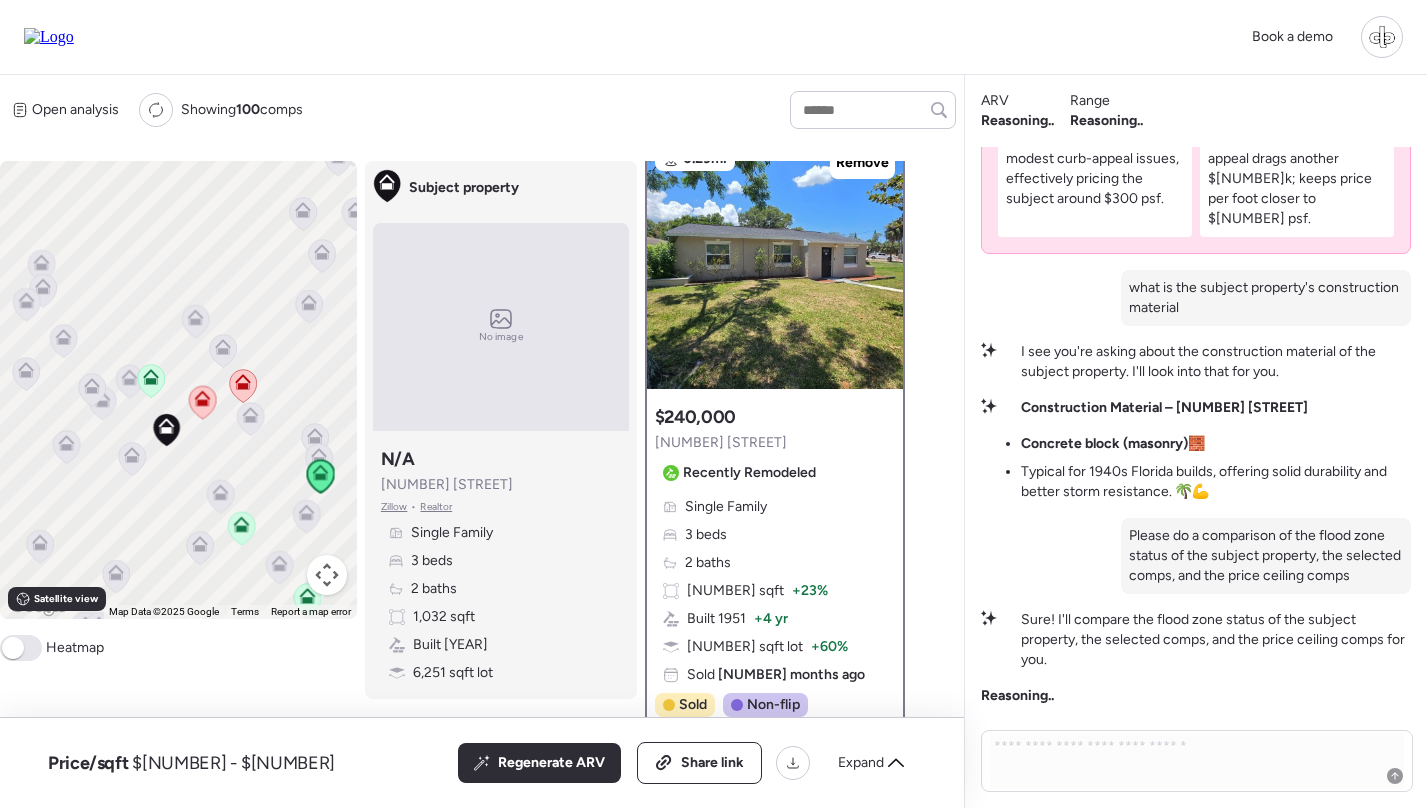 click 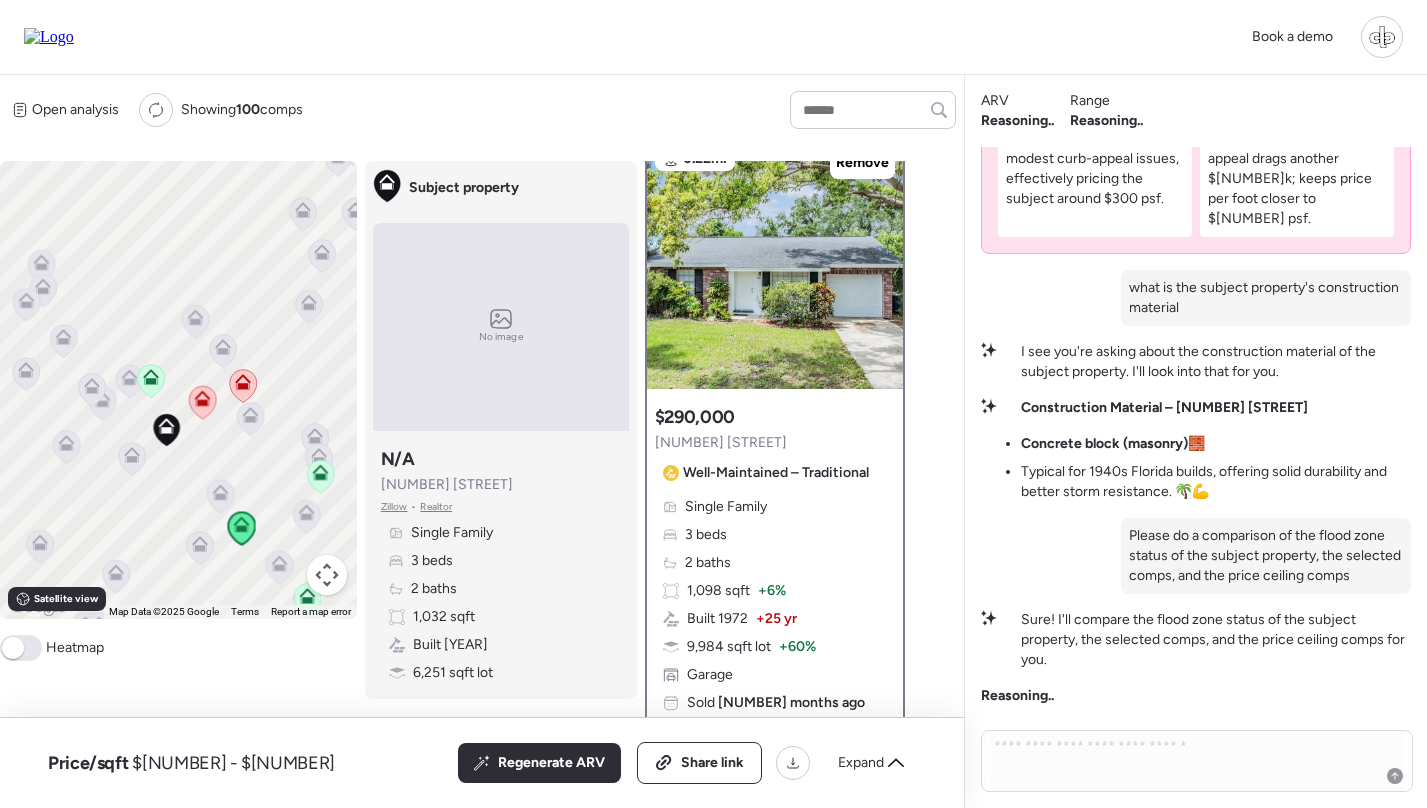 scroll, scrollTop: 0, scrollLeft: 0, axis: both 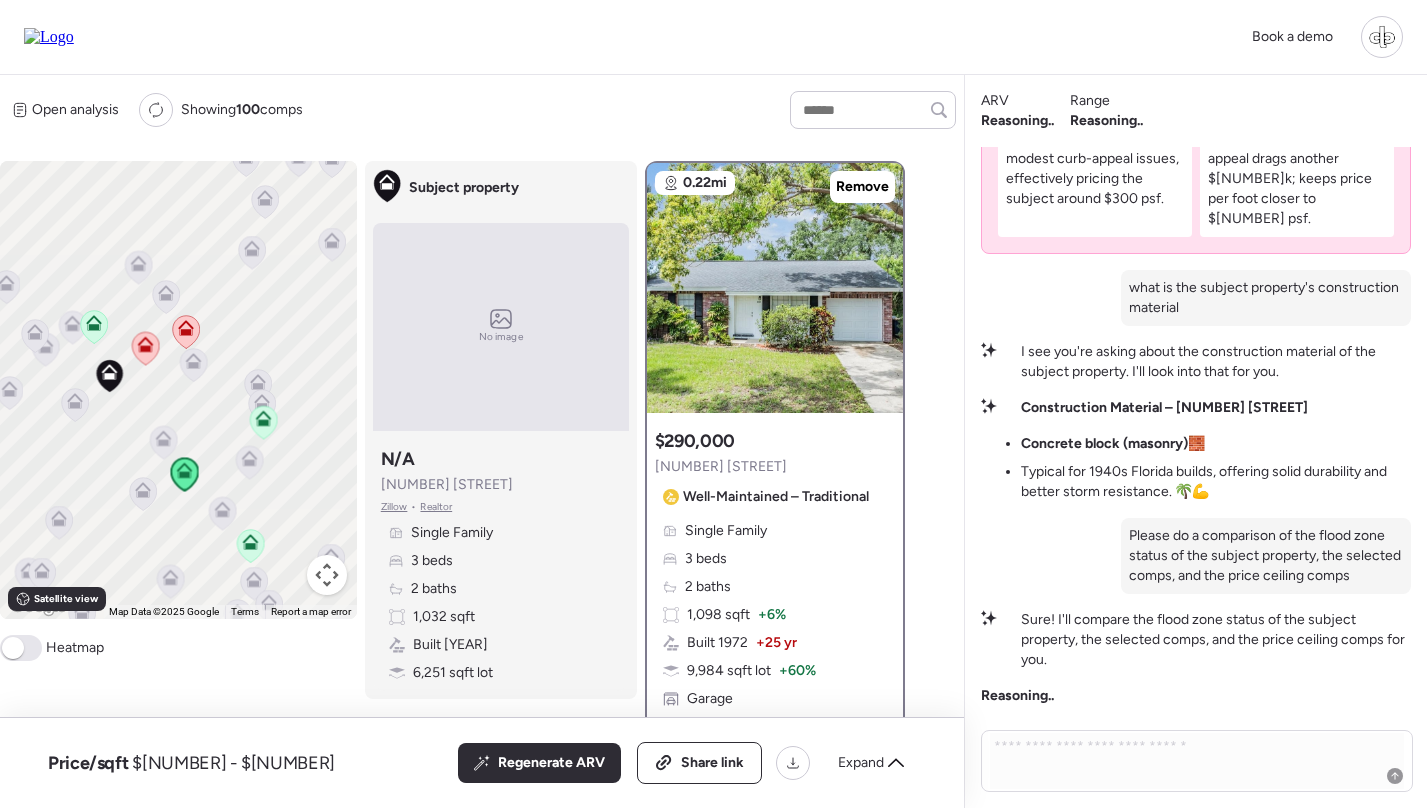 drag, startPoint x: 259, startPoint y: 474, endPoint x: 188, endPoint y: 408, distance: 96.938126 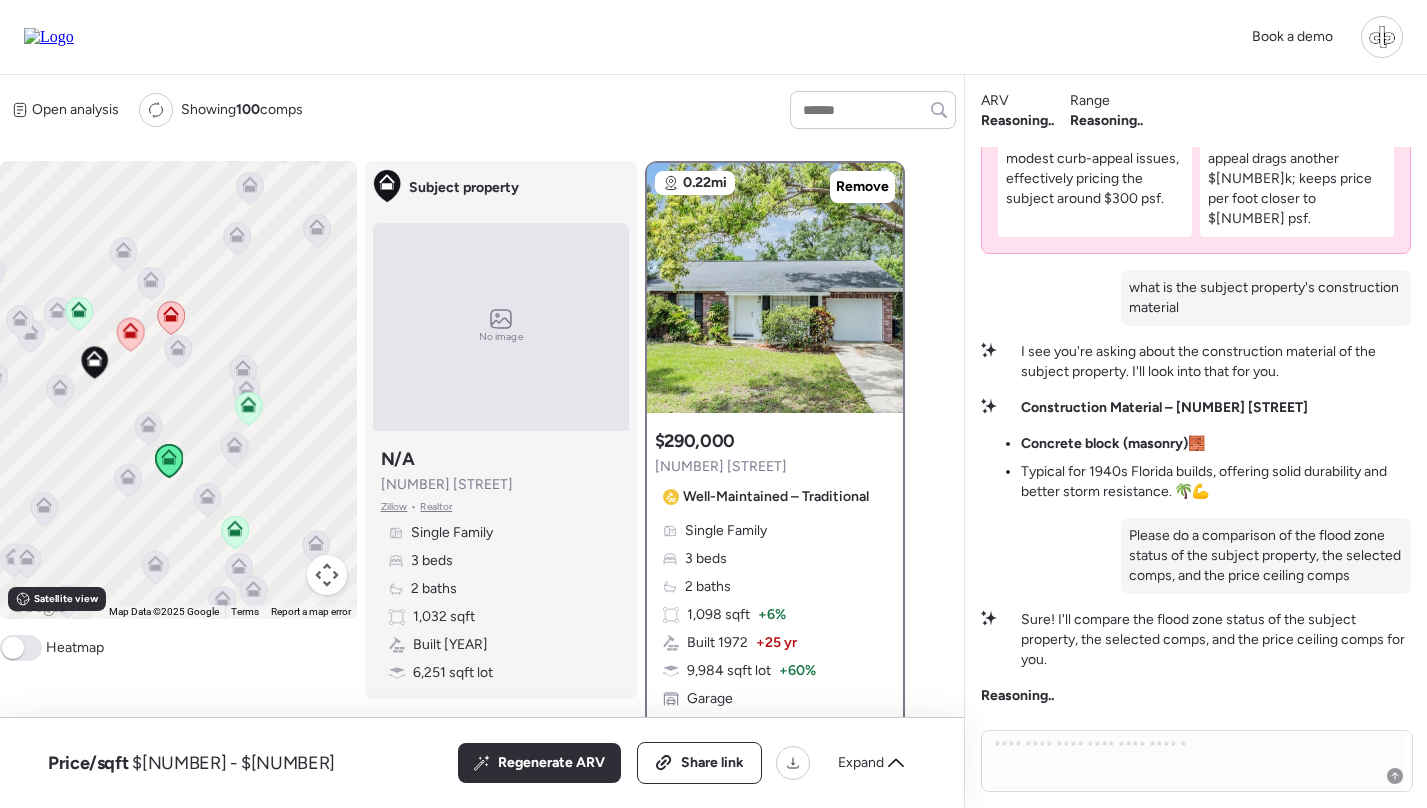 click 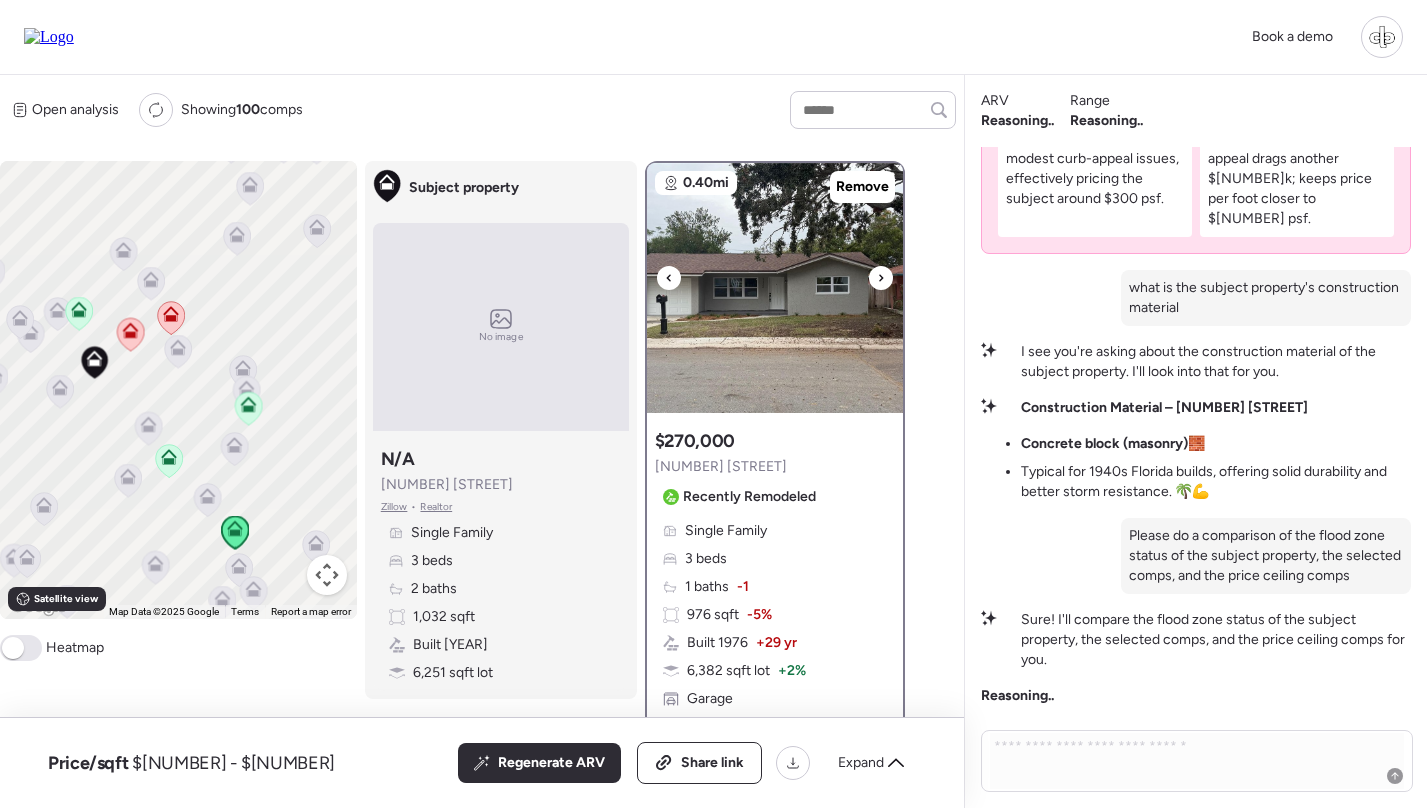 click at bounding box center [775, 288] 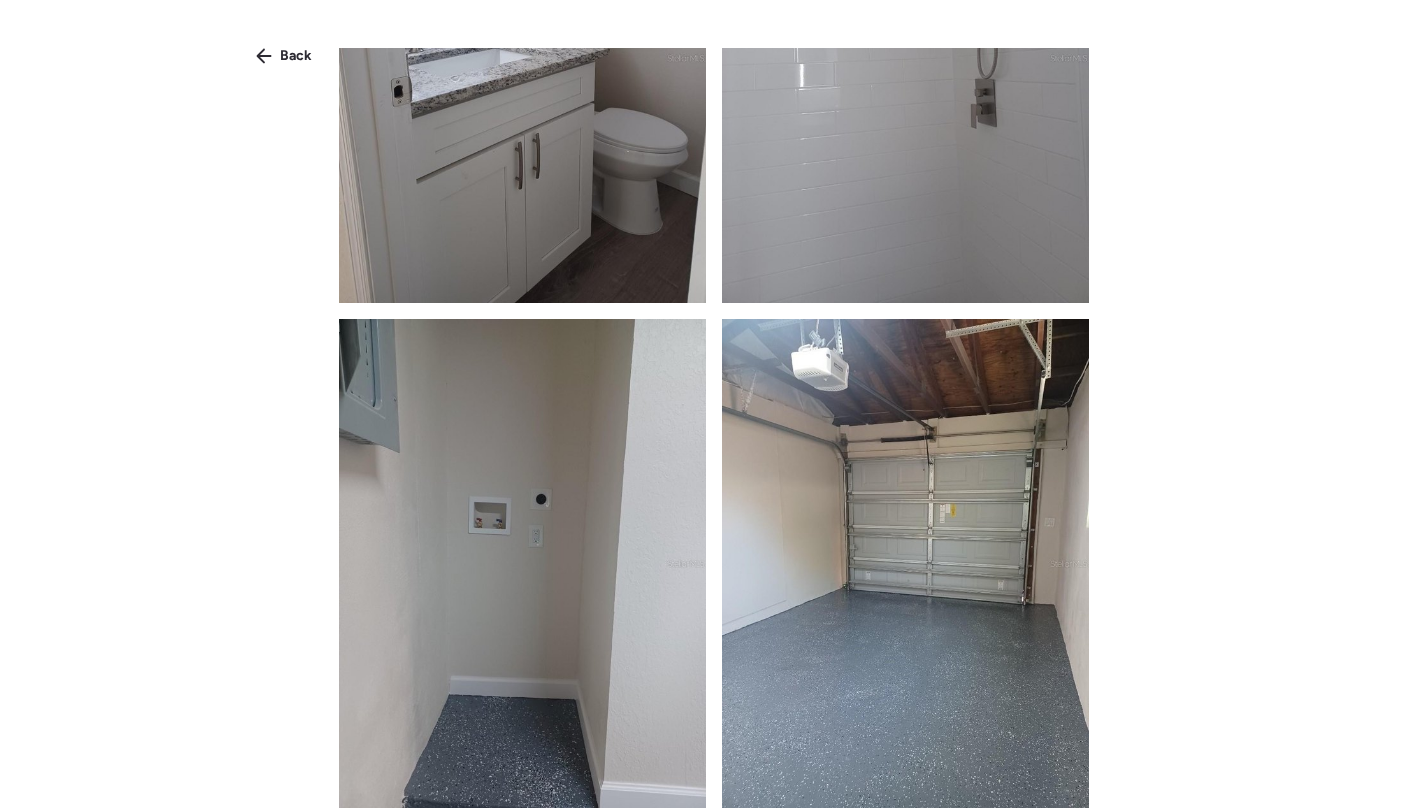 scroll, scrollTop: 2042, scrollLeft: 0, axis: vertical 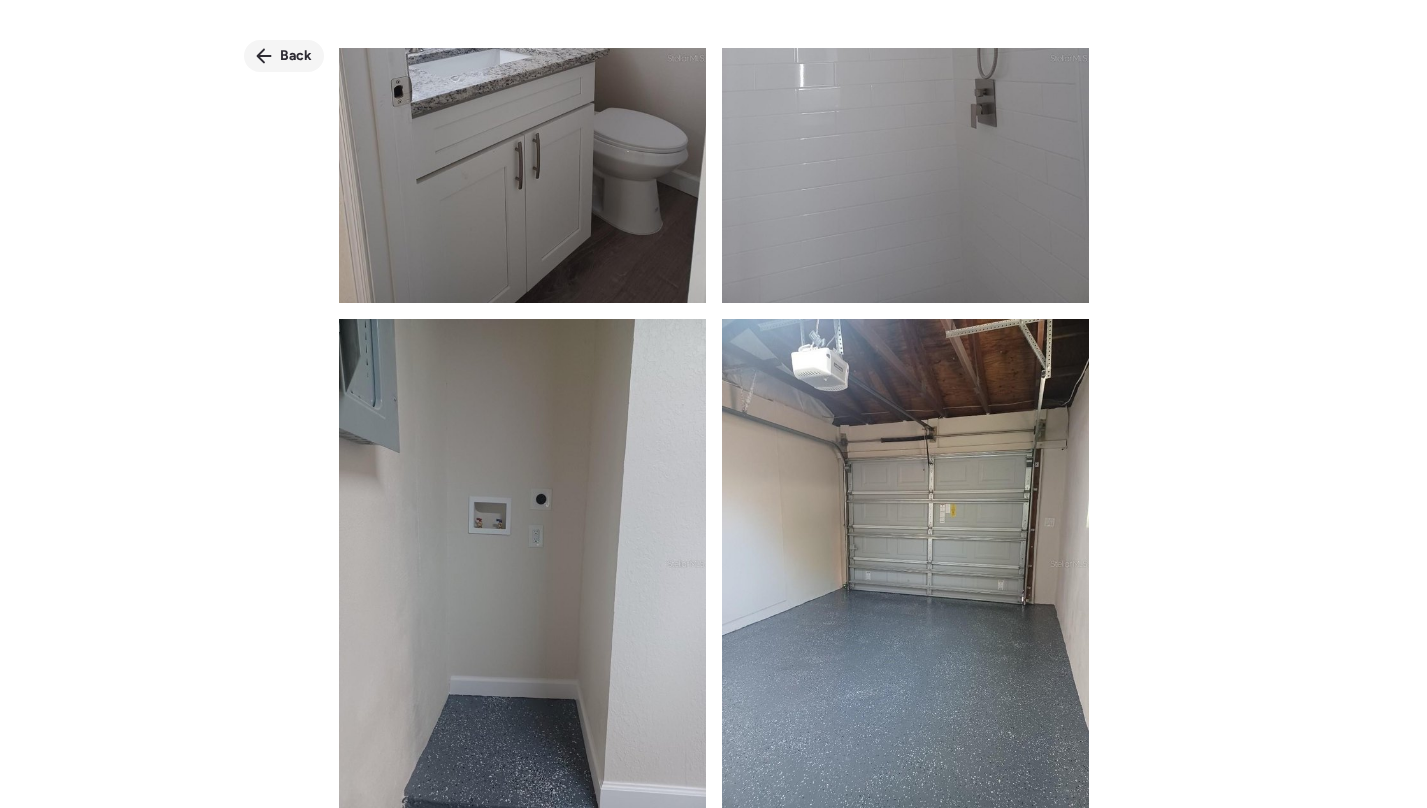 click on "Back" at bounding box center (296, 56) 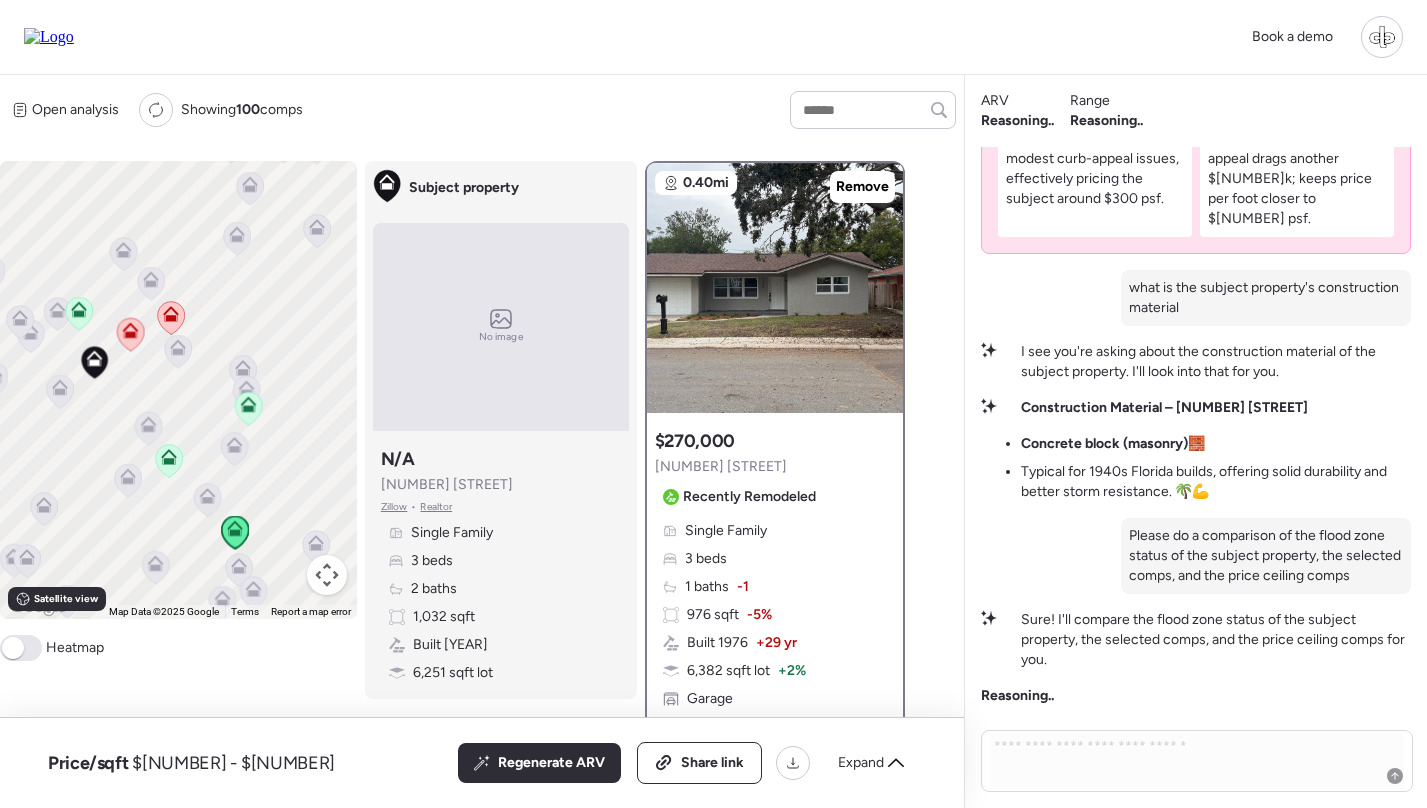 click 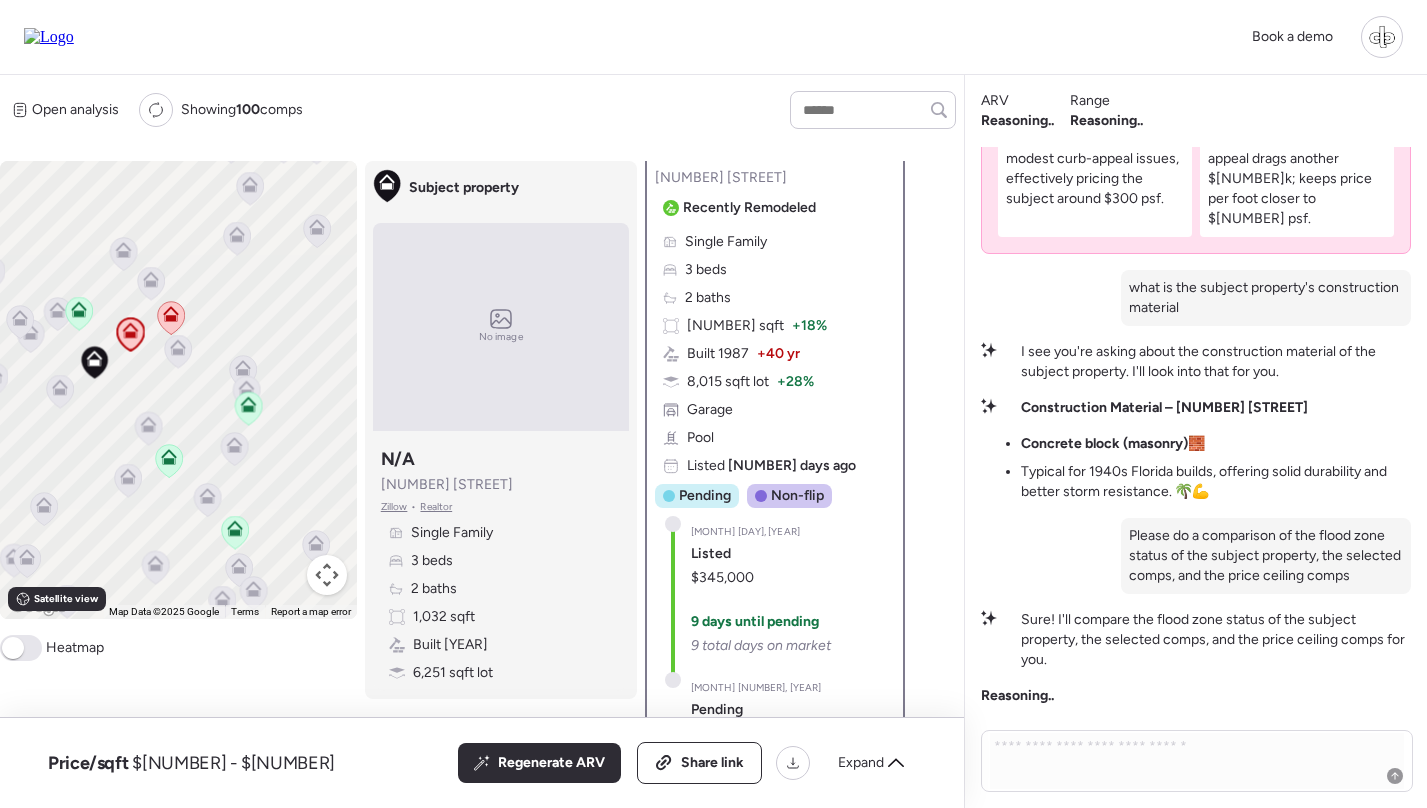 scroll, scrollTop: 31, scrollLeft: 0, axis: vertical 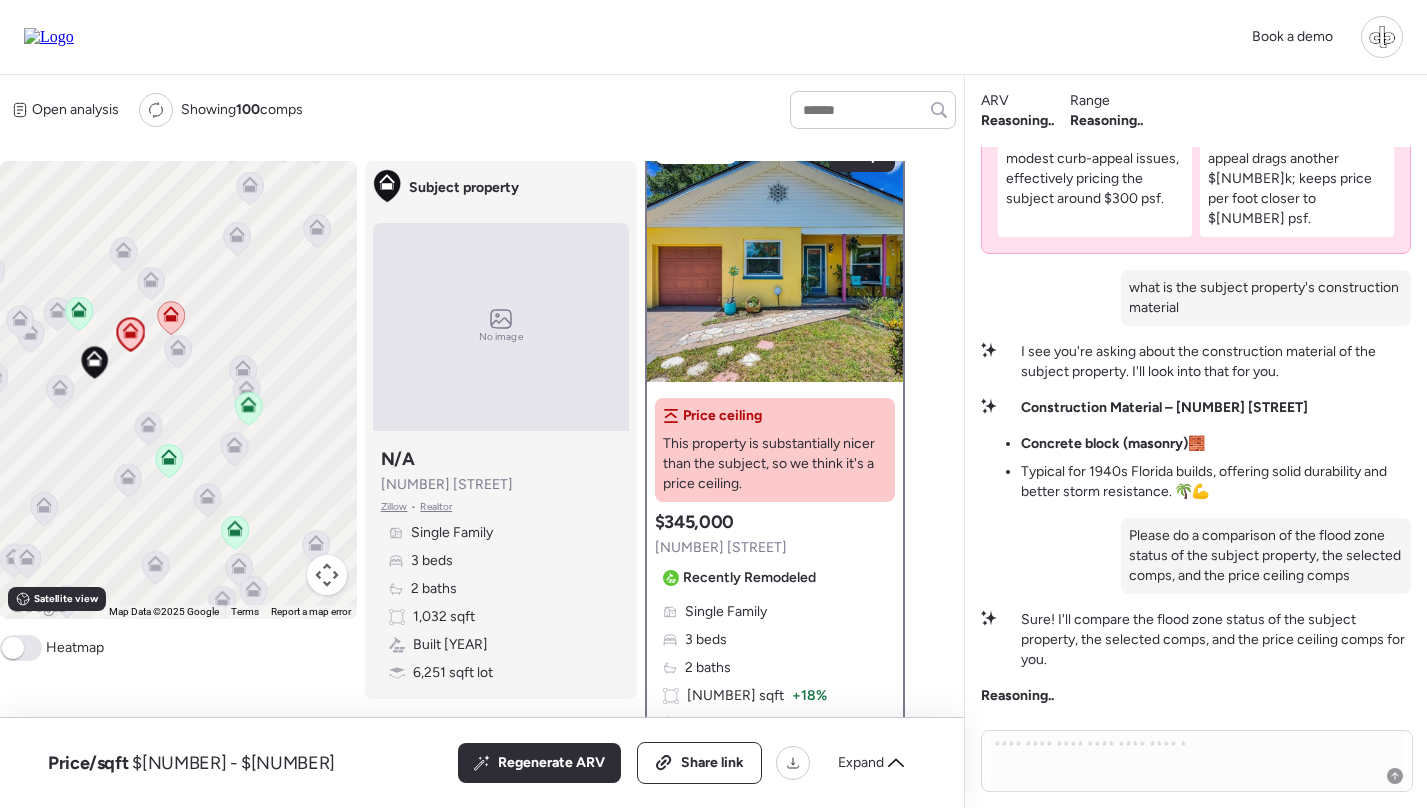click on "Recently Remodeled" at bounding box center (749, 578) 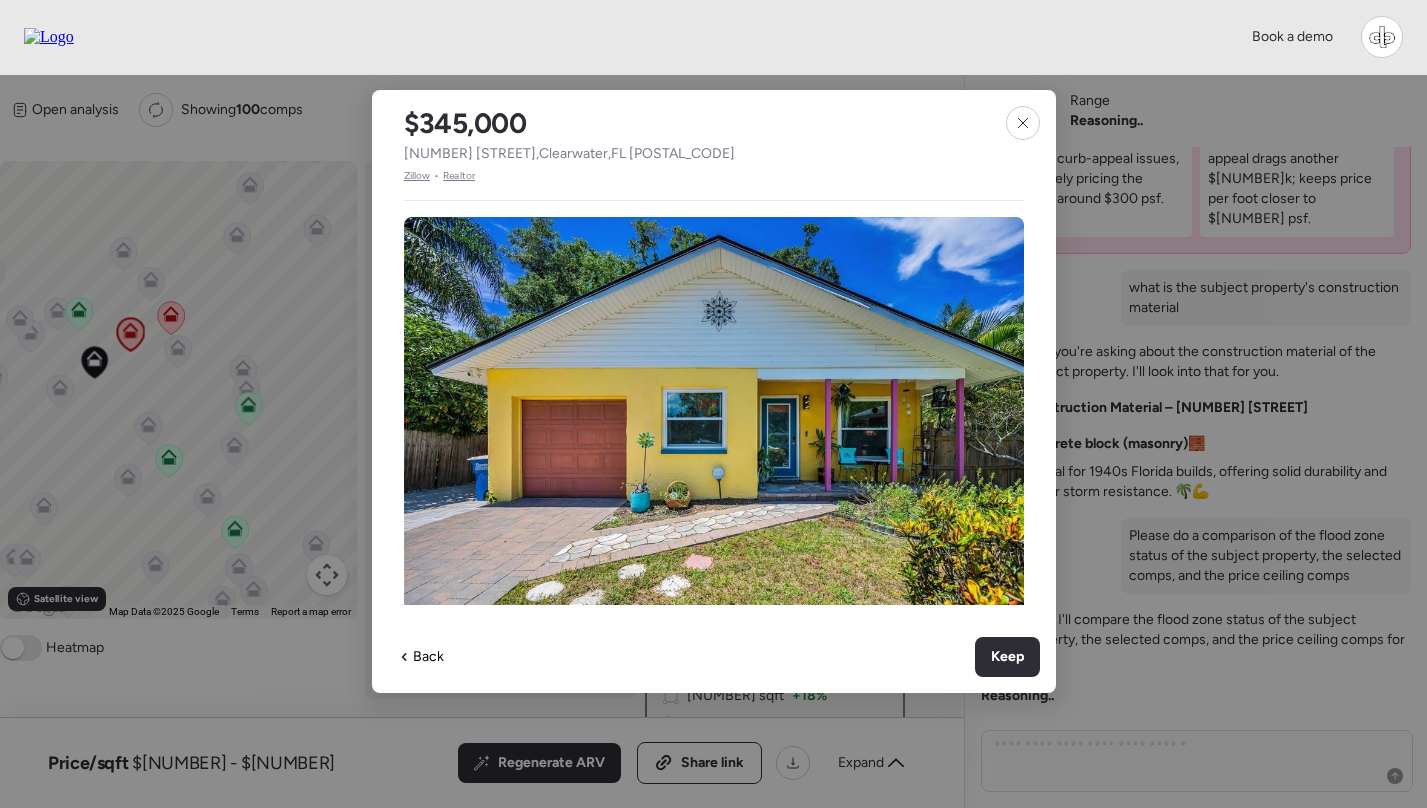 click on "Zillow" at bounding box center [417, 176] 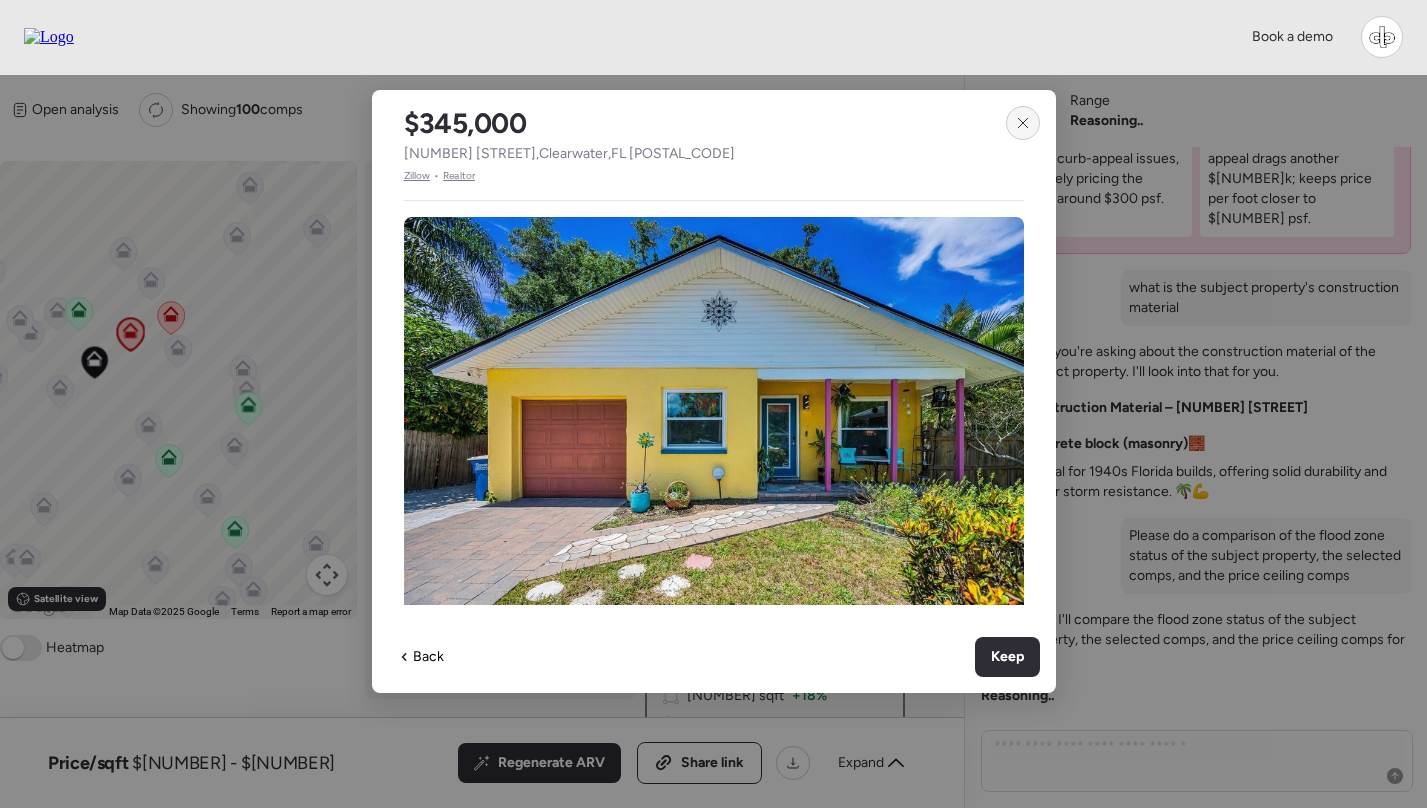 click 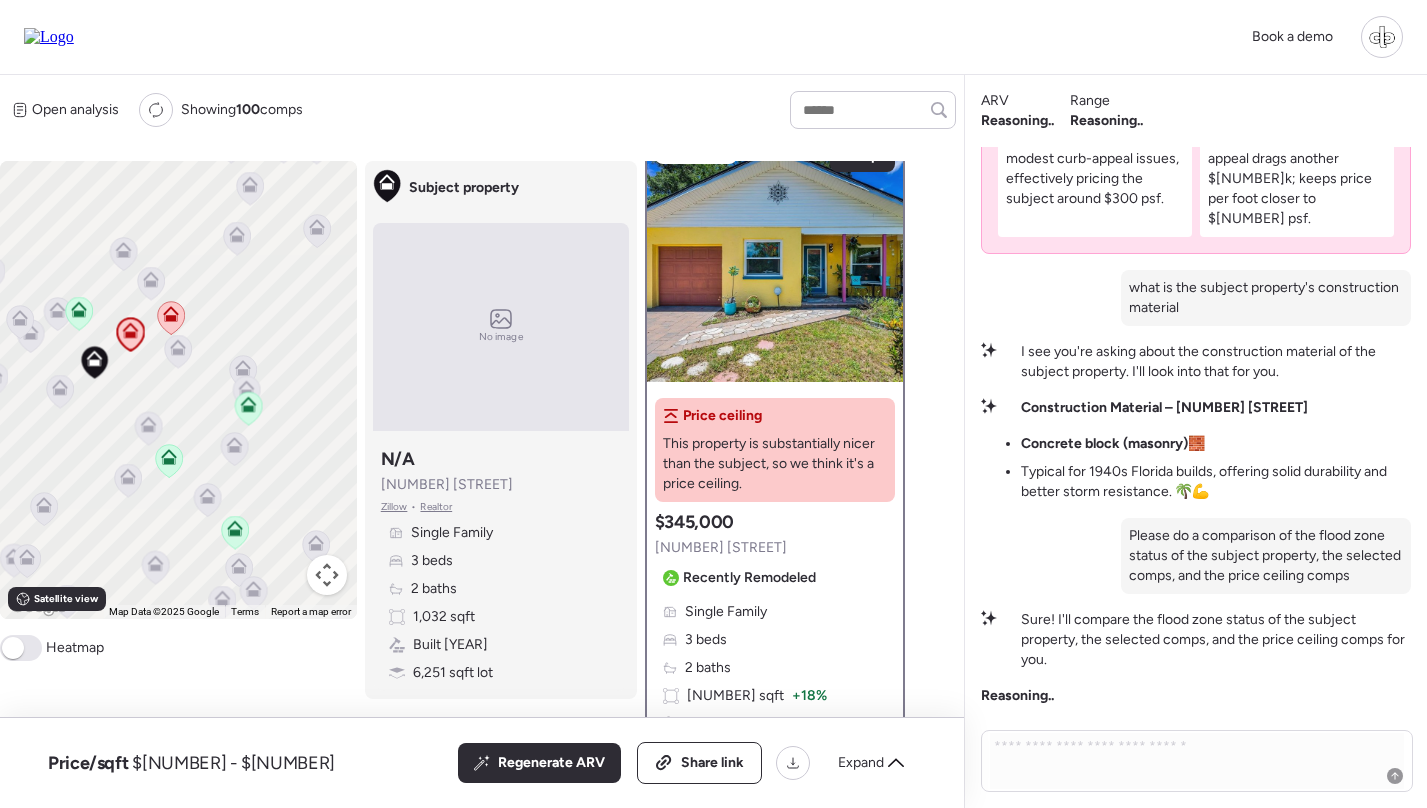 click 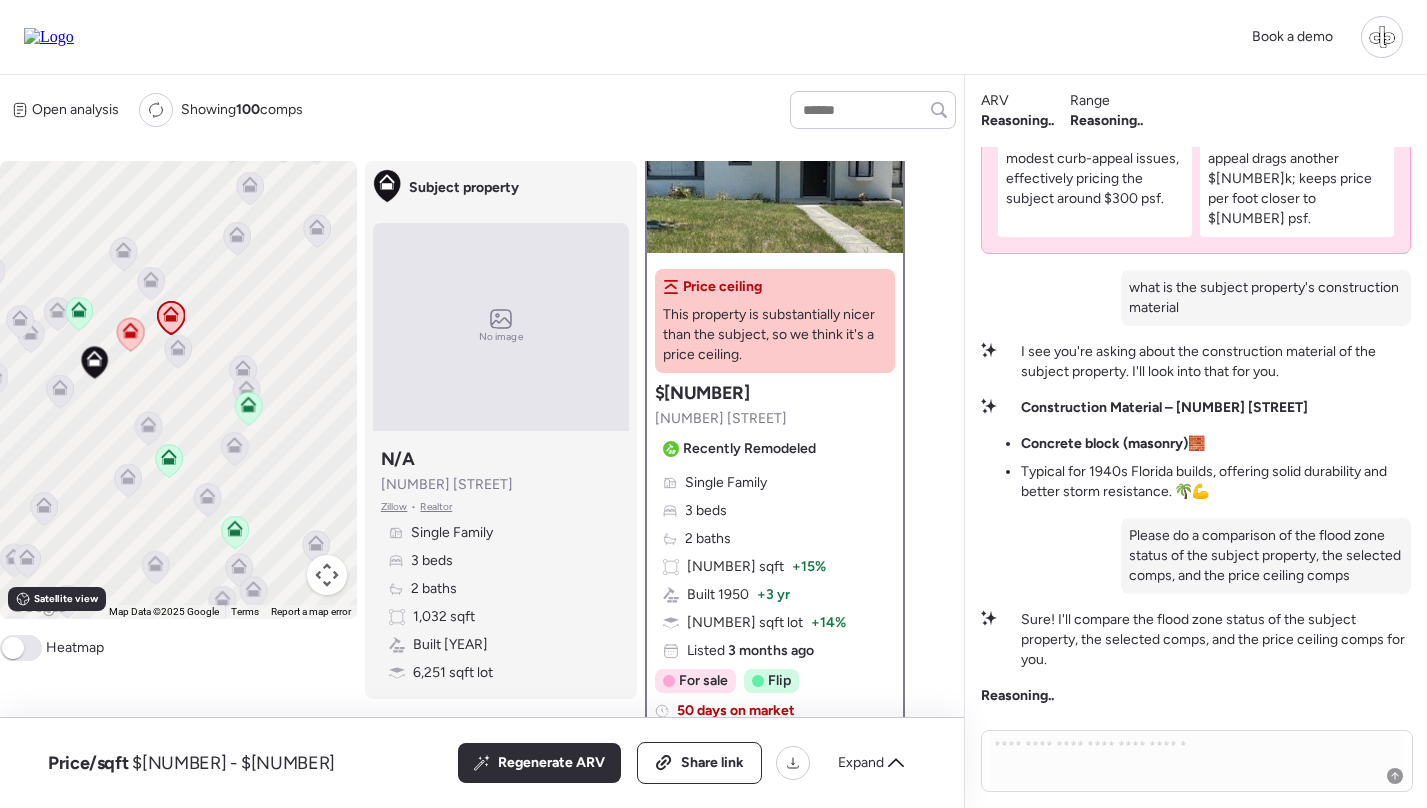 scroll, scrollTop: 167, scrollLeft: 0, axis: vertical 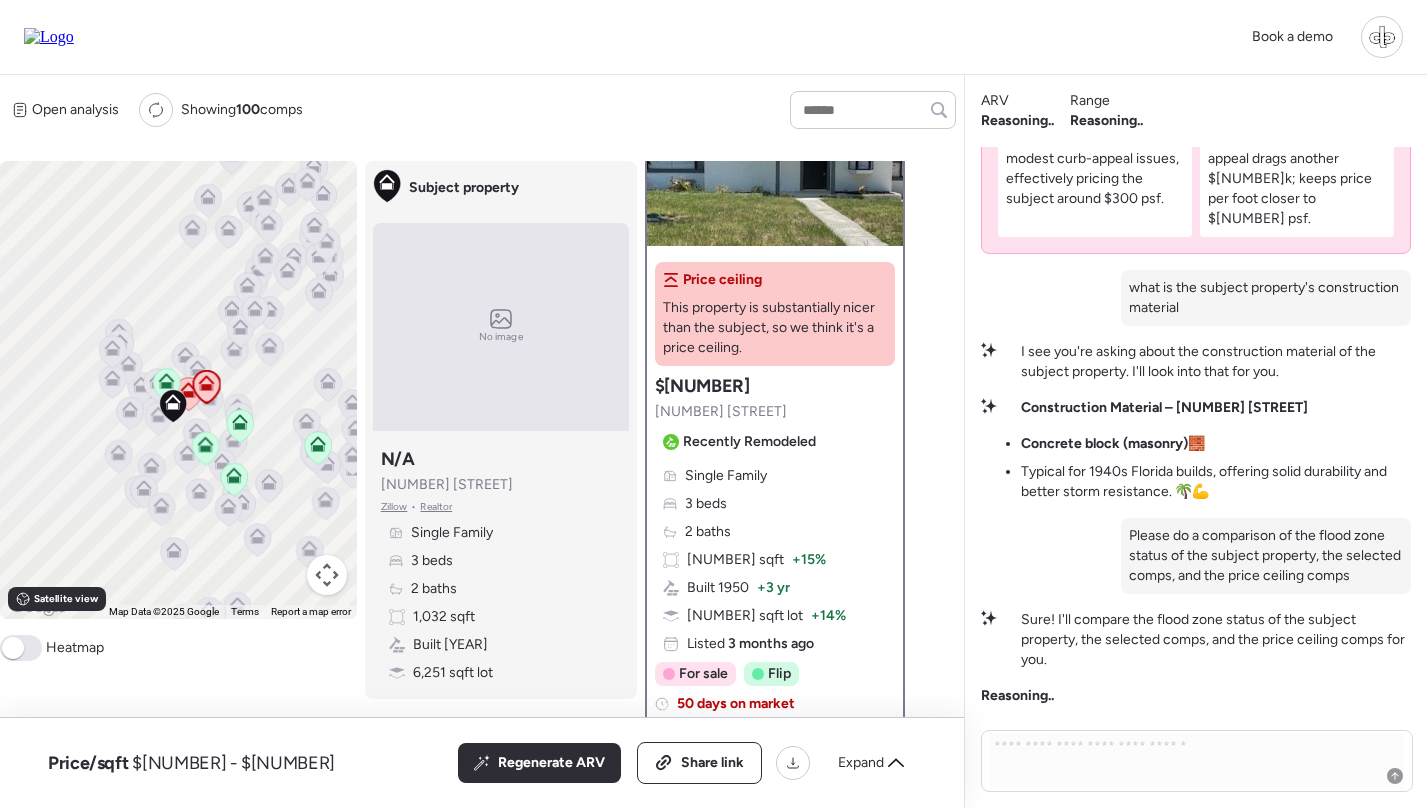 drag, startPoint x: 100, startPoint y: 444, endPoint x: 182, endPoint y: 440, distance: 82.0975 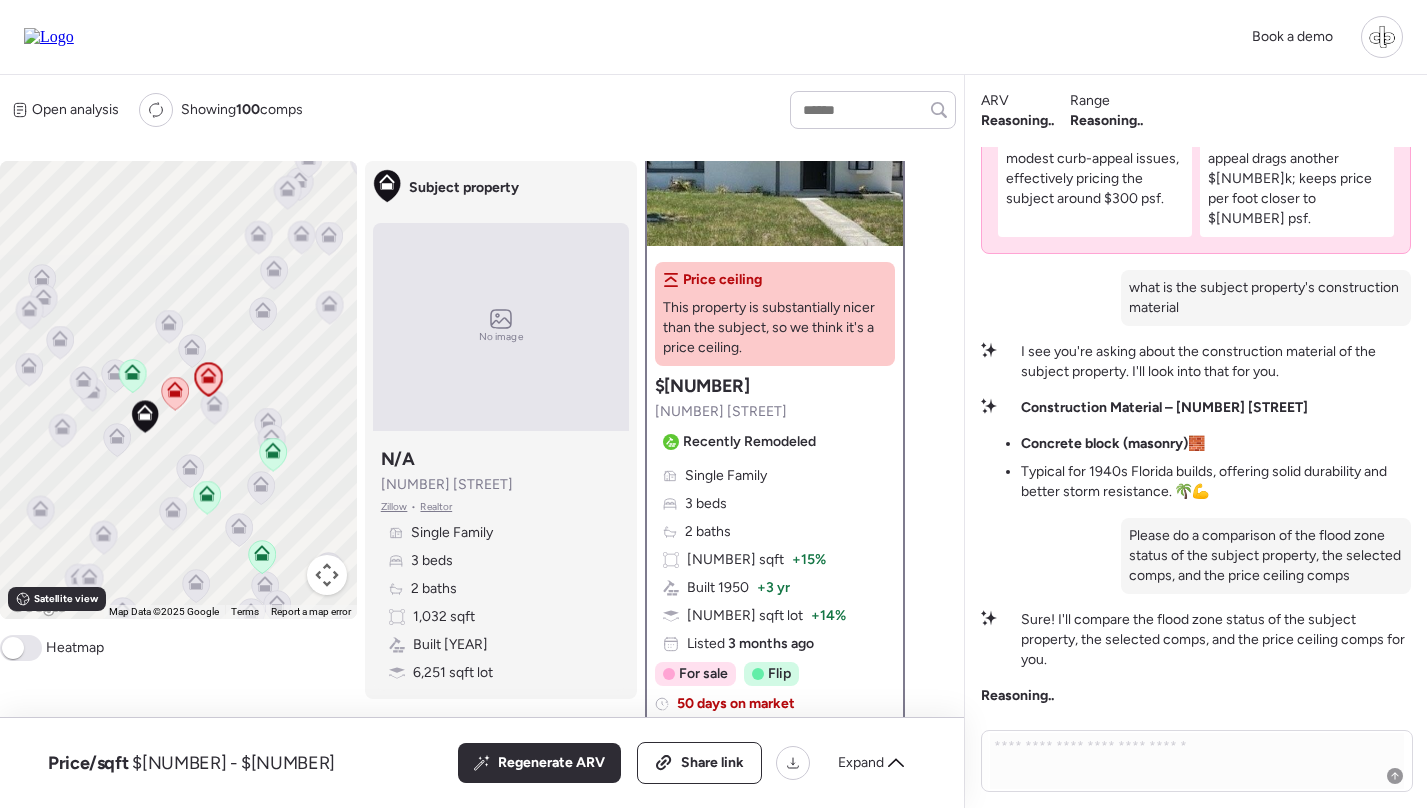 click 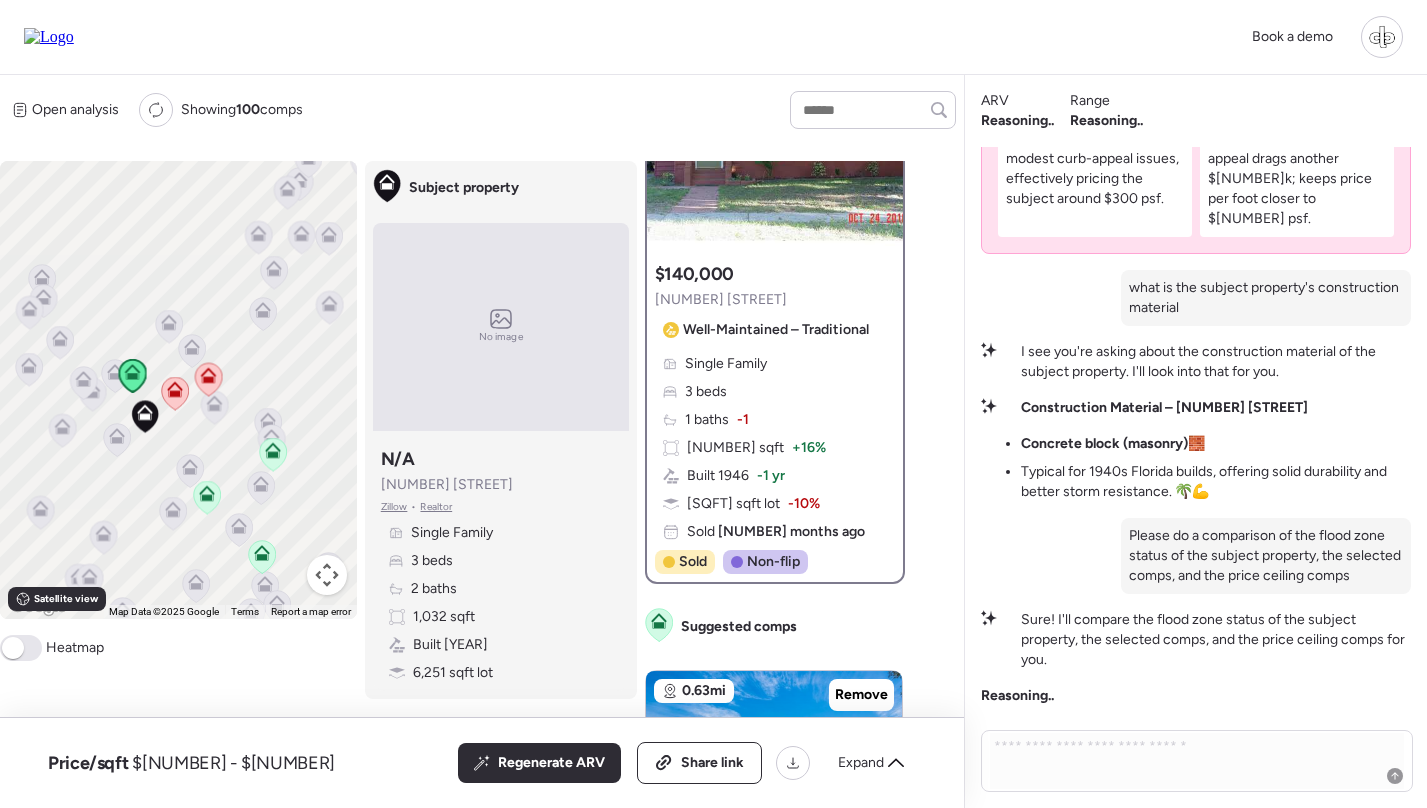 scroll, scrollTop: 0, scrollLeft: 0, axis: both 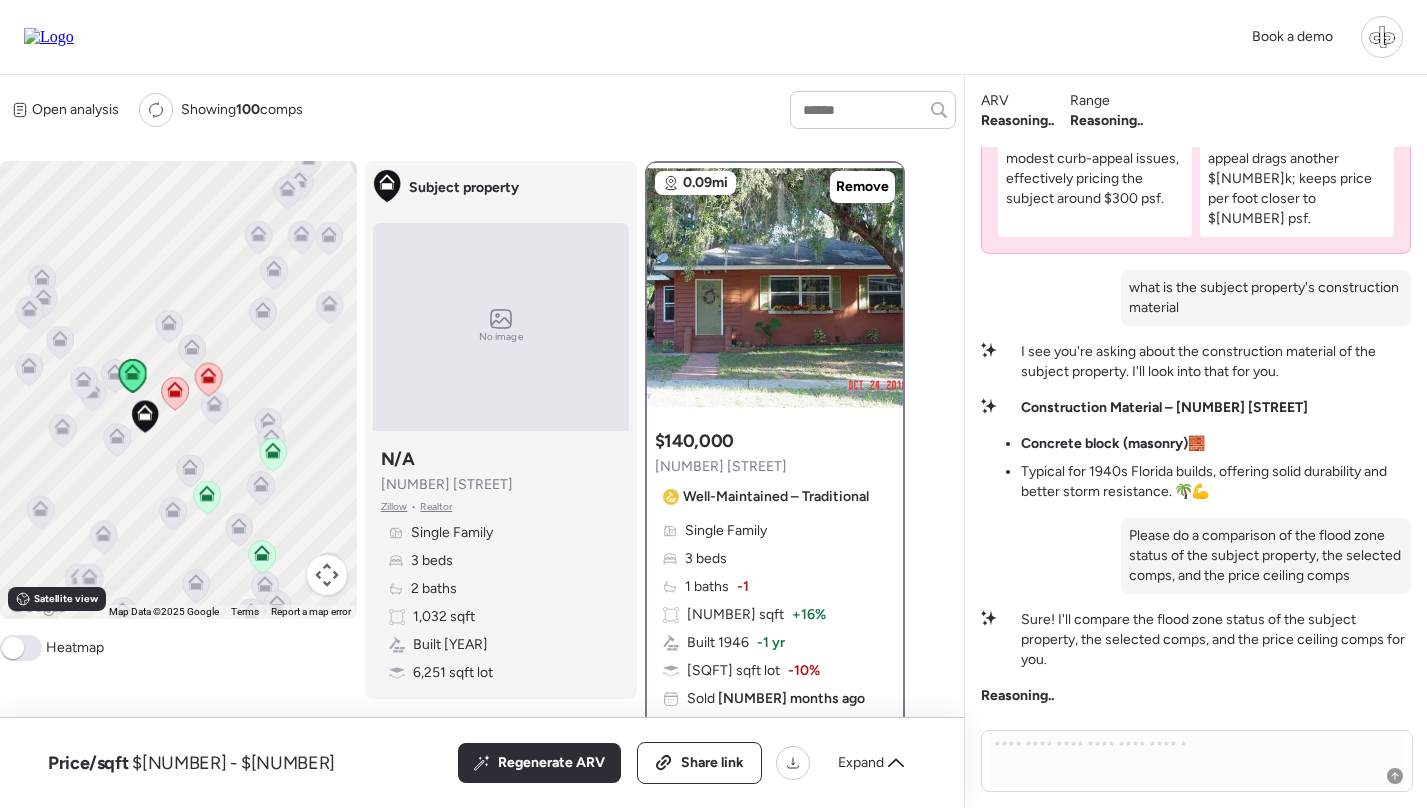 click 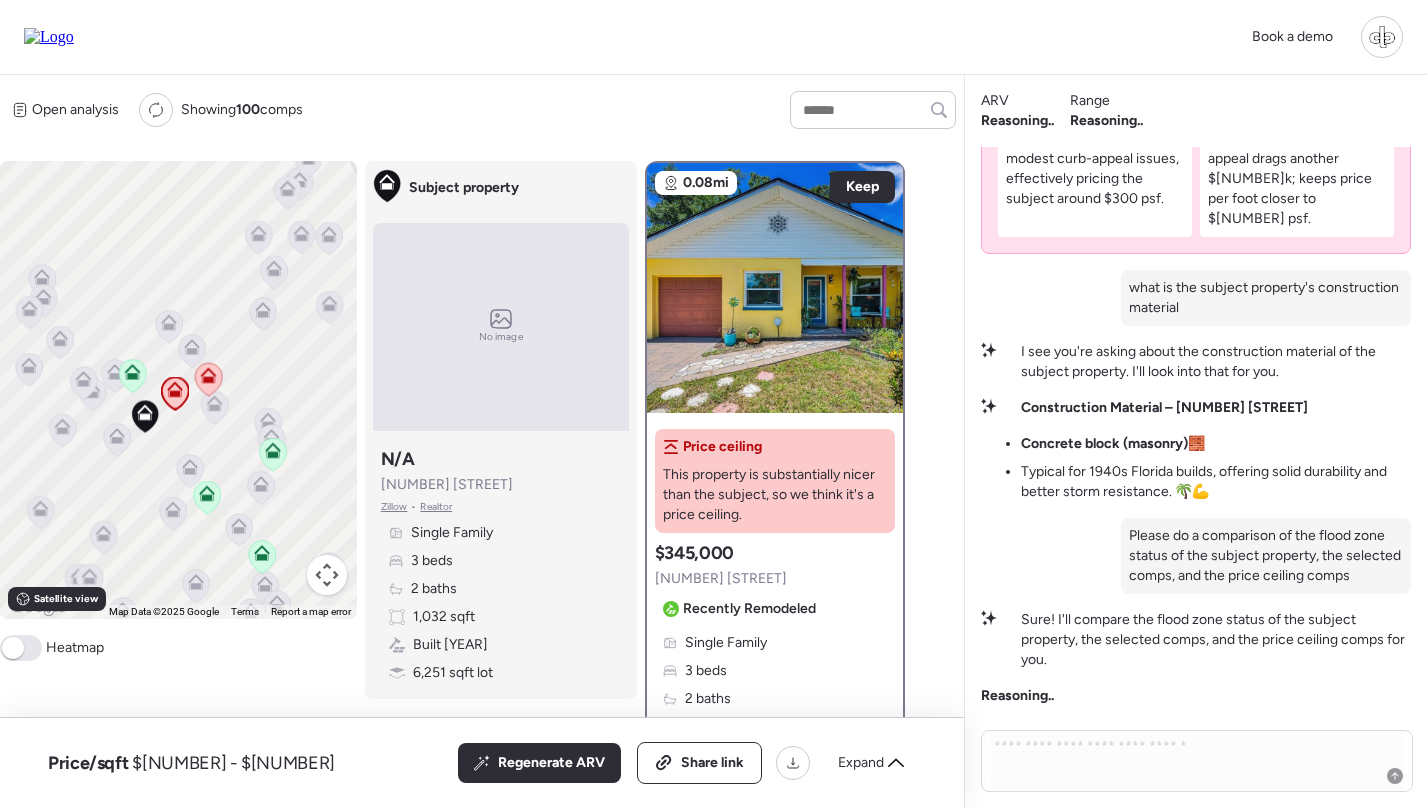 scroll, scrollTop: 0, scrollLeft: 0, axis: both 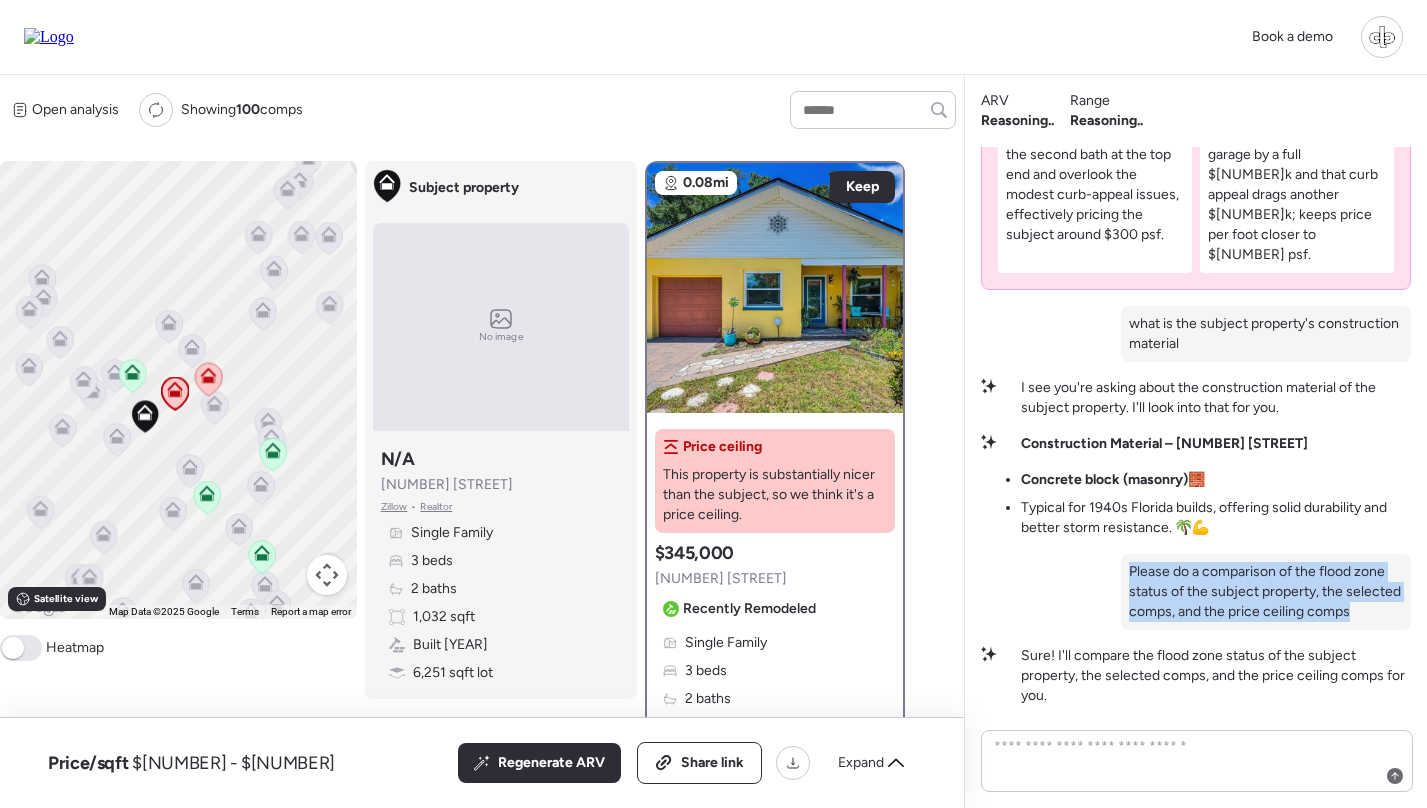 drag, startPoint x: 1357, startPoint y: 609, endPoint x: 1106, endPoint y: 567, distance: 254.48969 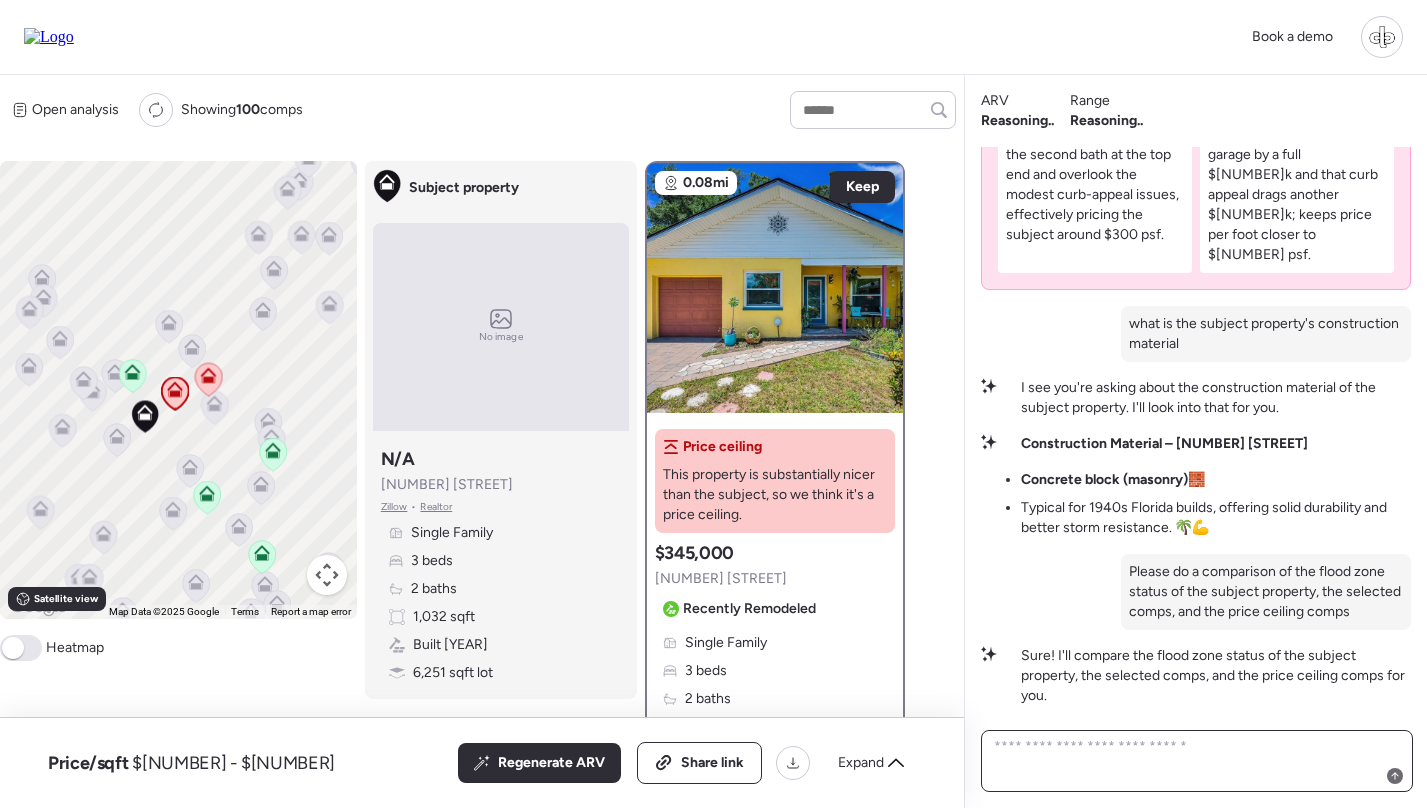 click at bounding box center [1197, 761] 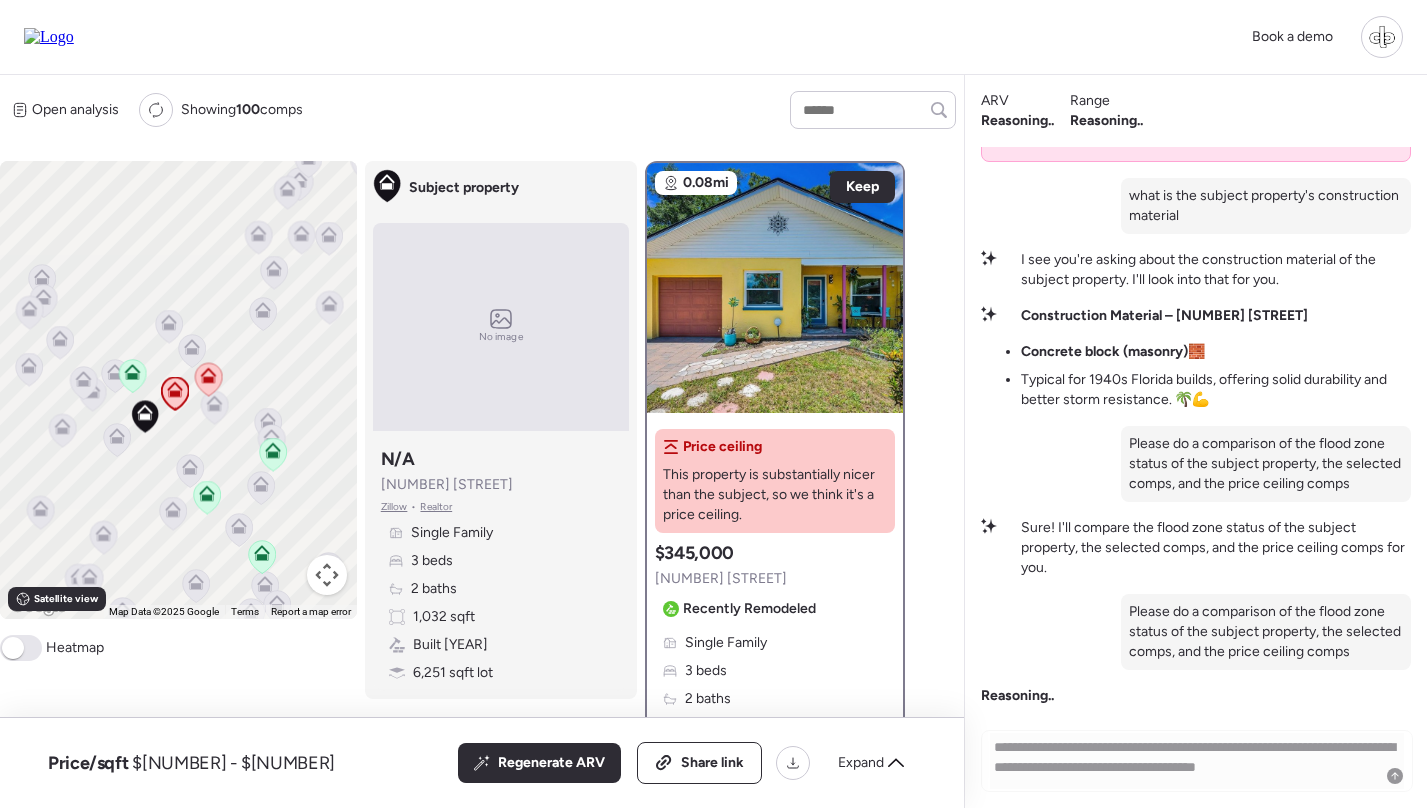 type 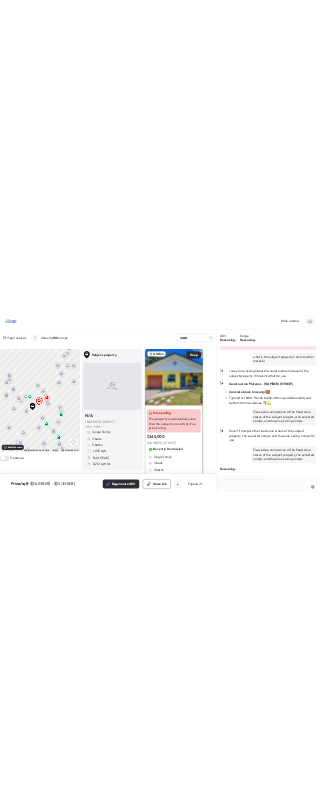 scroll, scrollTop: 1, scrollLeft: 0, axis: vertical 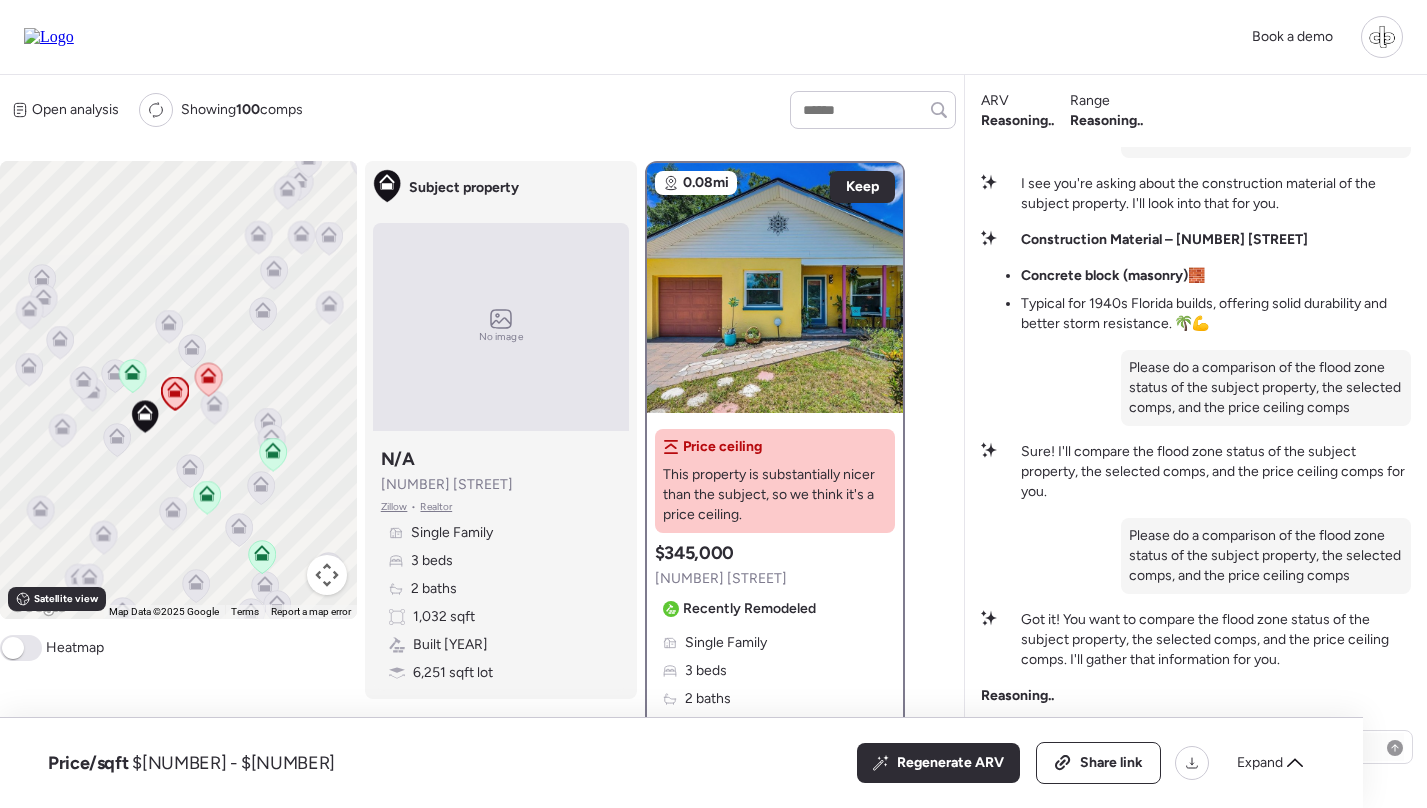 click at bounding box center (1196, 743) 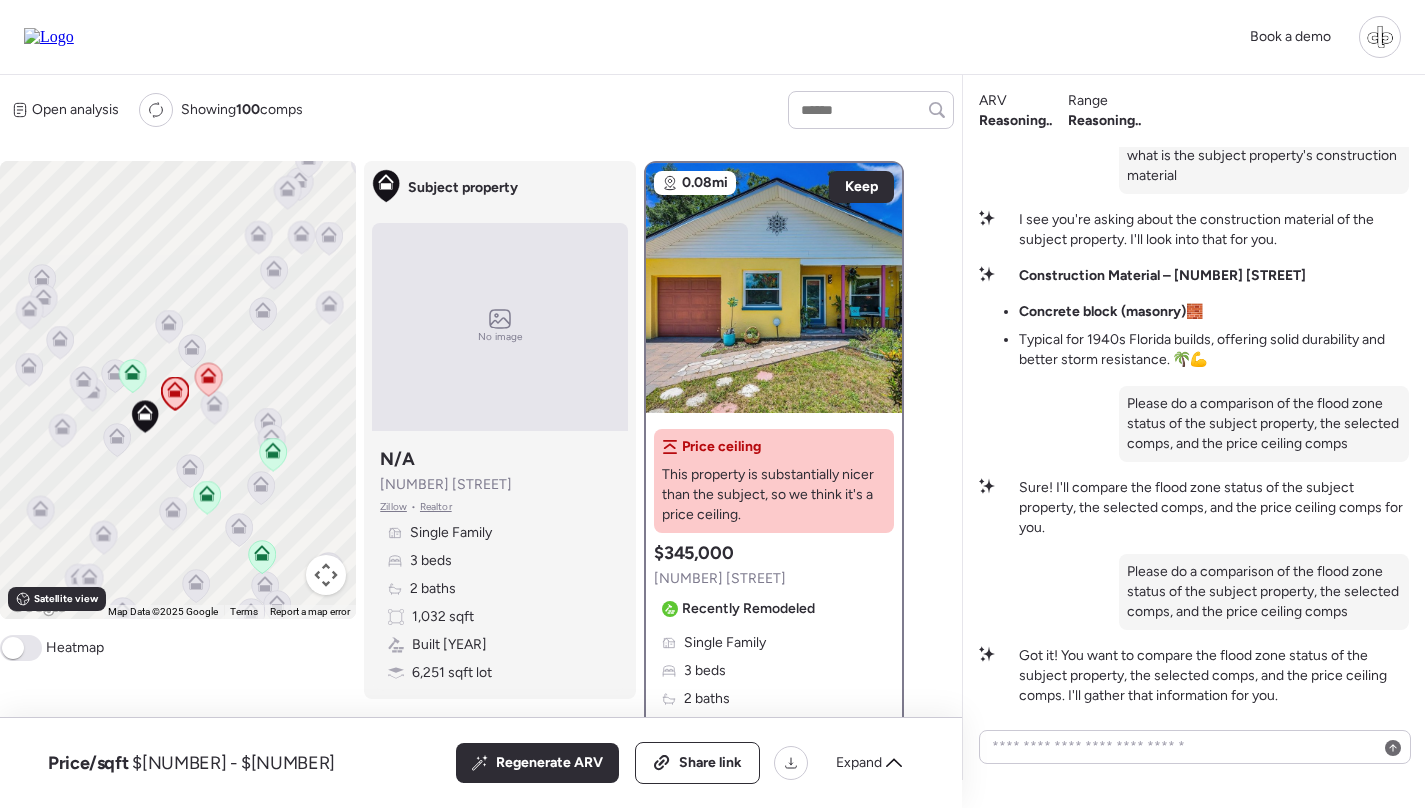 scroll, scrollTop: 0, scrollLeft: 0, axis: both 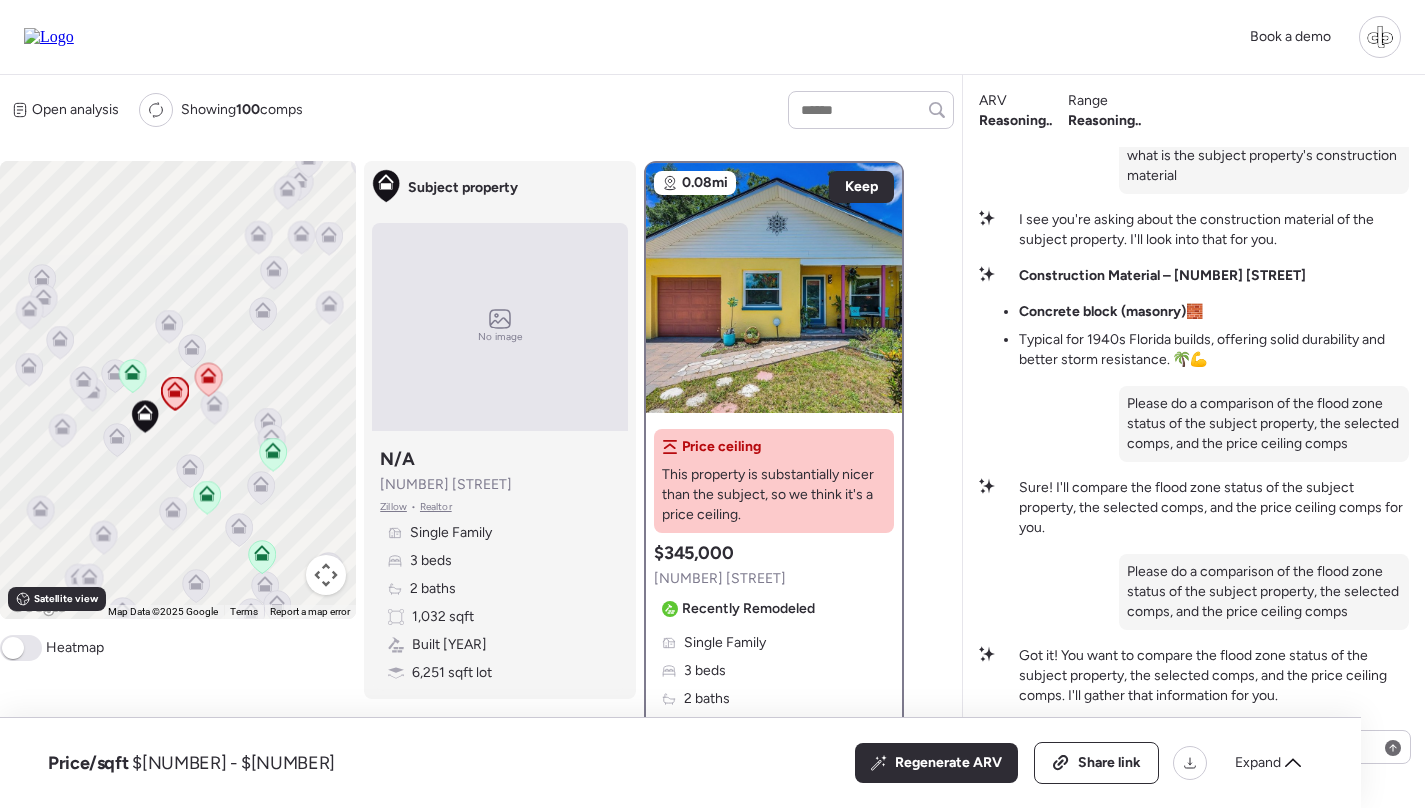 click on "5 ARV comps chosen SFHs are  up   0.1%  YoY in  33755  according to Redfin ACTION REQUIRED Because several subjective adjustments (garage, extra bath, curb appeal) were needed, I’ve bracketed the value with conservative and optimistic cases.
Optimistic $310K Leans on 1531 Stevensons Dr and adjusts only $25k for size/garage, betting that buyers value the second bath at the top end and overlook the modest curb-appeal issues, effectively pricing the subject around $300 psf.
Conservative $285K Weights the smaller 1122 Tangerine St sale more heavily, assumes buyers discount the missing garage by a full $15k and that curb appeal drags another $5k; keeps price per foot closer to $265 psf.
what is the subject property's construction material
I see you're asking about the construction material of the subject property. I'll look into that for you.
Construction Material – 1031 Mohawk St
Concrete block (masonry)  🧱" at bounding box center (1194, 166) 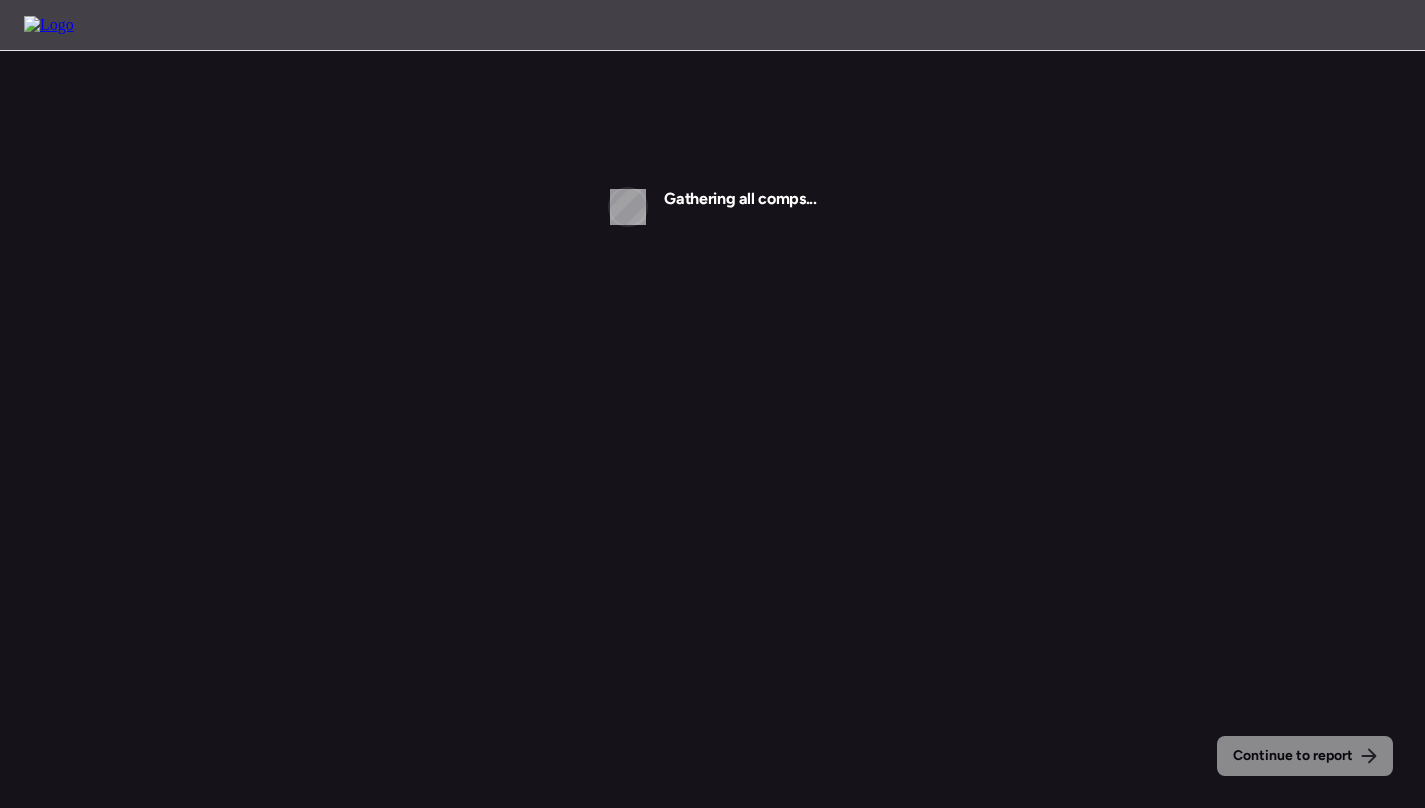 scroll, scrollTop: 0, scrollLeft: 0, axis: both 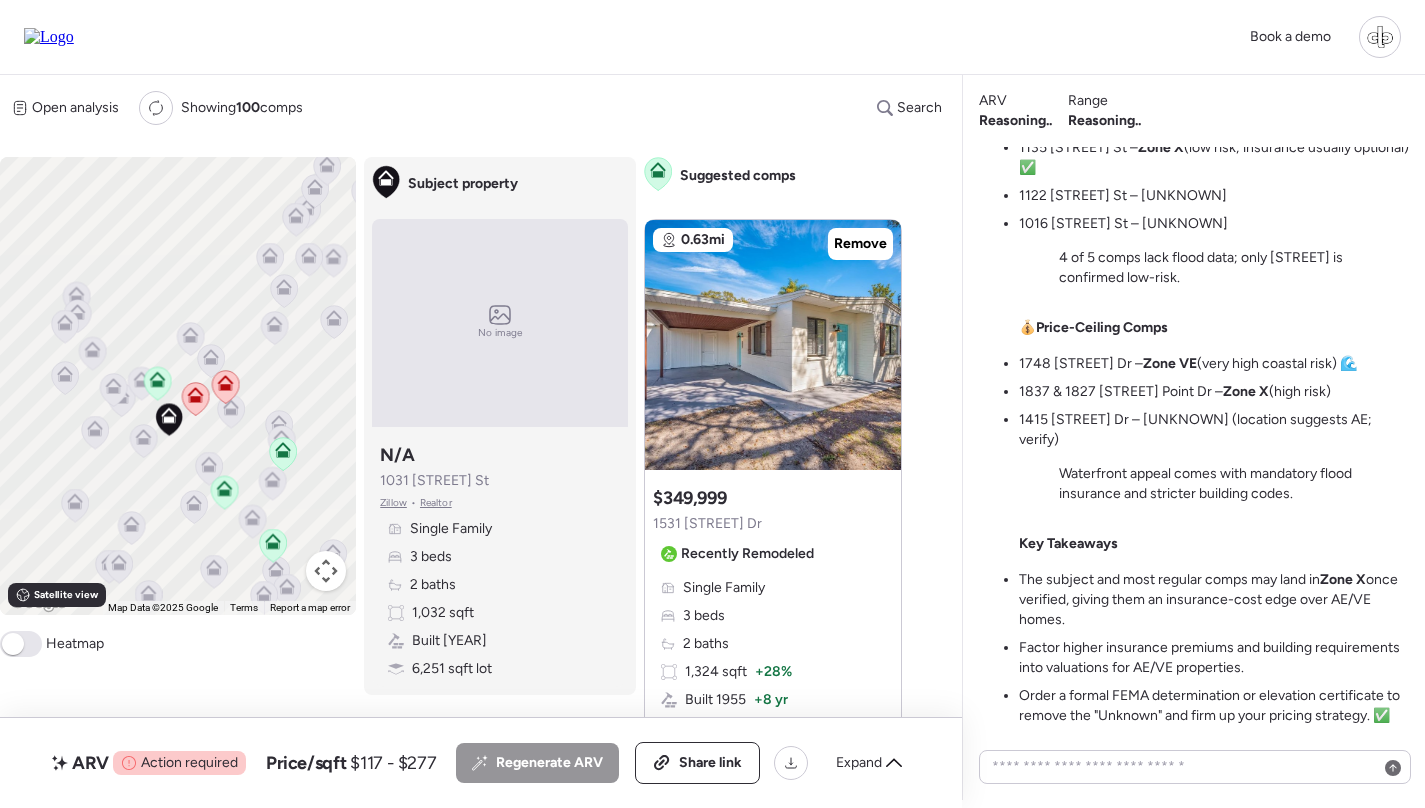 click 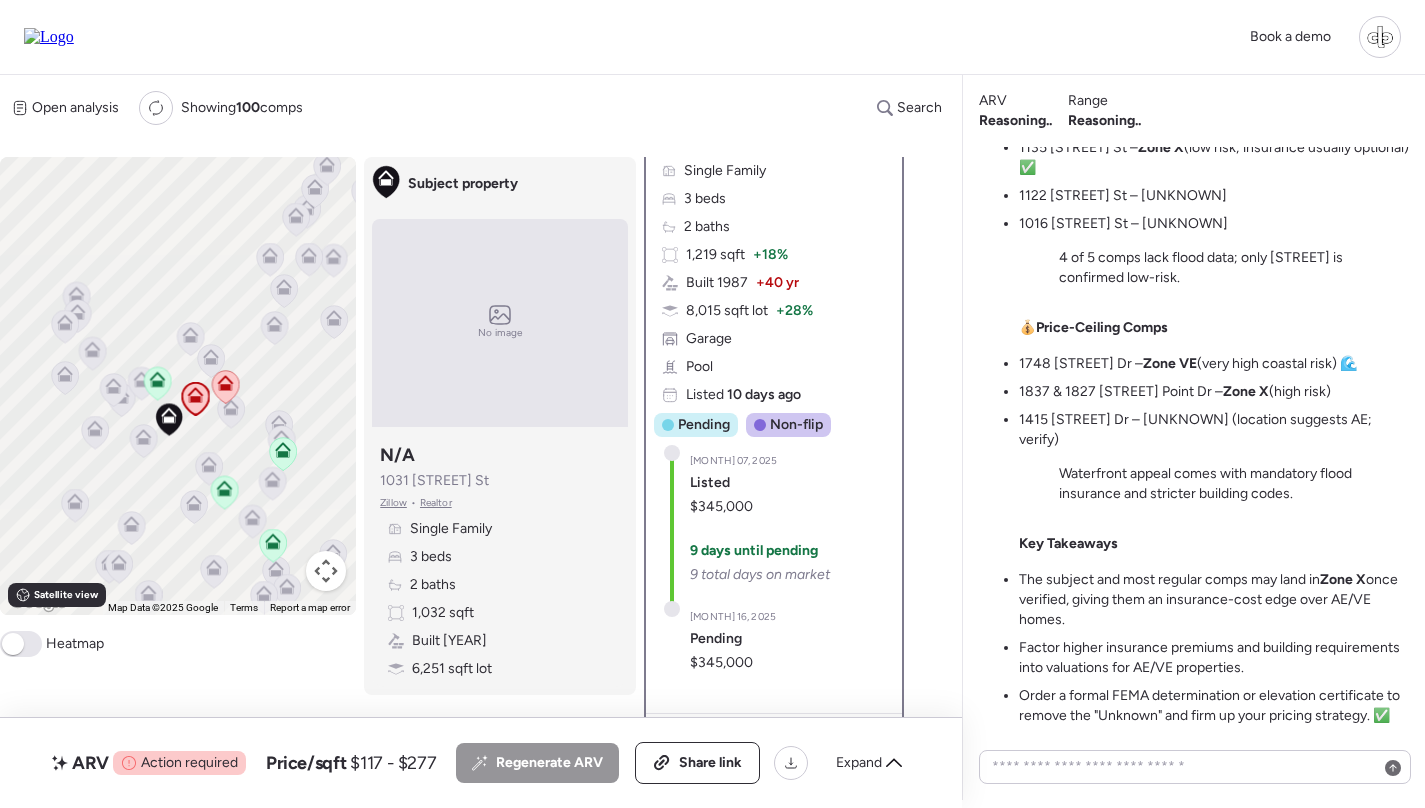 scroll, scrollTop: 556, scrollLeft: 0, axis: vertical 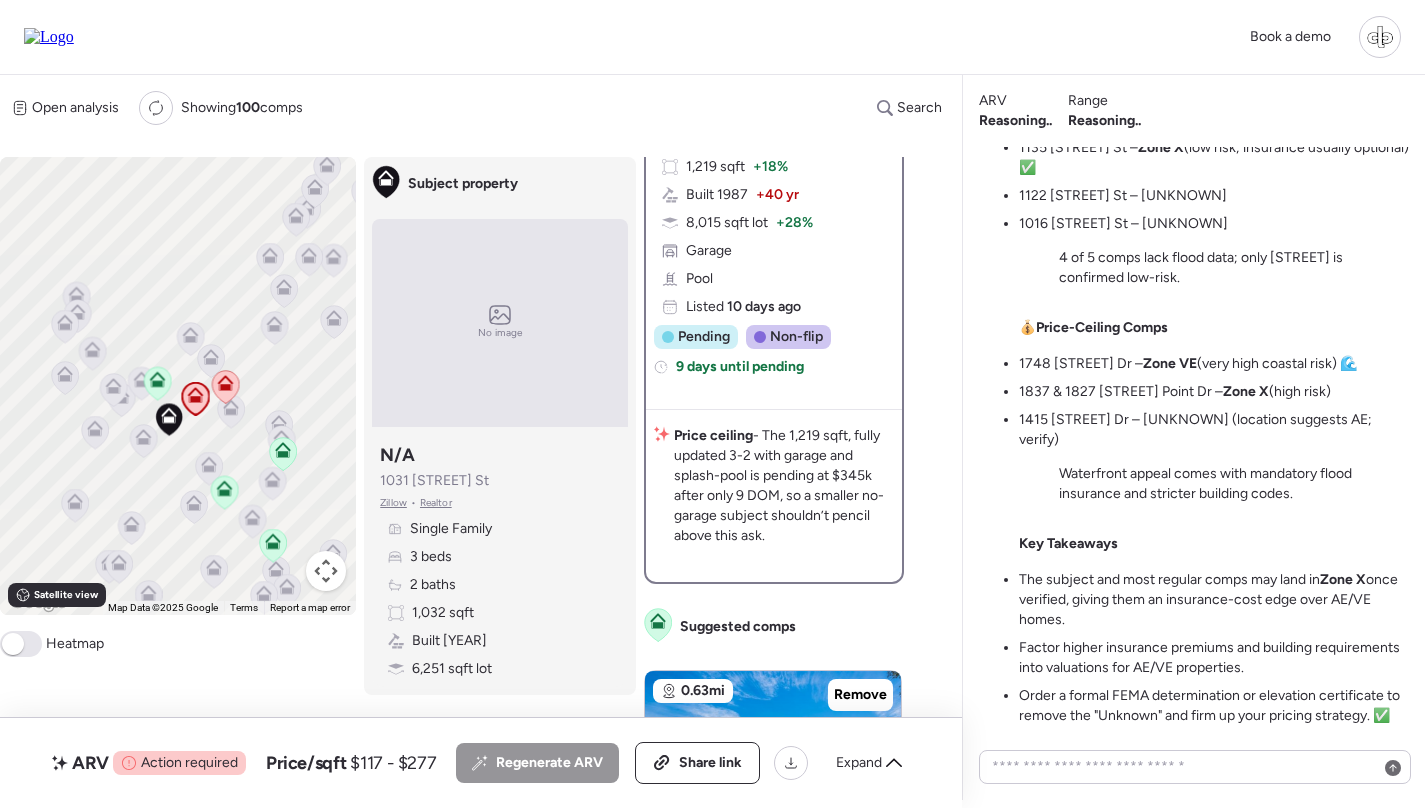 click 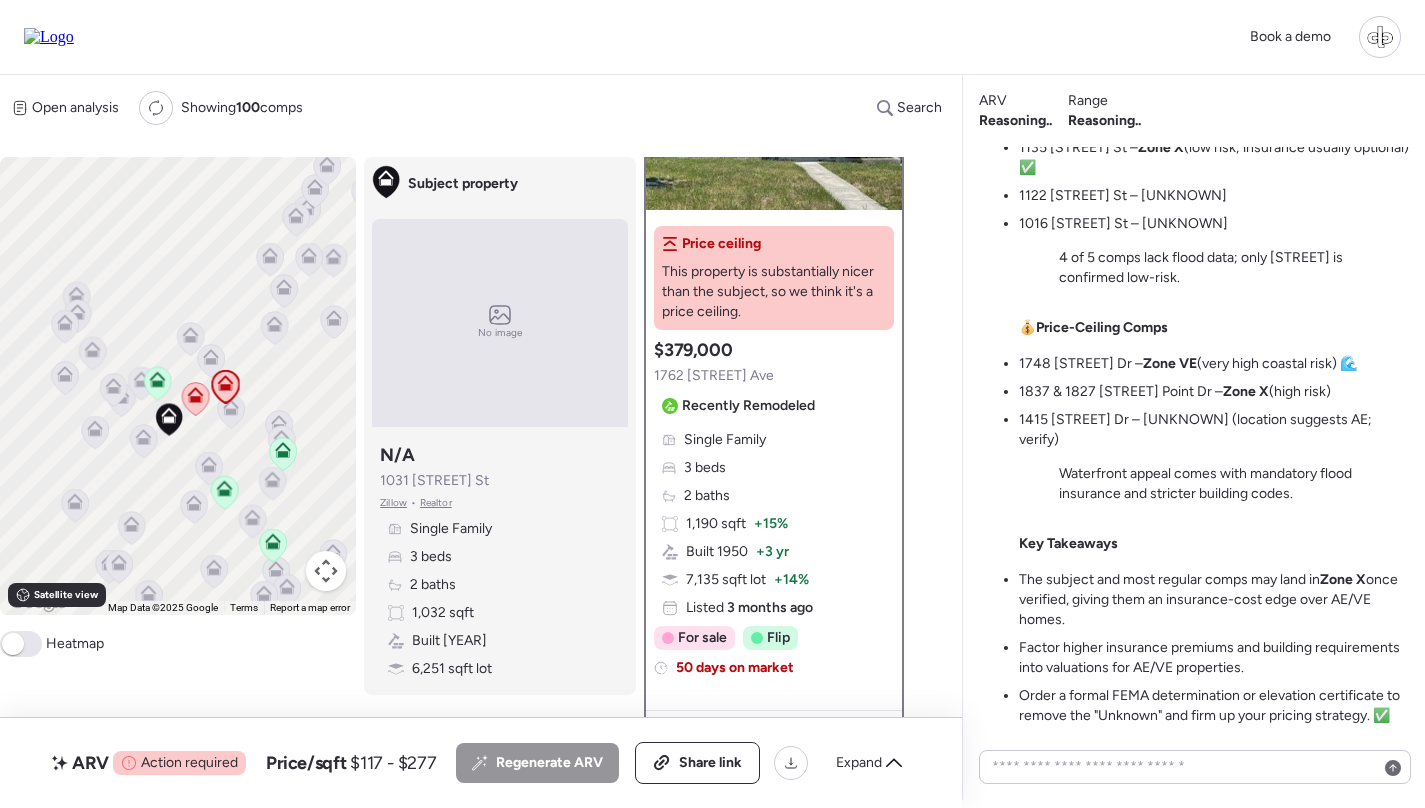 scroll, scrollTop: 200, scrollLeft: 0, axis: vertical 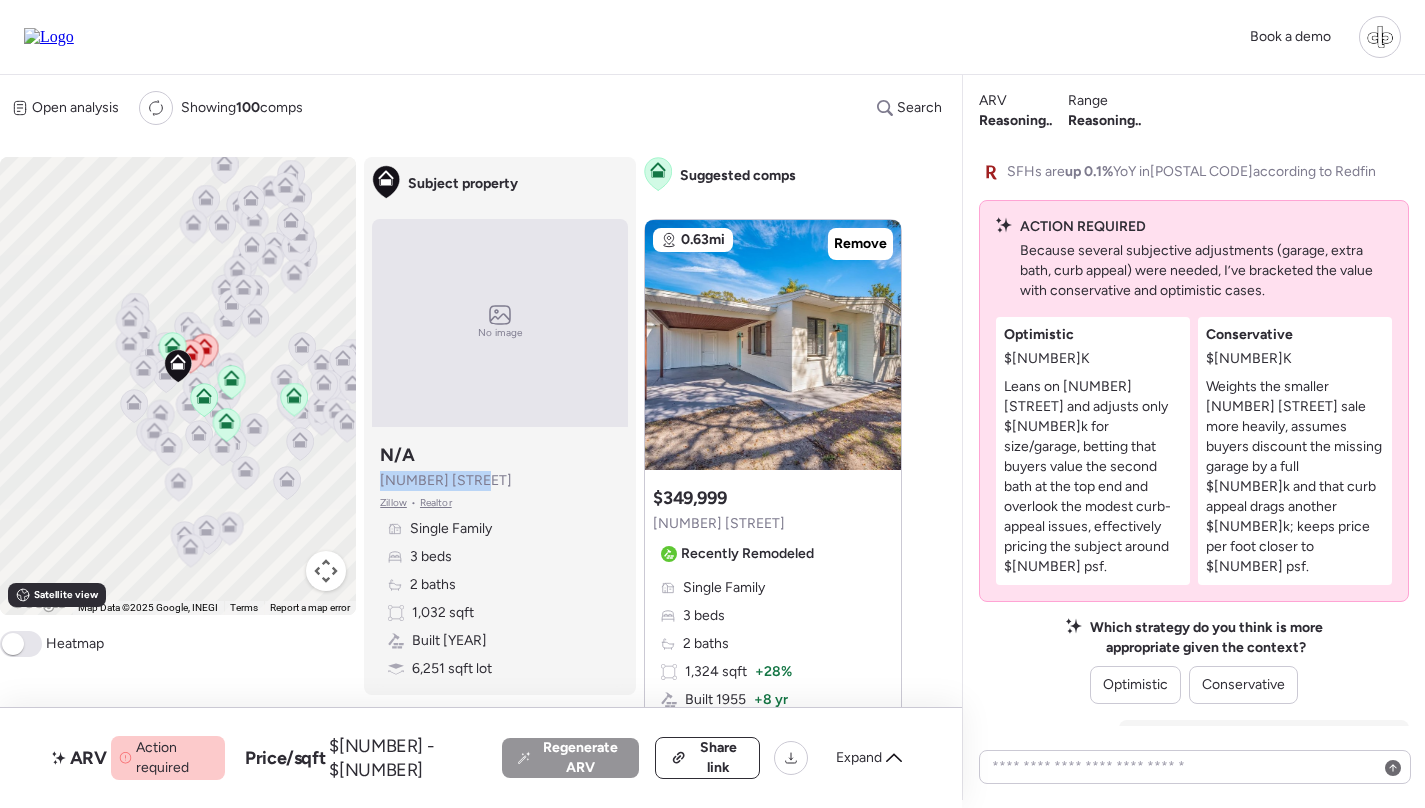 drag, startPoint x: 489, startPoint y: 482, endPoint x: 378, endPoint y: 485, distance: 111.040535 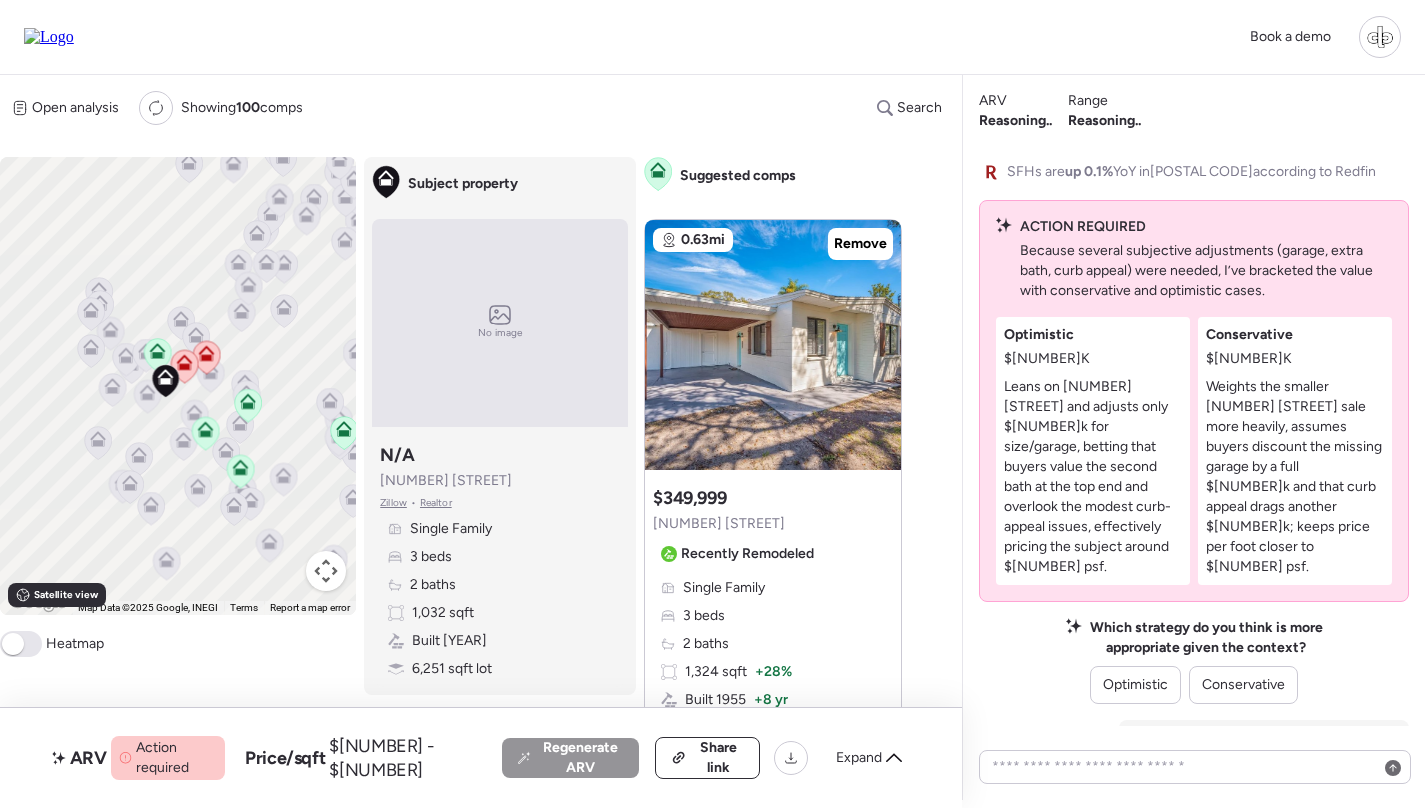 click 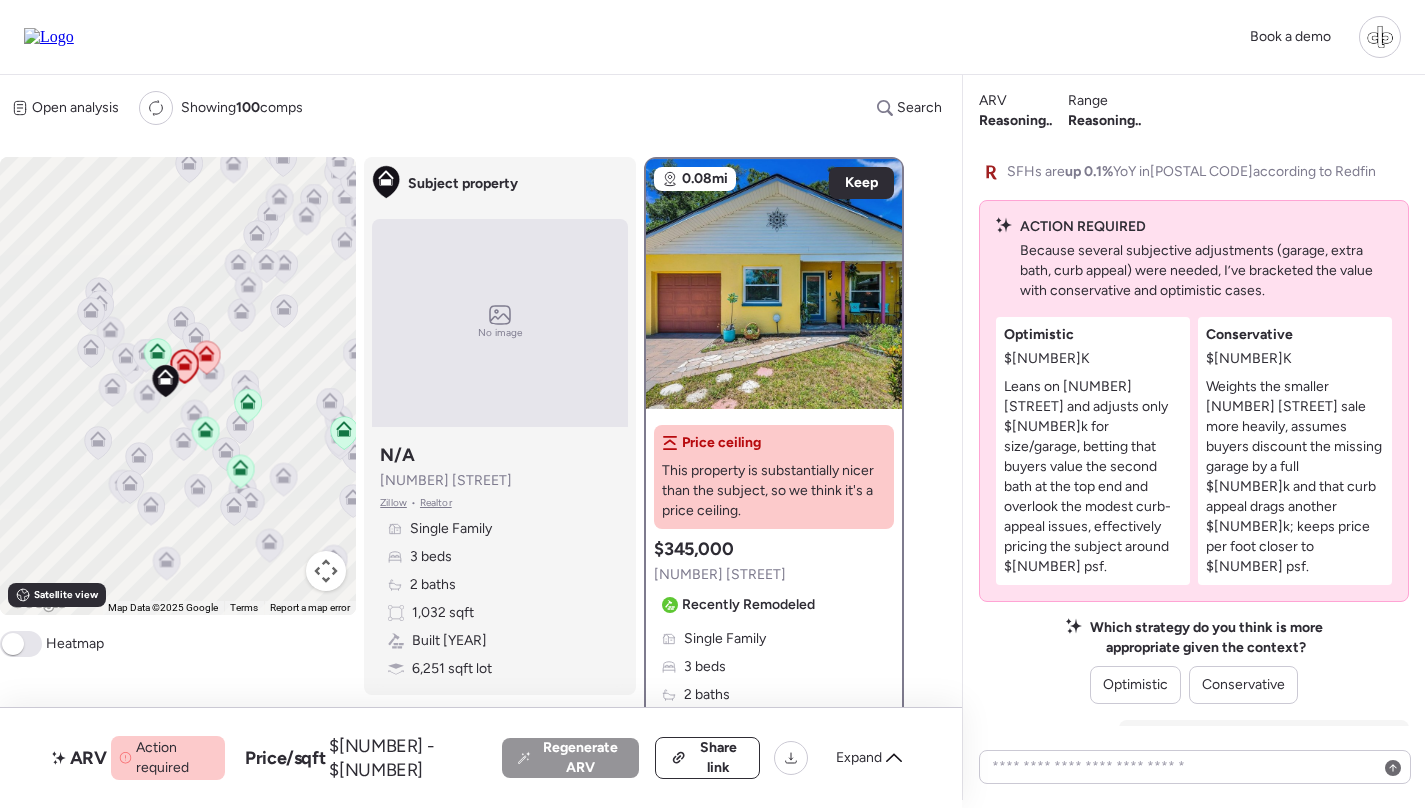 scroll, scrollTop: 160, scrollLeft: 0, axis: vertical 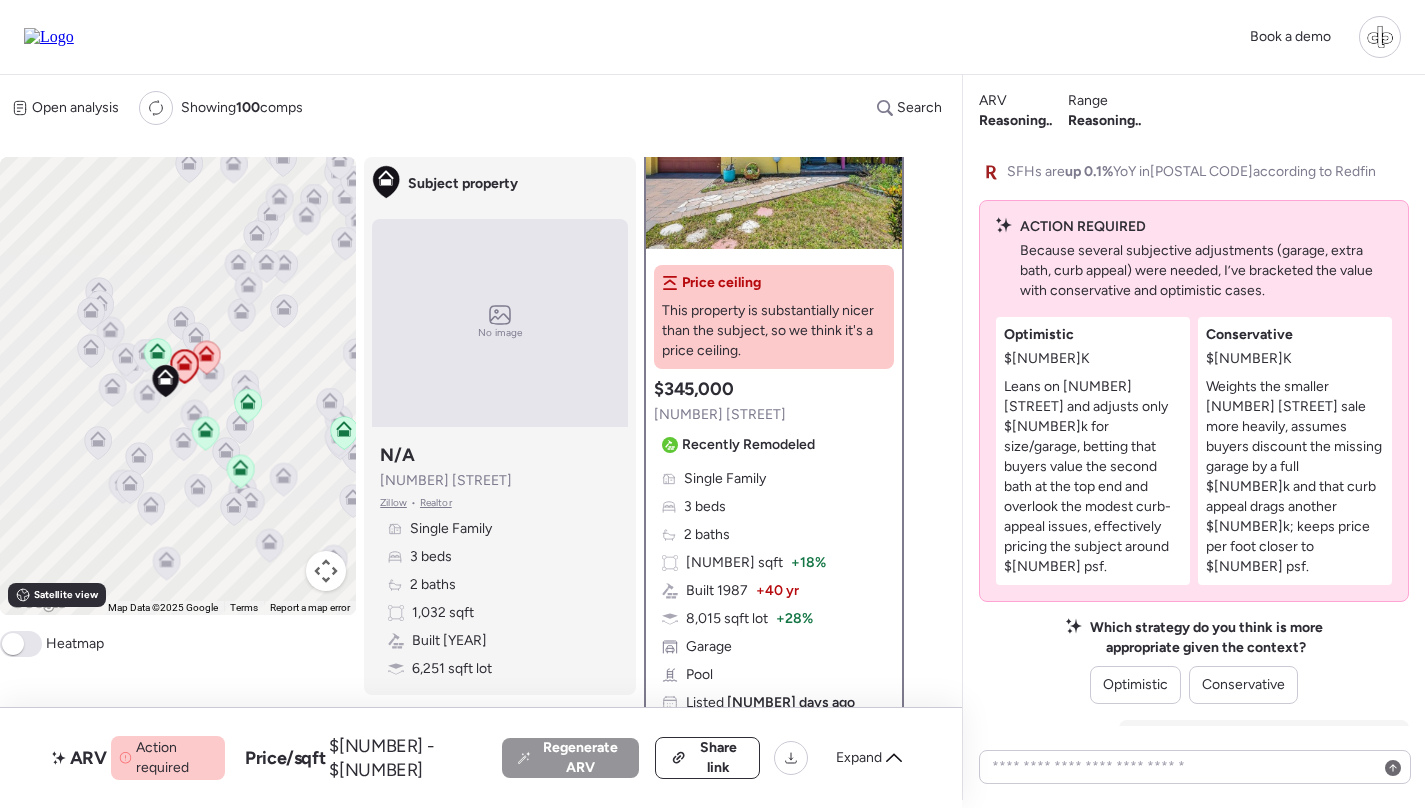 click at bounding box center (774, 241) 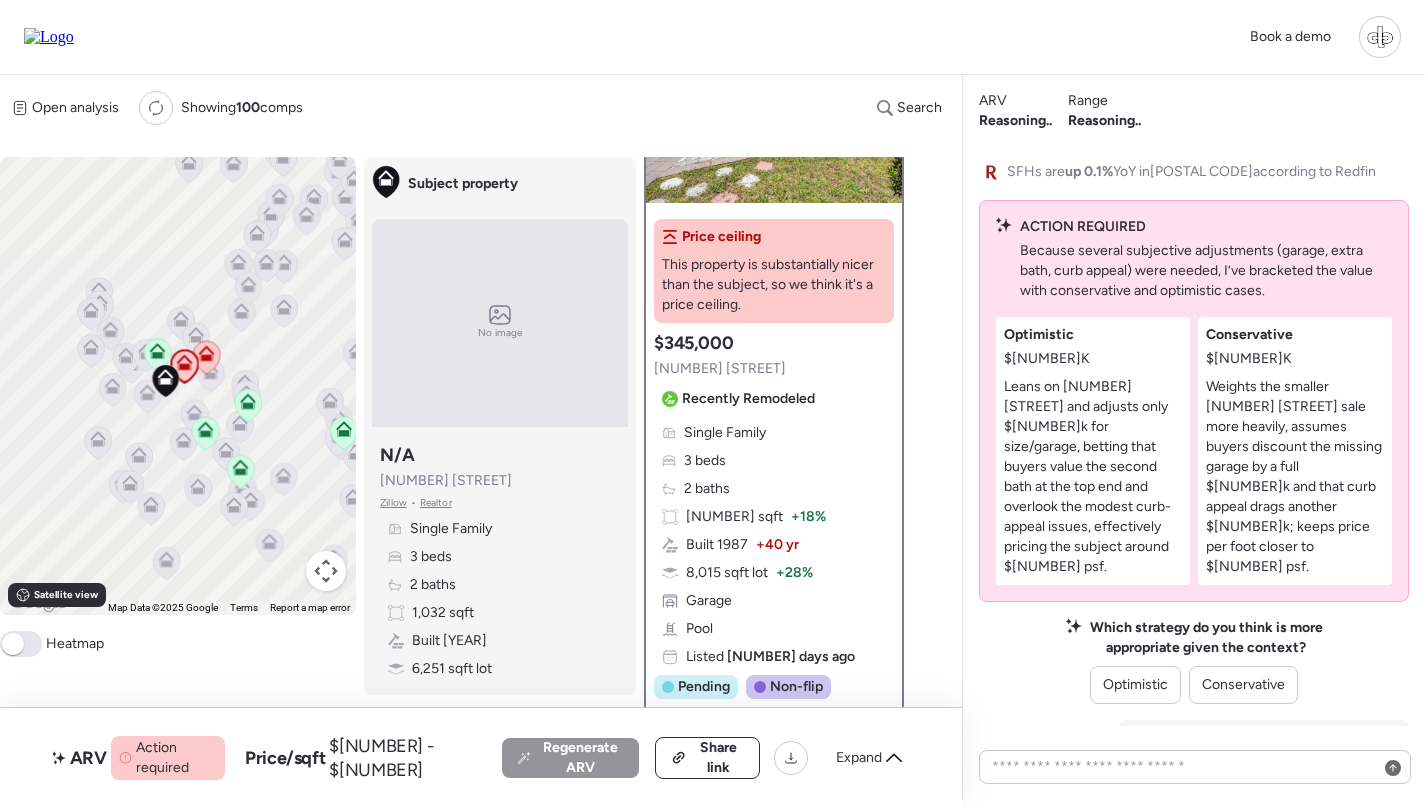 scroll, scrollTop: 0, scrollLeft: 0, axis: both 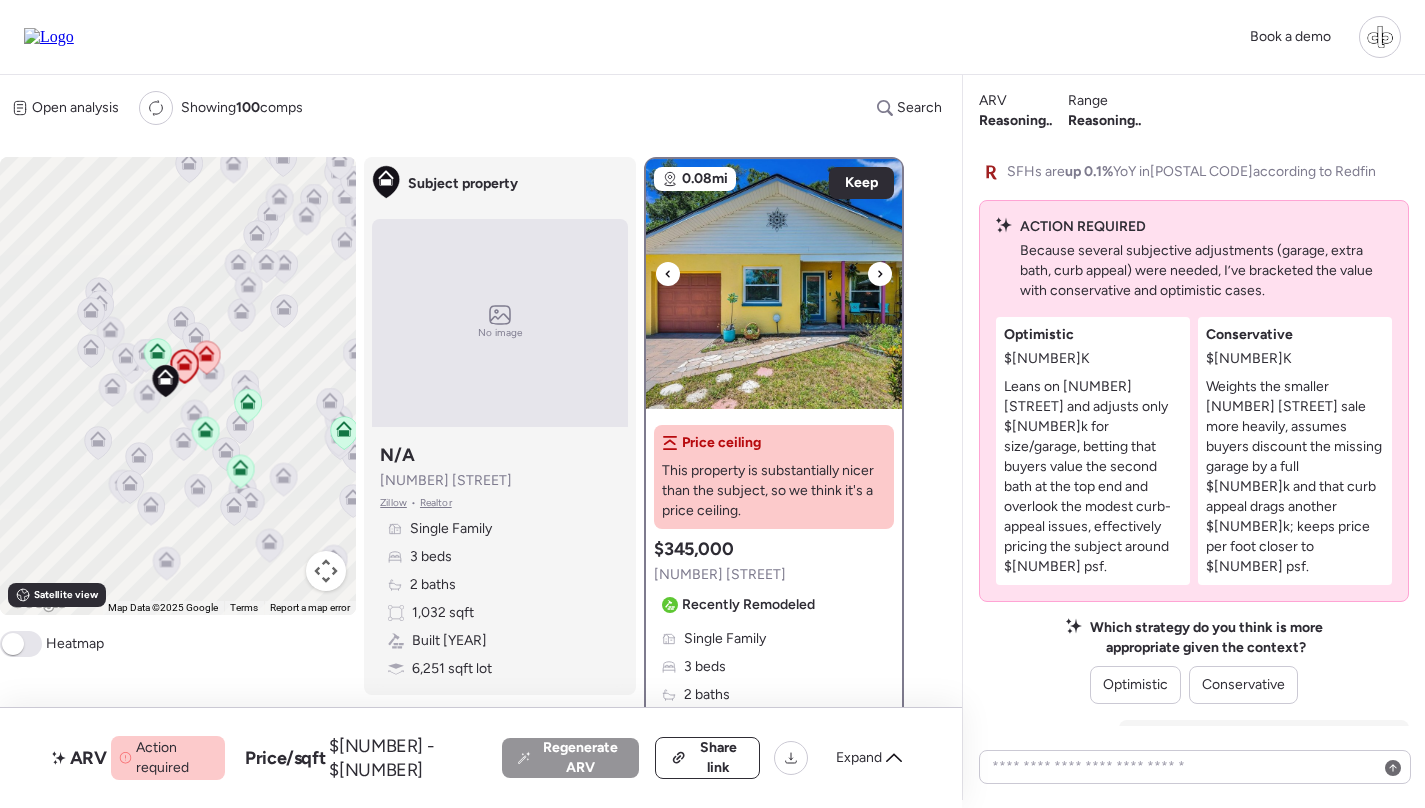click at bounding box center [774, 284] 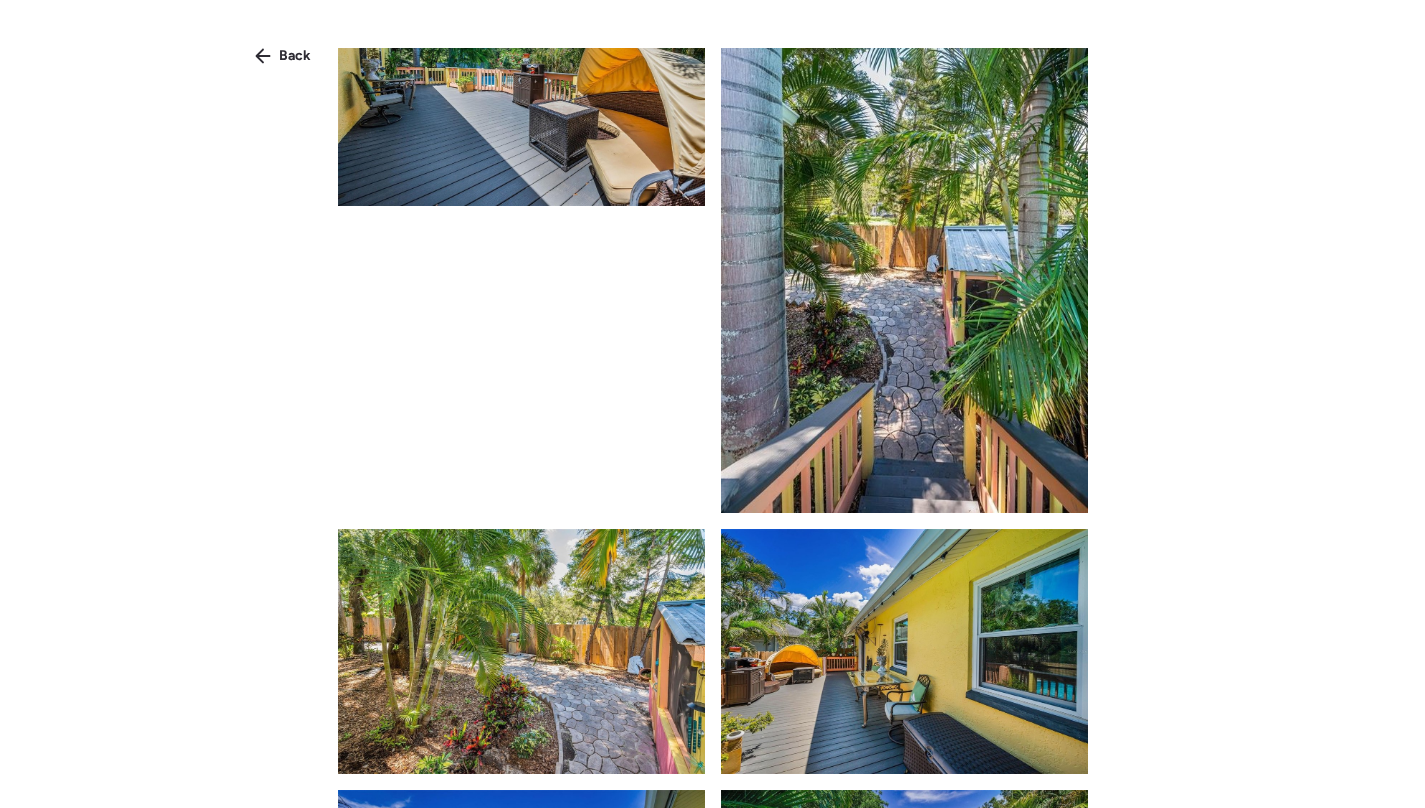 scroll, scrollTop: 5833, scrollLeft: 0, axis: vertical 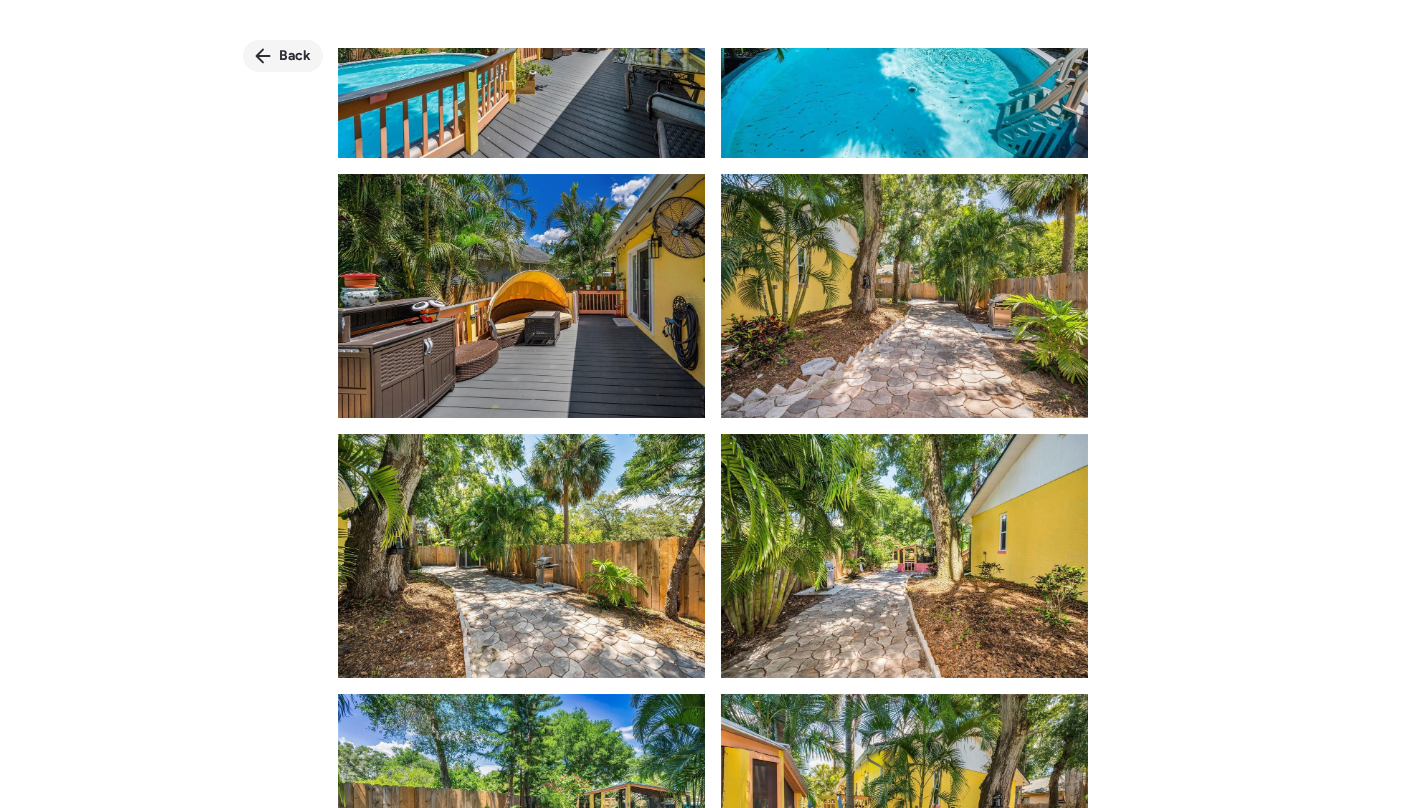 click on "Back" at bounding box center [283, 56] 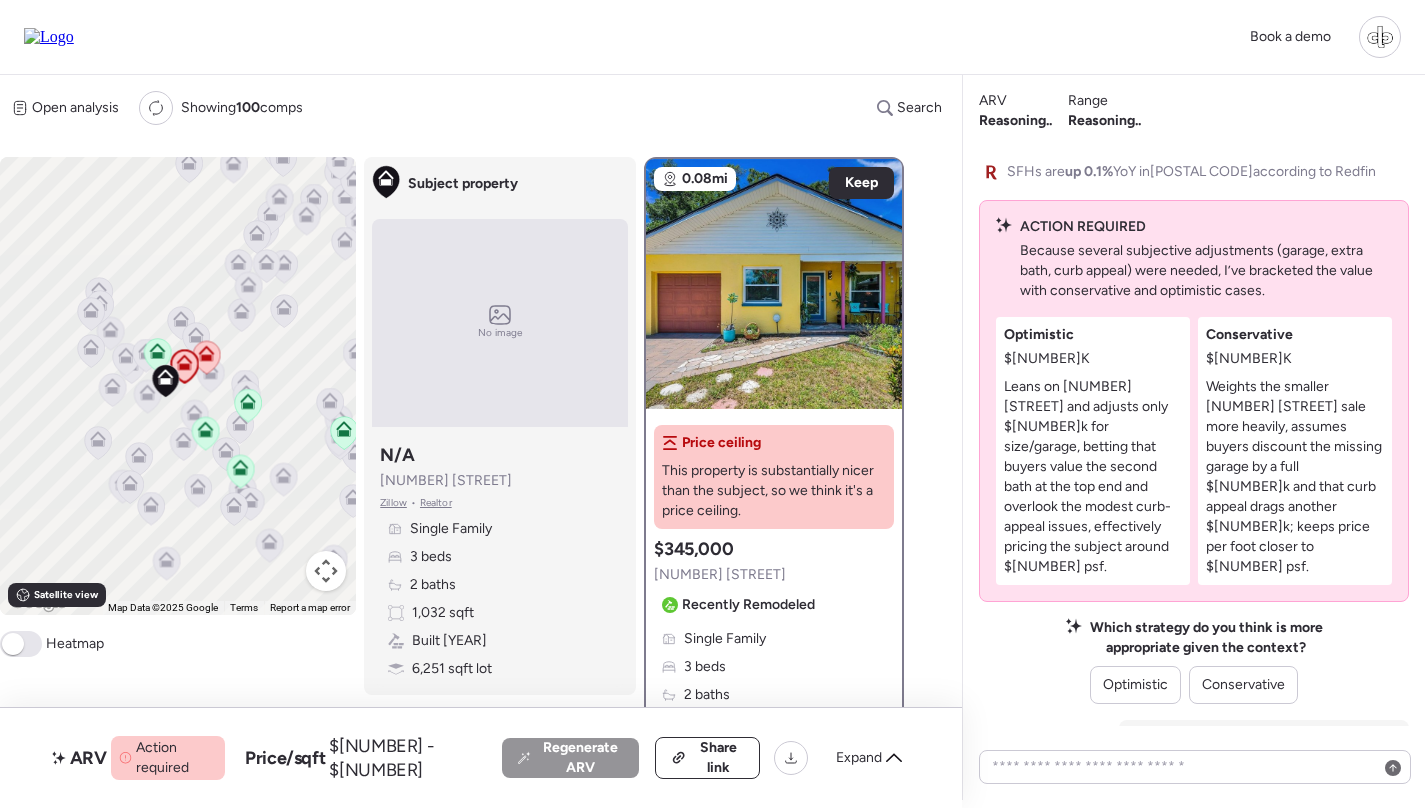 click on "Recently Remodeled" at bounding box center [738, 605] 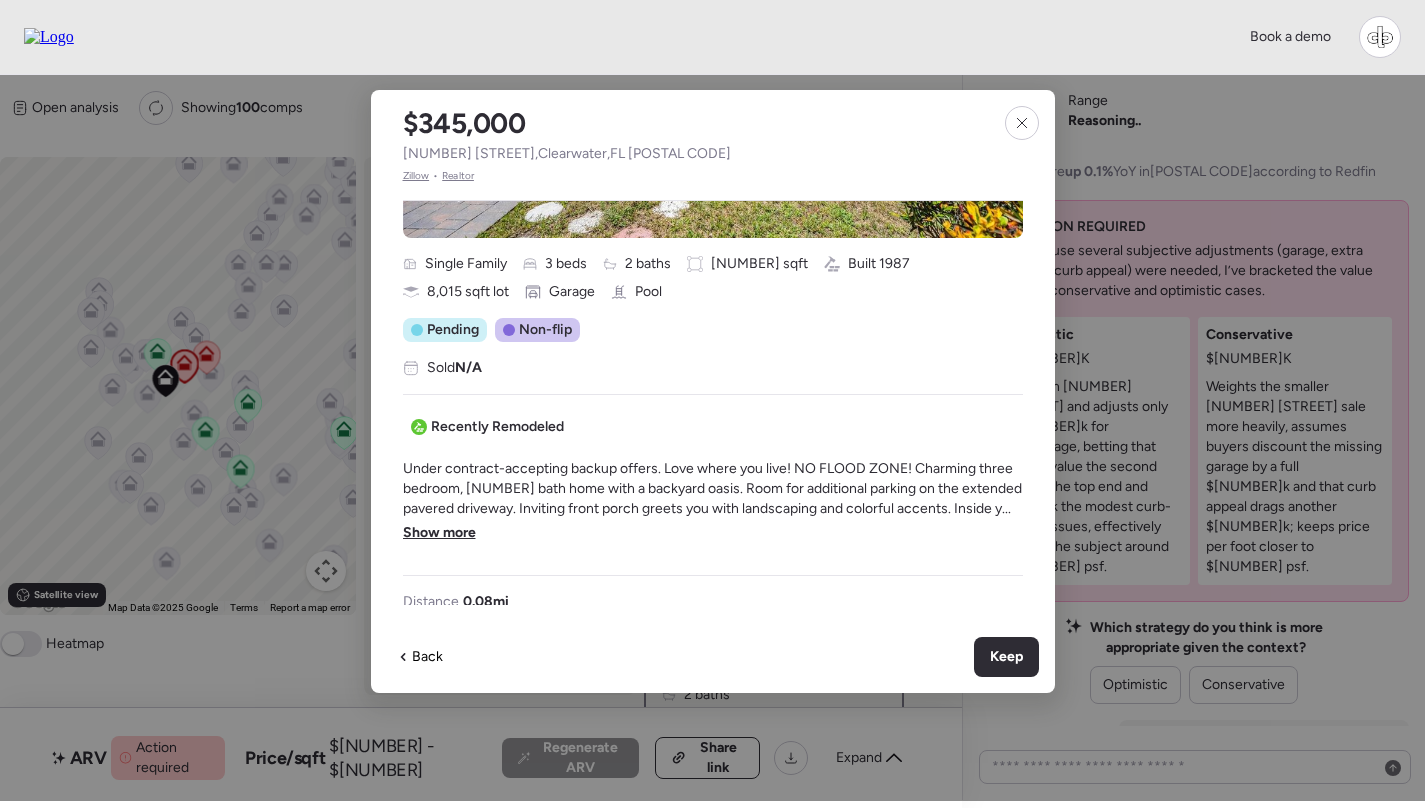 scroll, scrollTop: 400, scrollLeft: 0, axis: vertical 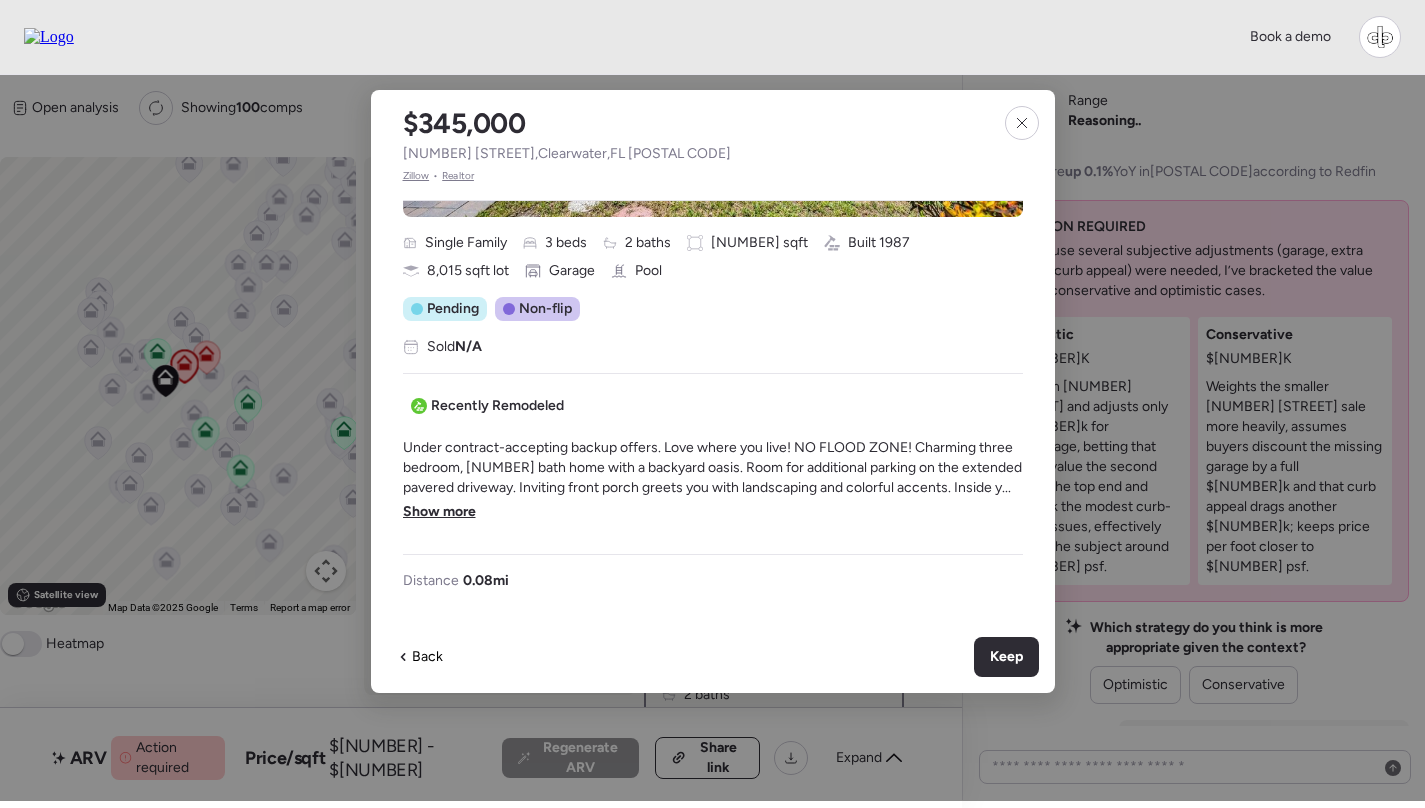 click on "Show more" at bounding box center (439, 512) 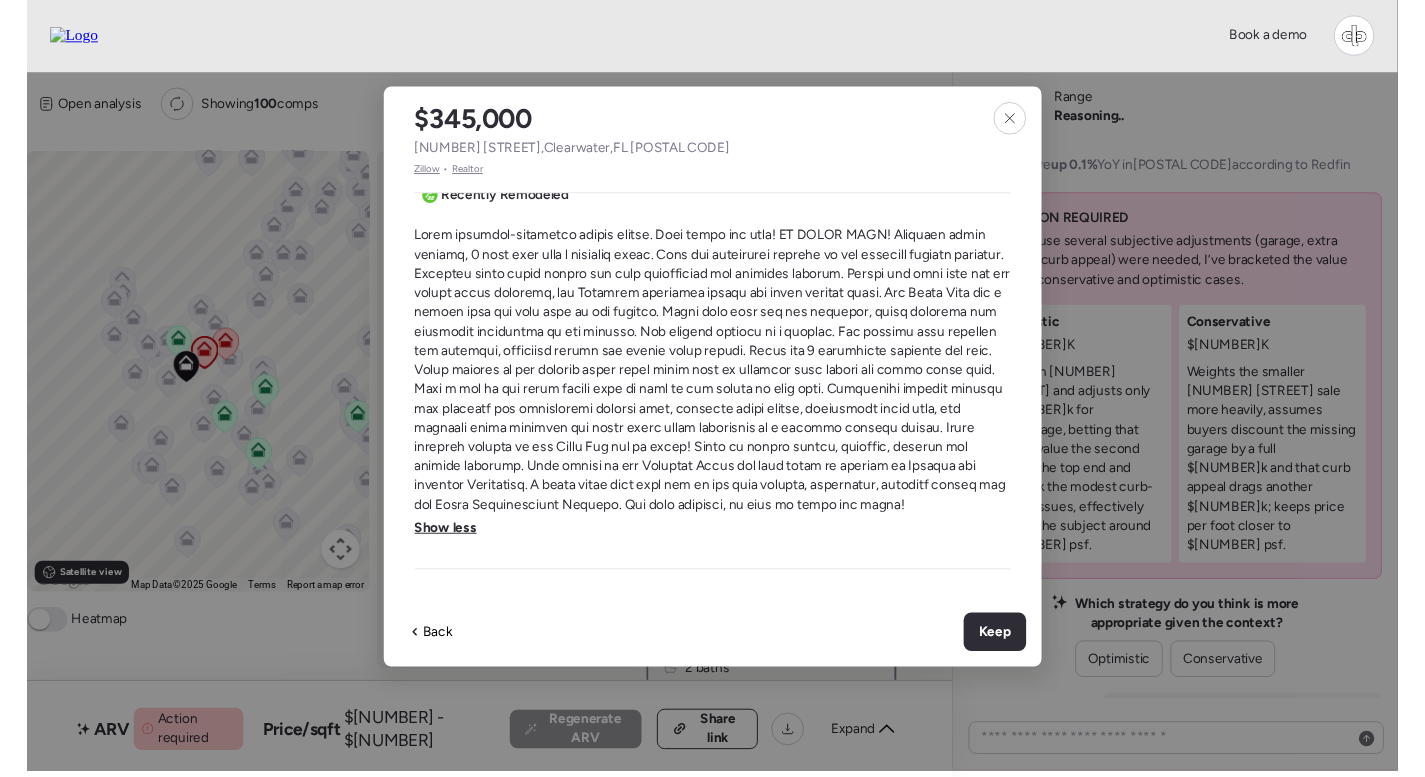 scroll, scrollTop: 601, scrollLeft: 0, axis: vertical 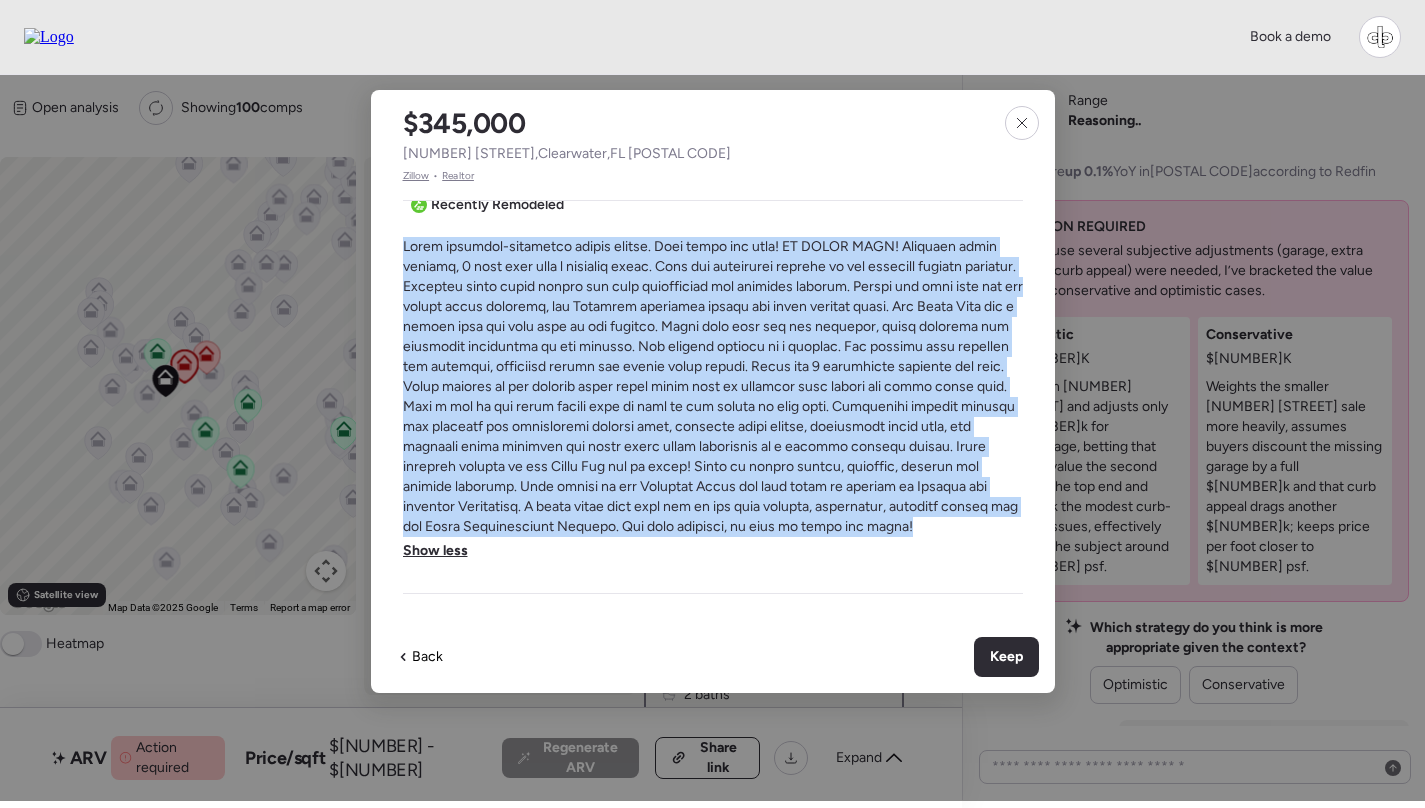drag, startPoint x: 920, startPoint y: 527, endPoint x: 404, endPoint y: 248, distance: 586.59784 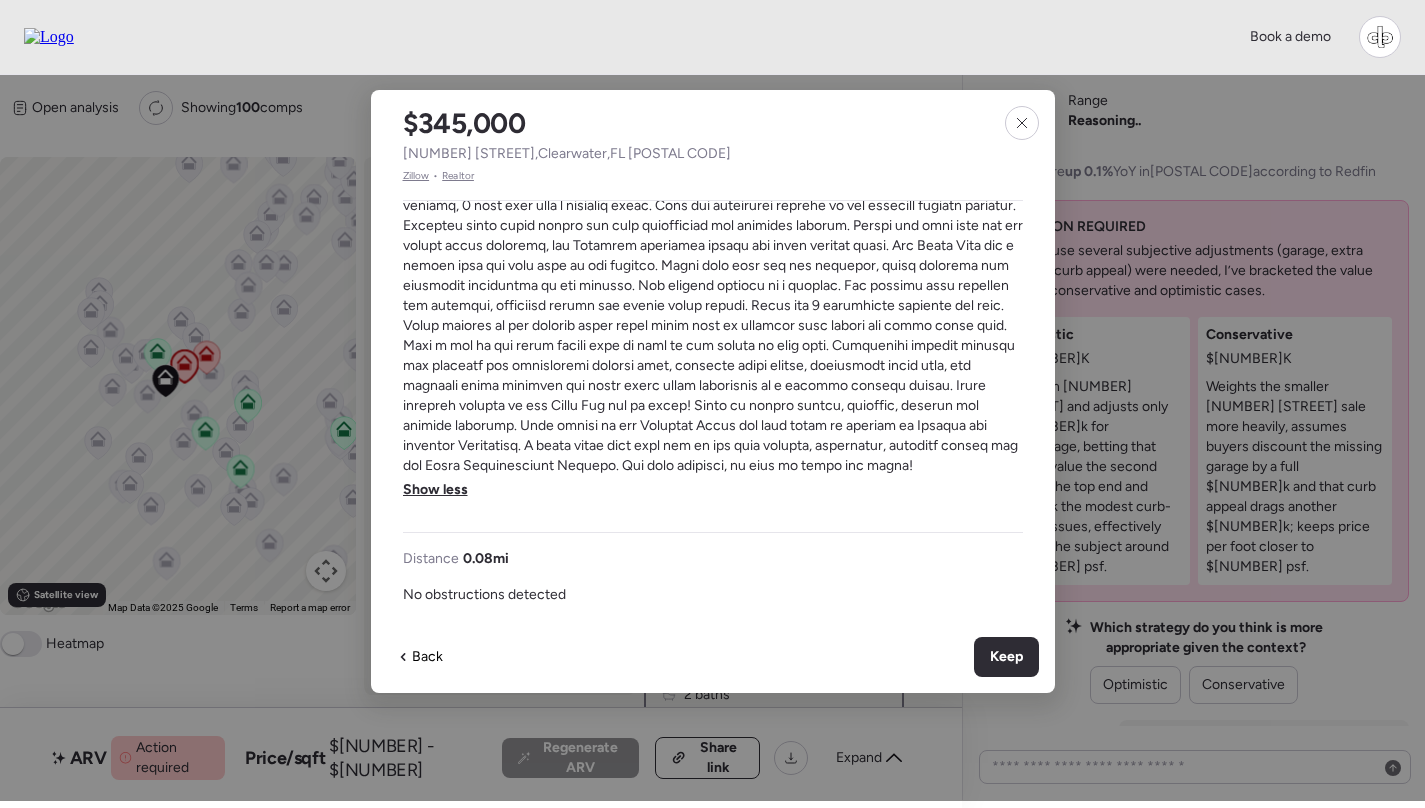 scroll, scrollTop: 661, scrollLeft: 0, axis: vertical 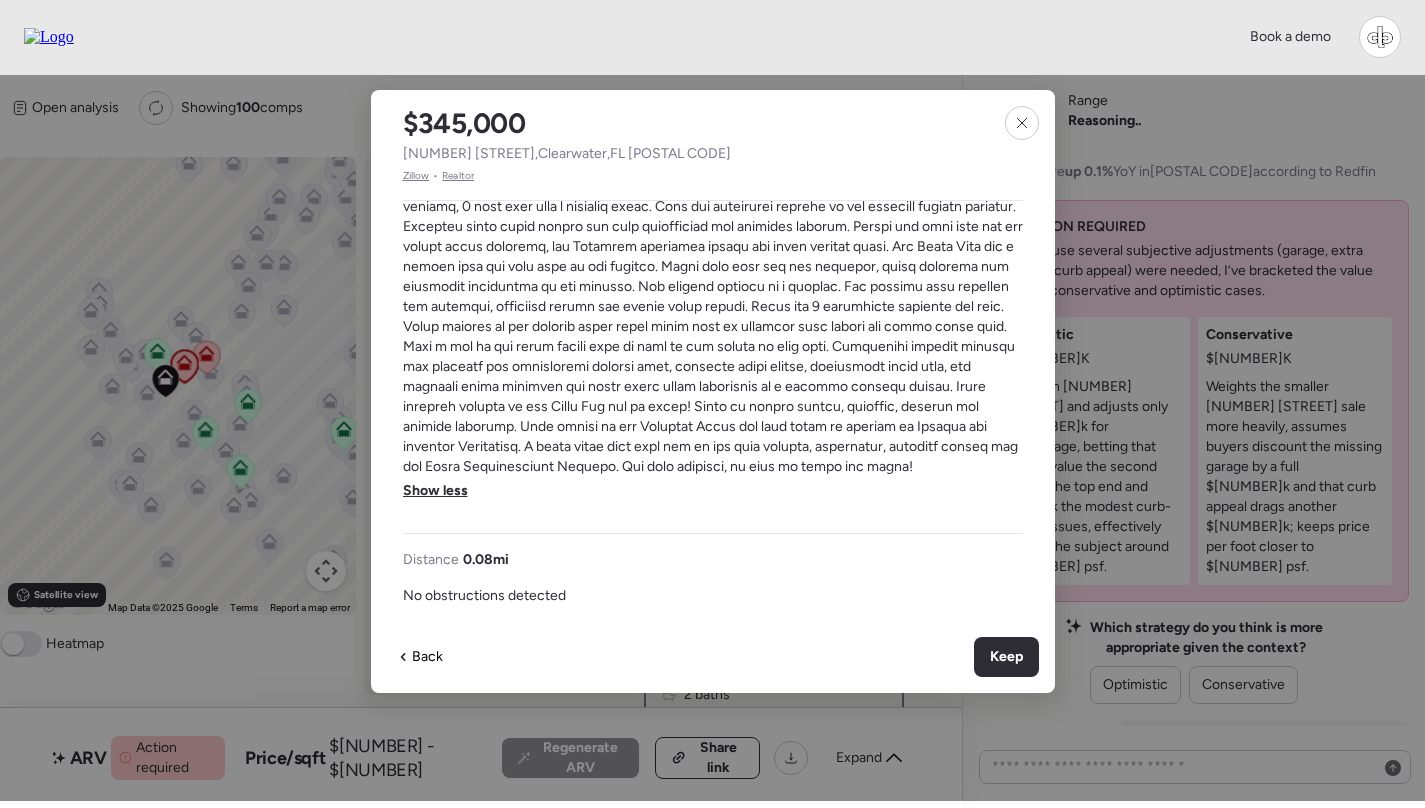 click at bounding box center (713, 327) 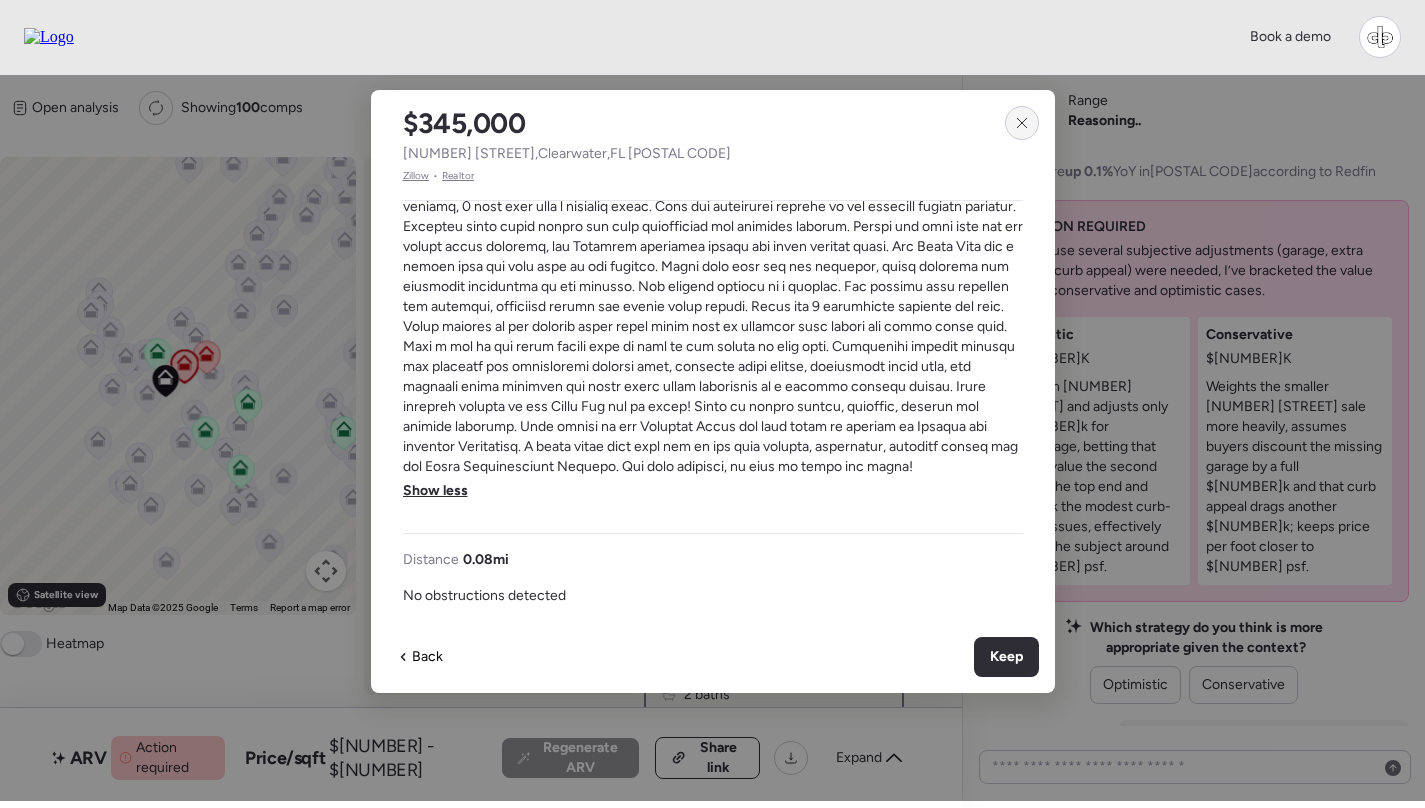 click at bounding box center (1022, 123) 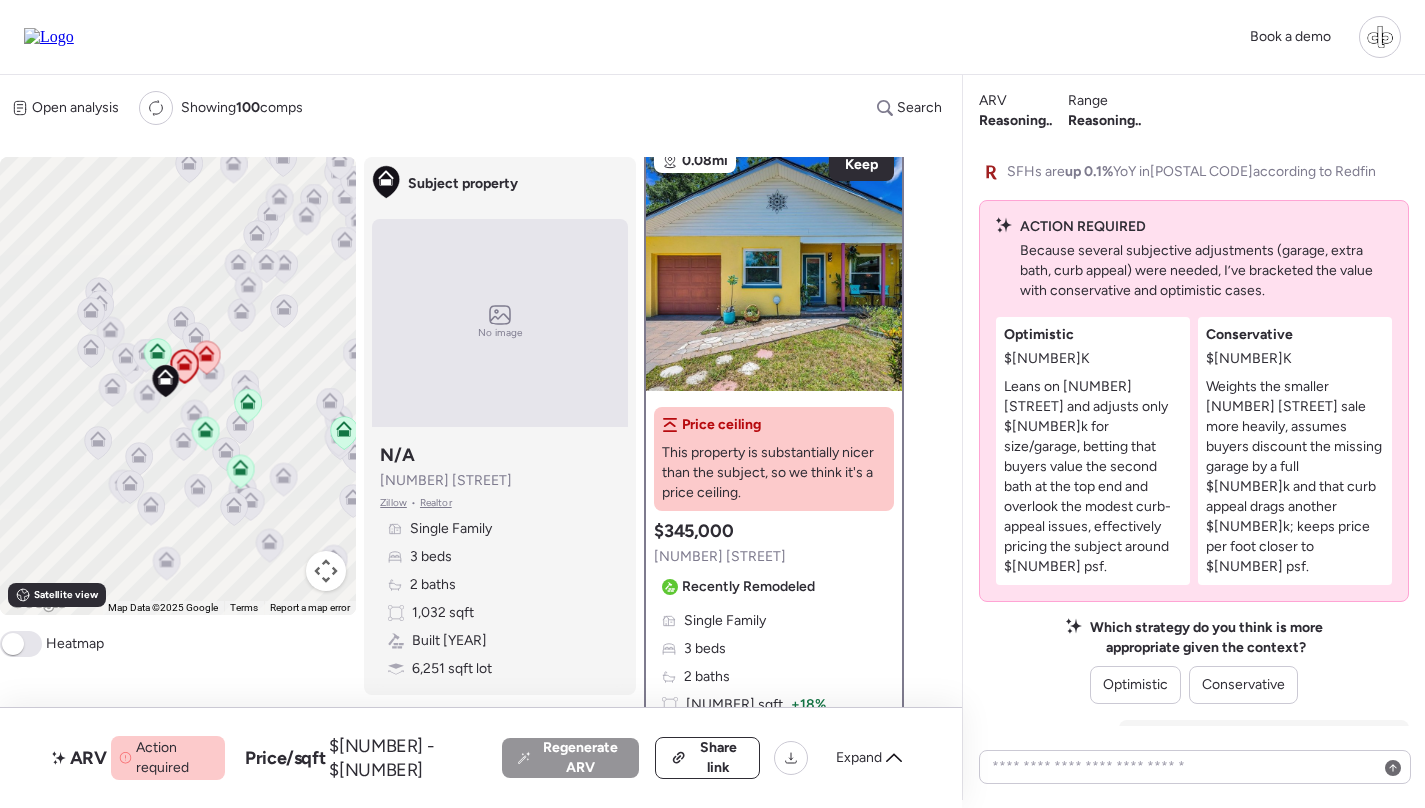 scroll, scrollTop: 14, scrollLeft: 0, axis: vertical 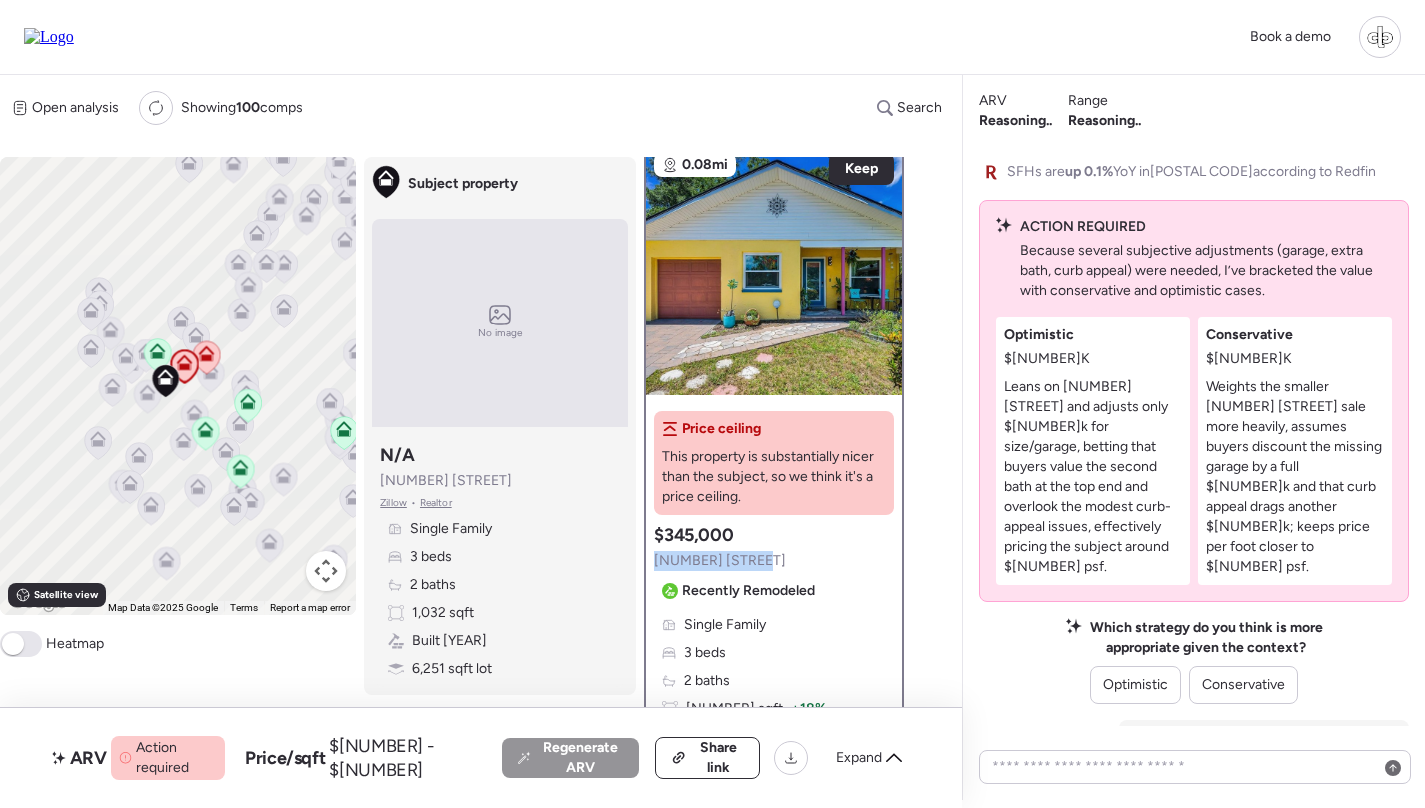 copy on "1081 Mohawk Cir" 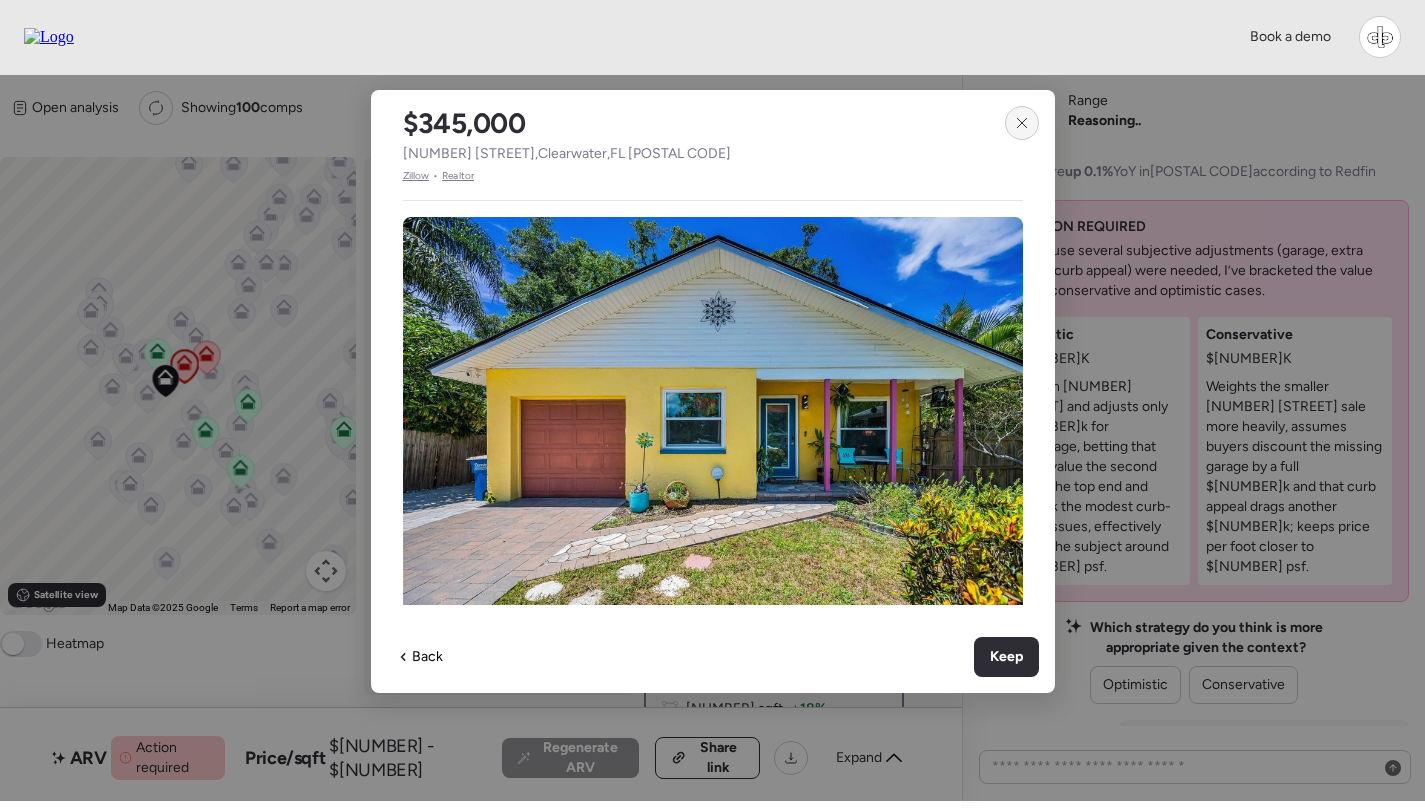 click 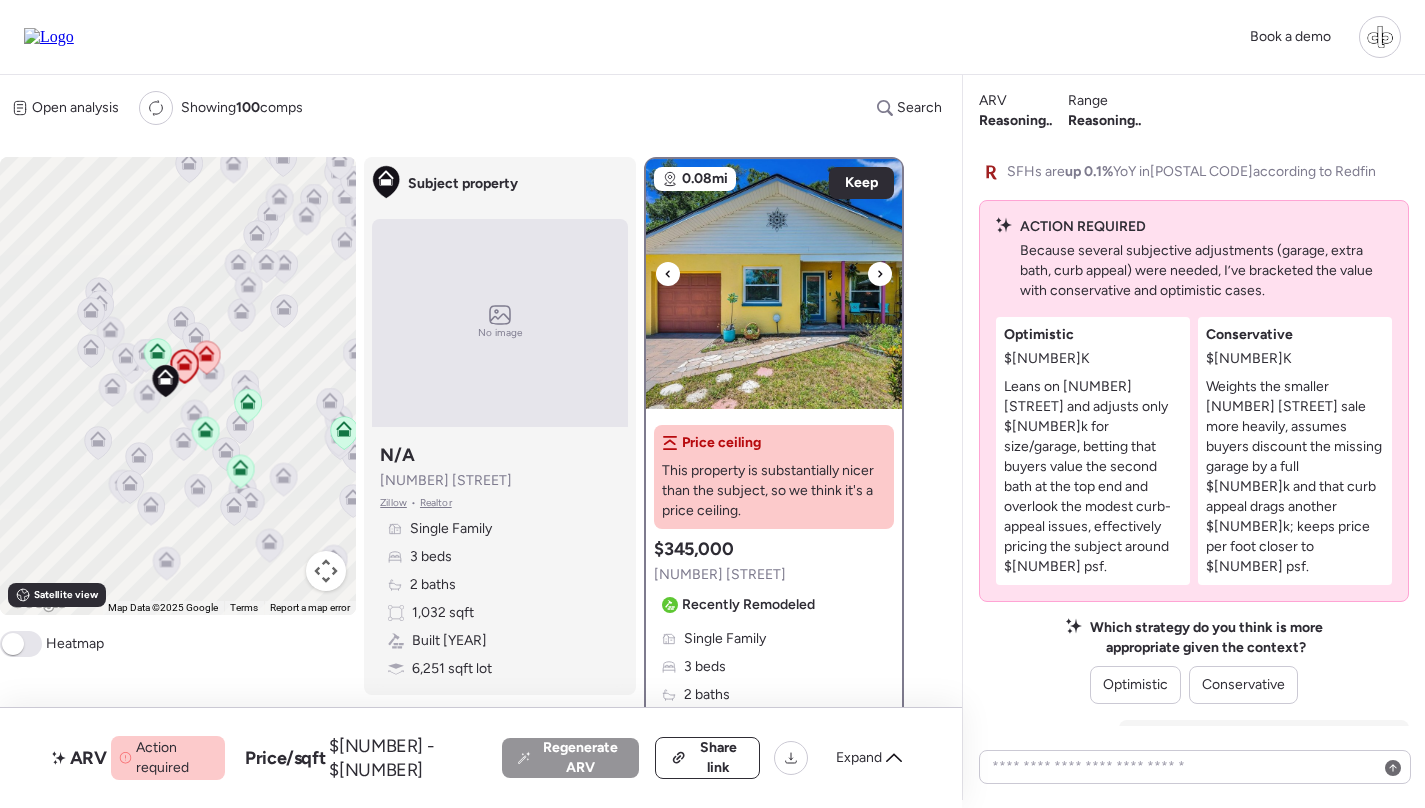 scroll, scrollTop: 0, scrollLeft: 0, axis: both 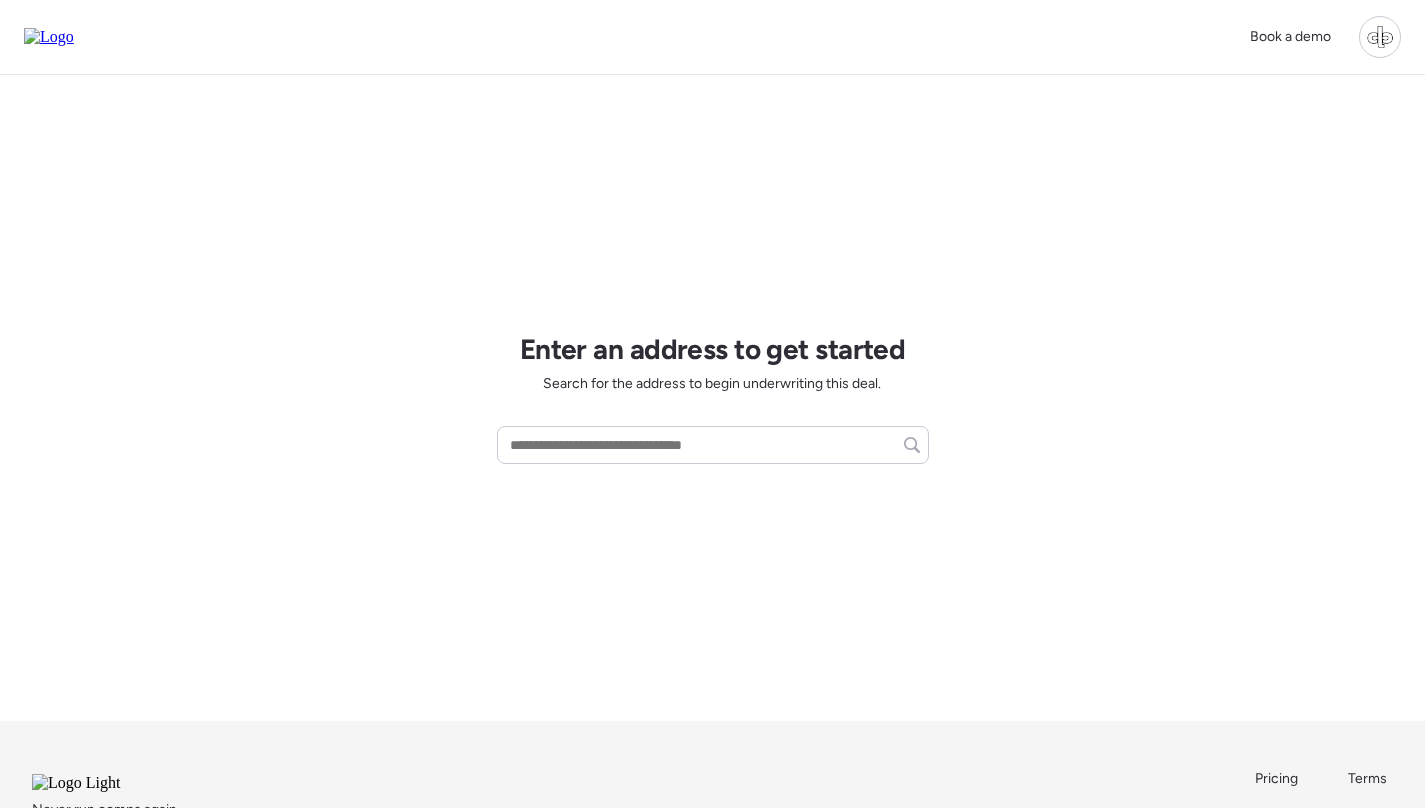 click at bounding box center [1380, 37] 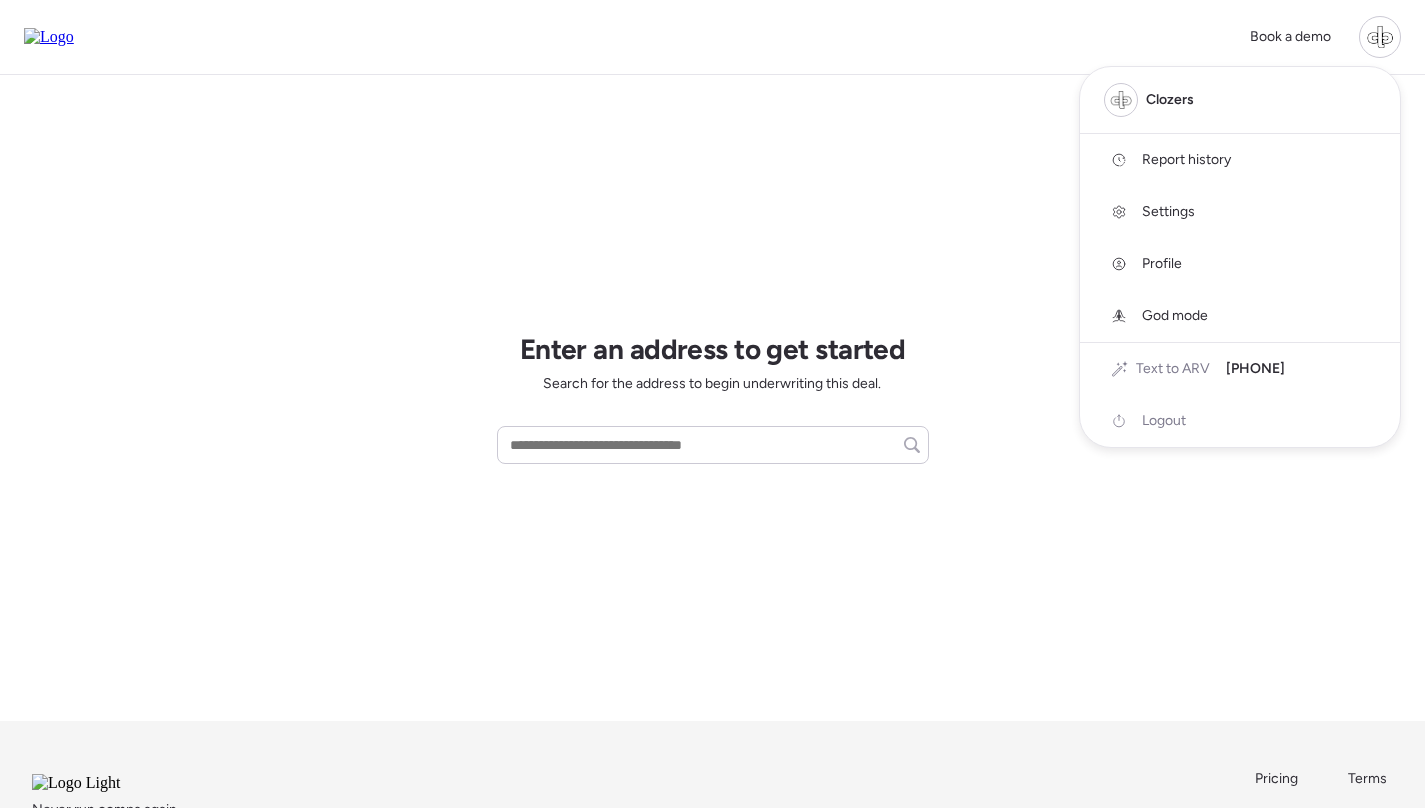 click on "Report history" at bounding box center (1240, 160) 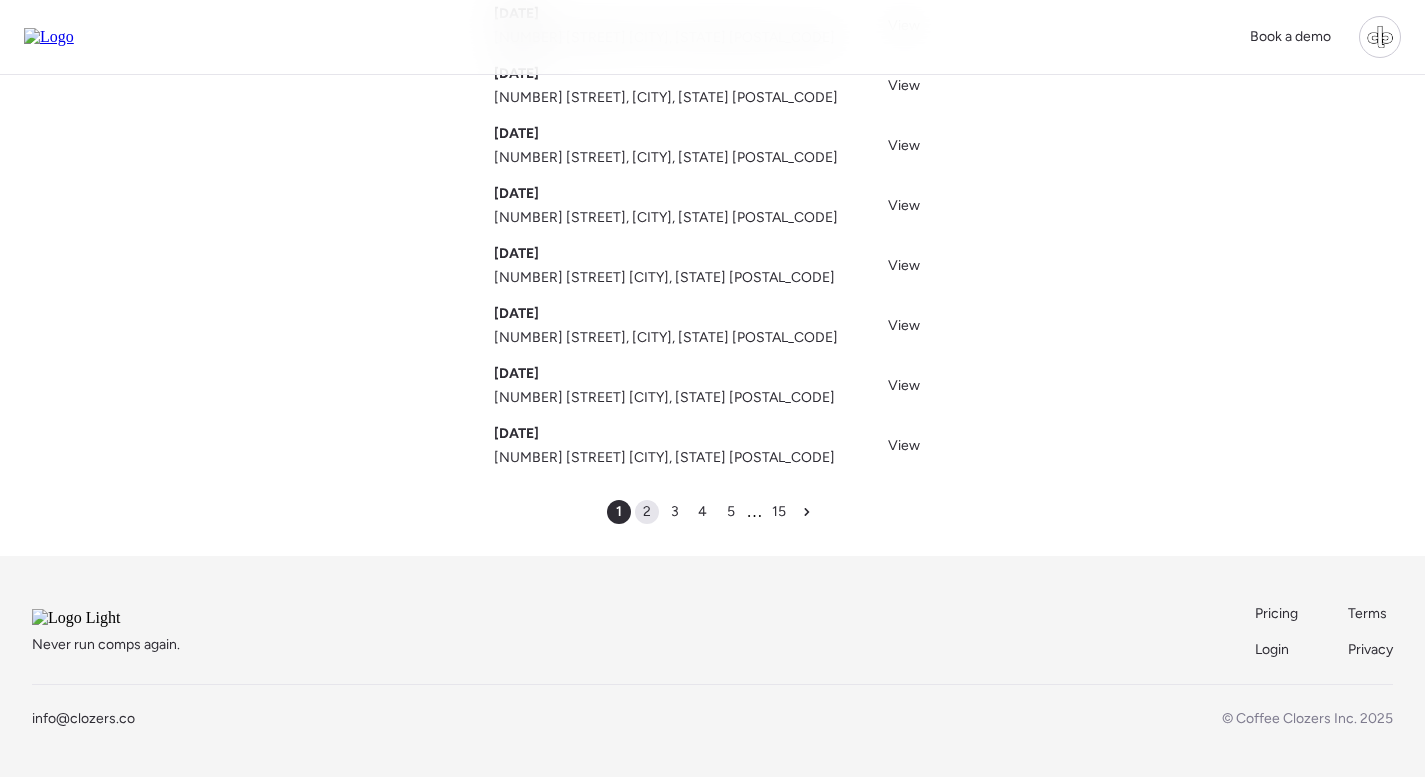scroll, scrollTop: 339, scrollLeft: 0, axis: vertical 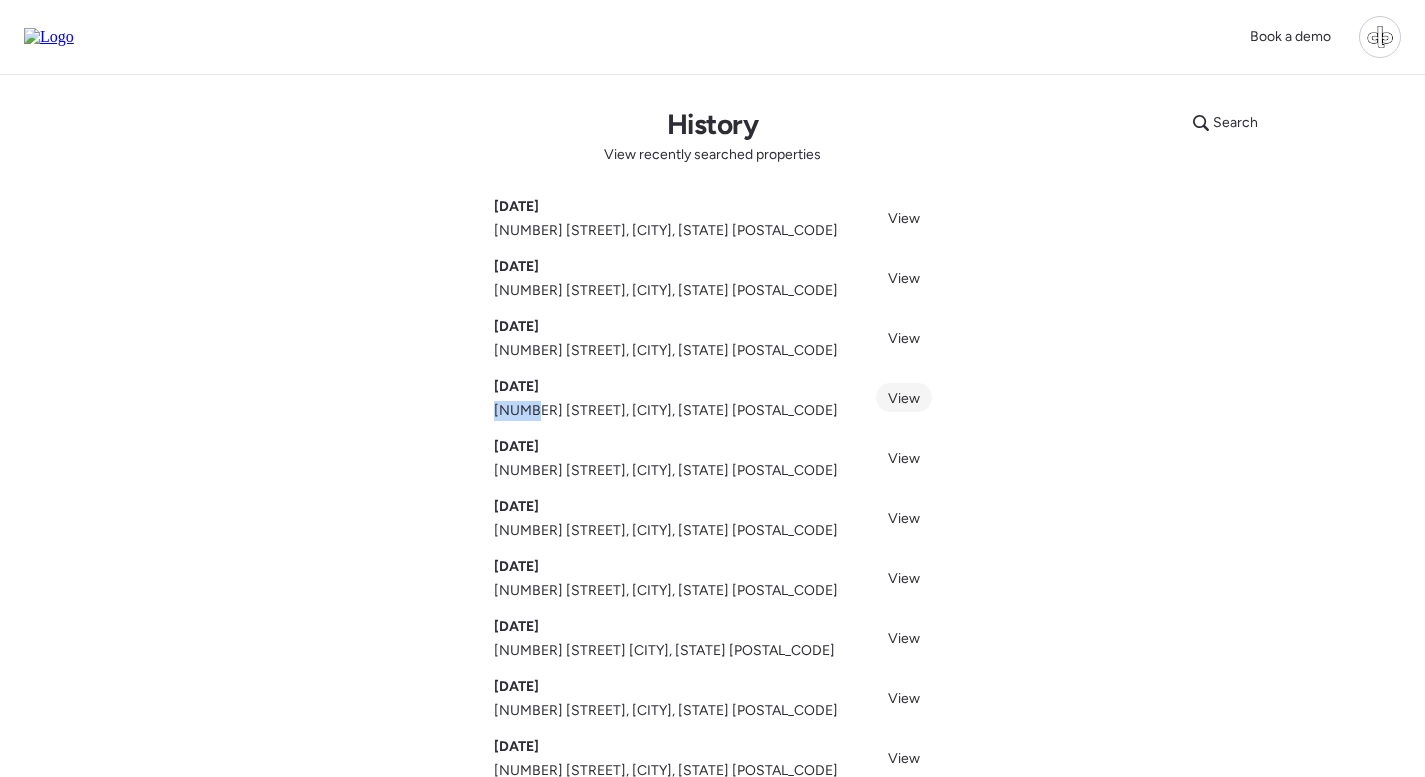 click on "View" at bounding box center (904, 398) 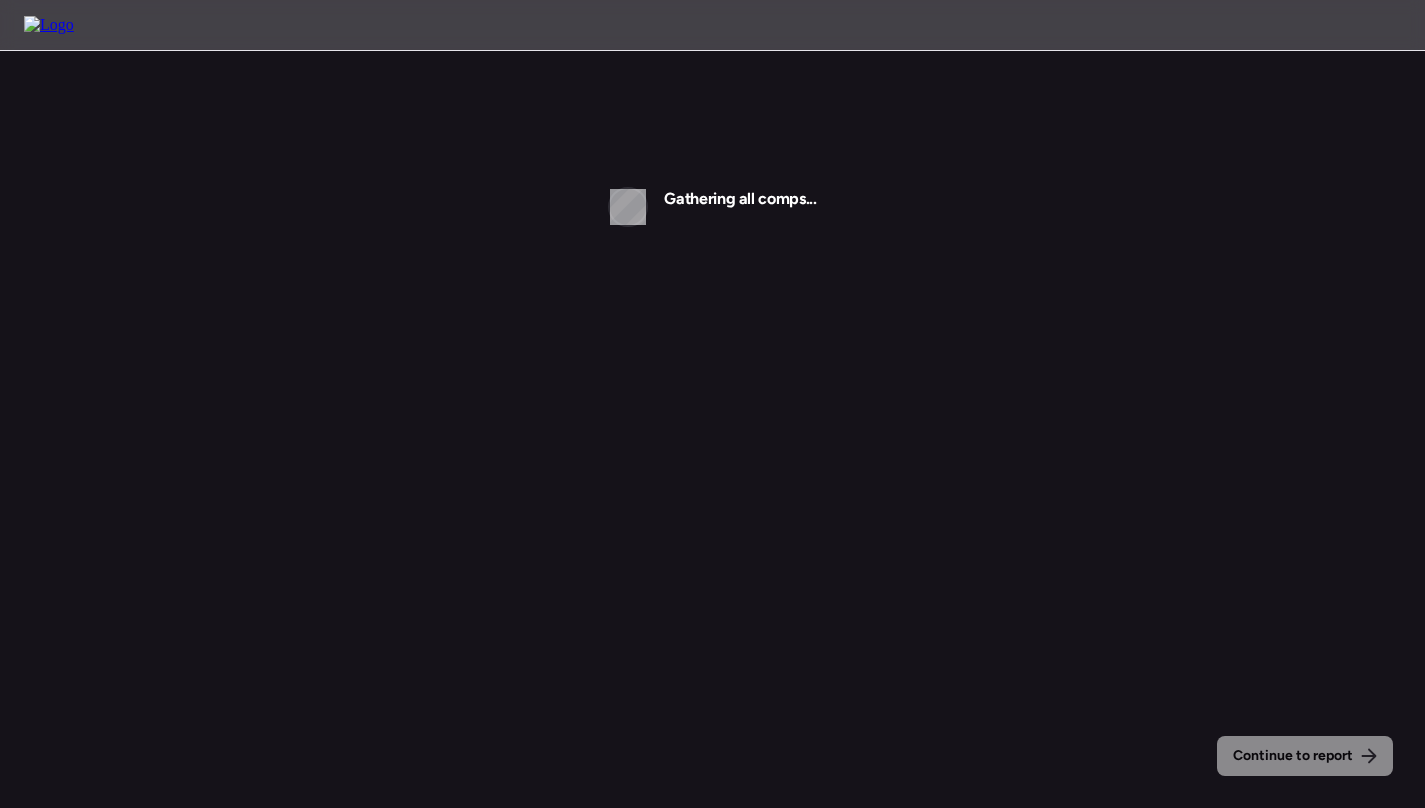 scroll, scrollTop: 0, scrollLeft: 0, axis: both 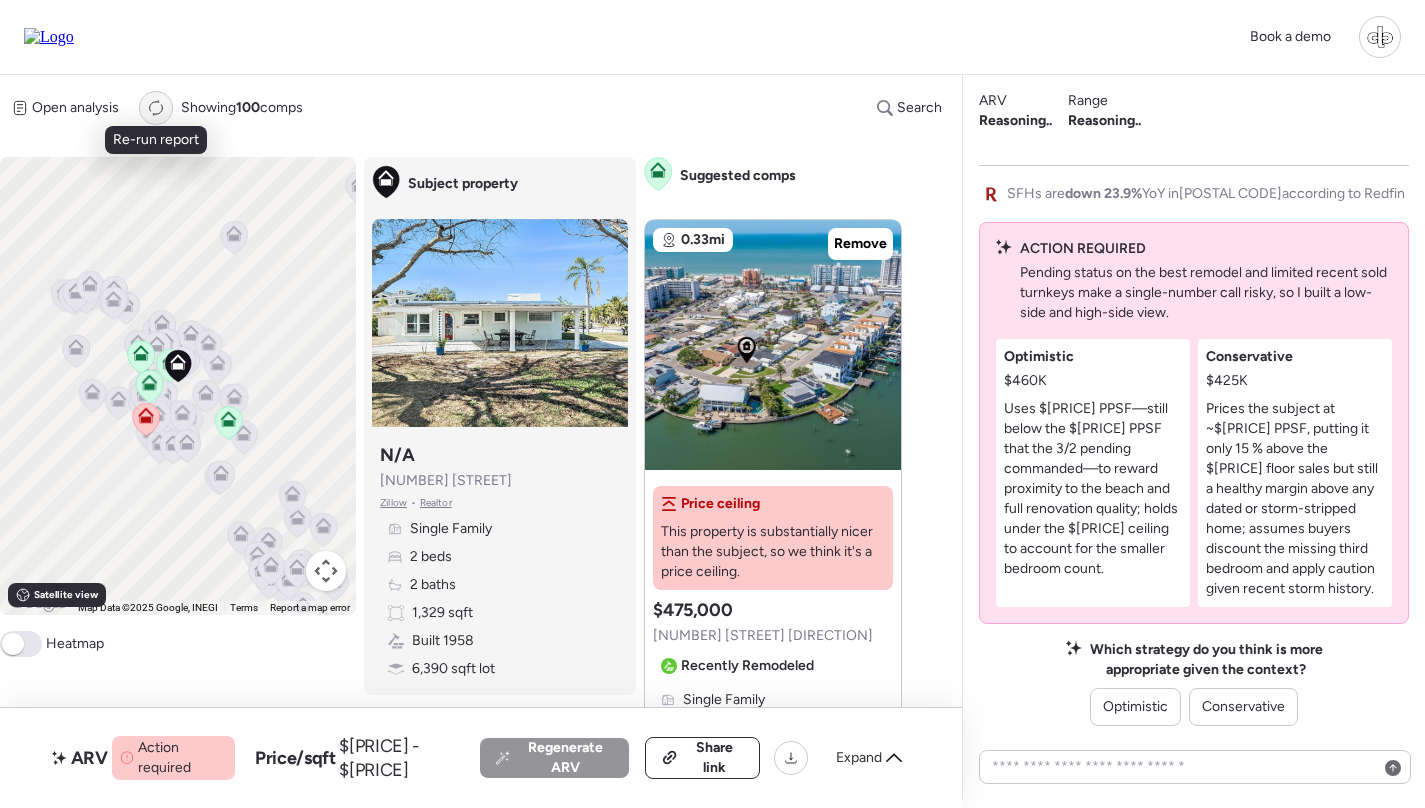 click 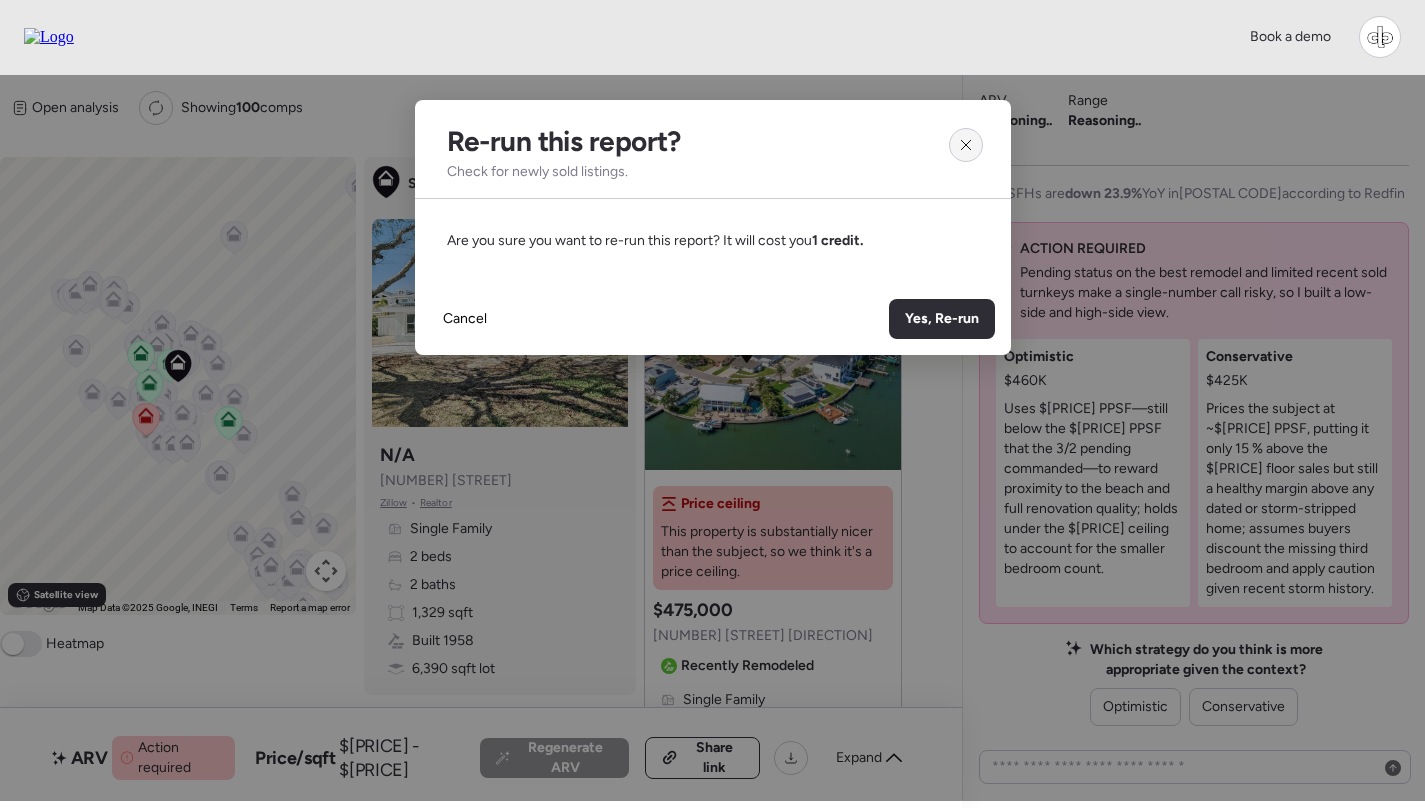 click at bounding box center (966, 145) 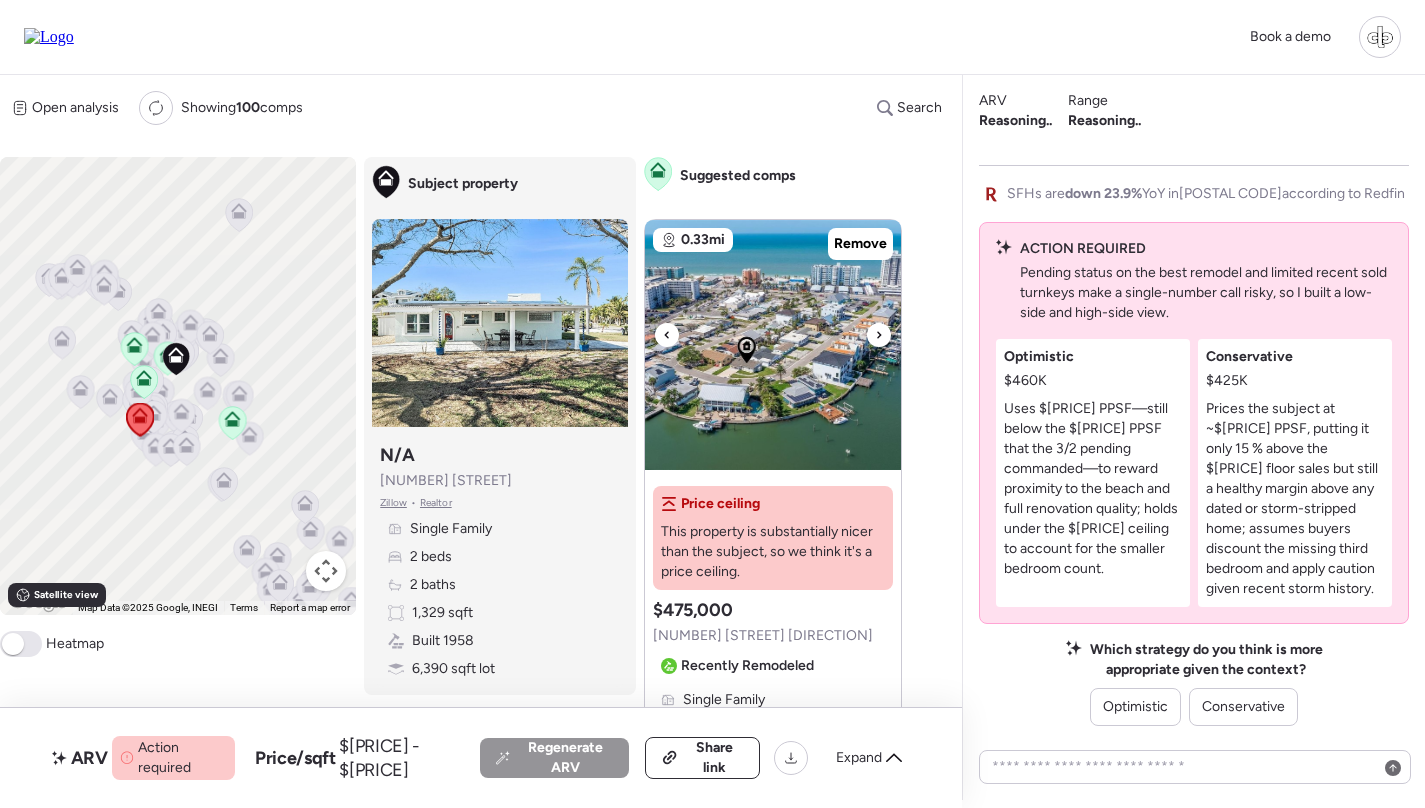 scroll, scrollTop: 0, scrollLeft: 0, axis: both 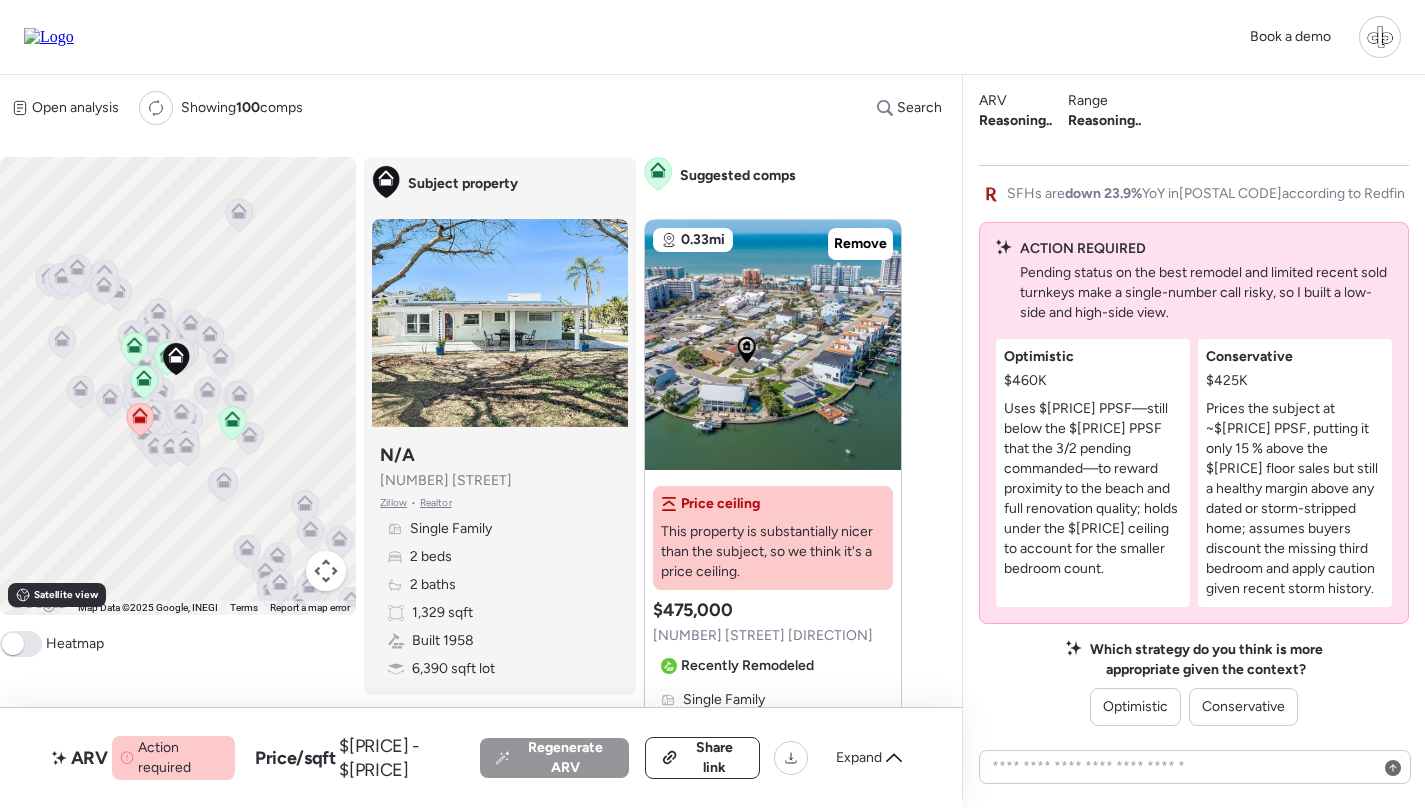 click 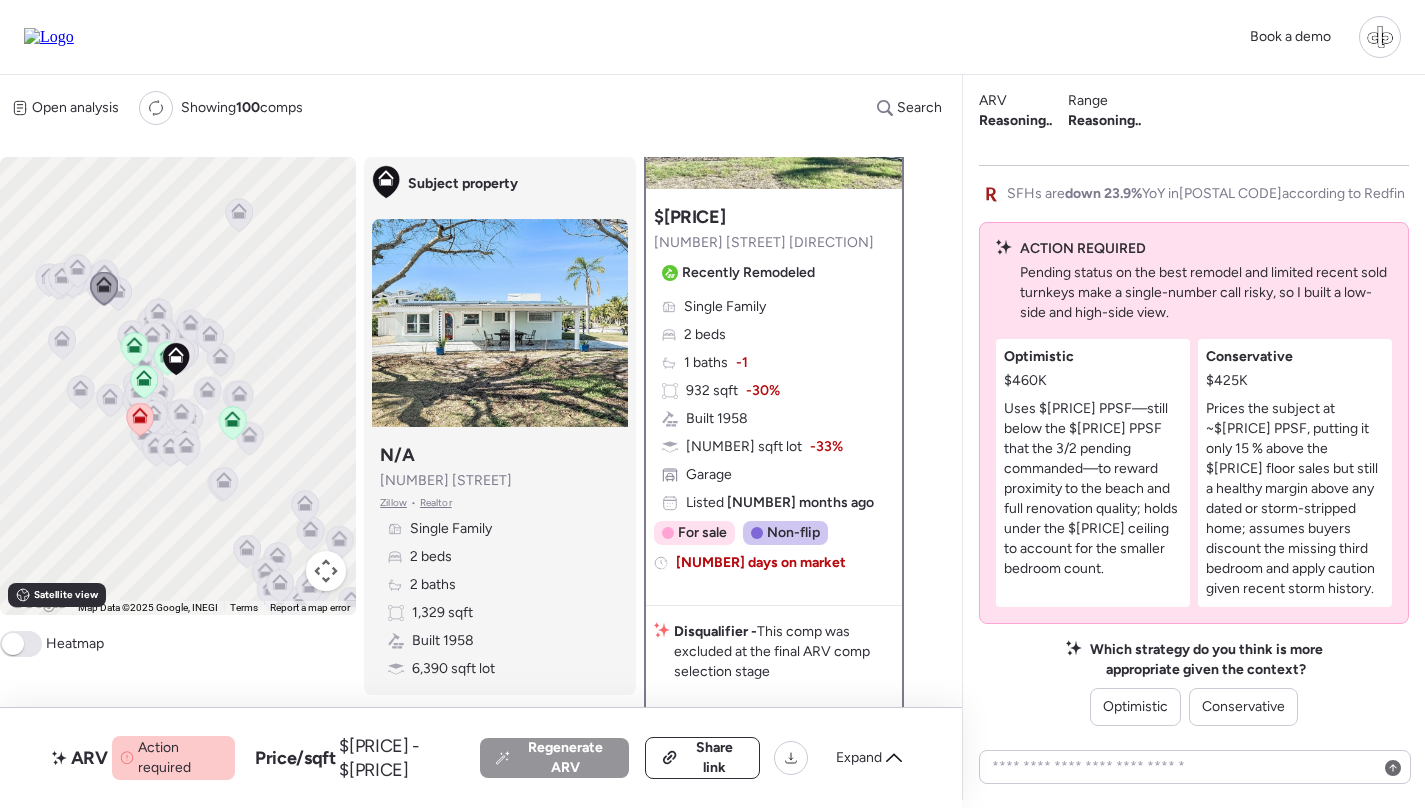 scroll, scrollTop: 221, scrollLeft: 0, axis: vertical 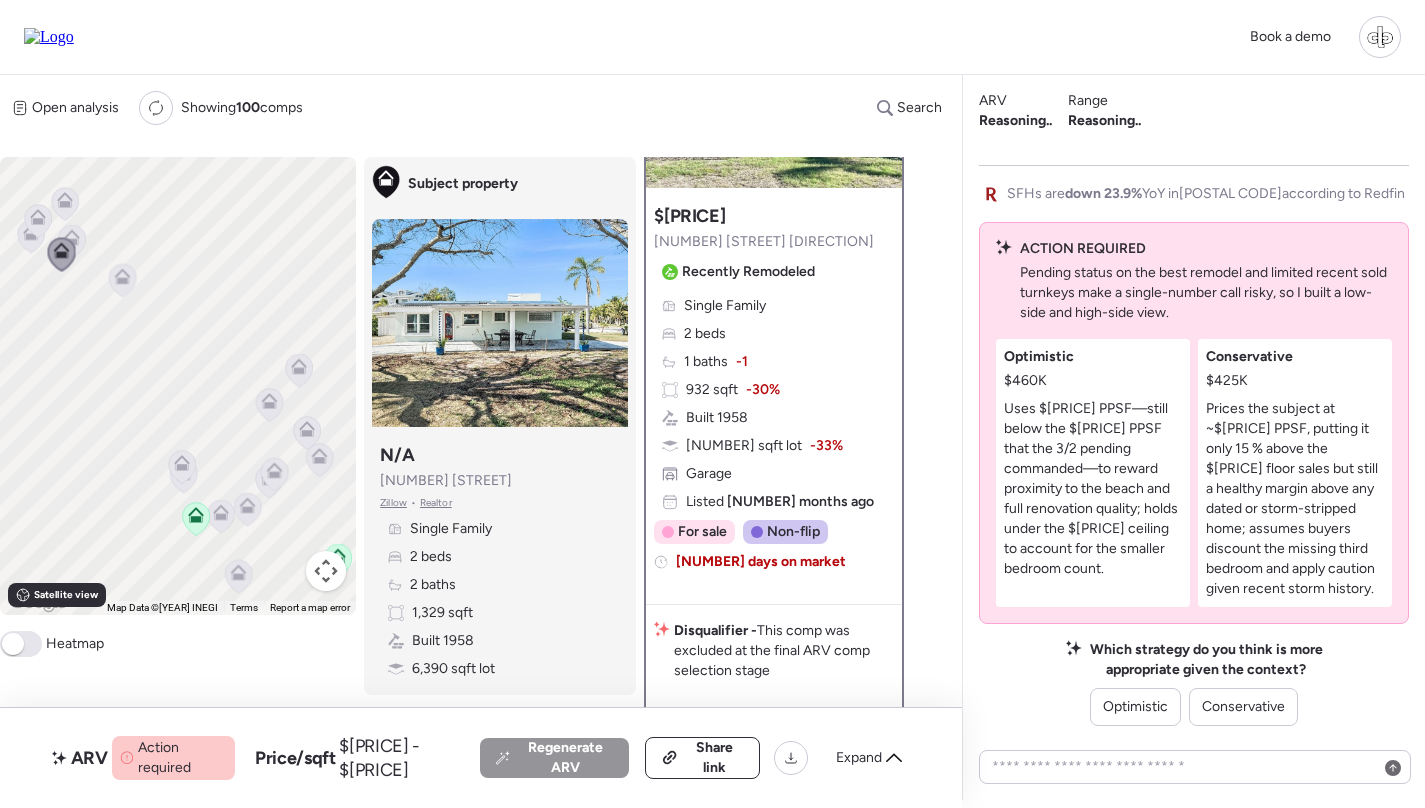 drag, startPoint x: 130, startPoint y: 229, endPoint x: 194, endPoint y: 229, distance: 64 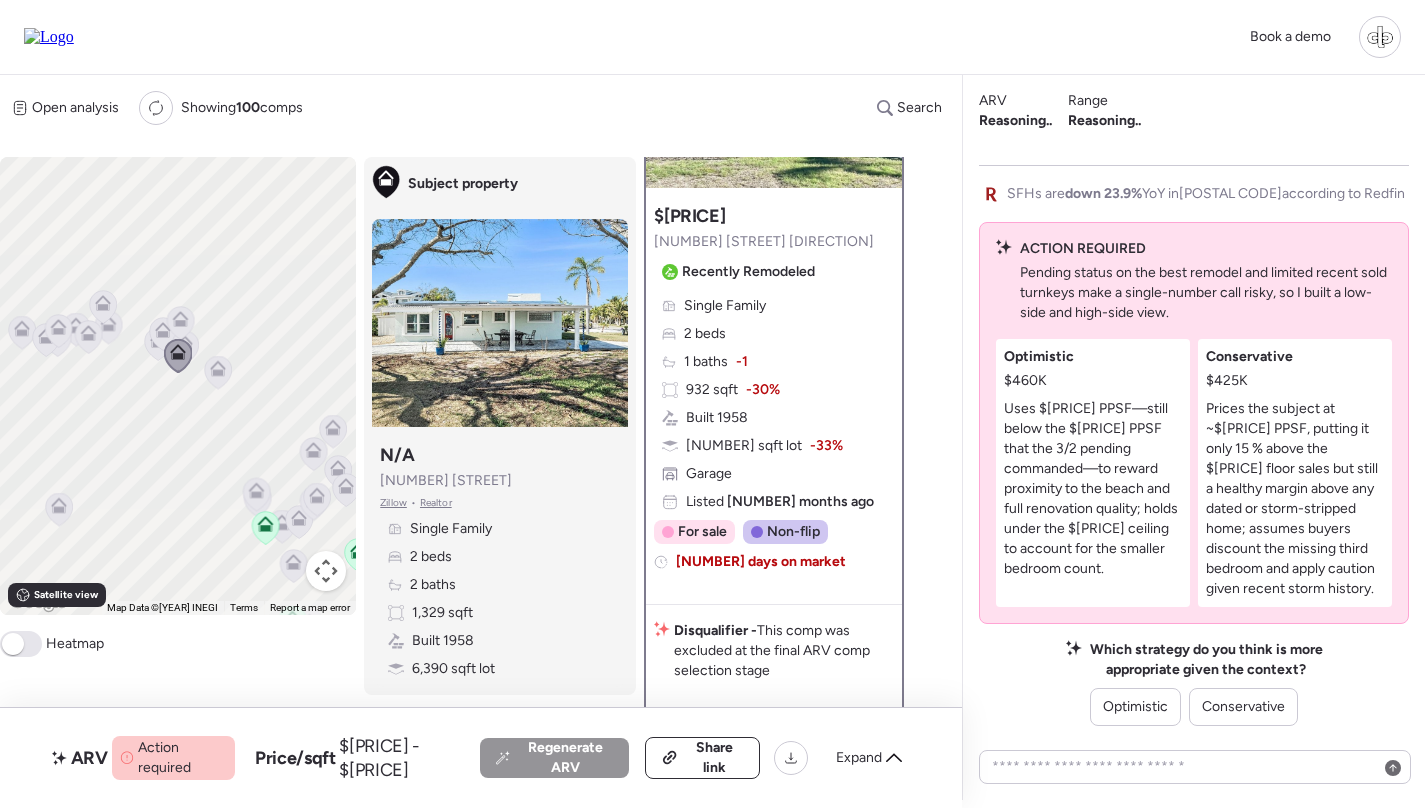 drag, startPoint x: 228, startPoint y: 493, endPoint x: 115, endPoint y: 324, distance: 203.2978 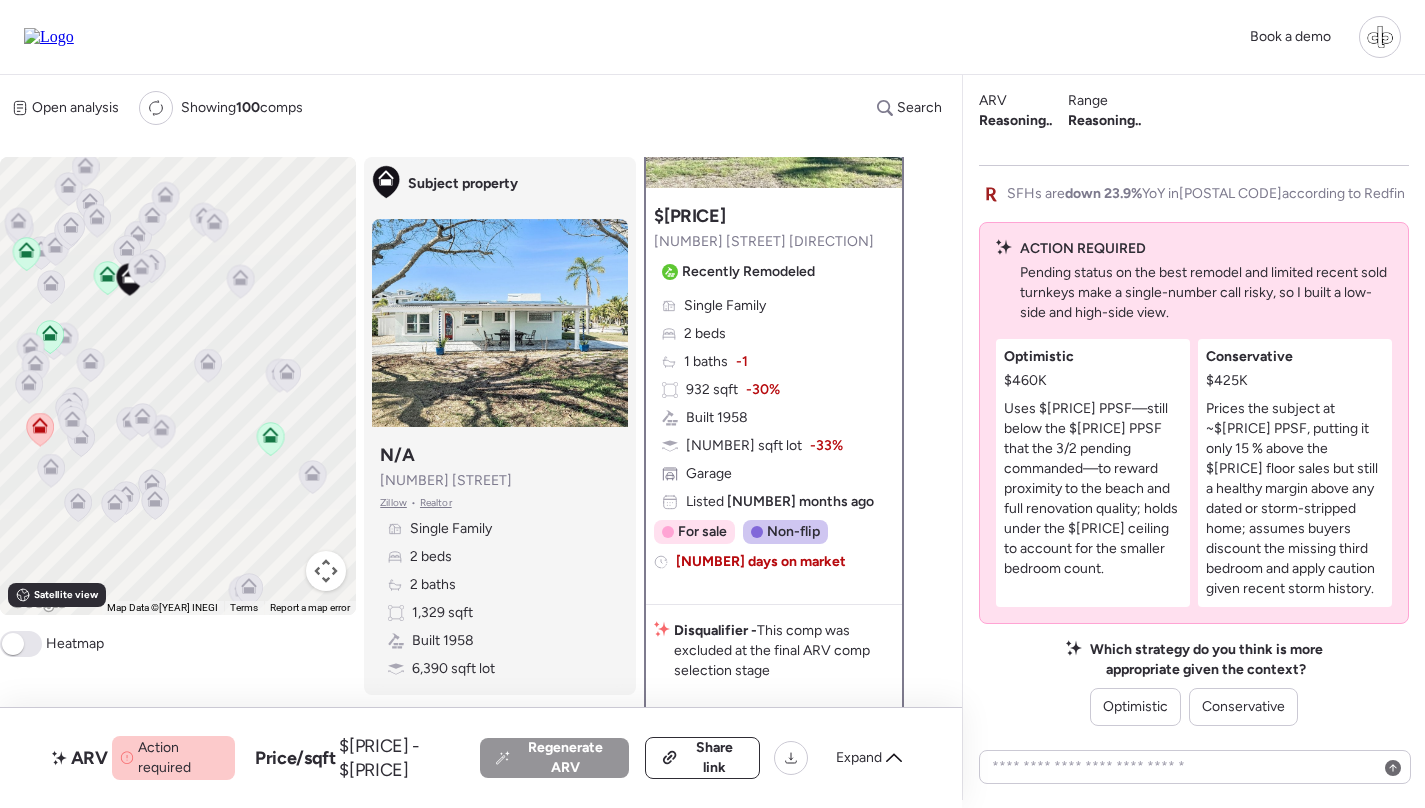 drag, startPoint x: 228, startPoint y: 398, endPoint x: 125, endPoint y: 301, distance: 141.48499 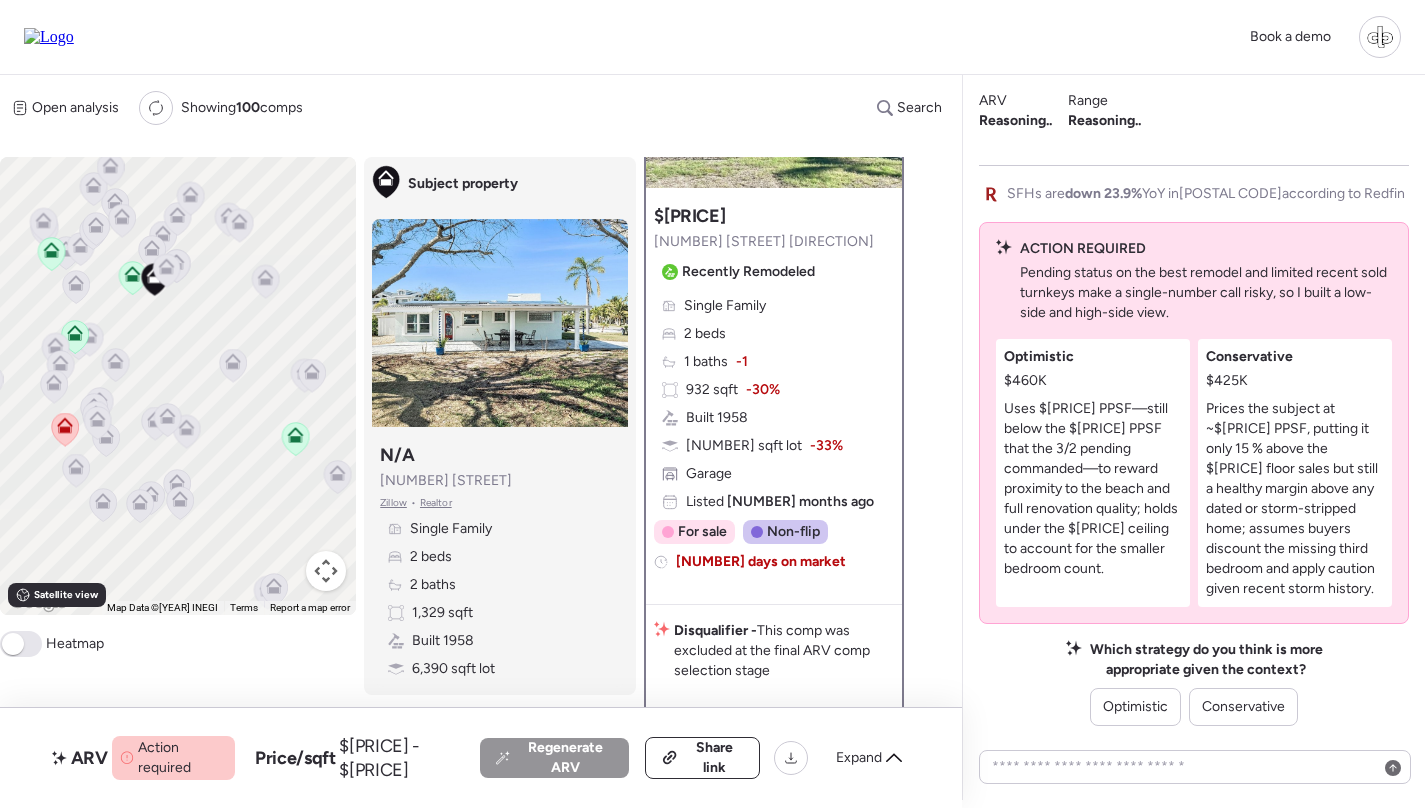 drag, startPoint x: 195, startPoint y: 350, endPoint x: 241, endPoint y: 350, distance: 46 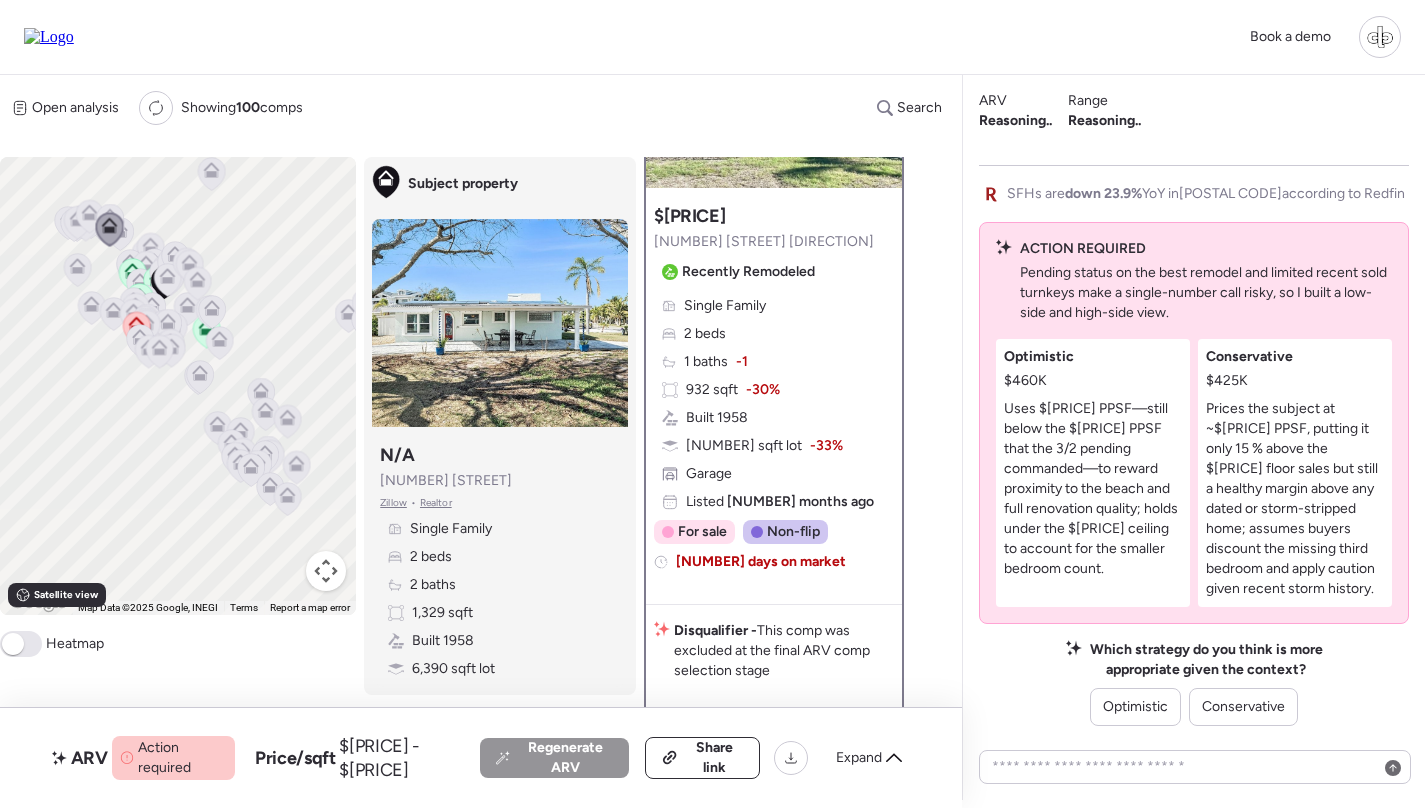 drag, startPoint x: 90, startPoint y: 214, endPoint x: 111, endPoint y: 280, distance: 69.260376 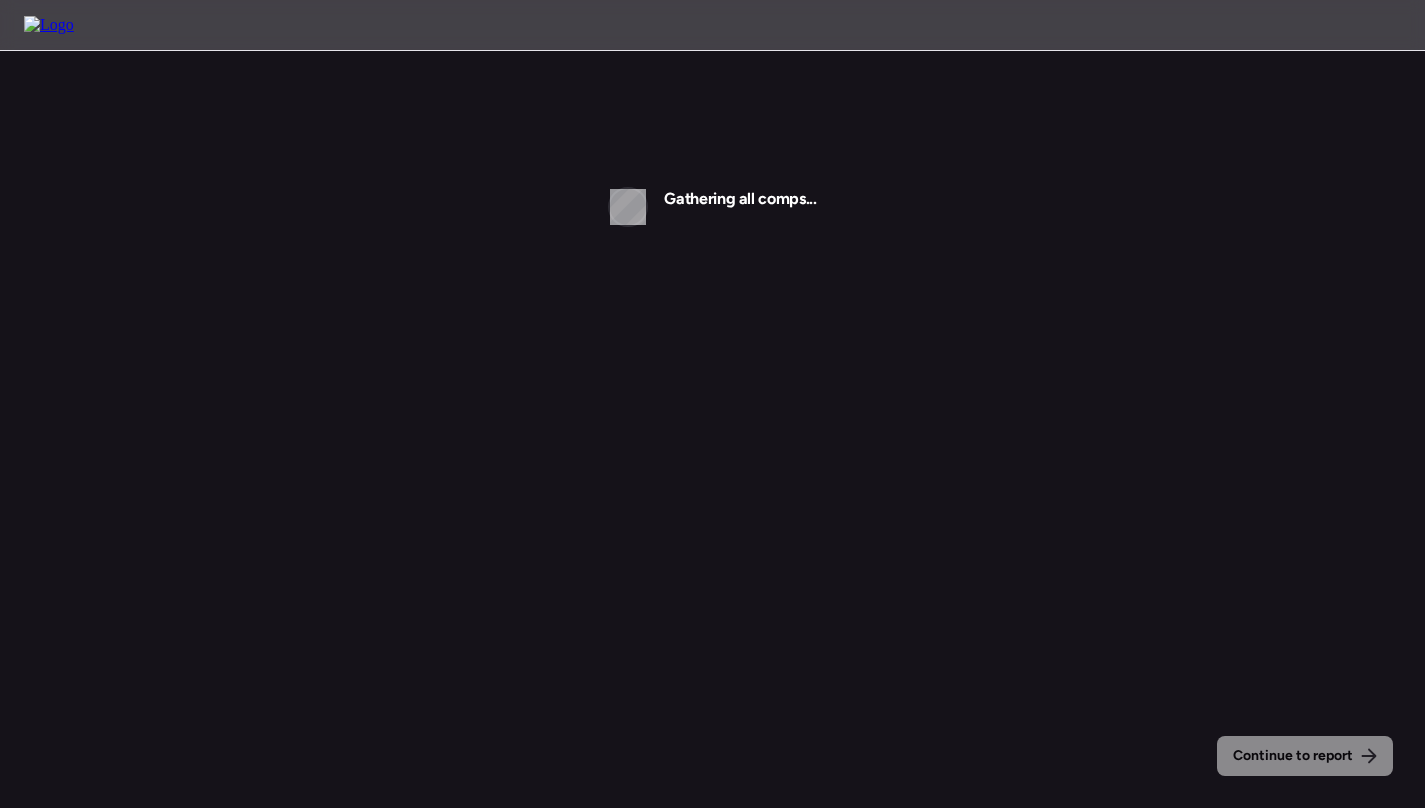 scroll, scrollTop: 0, scrollLeft: 0, axis: both 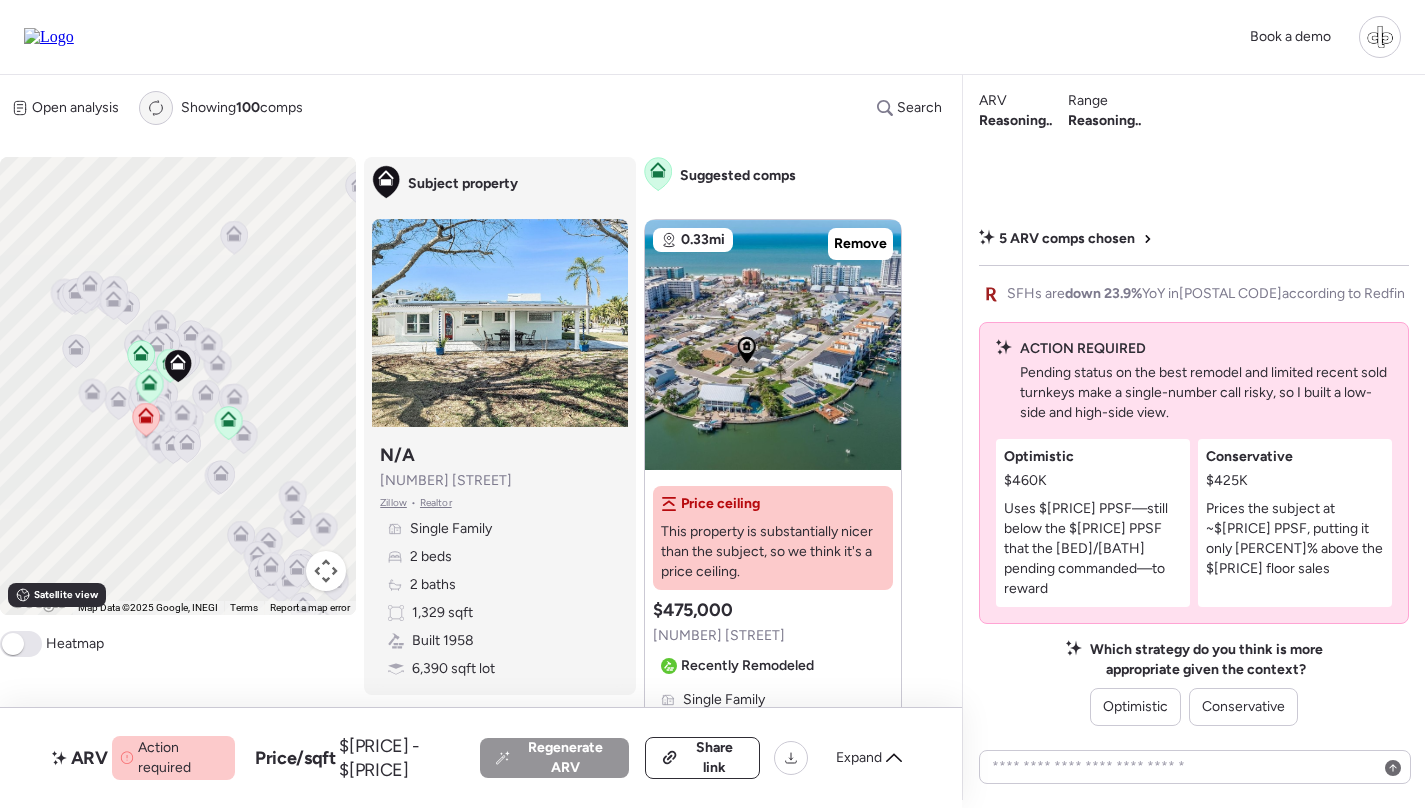 click on "Re-run report" at bounding box center [156, 108] 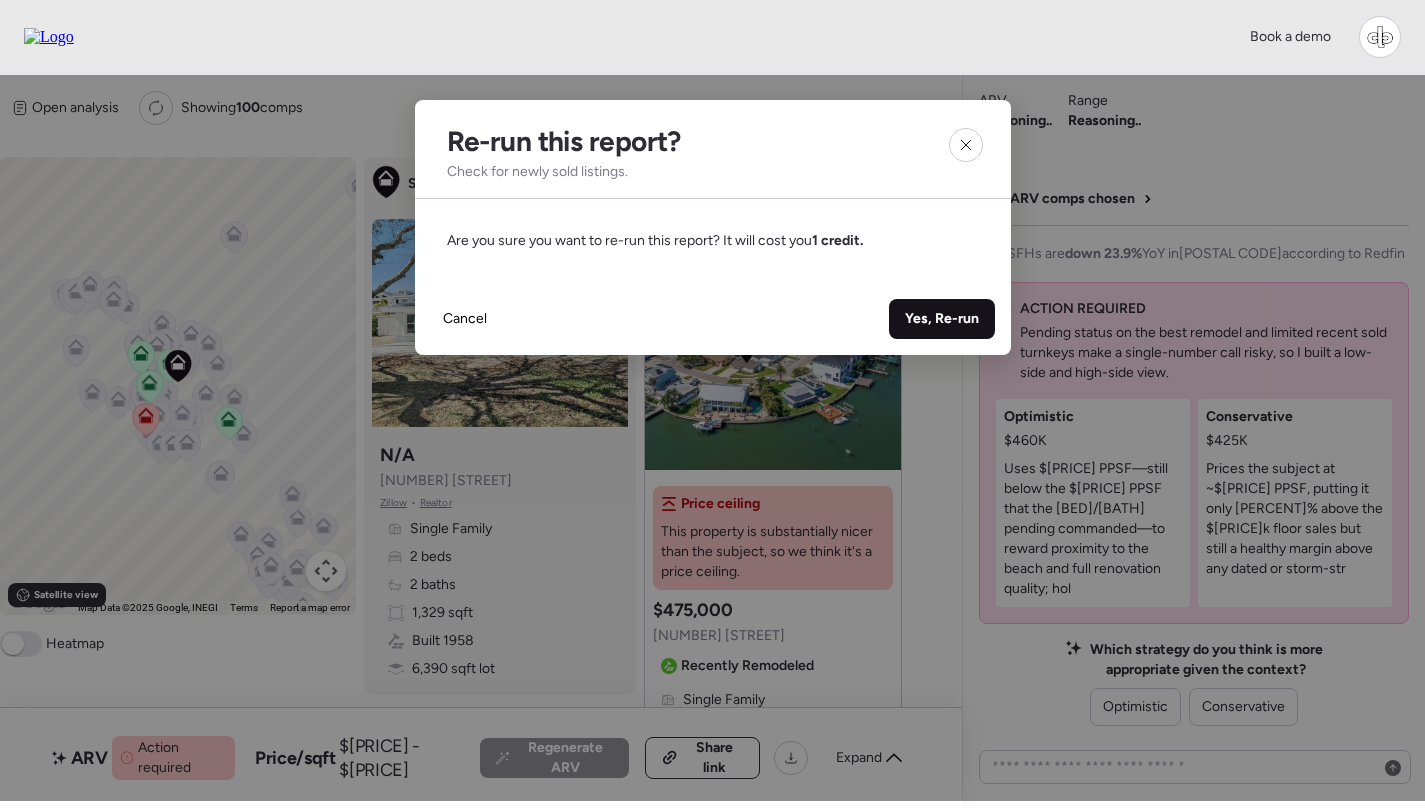 click on "Yes, Re-run" at bounding box center [942, 319] 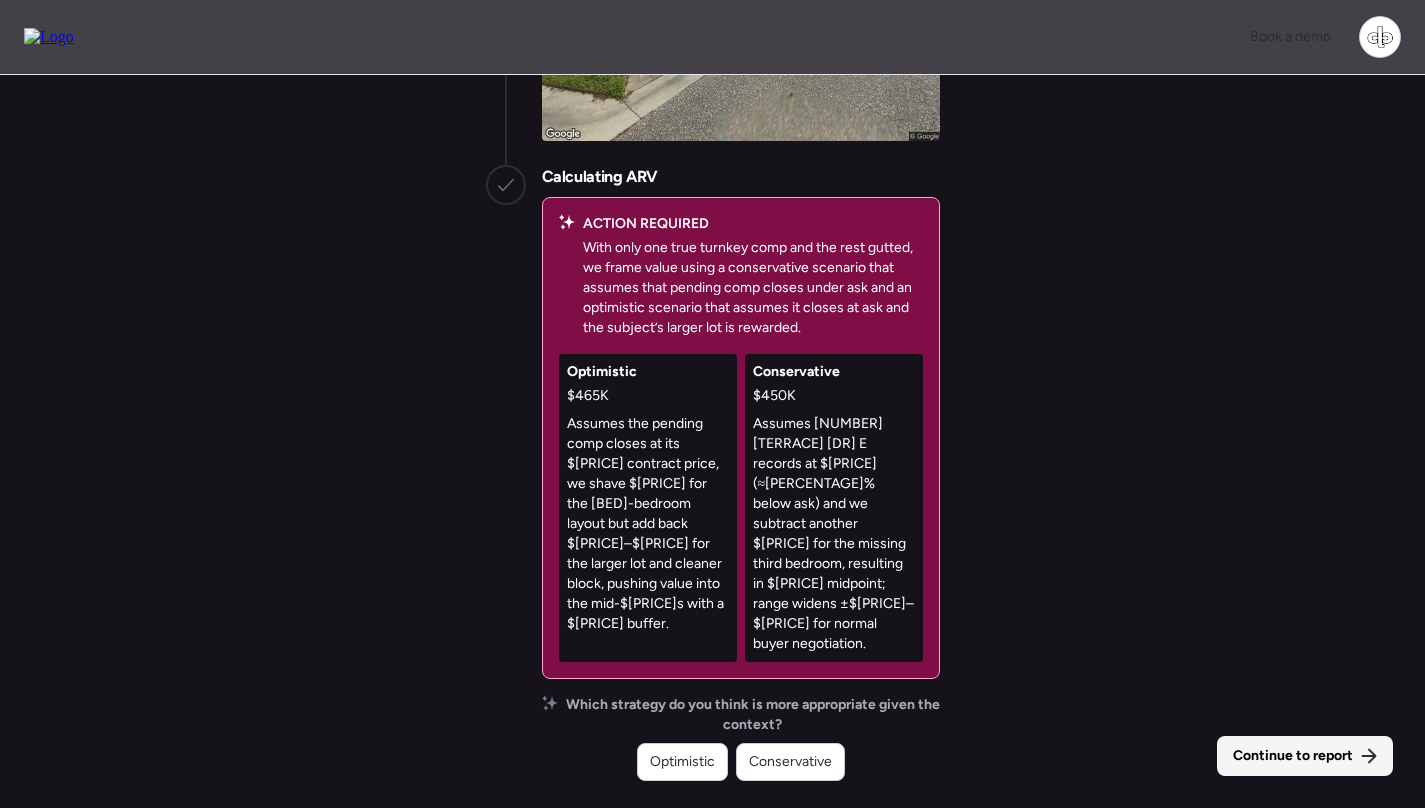 click on "Continue to report" at bounding box center (1305, 756) 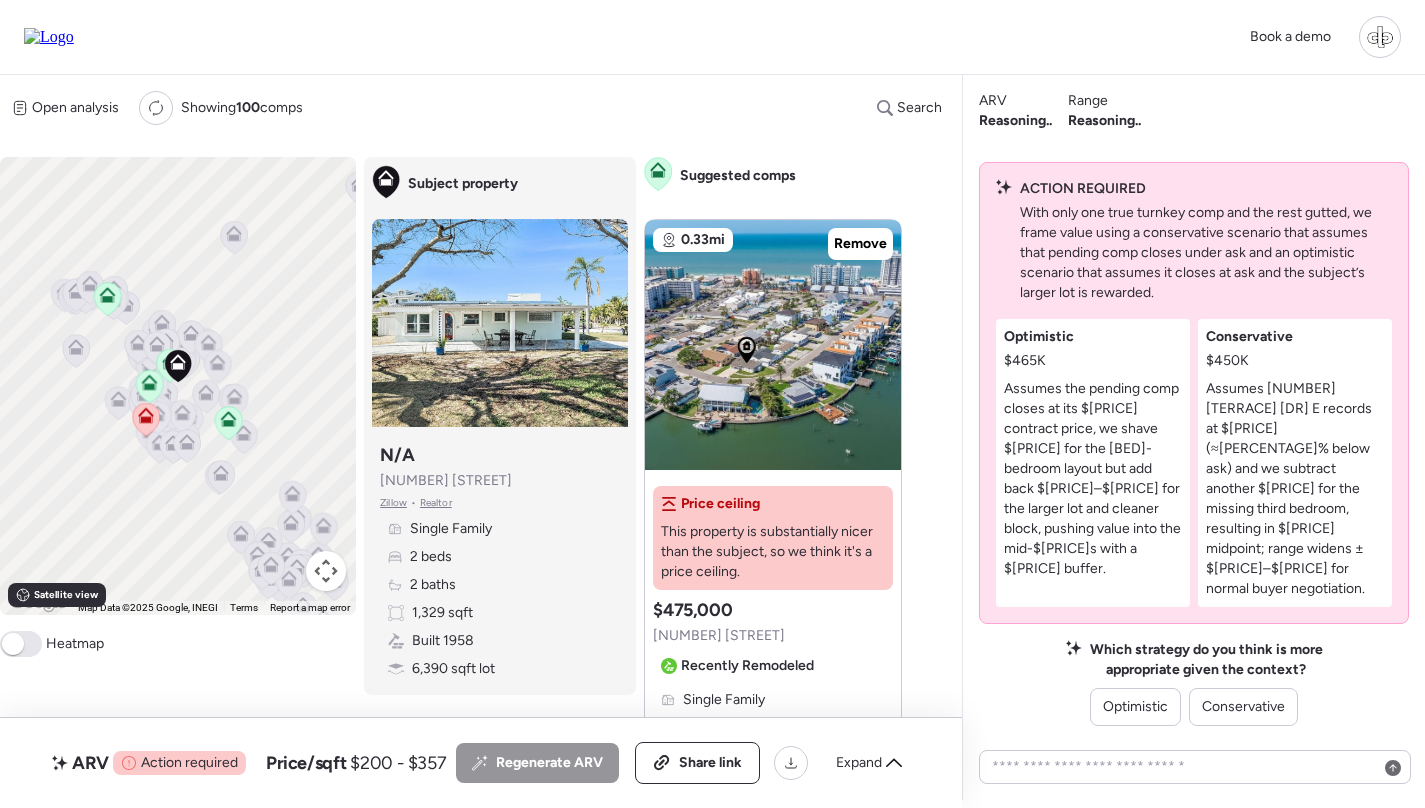 click 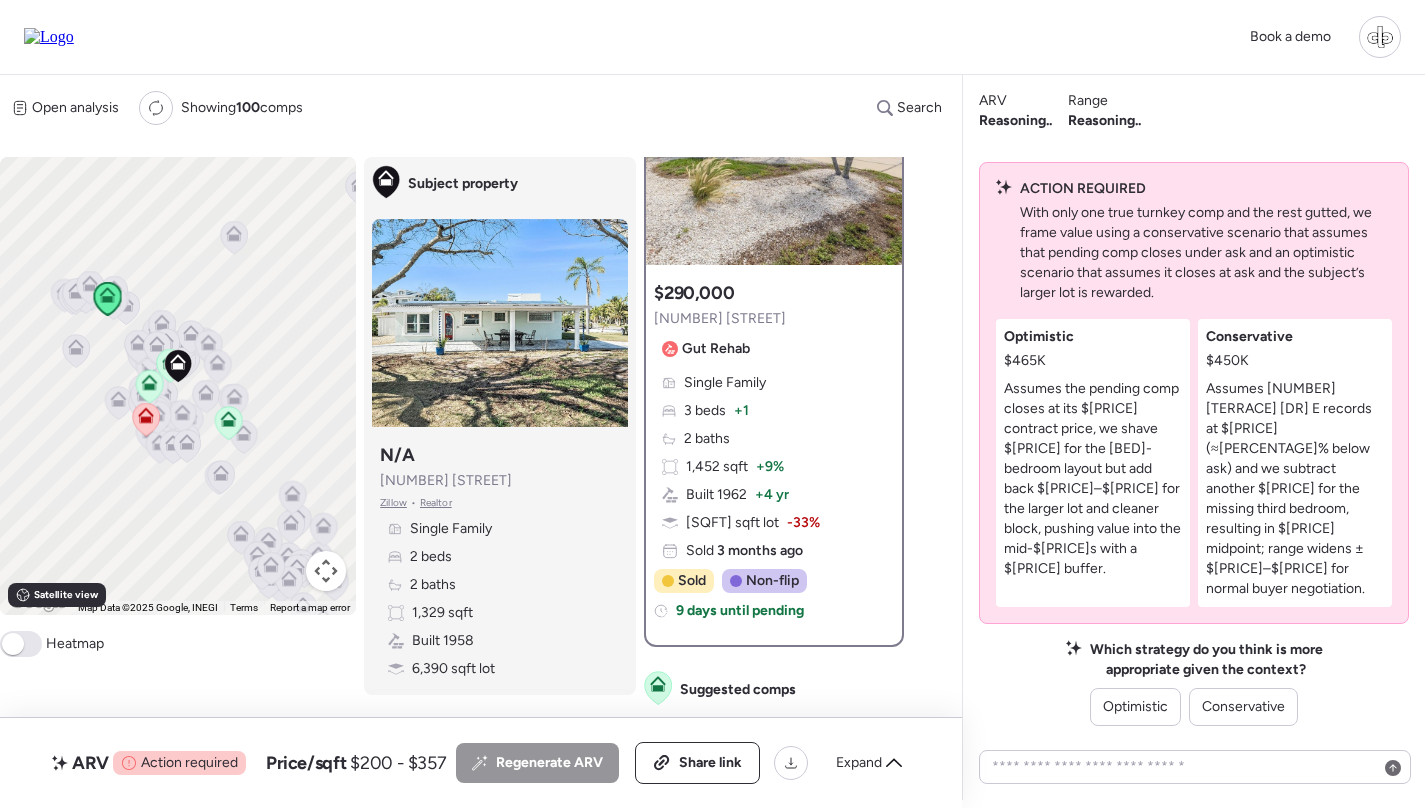 scroll, scrollTop: 147, scrollLeft: 0, axis: vertical 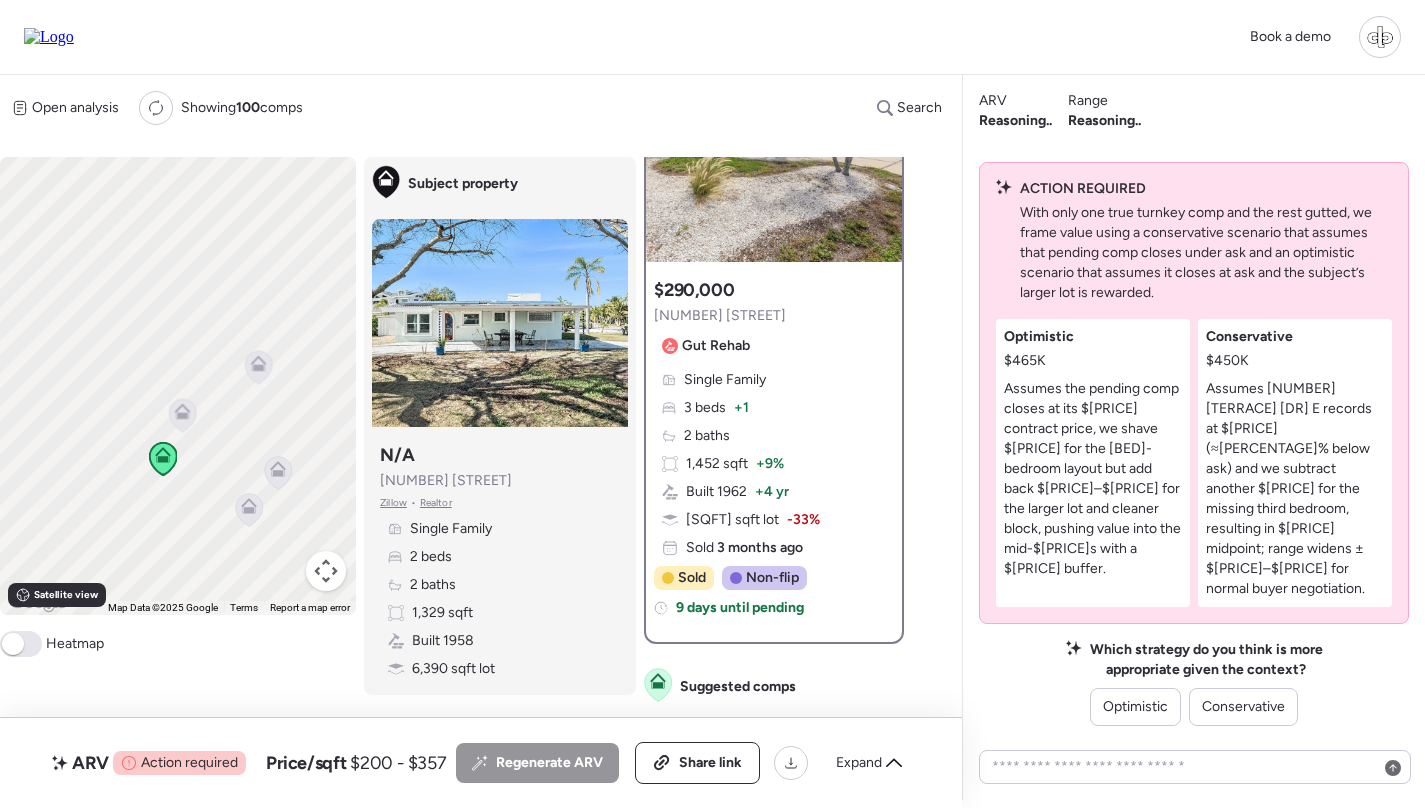 click 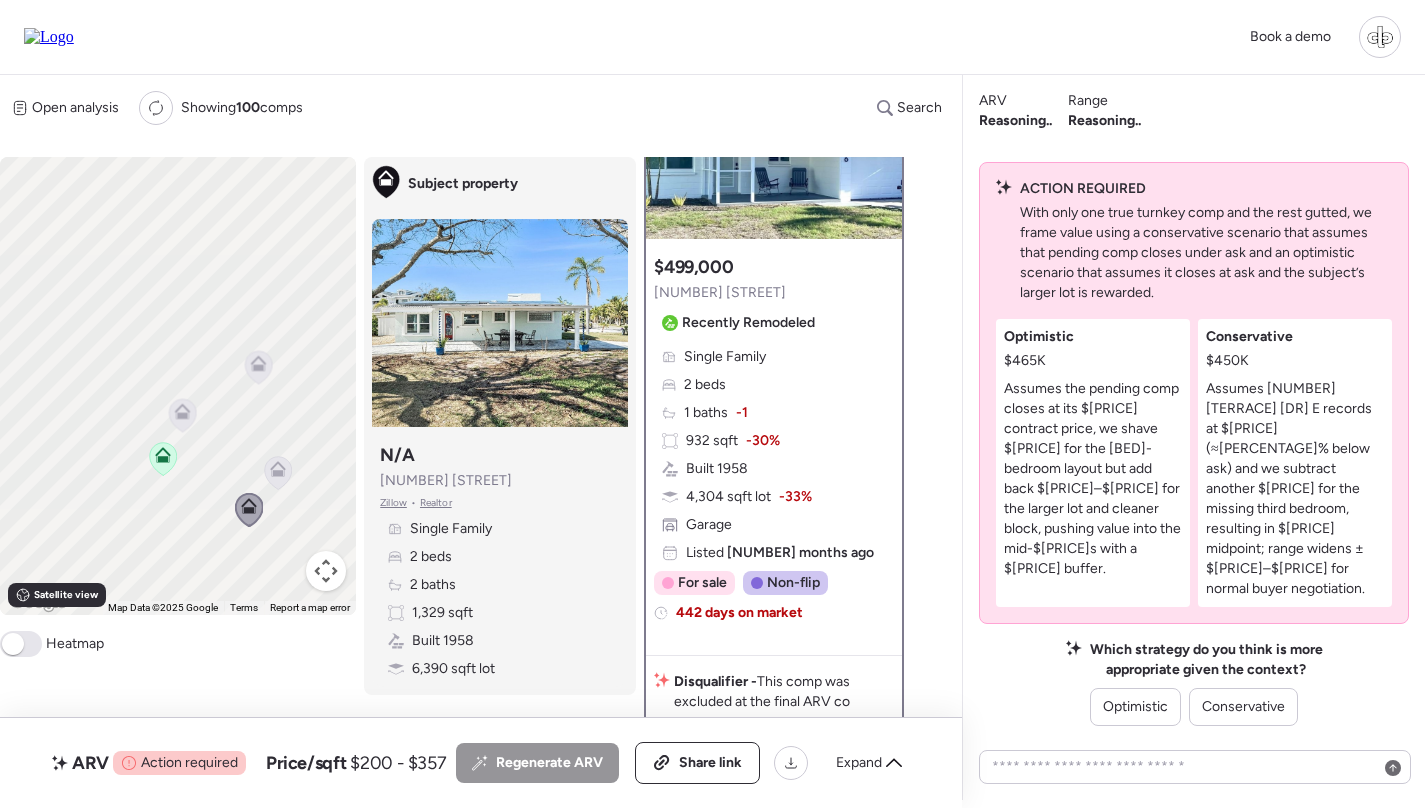 scroll, scrollTop: 204, scrollLeft: 0, axis: vertical 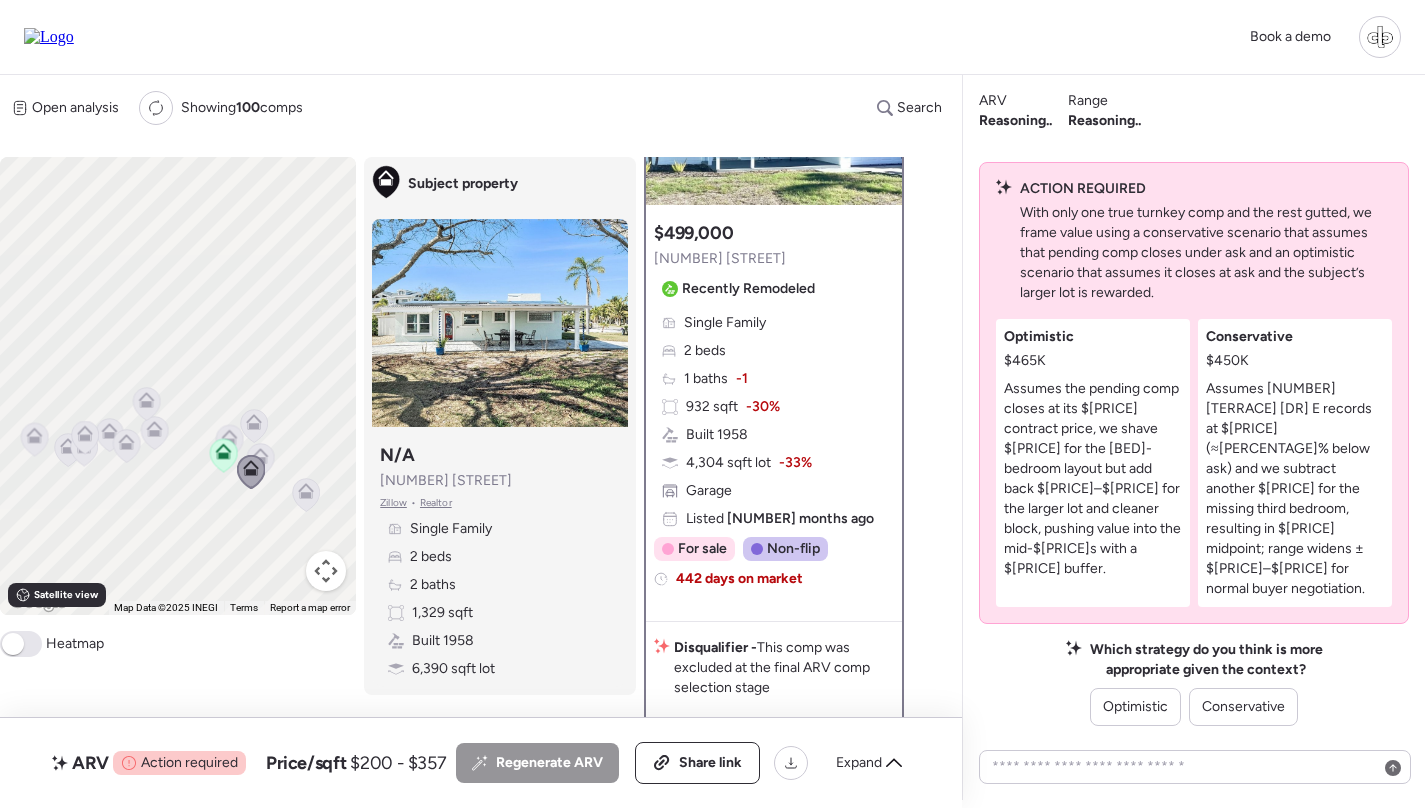 drag, startPoint x: 273, startPoint y: 517, endPoint x: 181, endPoint y: 458, distance: 109.29318 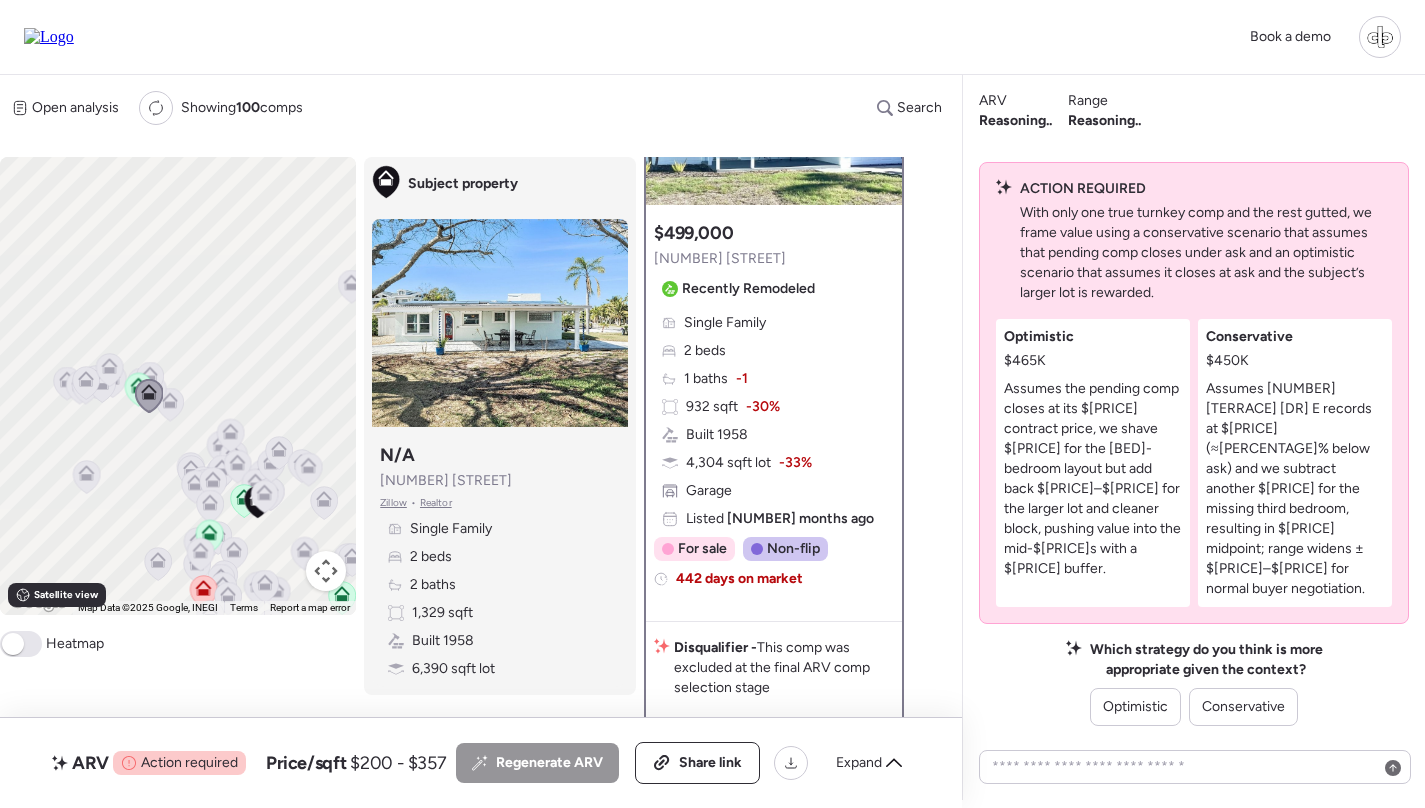 drag, startPoint x: 229, startPoint y: 499, endPoint x: 168, endPoint y: 411, distance: 107.07474 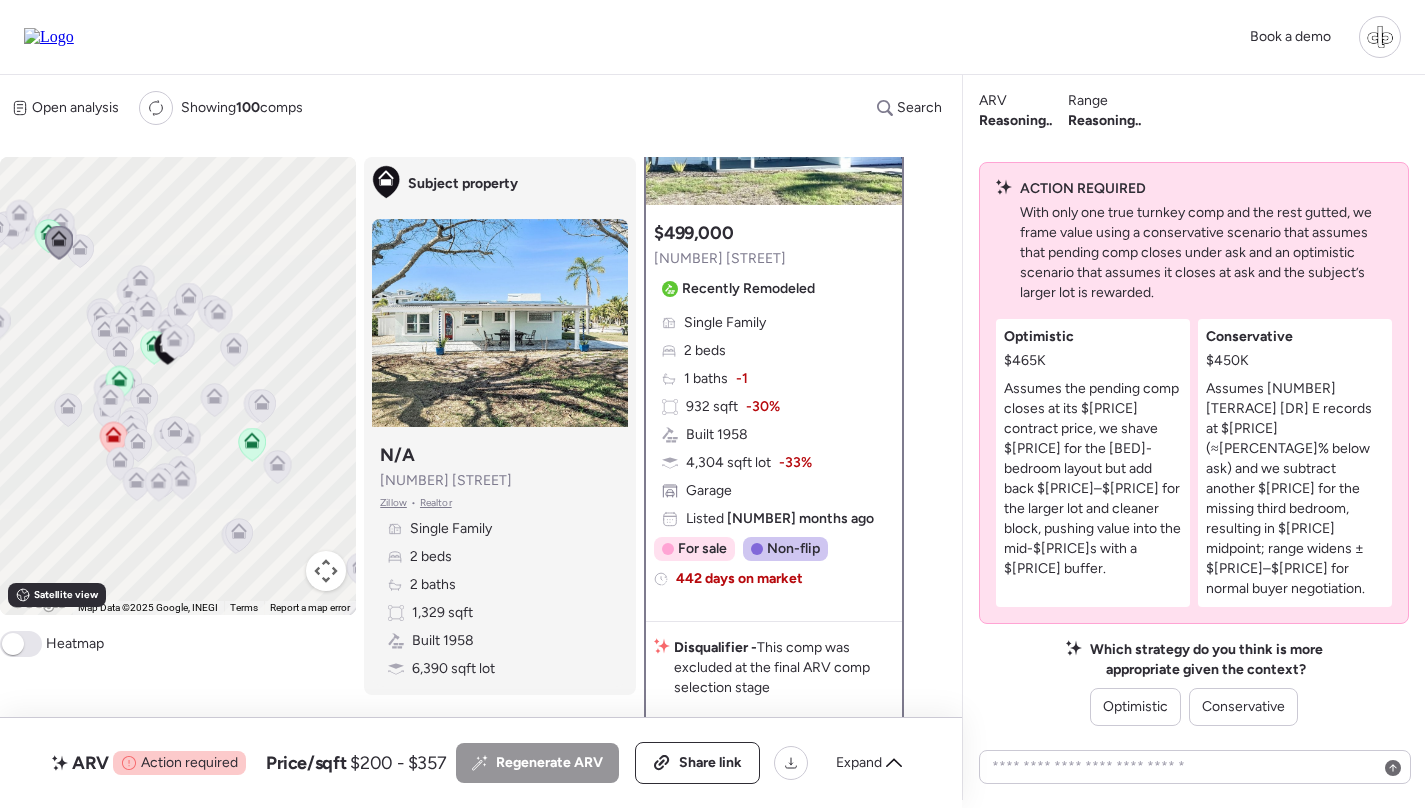 drag, startPoint x: 234, startPoint y: 444, endPoint x: 179, endPoint y: 334, distance: 122.98374 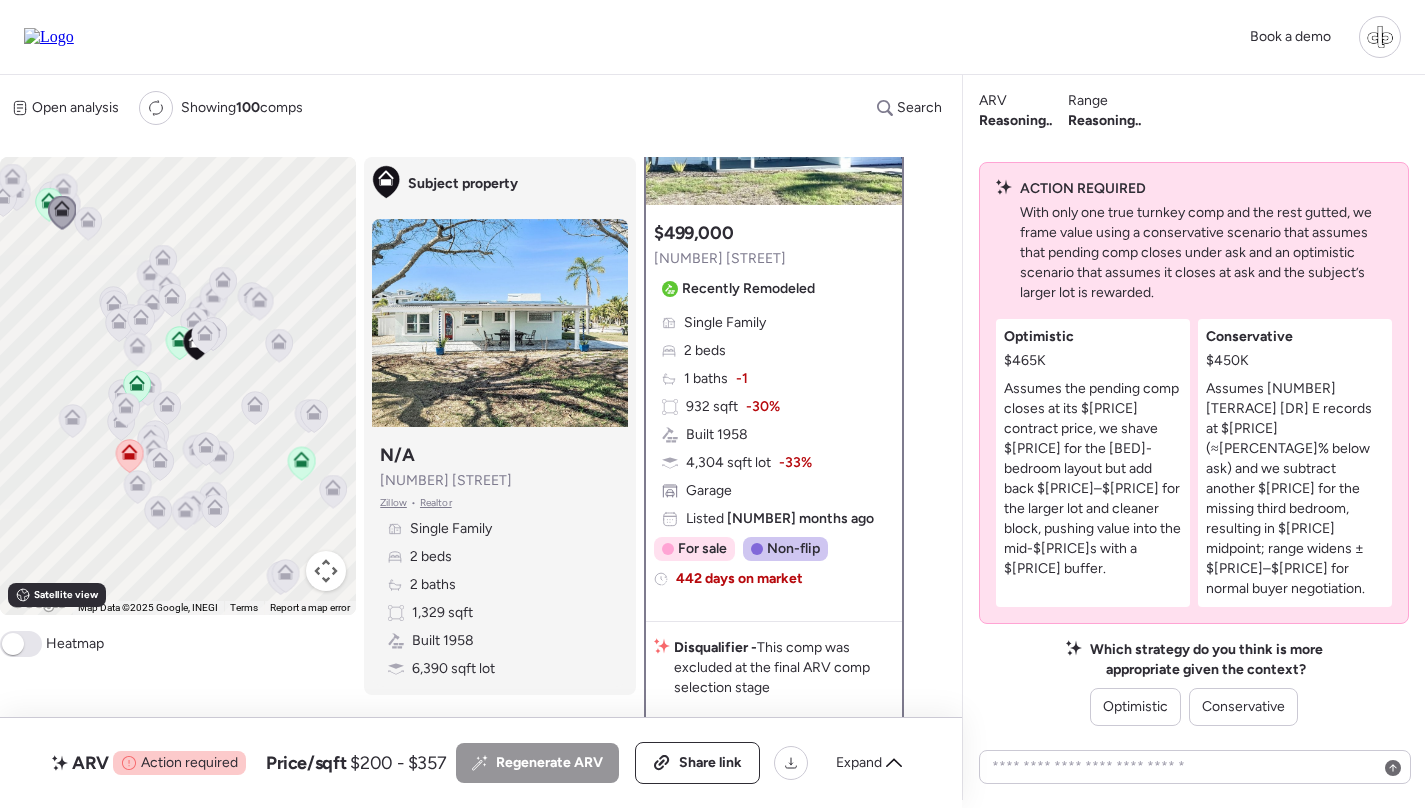 drag, startPoint x: 162, startPoint y: 346, endPoint x: 212, endPoint y: 364, distance: 53.14132 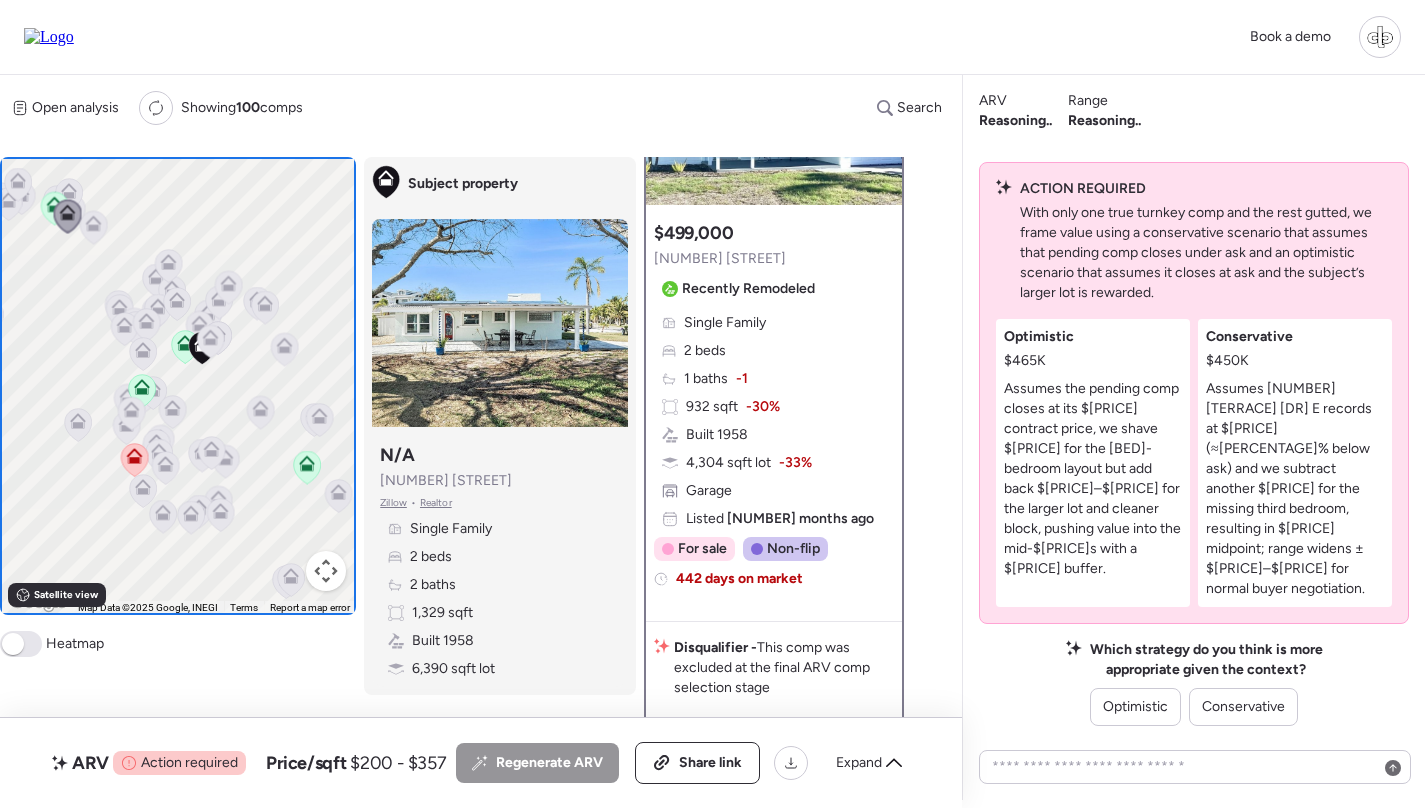 click 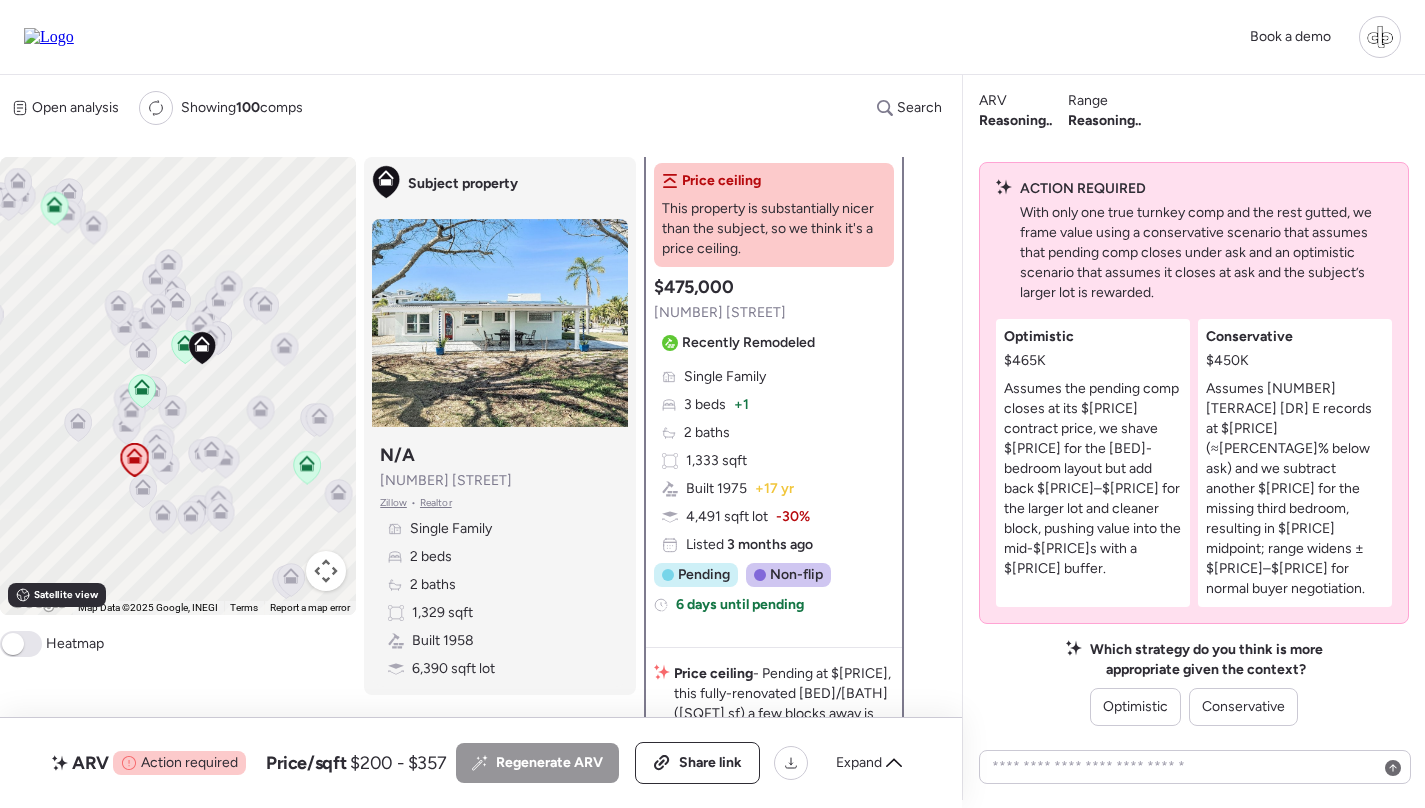 scroll, scrollTop: 370, scrollLeft: 0, axis: vertical 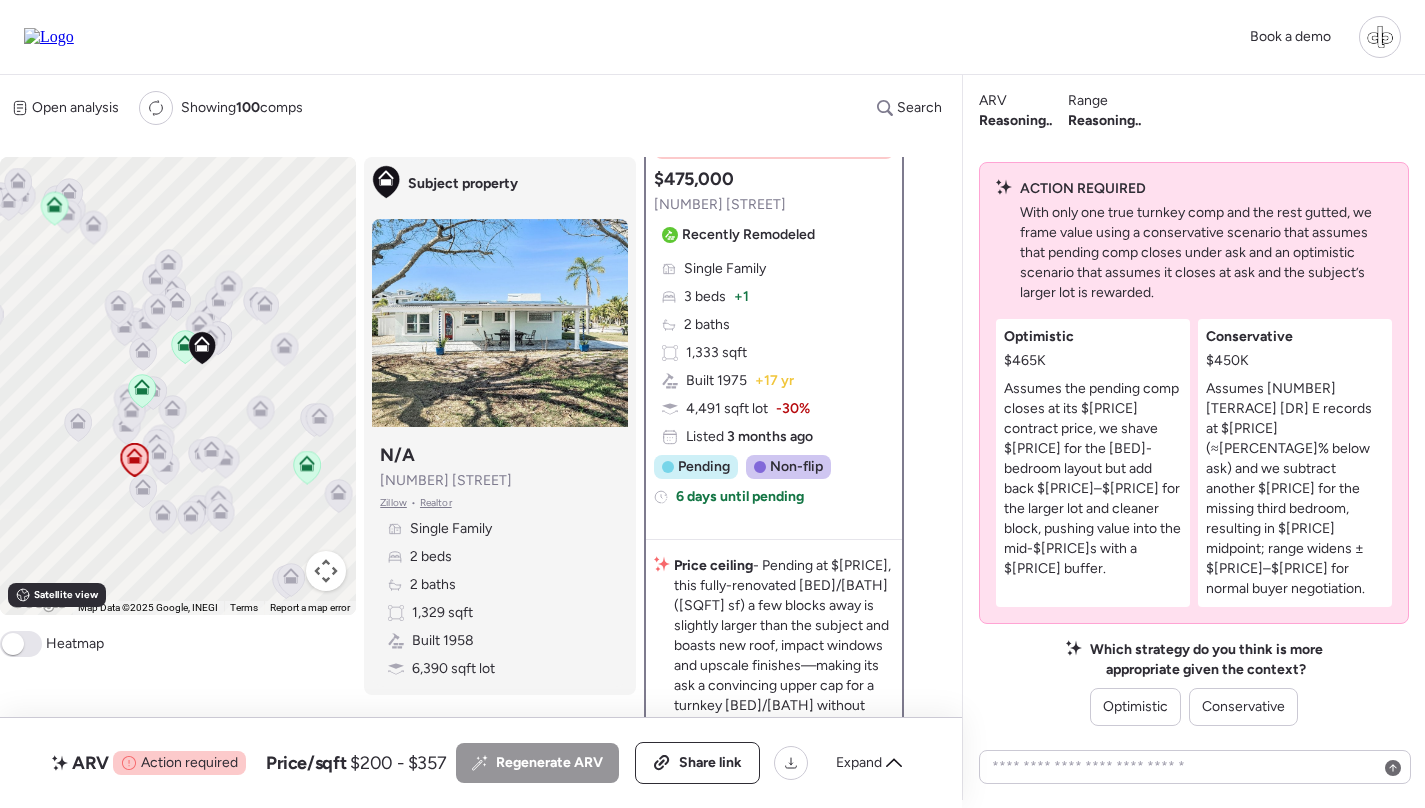 click on "Single Family 3 beds + 1 2 baths 1,333 sqft Built 1975 + 17 yr 4,491 sqft lot -30% Listed   3 months ago" at bounding box center (774, 353) 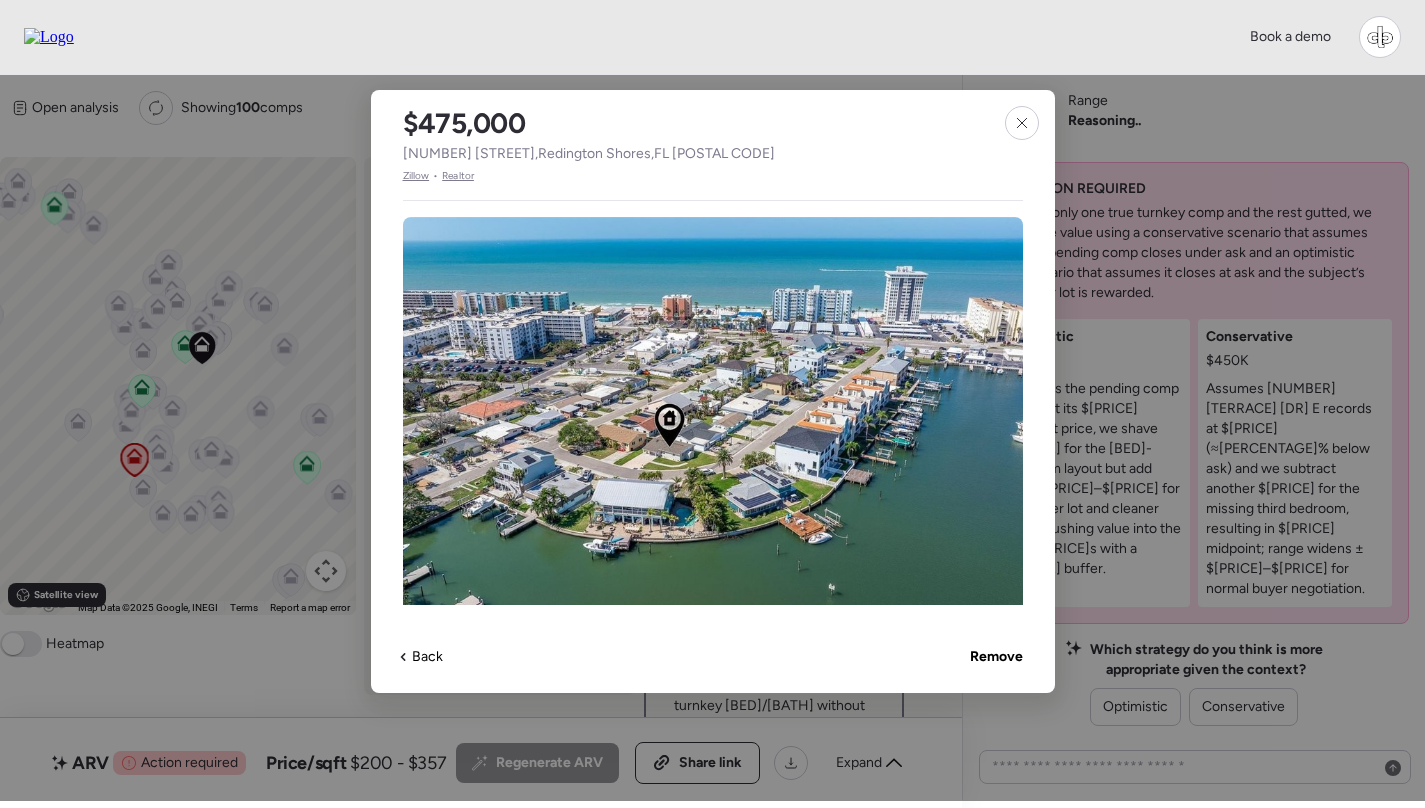 click on "Zillow" at bounding box center (416, 176) 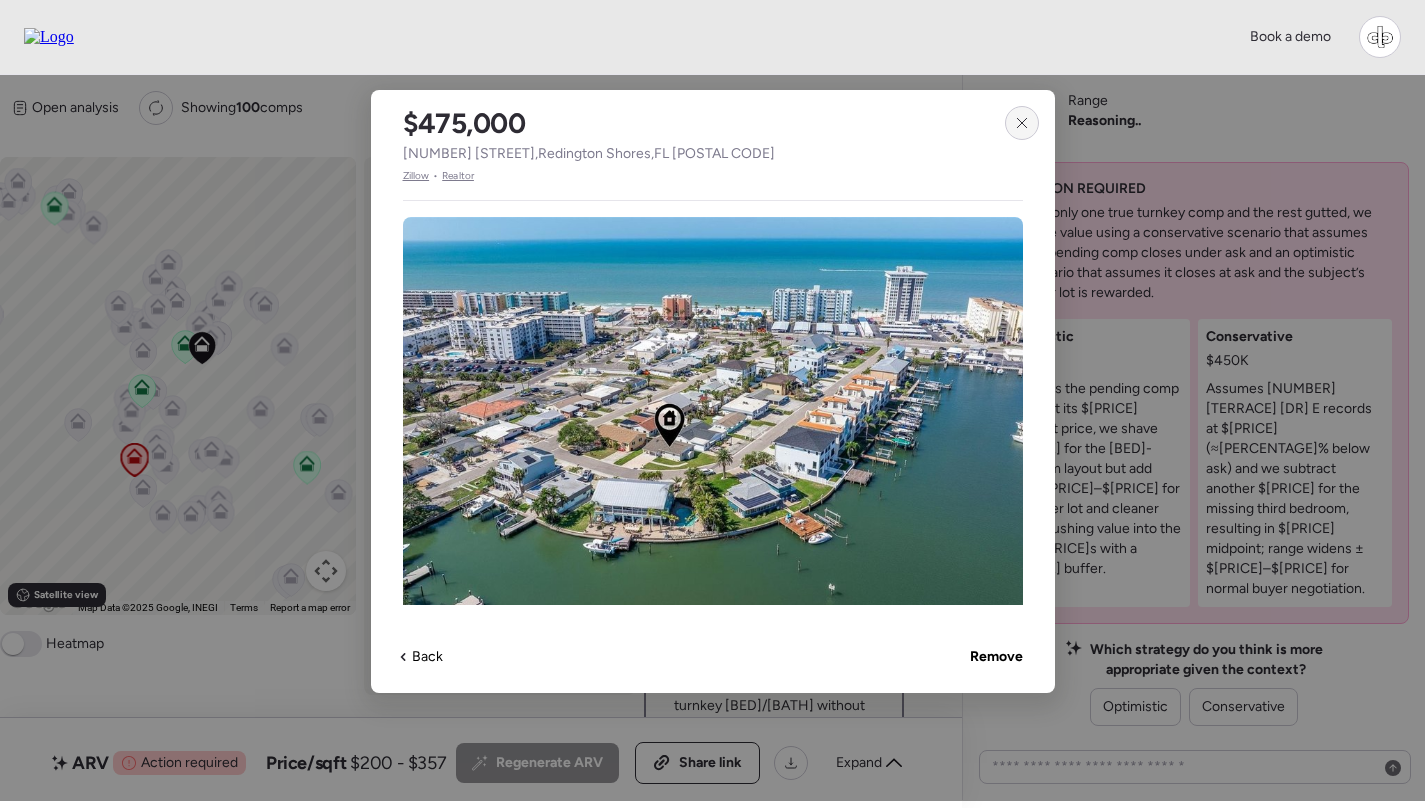 click at bounding box center (1022, 123) 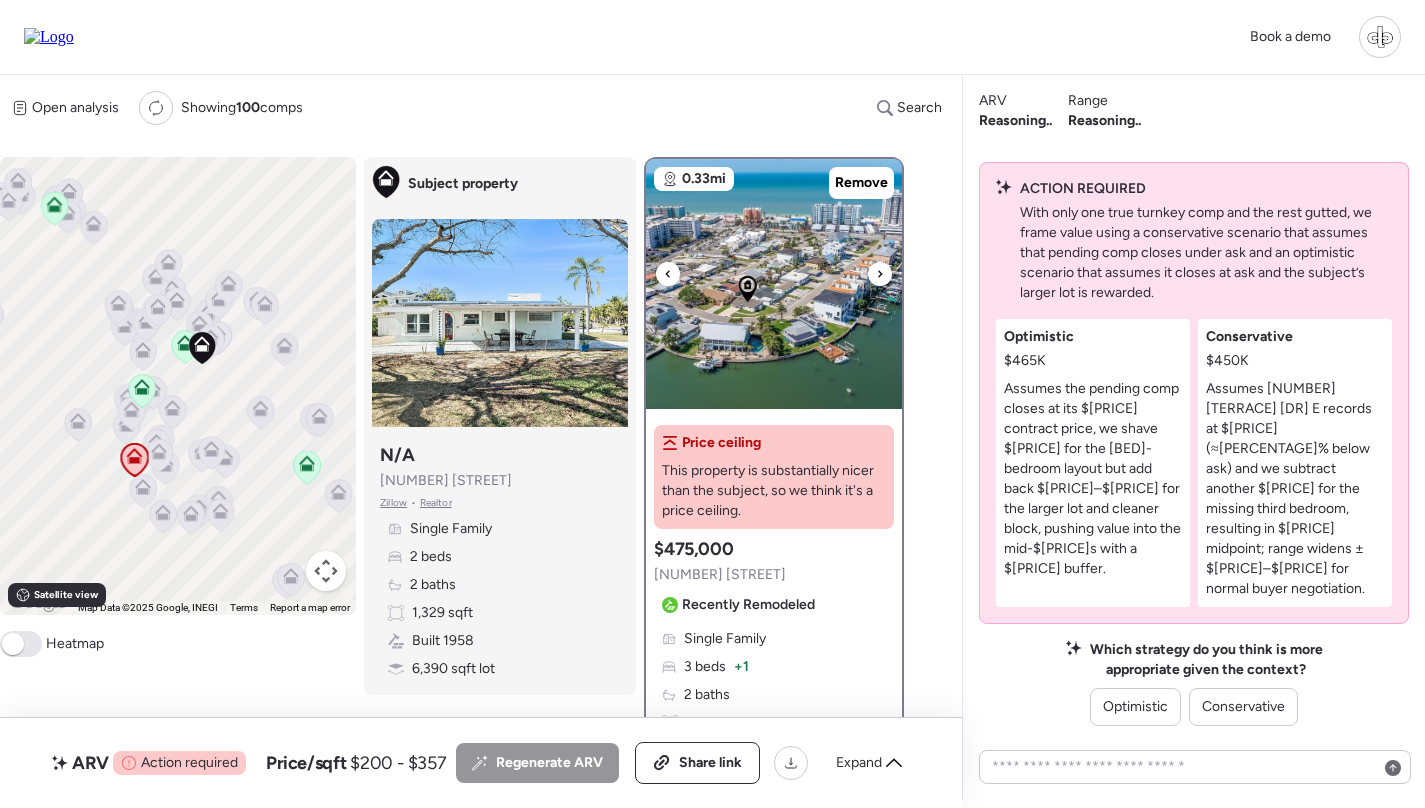 scroll, scrollTop: 0, scrollLeft: 0, axis: both 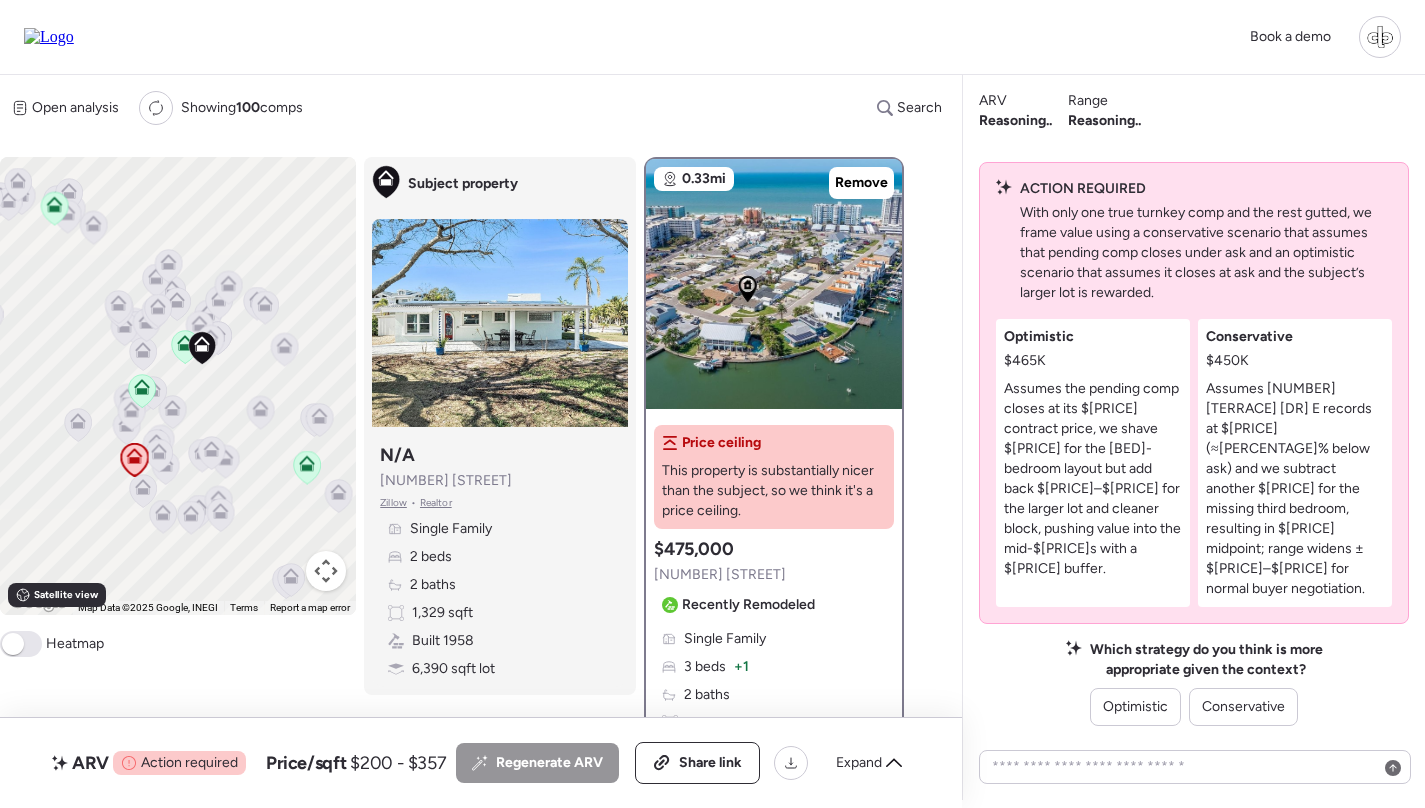 click 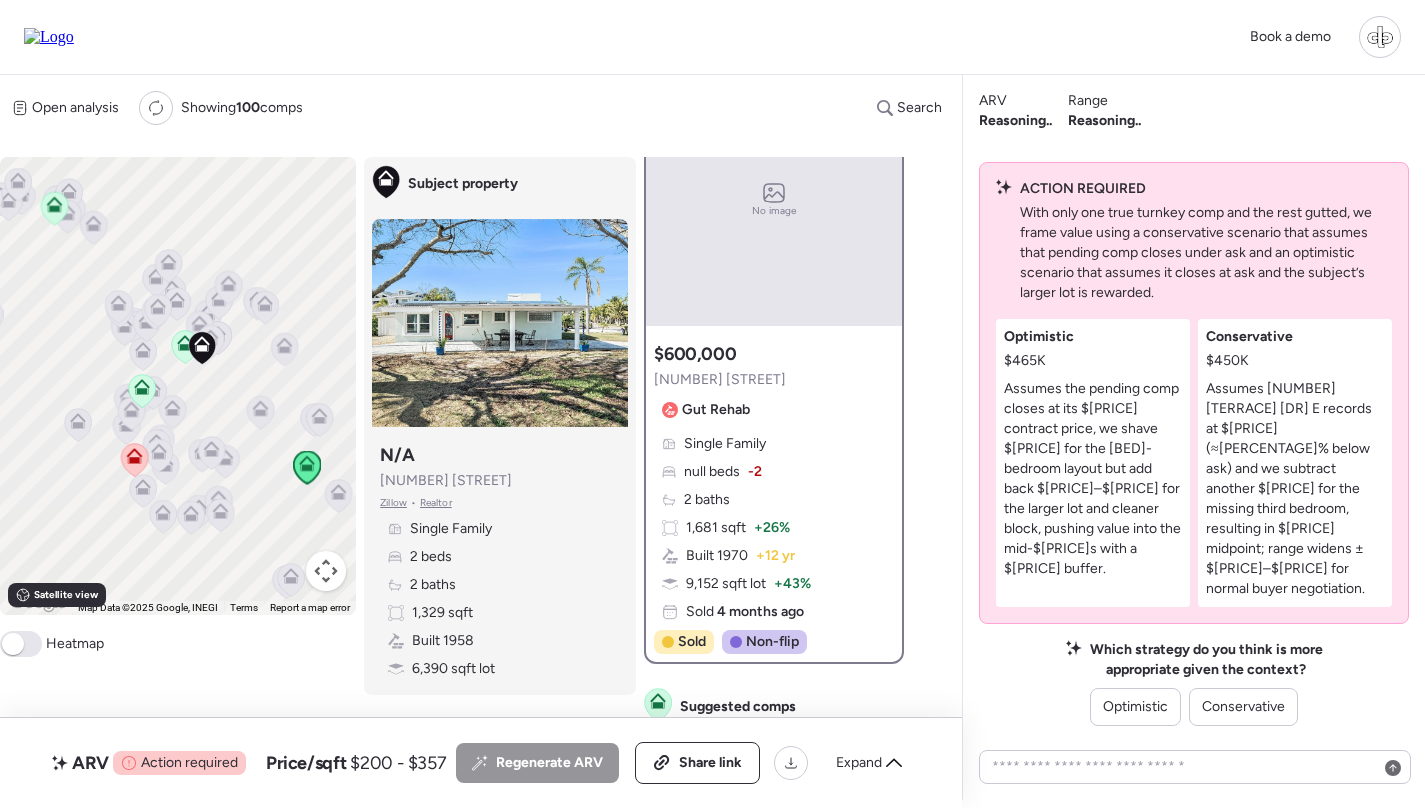 scroll, scrollTop: 84, scrollLeft: 0, axis: vertical 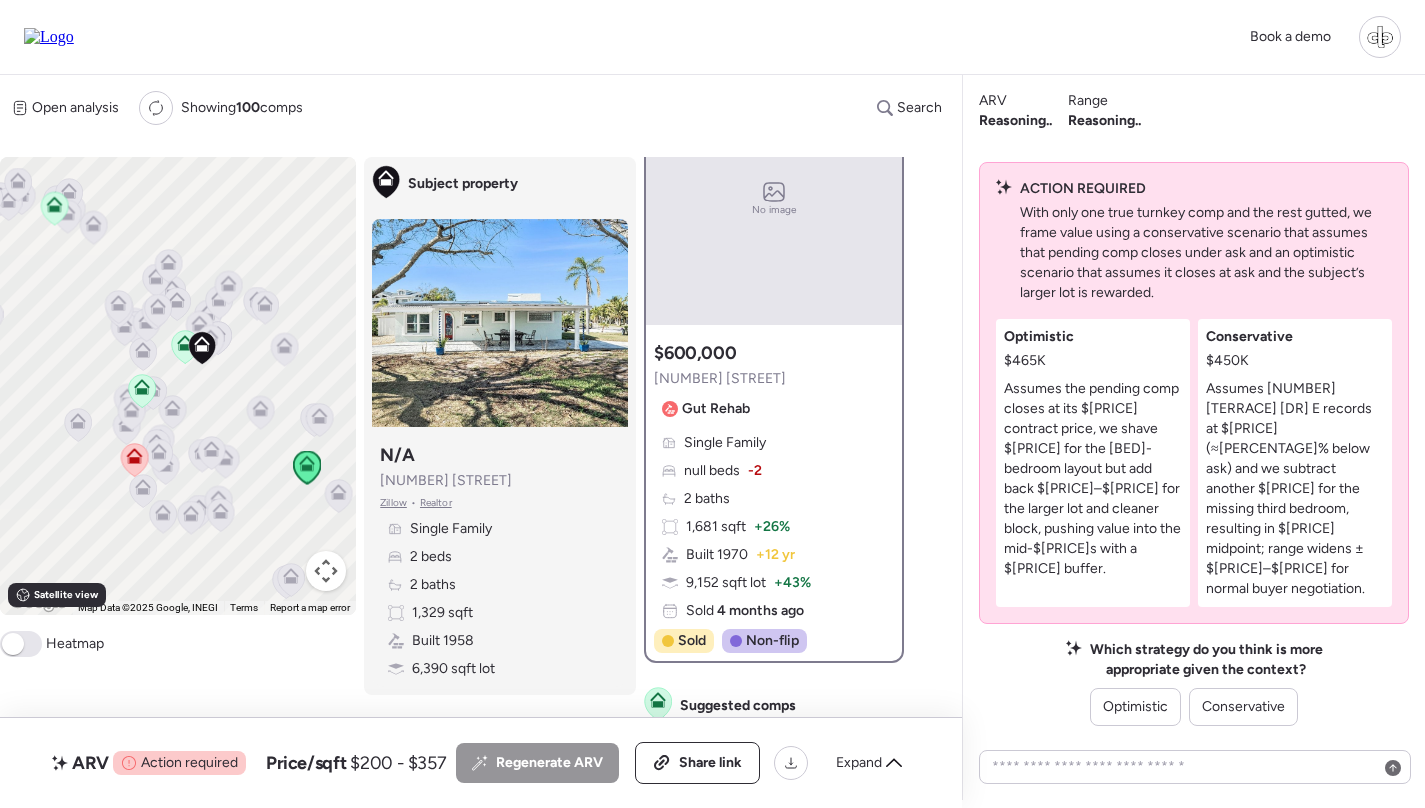 click 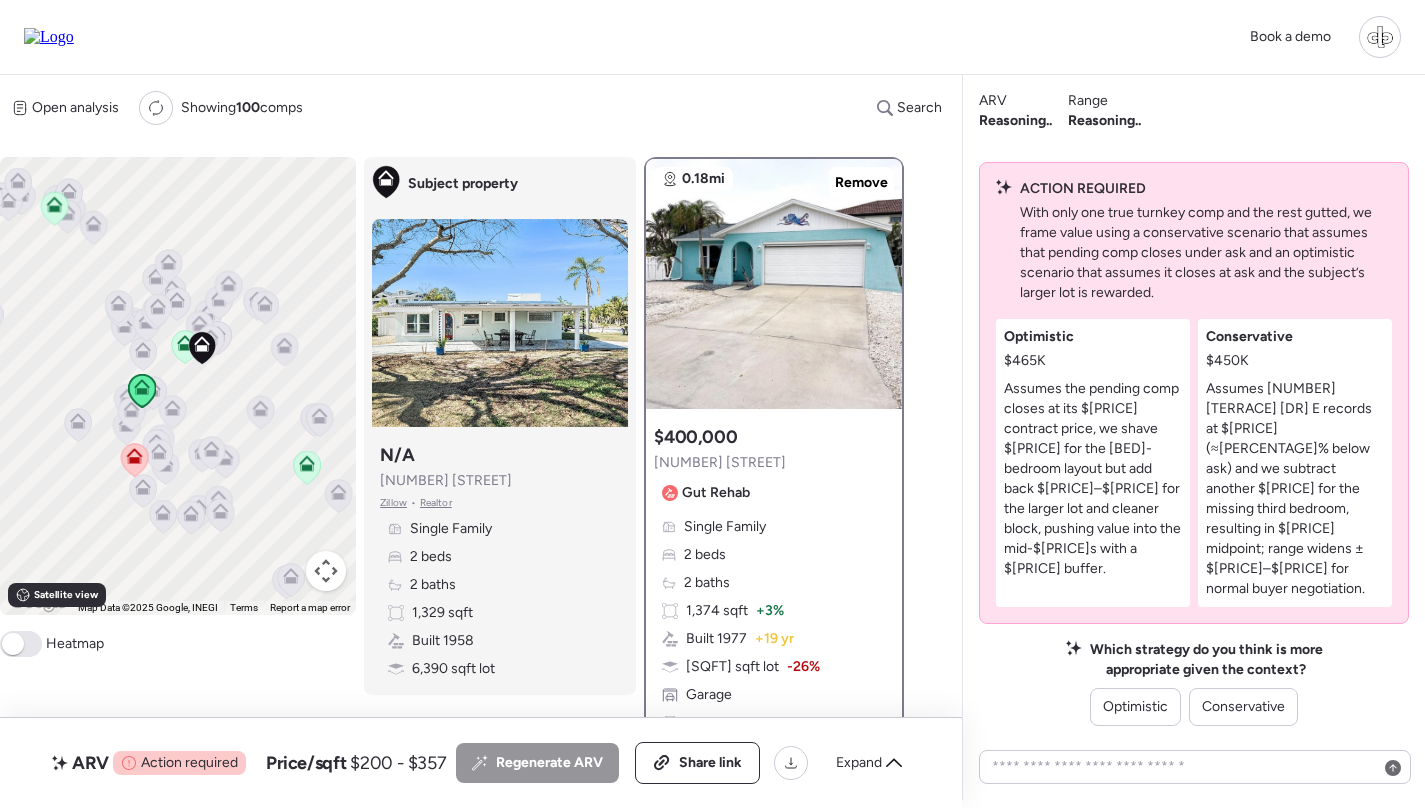 scroll, scrollTop: 72, scrollLeft: 0, axis: vertical 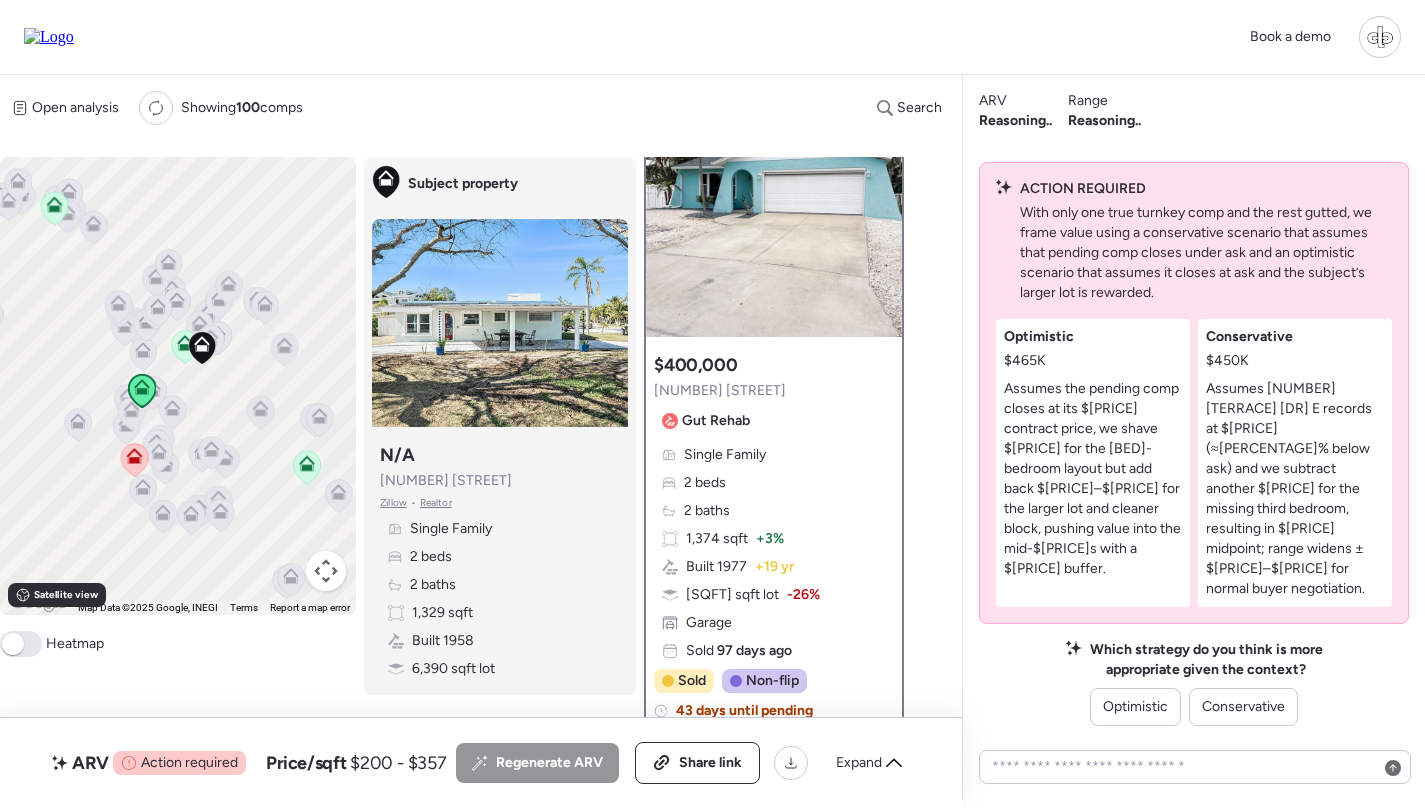 click 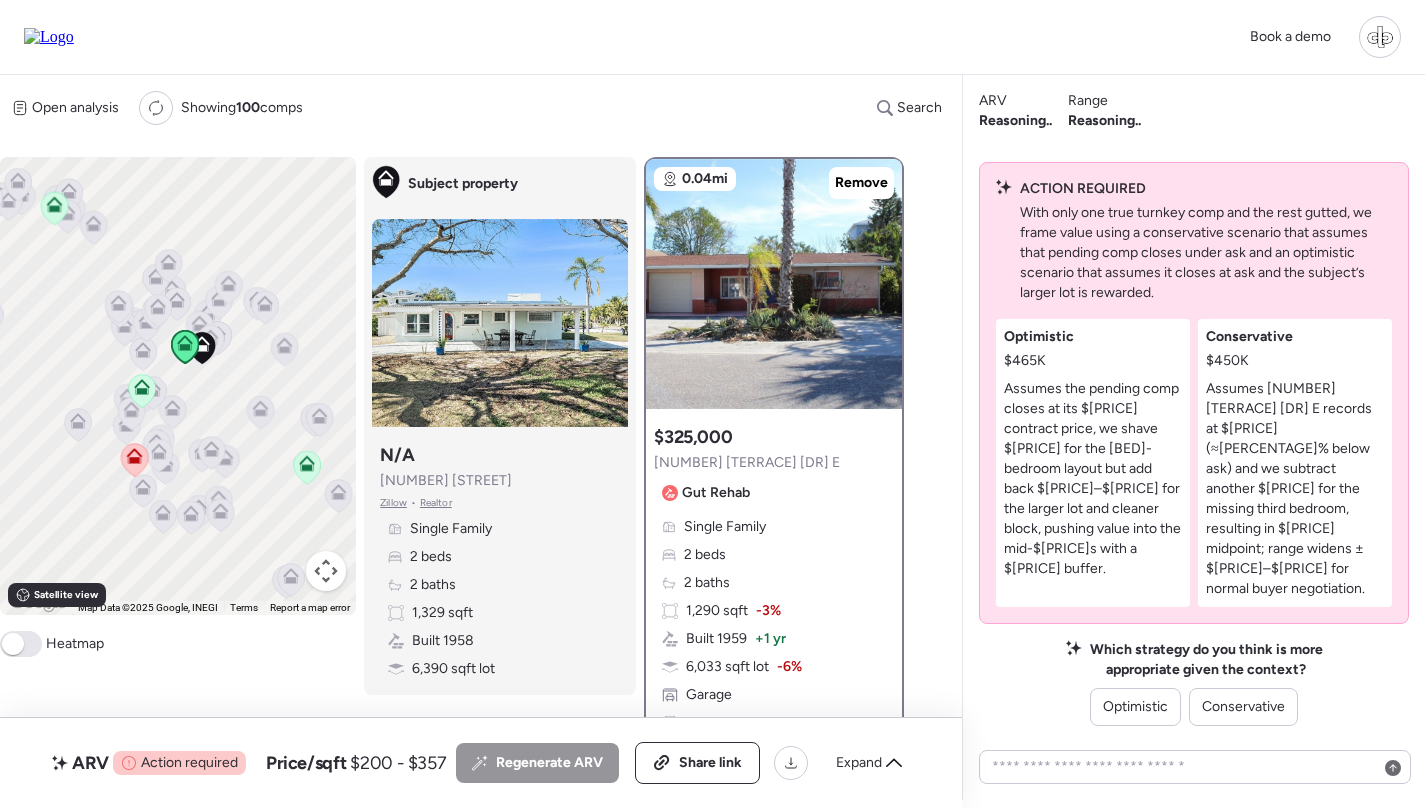 scroll, scrollTop: 79, scrollLeft: 0, axis: vertical 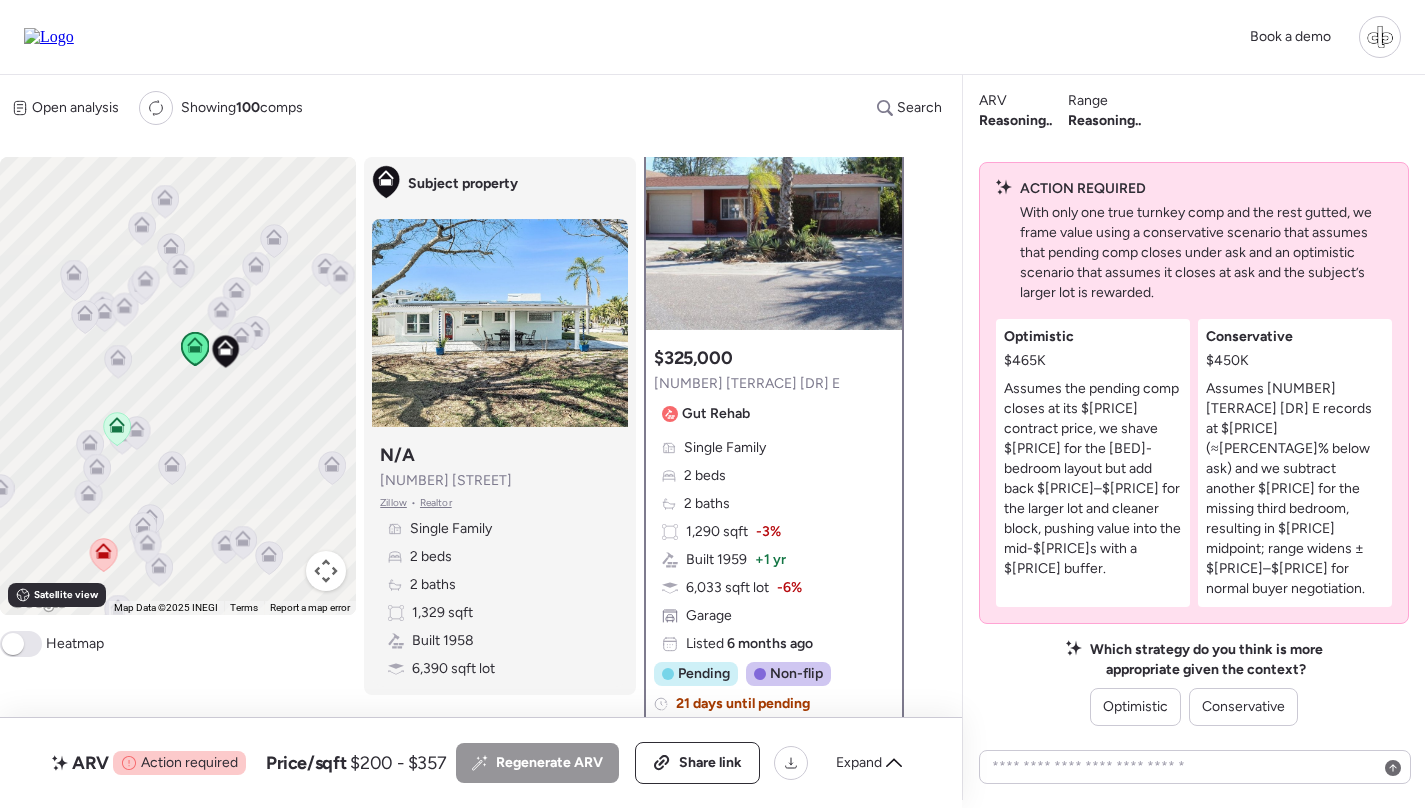 click 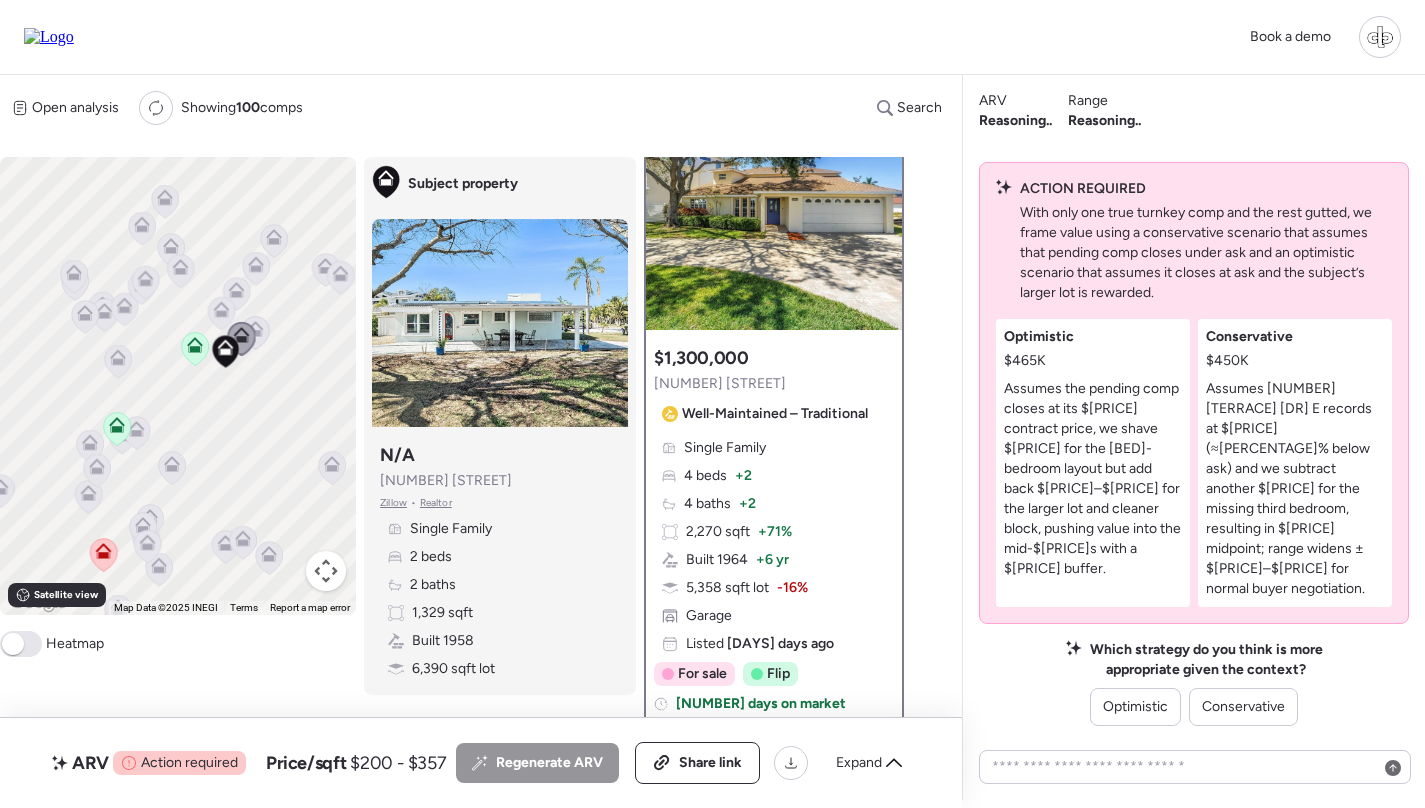 scroll, scrollTop: 0, scrollLeft: 0, axis: both 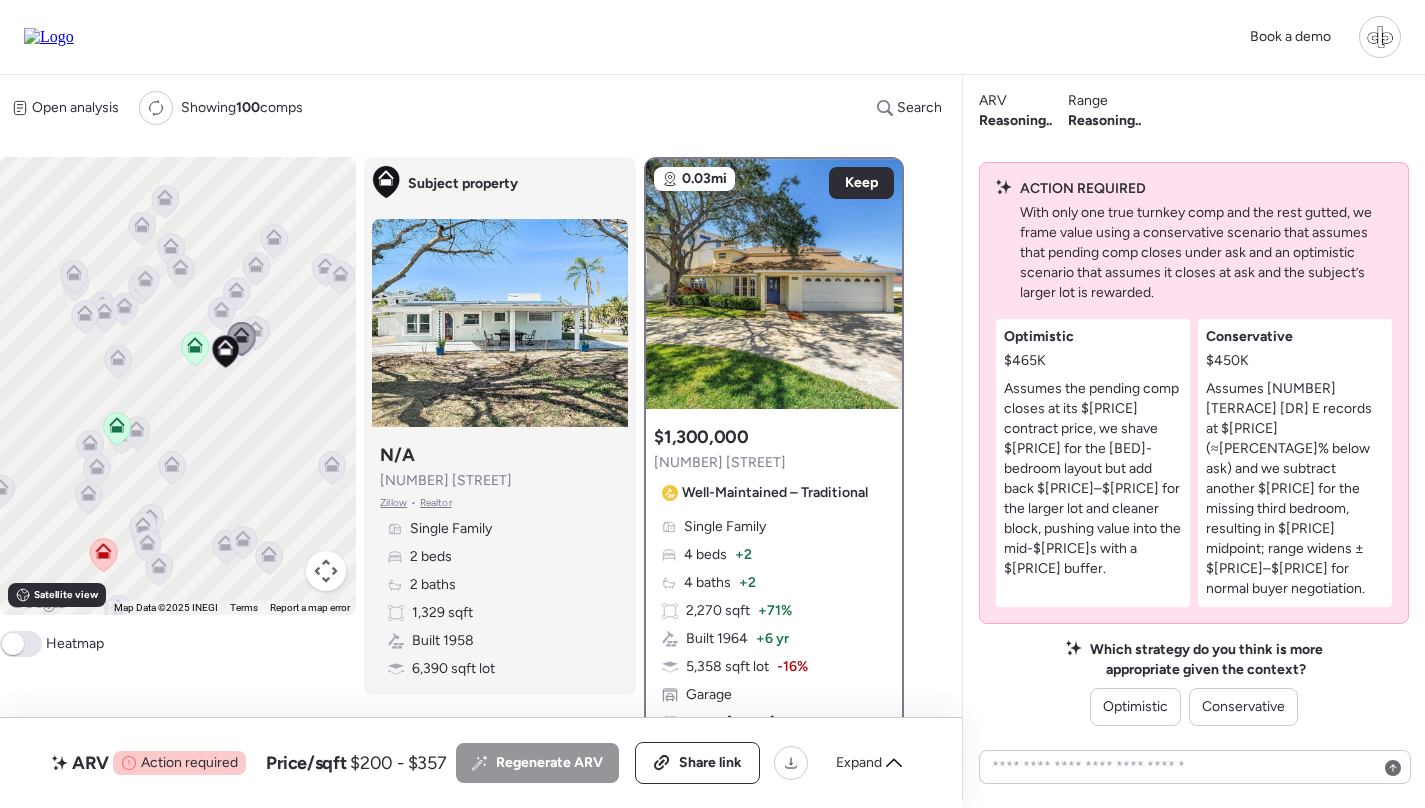 click on "To navigate, press the arrow keys. To activate drag with keyboard, press Alt + Enter. Once in keyboard drag state, use the arrow keys to move the marker. To complete the drag, press the Enter key. To cancel, press Escape." at bounding box center [178, 386] 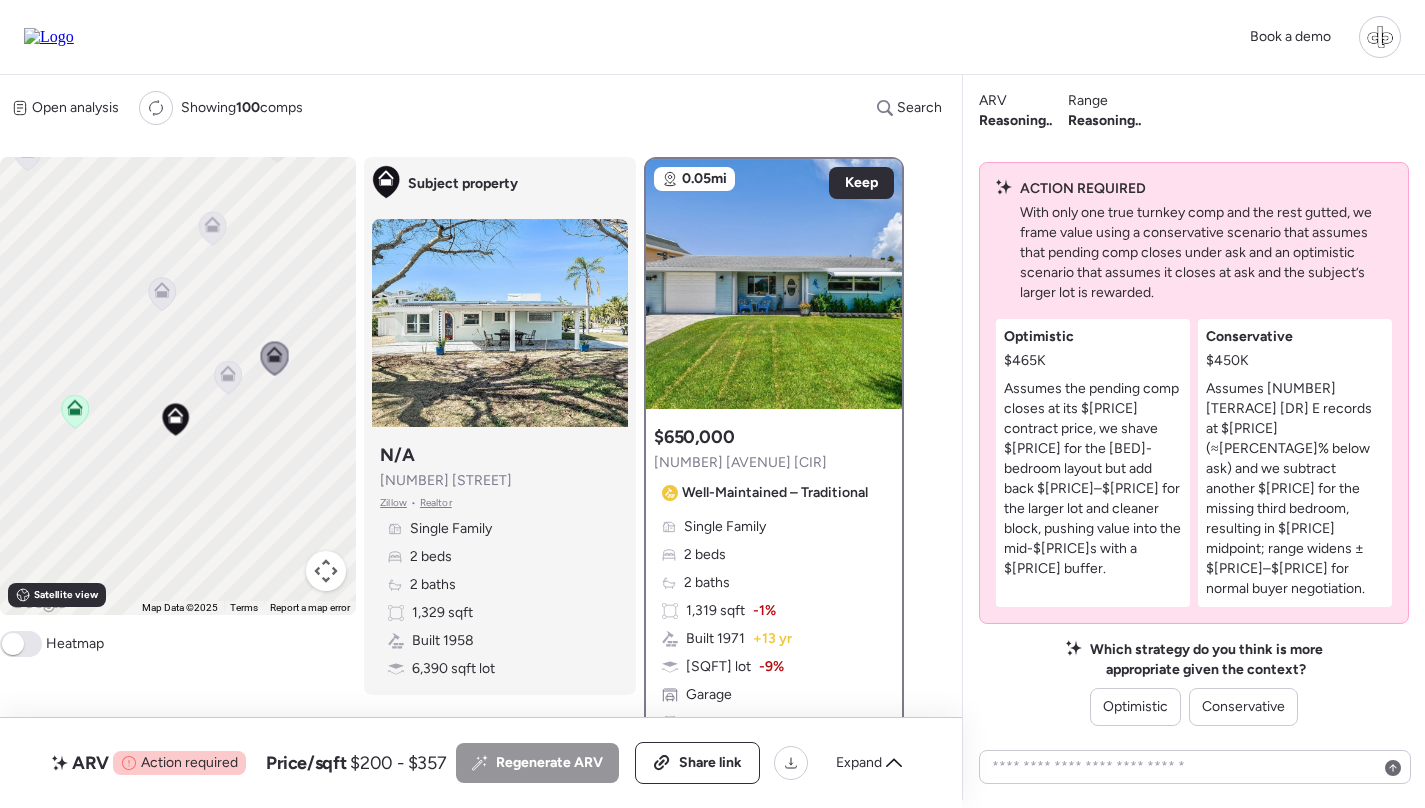 click 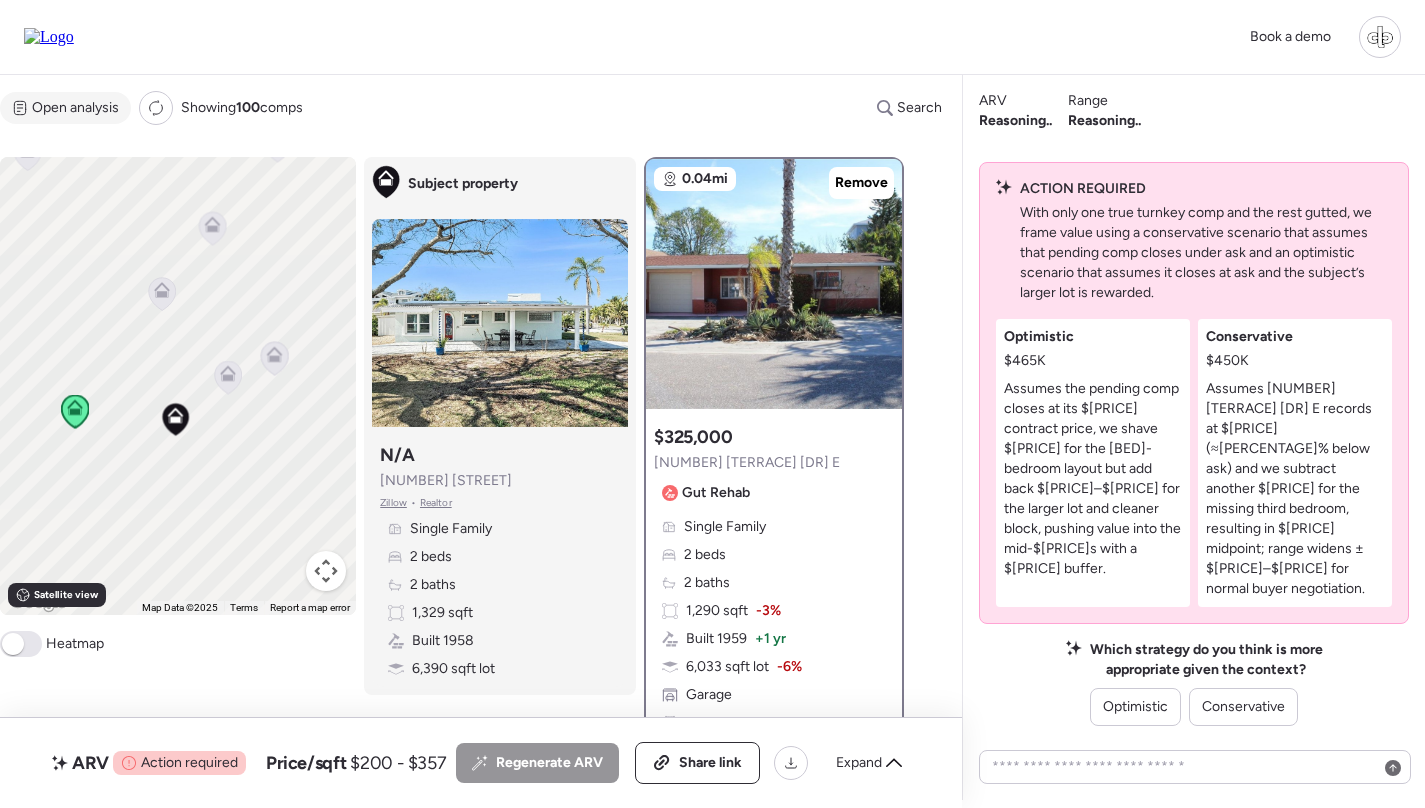 click on "Open analysis" at bounding box center (75, 108) 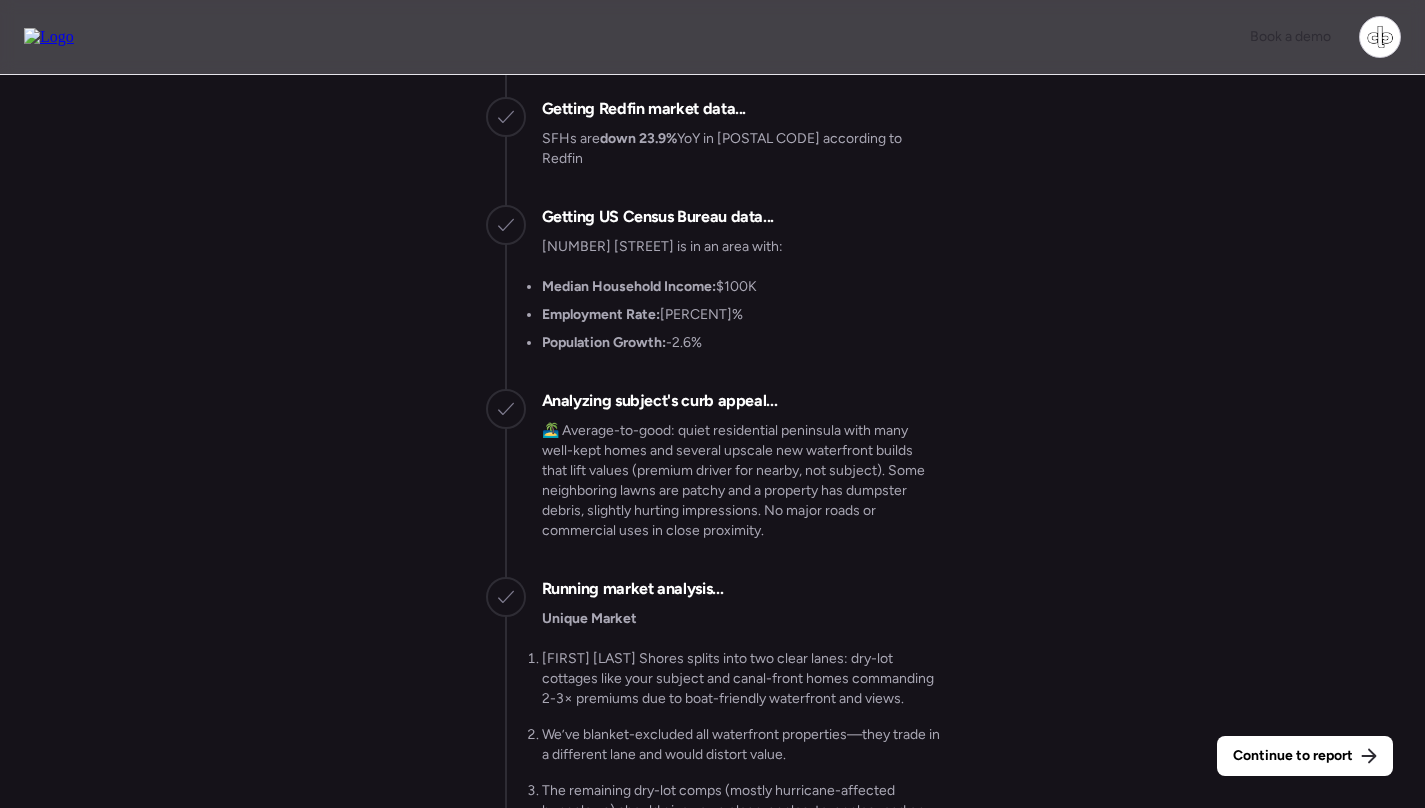scroll, scrollTop: -3734, scrollLeft: 0, axis: vertical 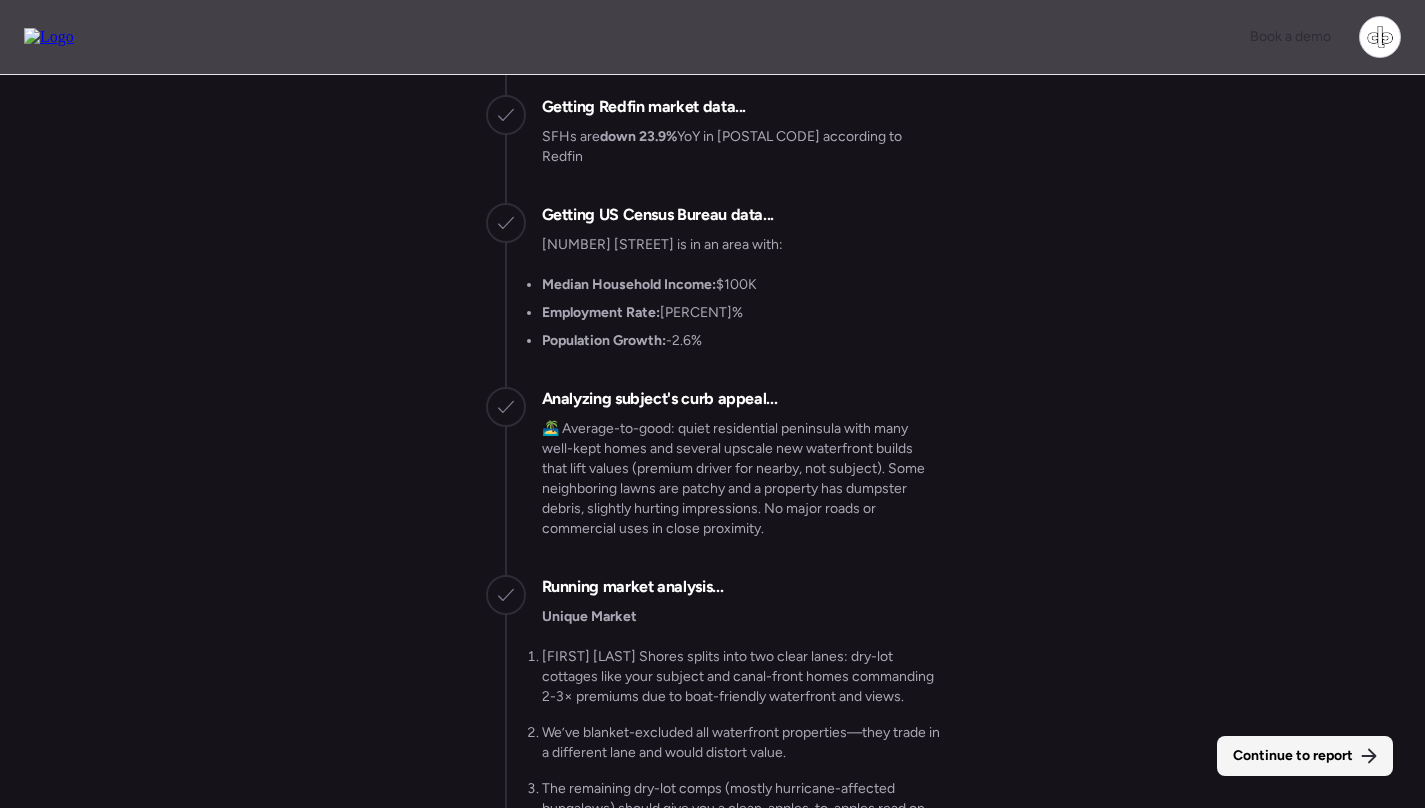 click on "Continue to report" at bounding box center (1305, 756) 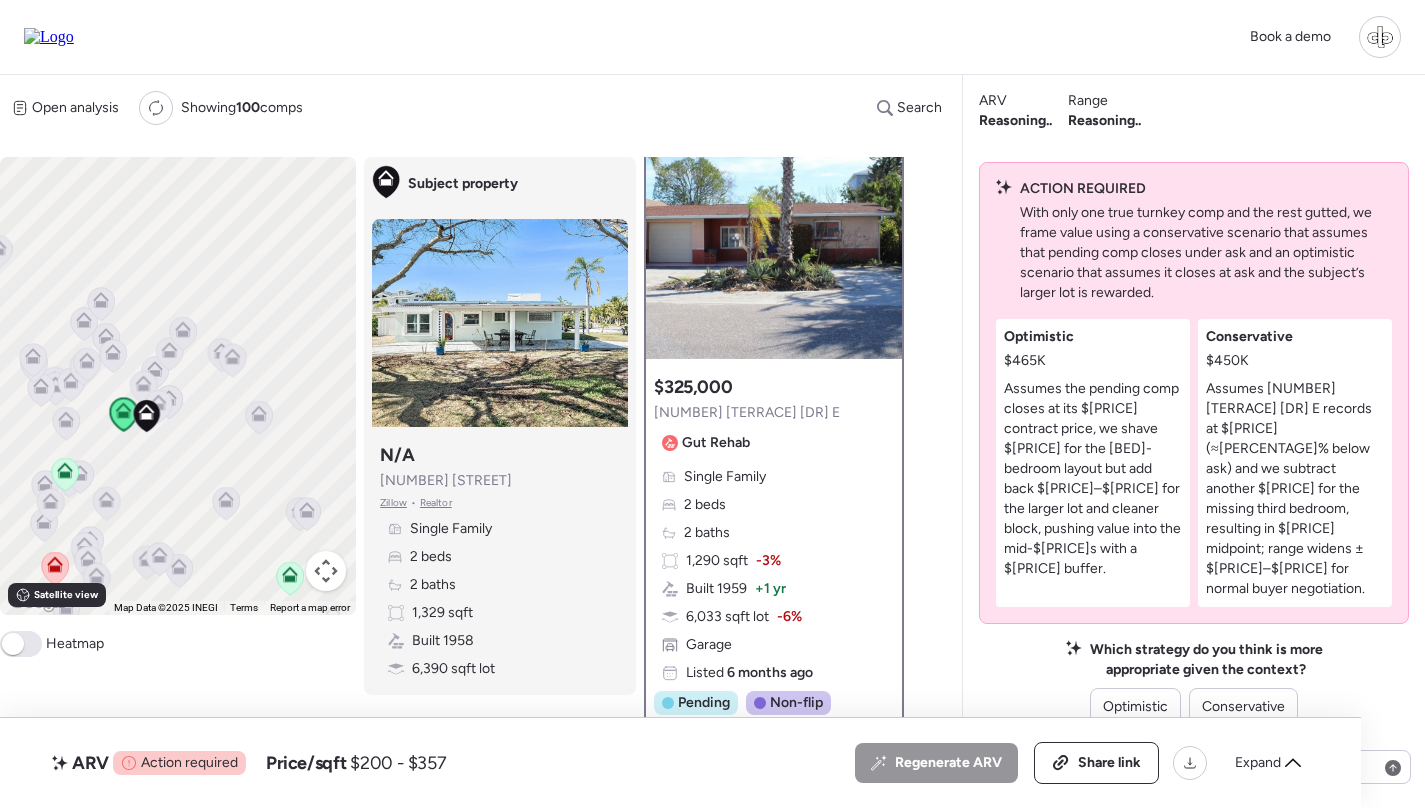 scroll, scrollTop: 53, scrollLeft: 0, axis: vertical 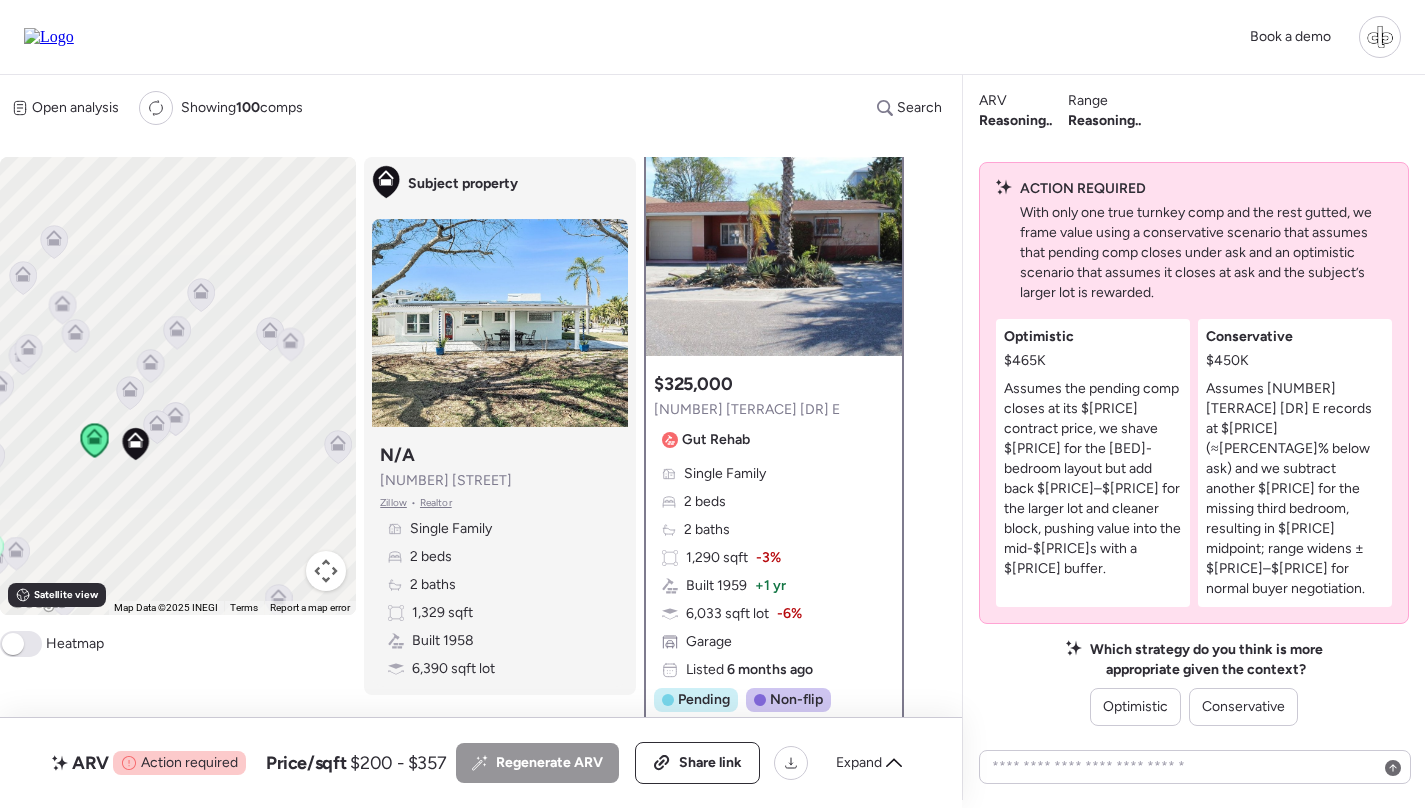 click 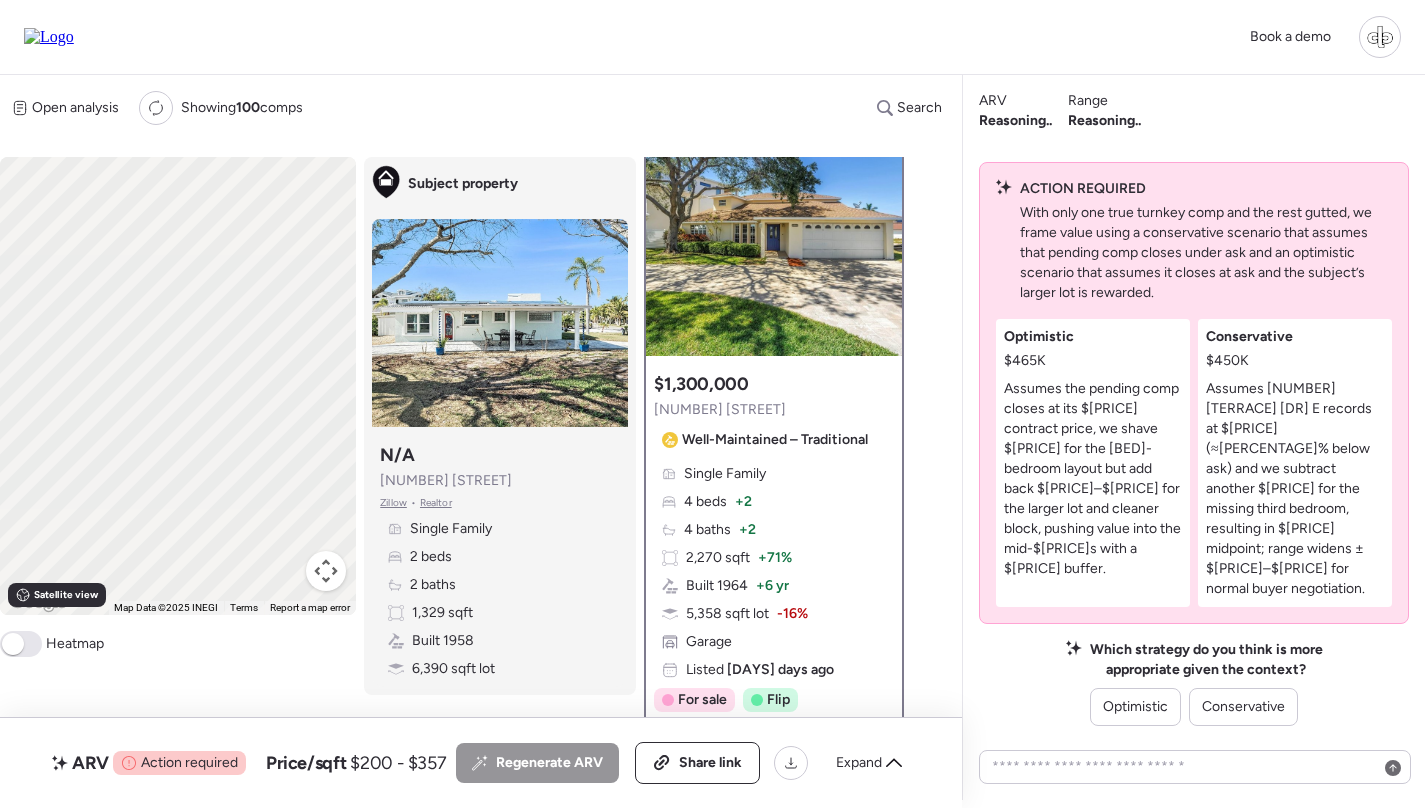 scroll, scrollTop: 0, scrollLeft: 0, axis: both 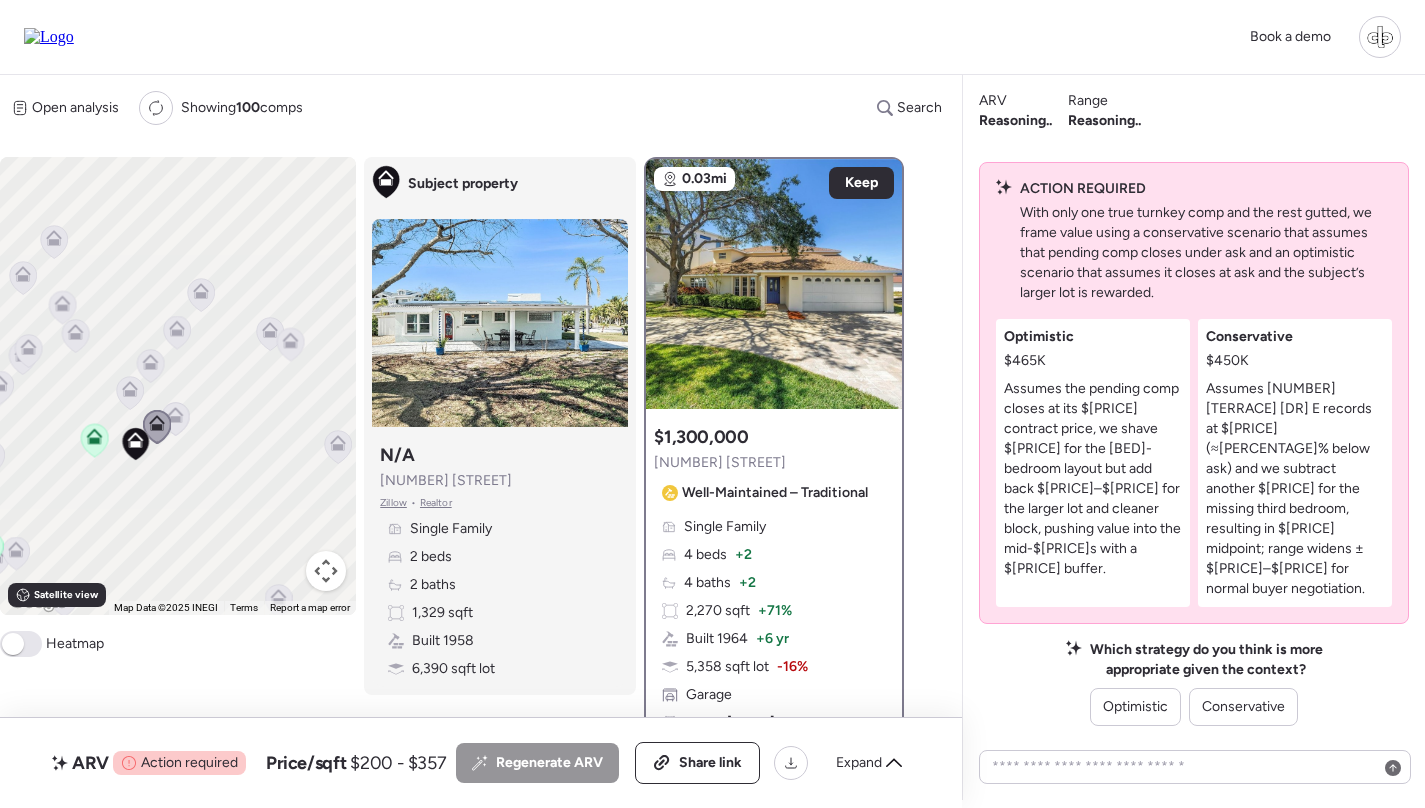click 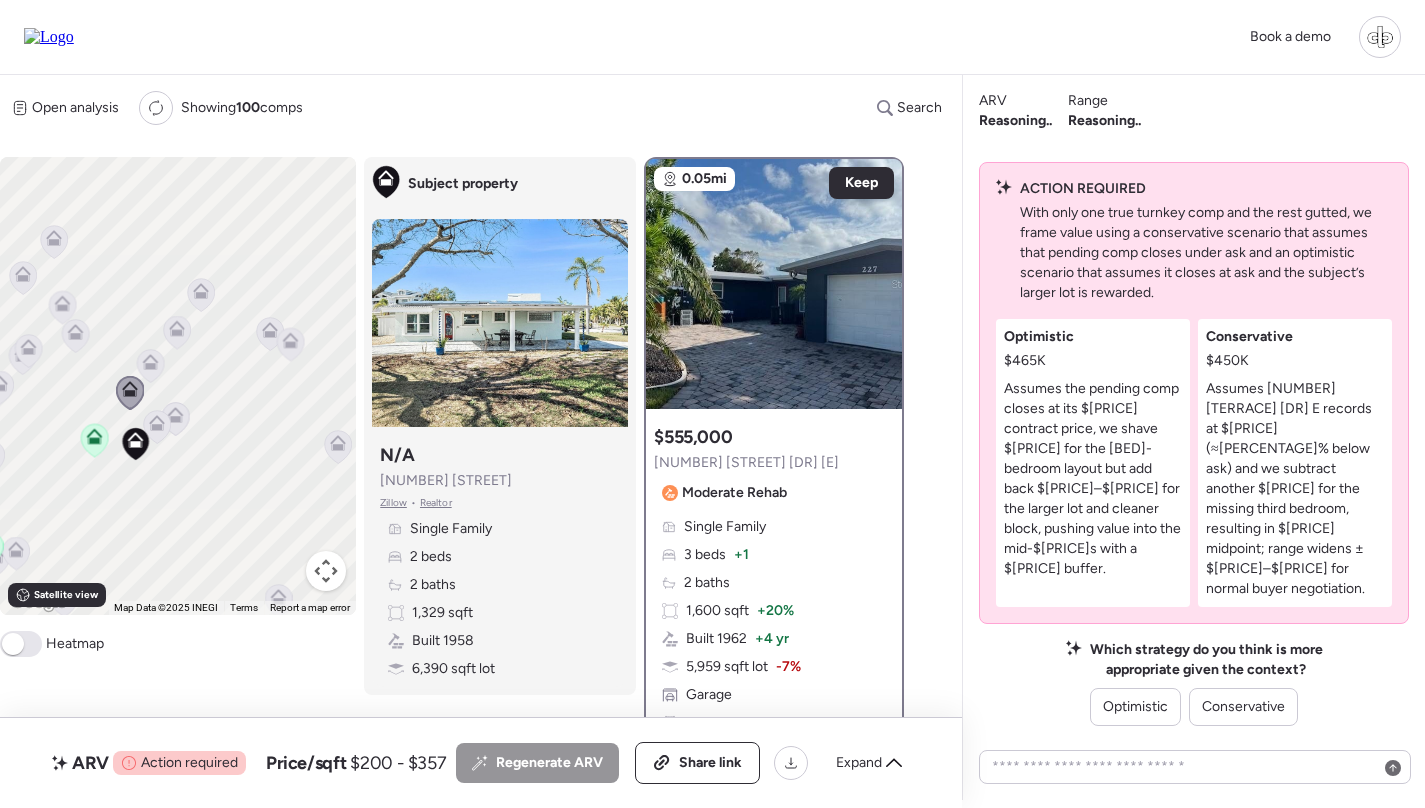 click 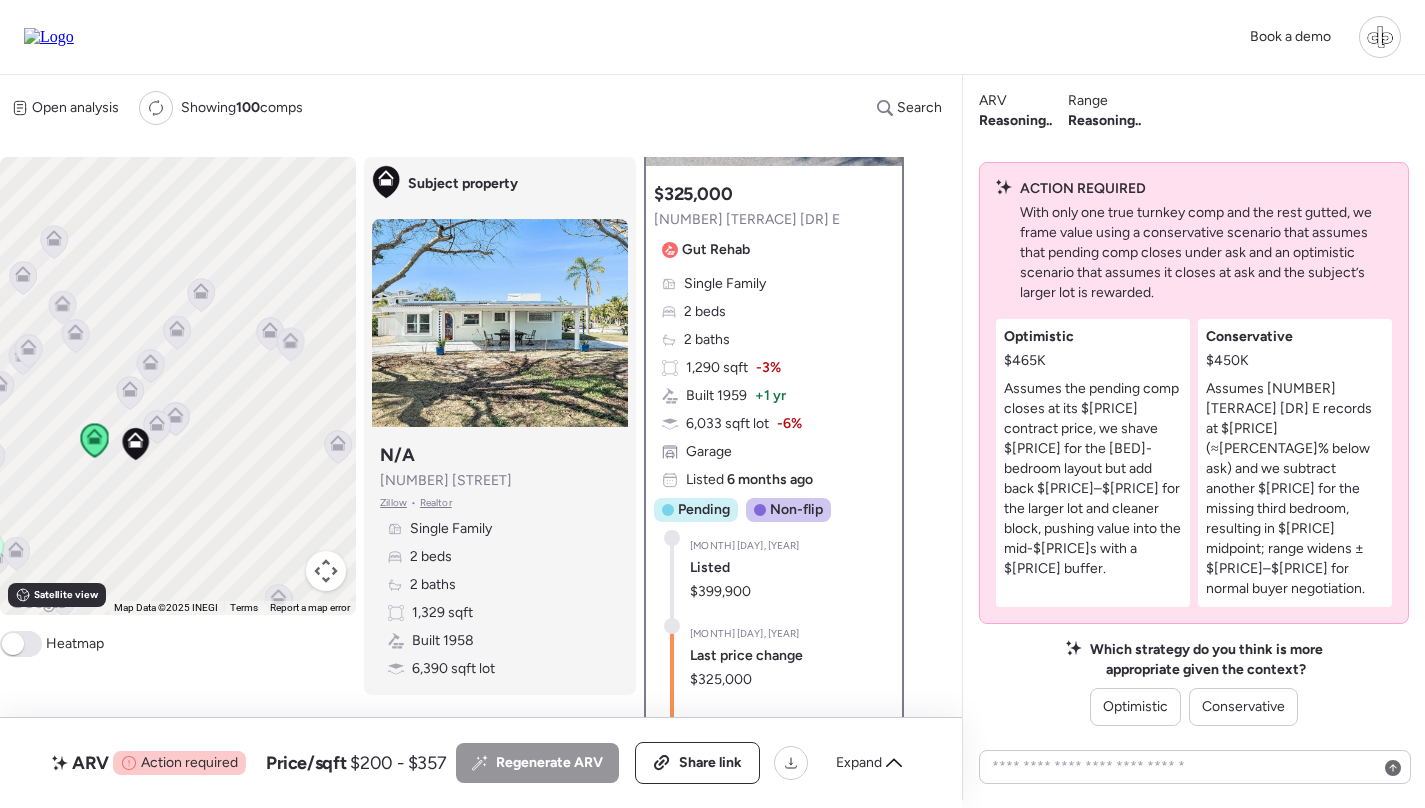 scroll, scrollTop: 215, scrollLeft: 0, axis: vertical 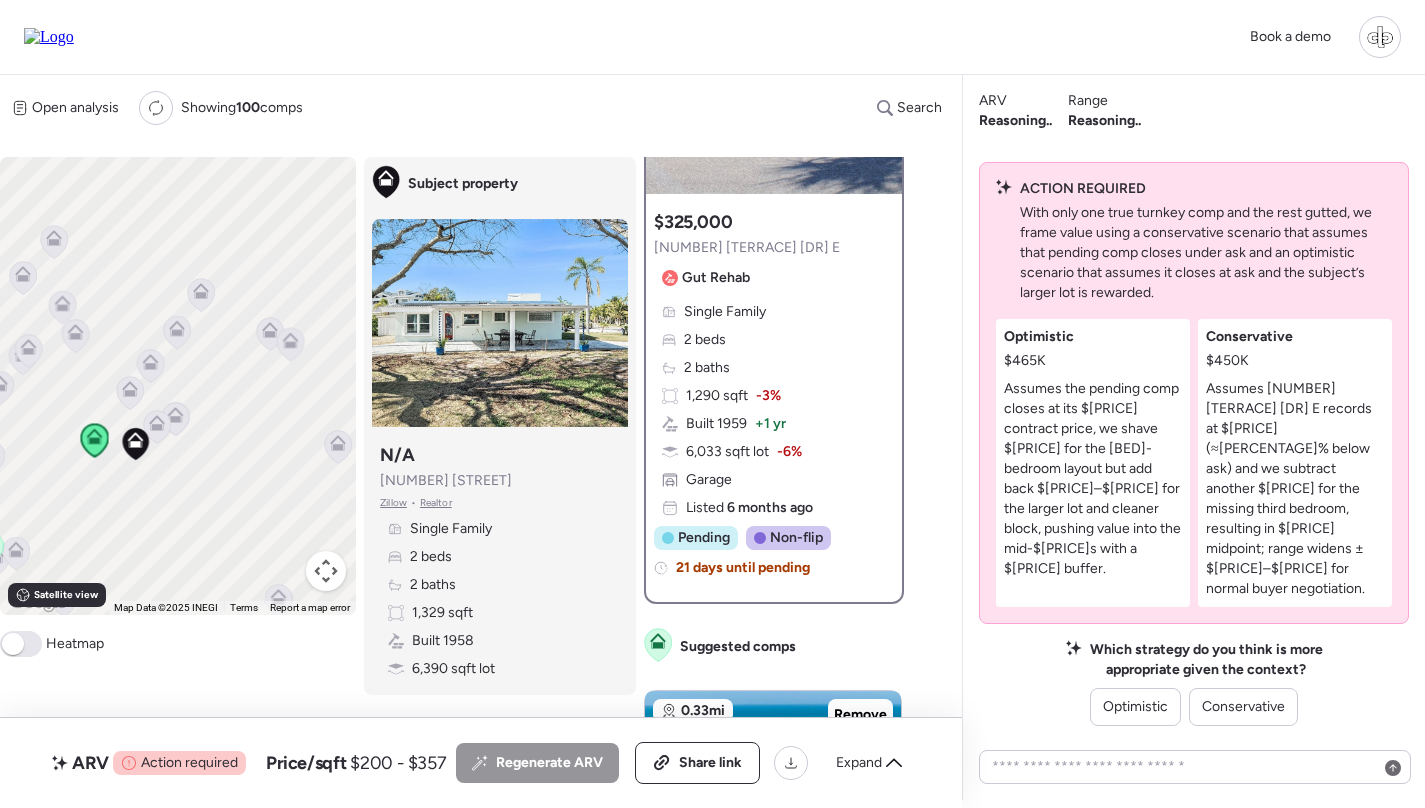 click on "+ 1 yr" at bounding box center (770, 424) 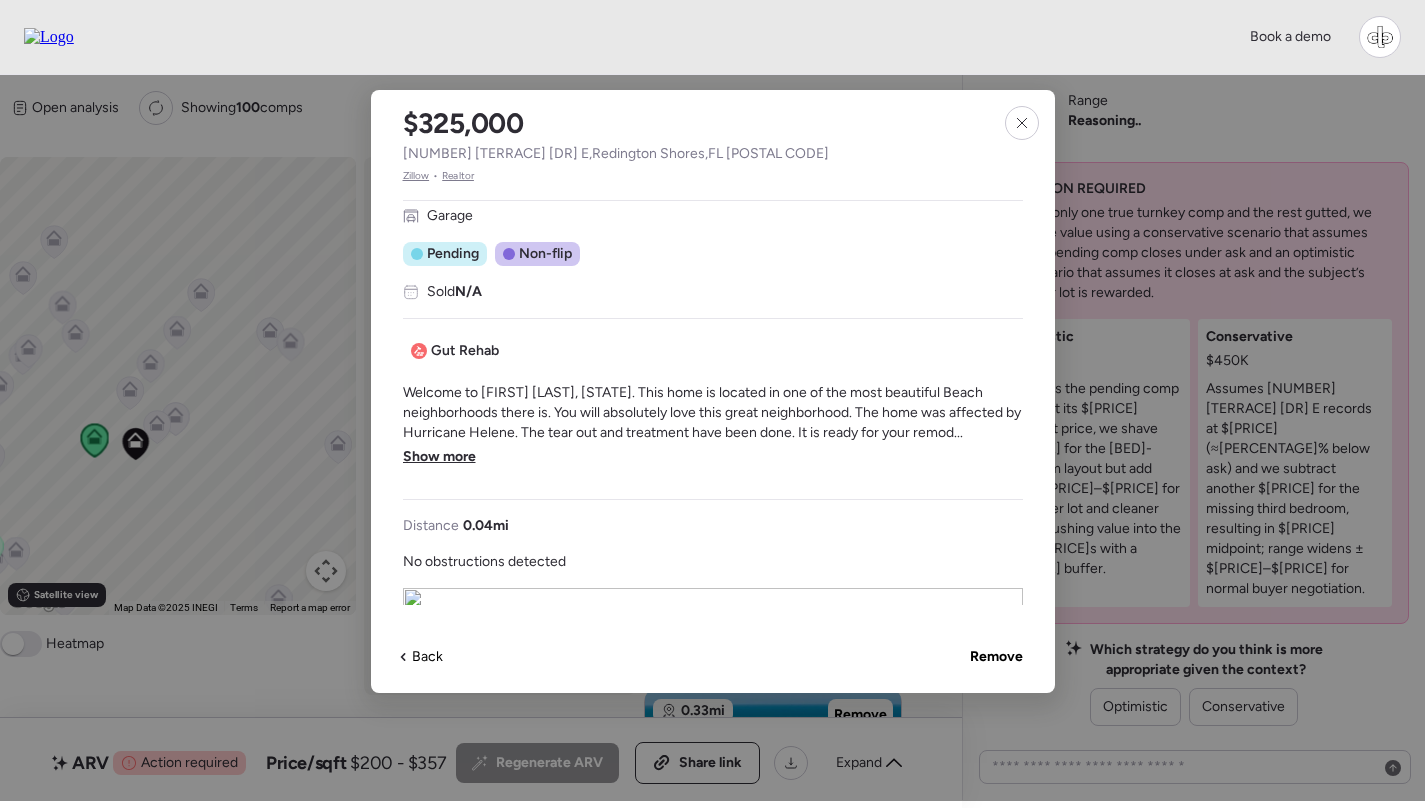 scroll, scrollTop: 458, scrollLeft: 0, axis: vertical 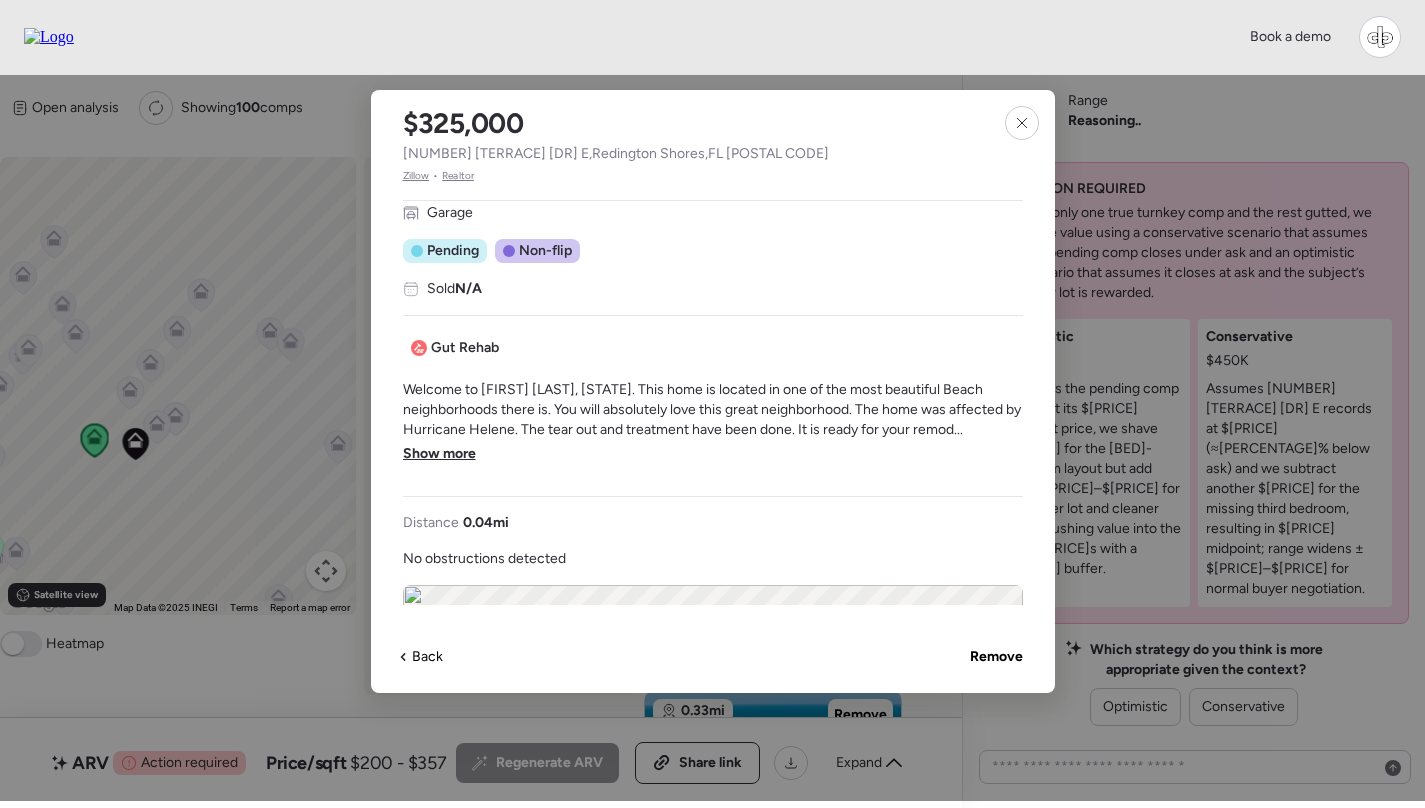 click on "Show more" at bounding box center [439, 454] 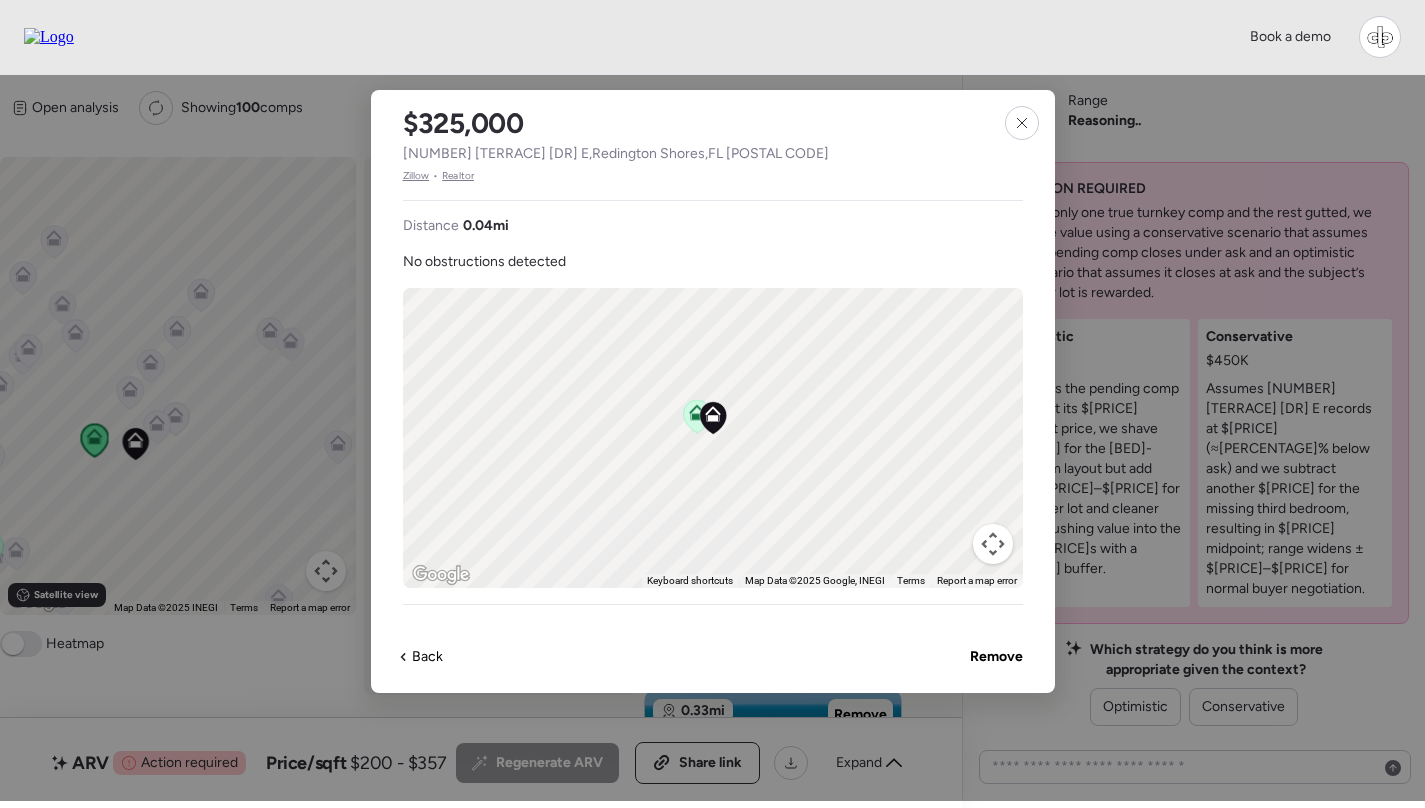 scroll, scrollTop: 835, scrollLeft: 0, axis: vertical 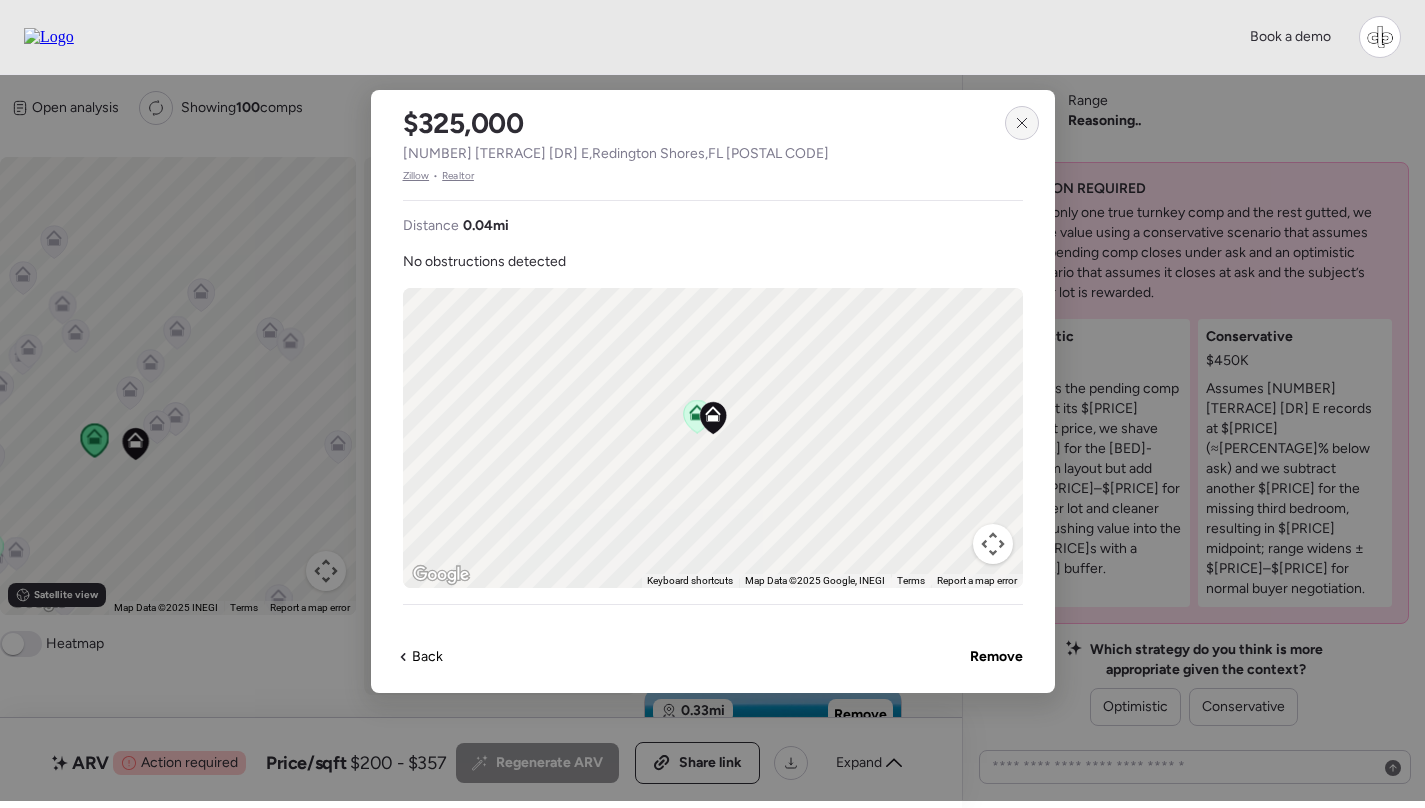 click at bounding box center (1022, 123) 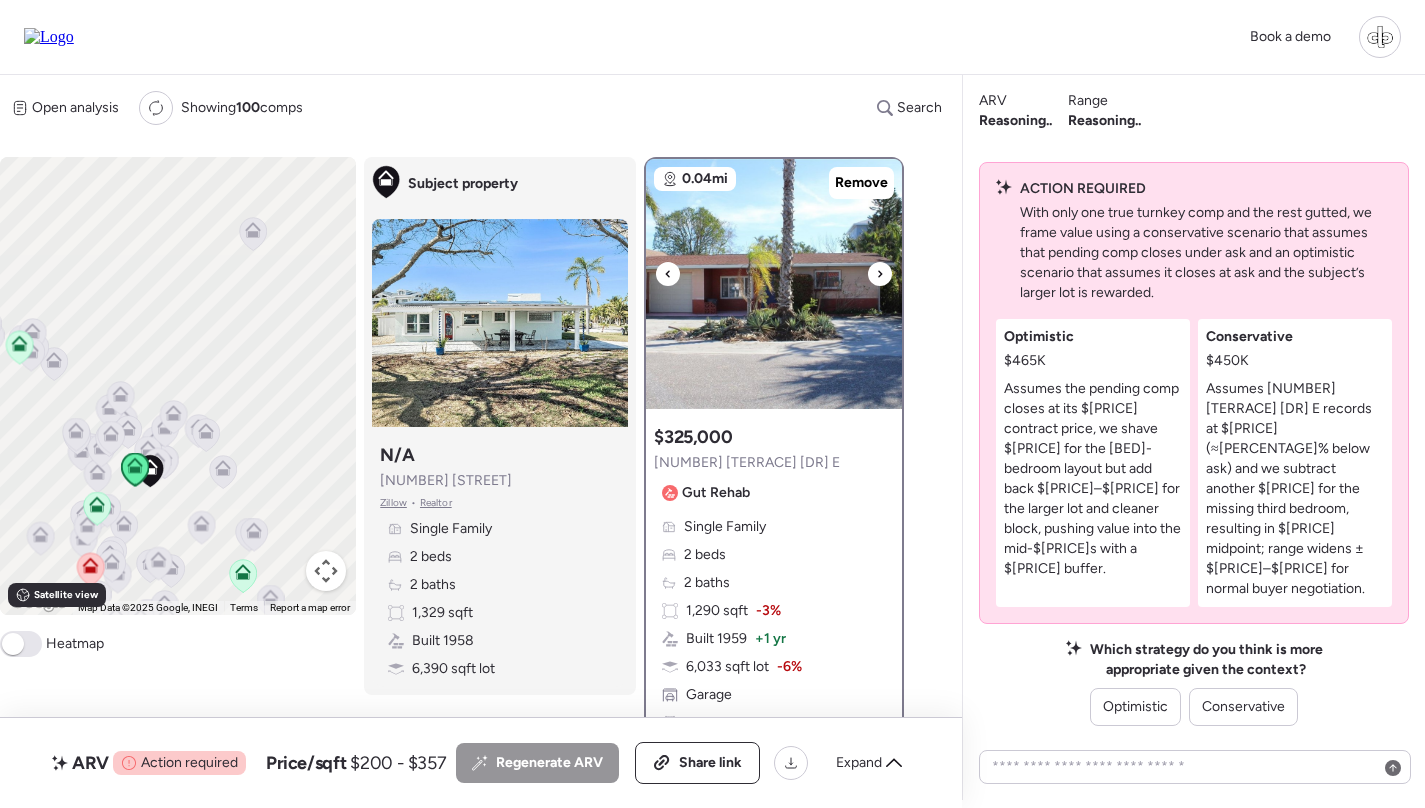 click at bounding box center (774, 284) 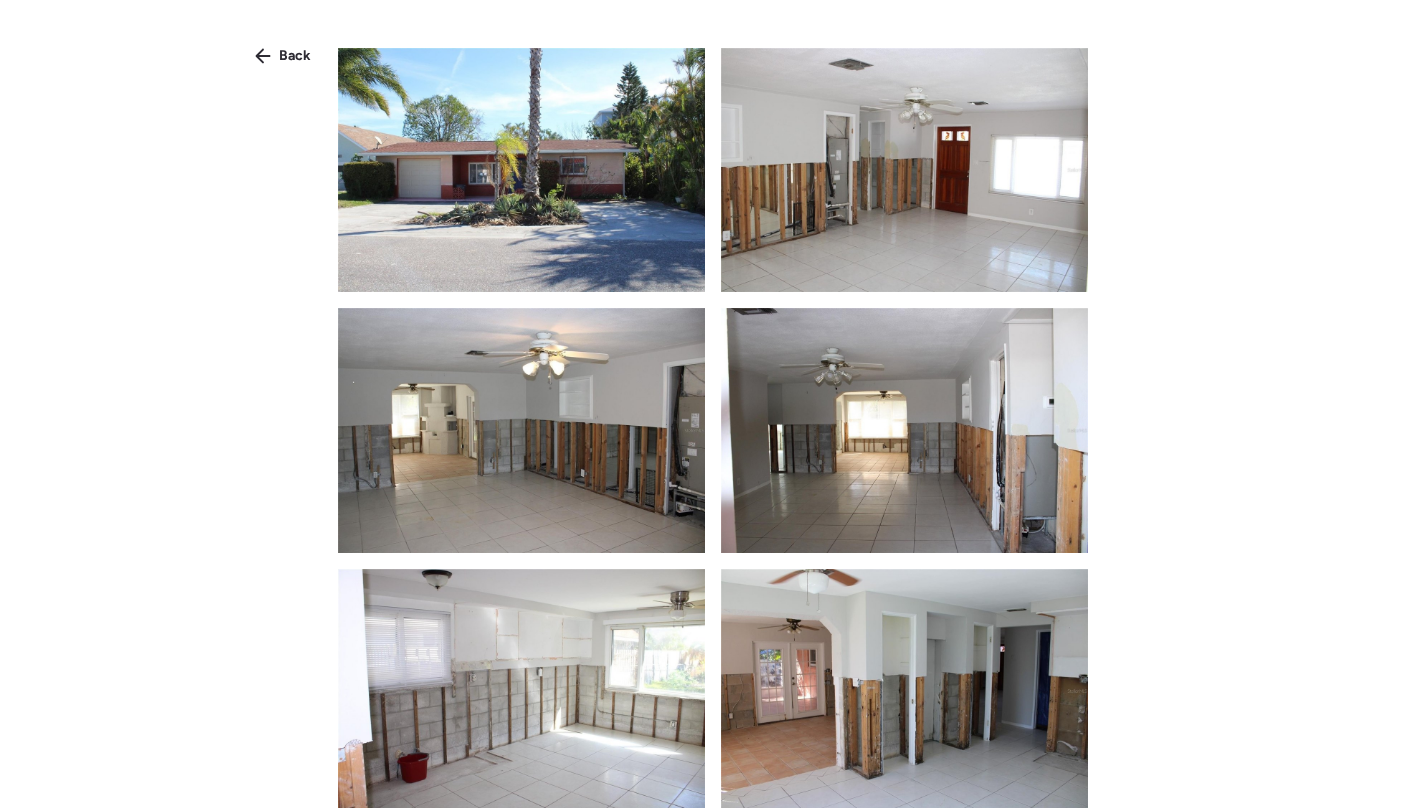 scroll, scrollTop: 0, scrollLeft: 0, axis: both 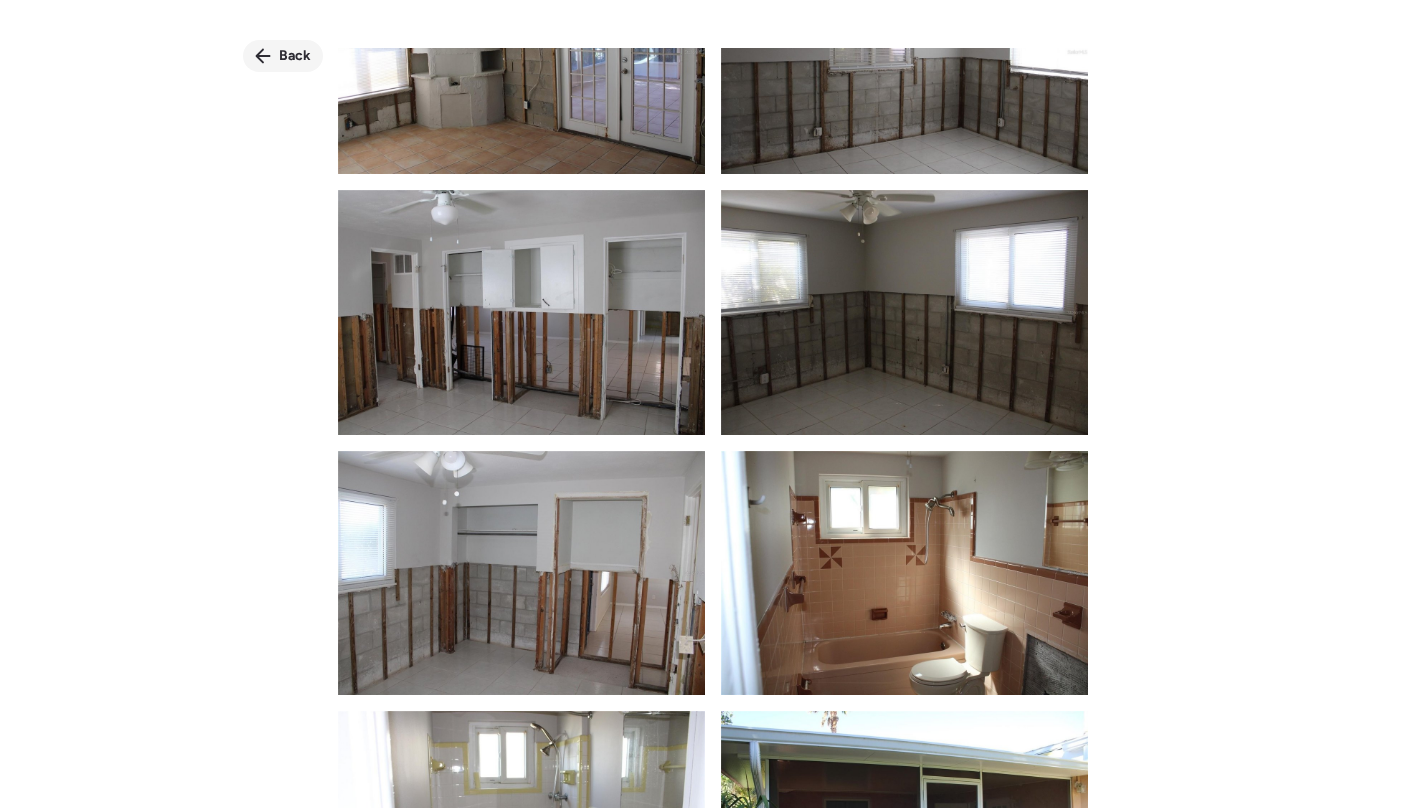 click on "Back" at bounding box center (295, 56) 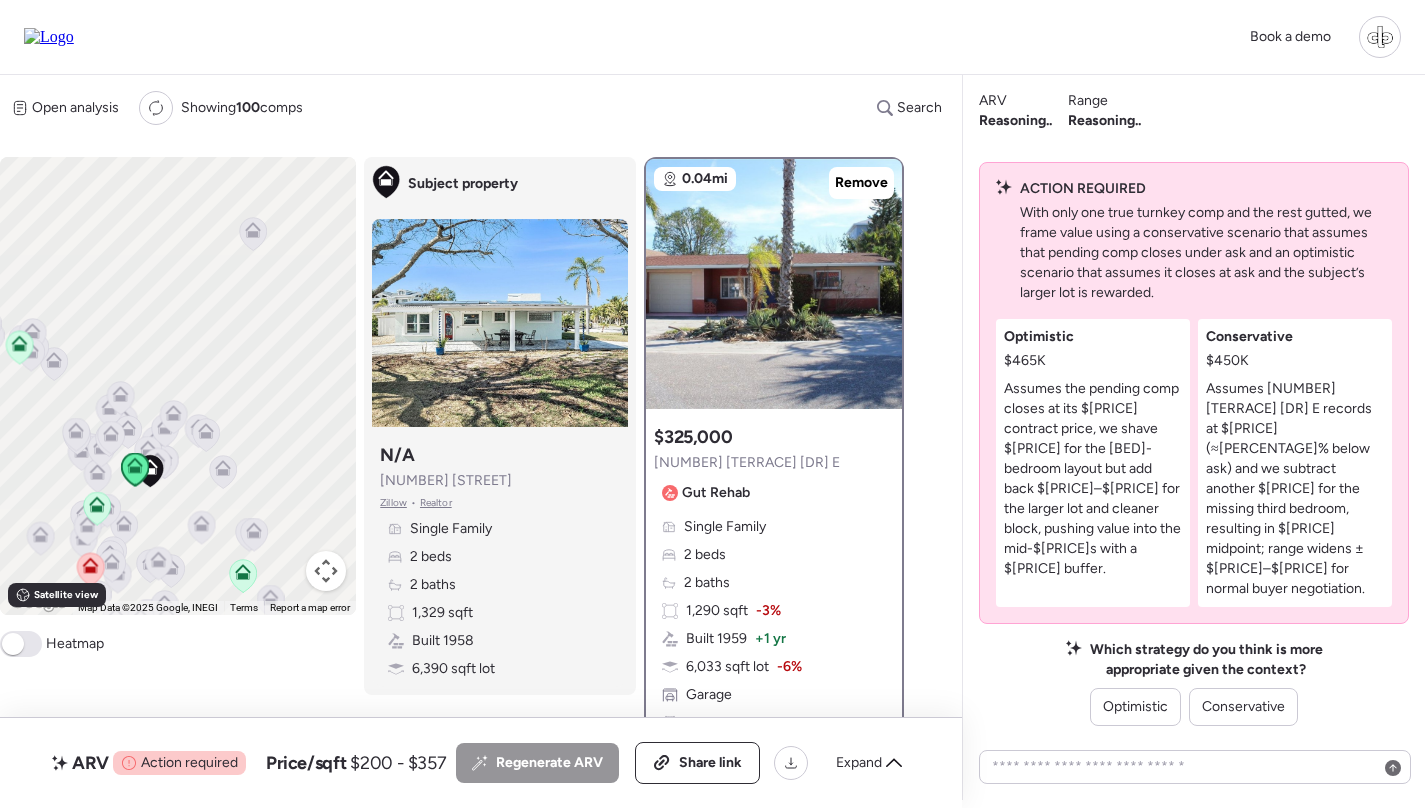 scroll, scrollTop: 150, scrollLeft: 0, axis: vertical 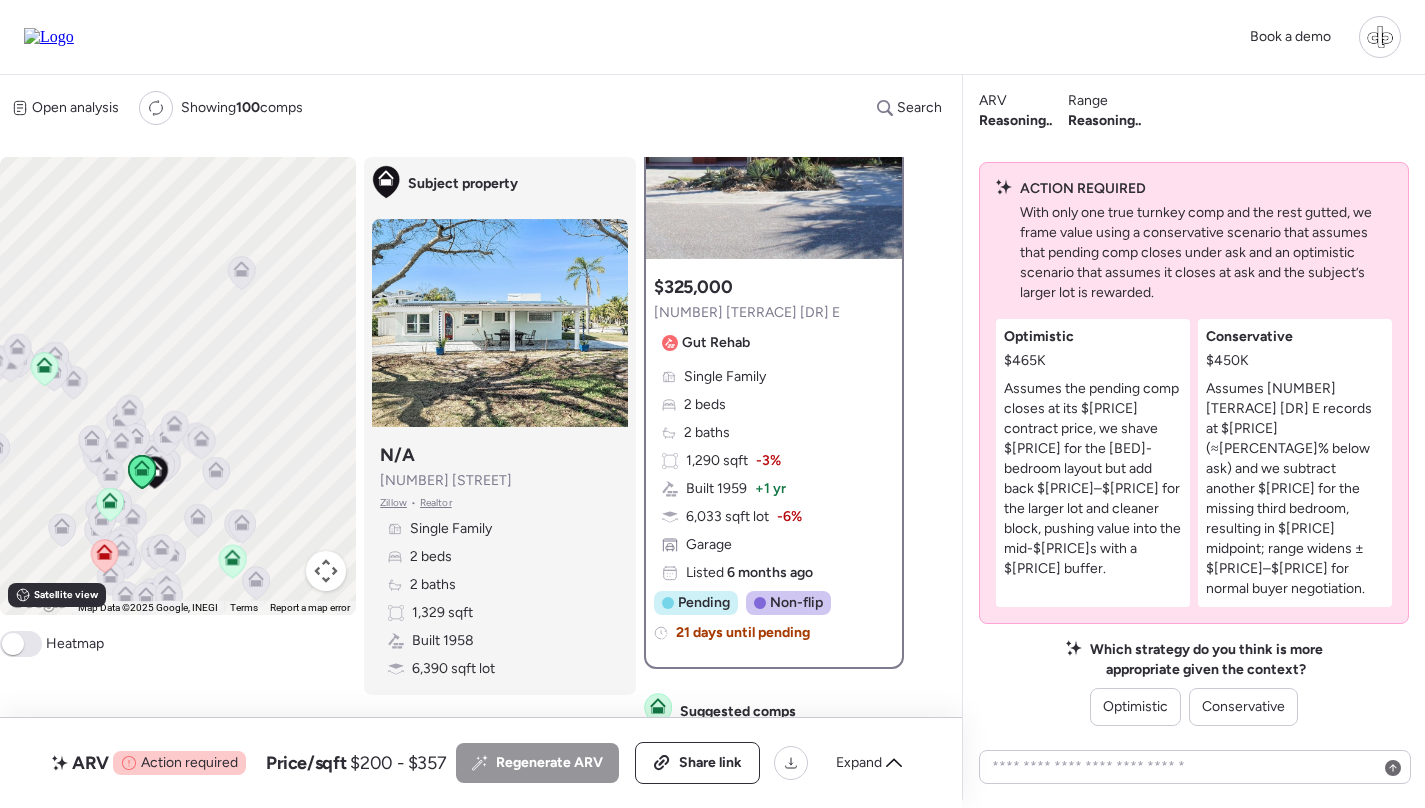click 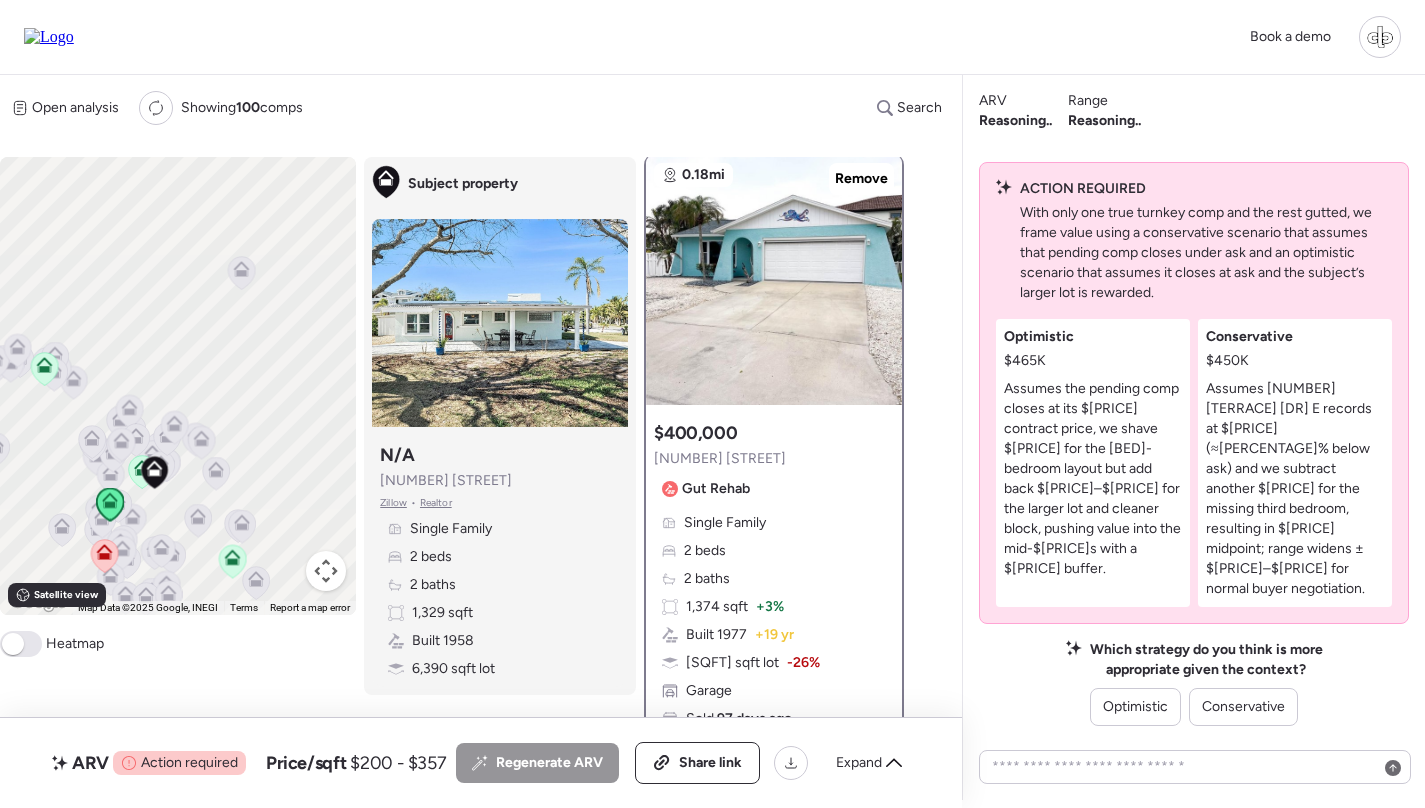 scroll, scrollTop: 0, scrollLeft: 0, axis: both 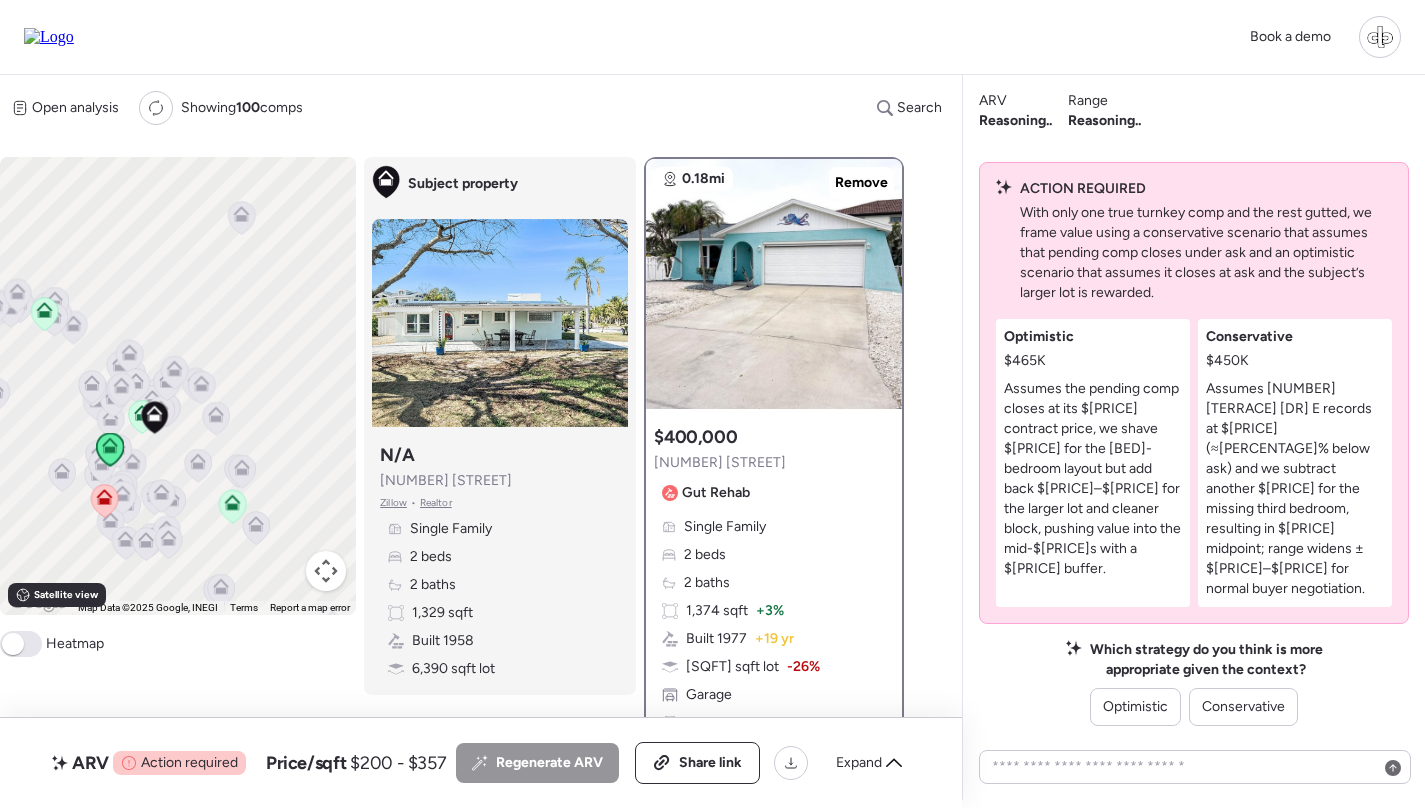drag, startPoint x: 147, startPoint y: 511, endPoint x: 147, endPoint y: 406, distance: 105 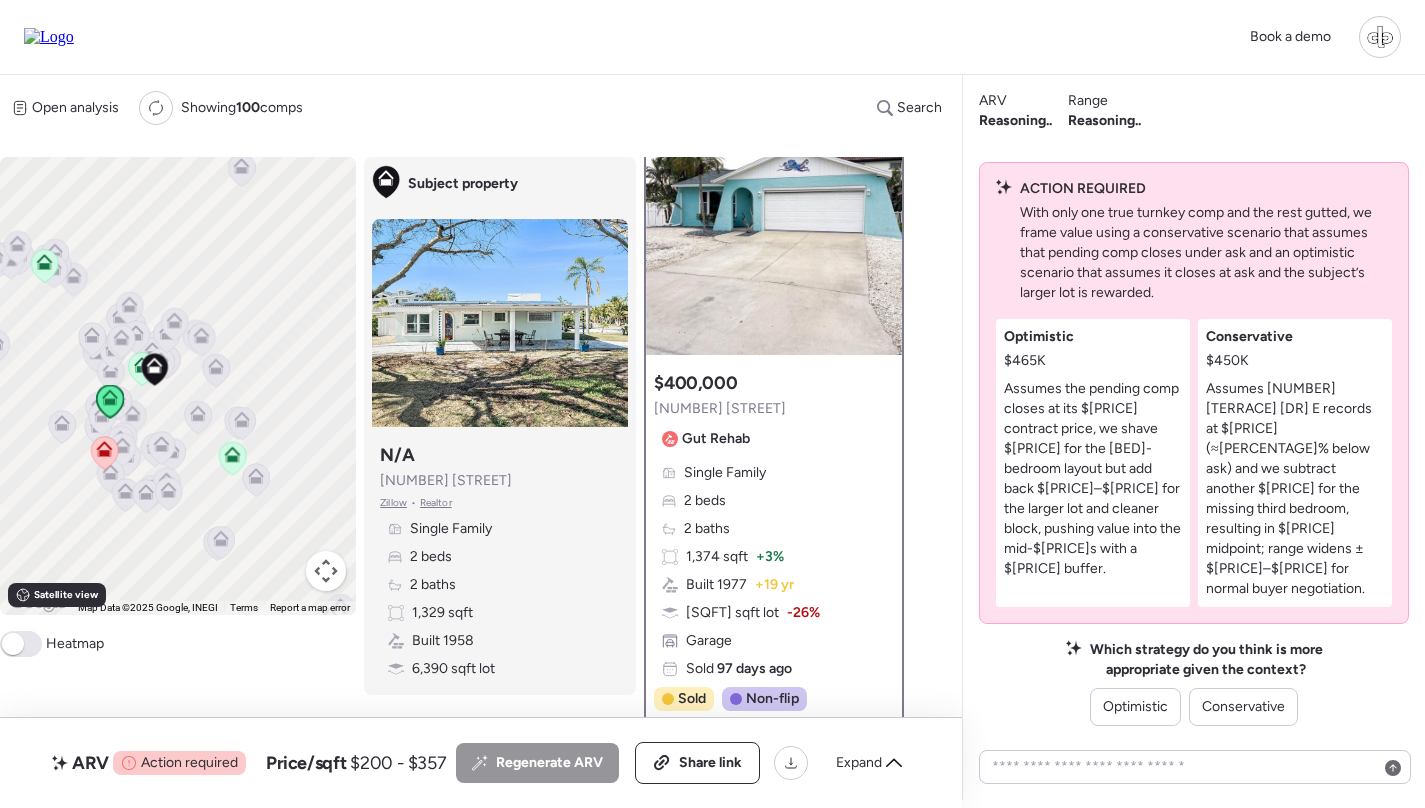 scroll, scrollTop: 49, scrollLeft: 0, axis: vertical 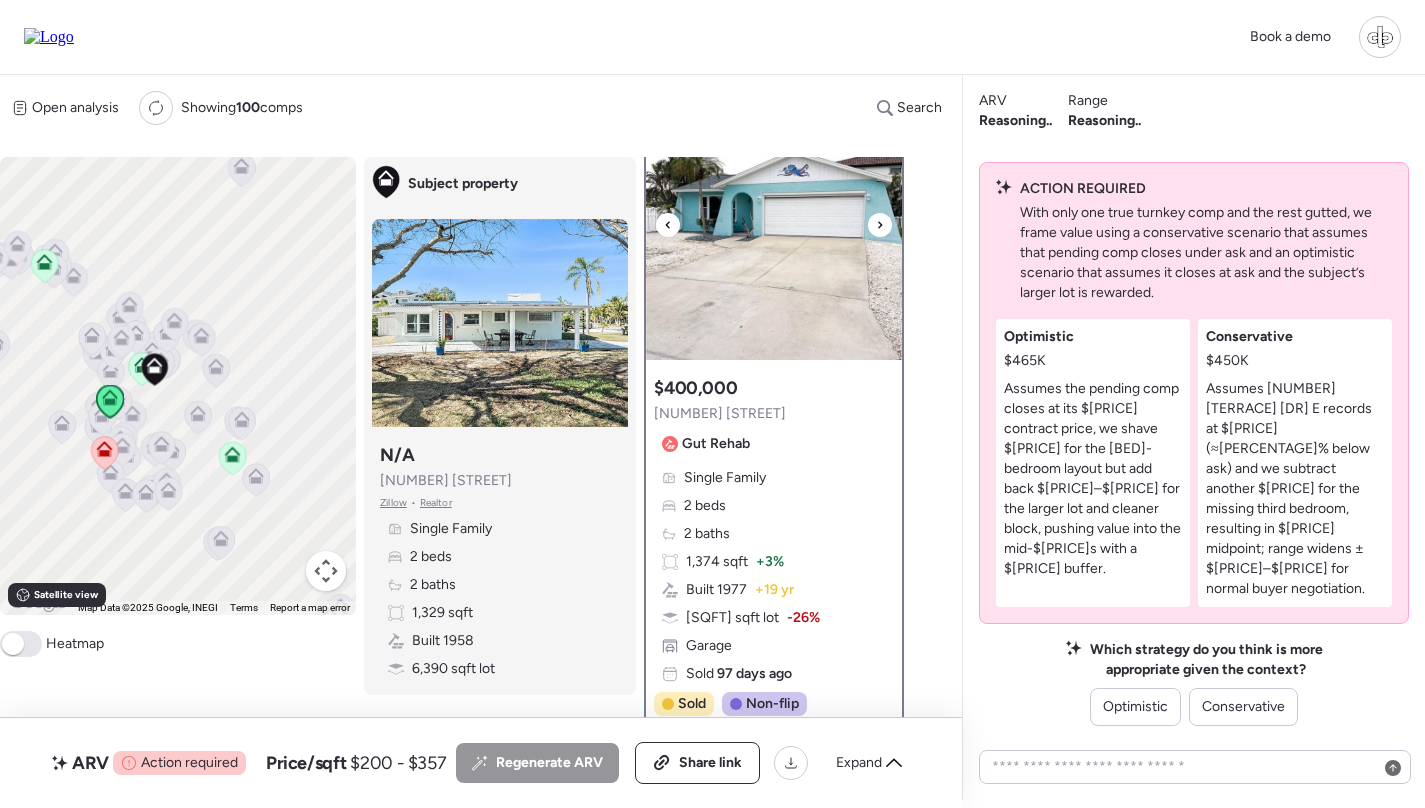 click at bounding box center (774, 235) 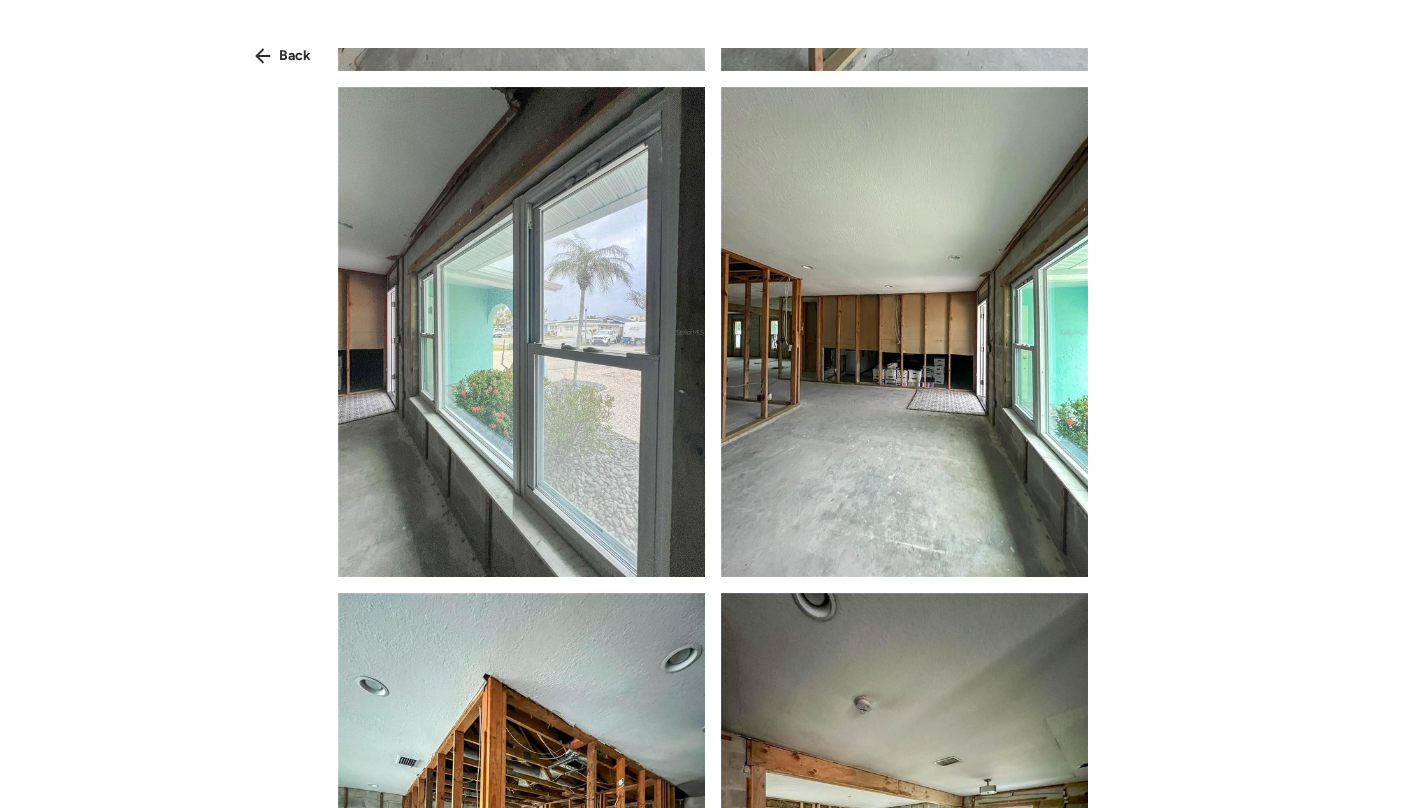scroll, scrollTop: 2501, scrollLeft: 0, axis: vertical 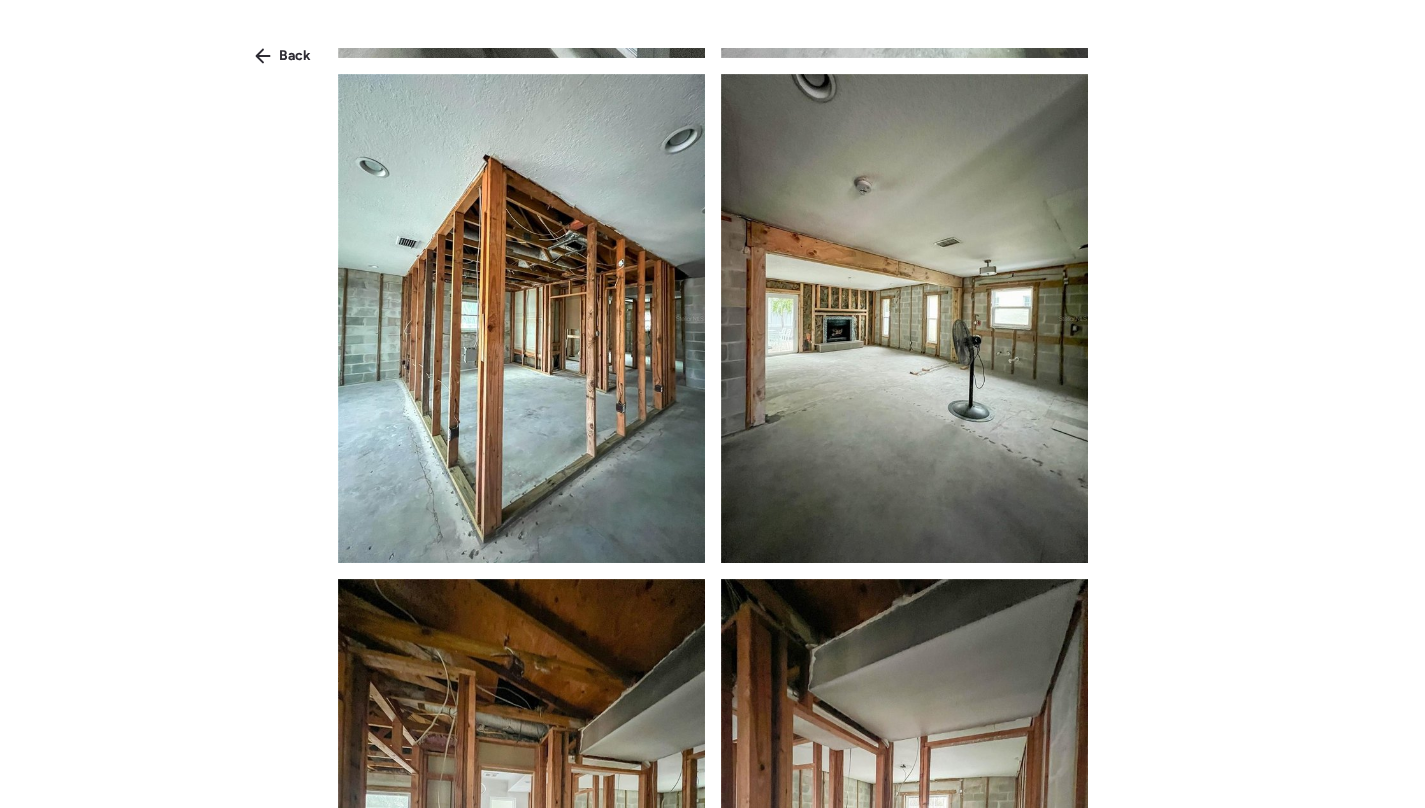 drag, startPoint x: 288, startPoint y: 51, endPoint x: 288, endPoint y: 126, distance: 75 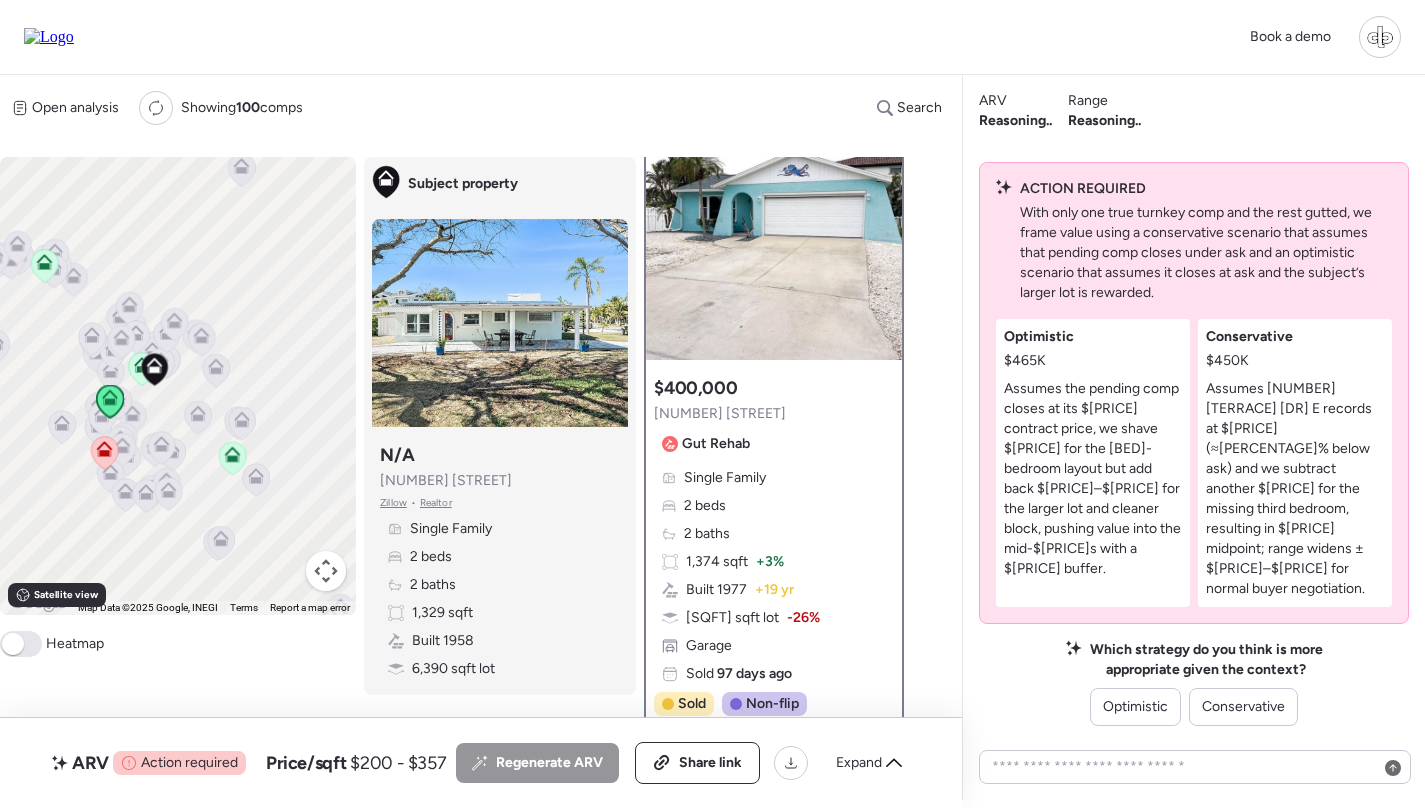 click 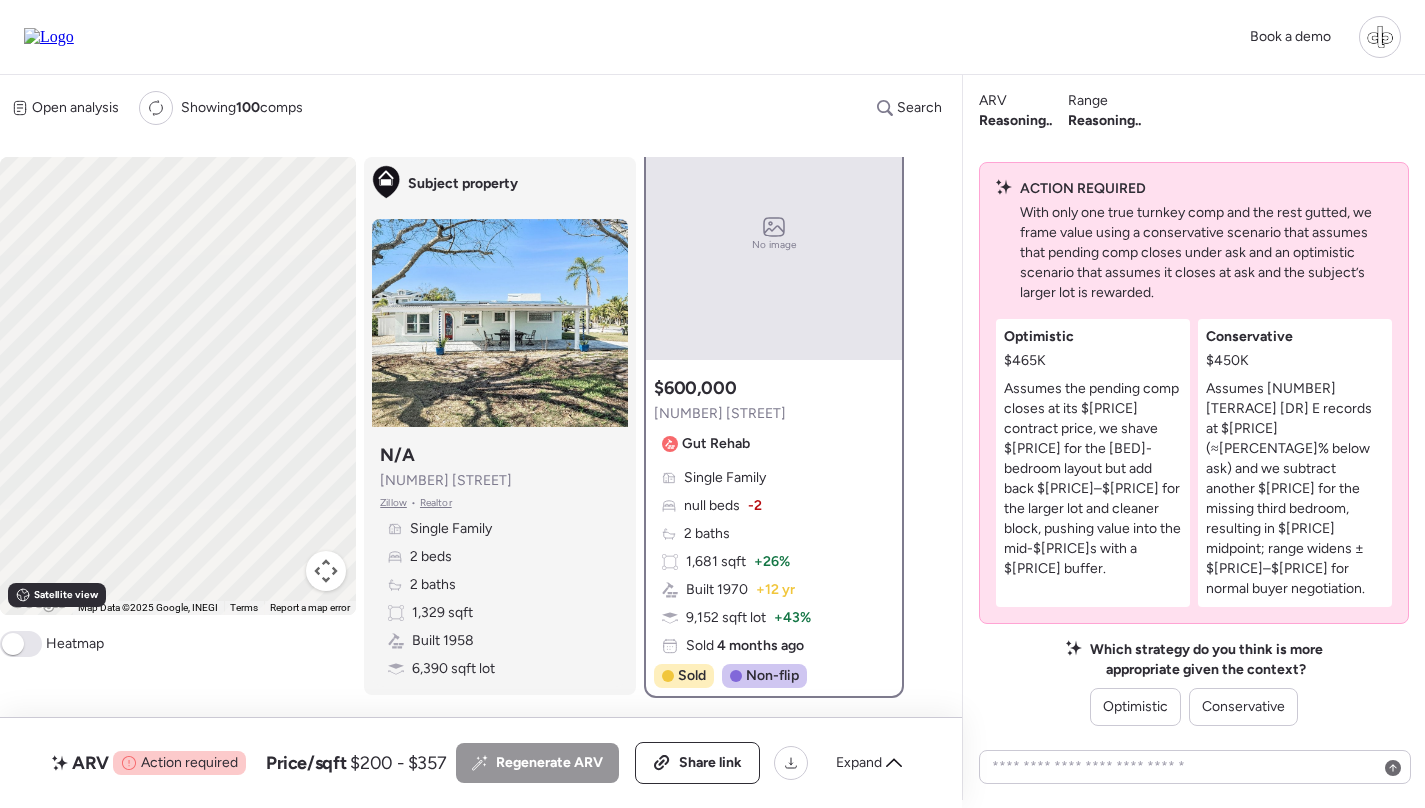 scroll, scrollTop: 0, scrollLeft: 0, axis: both 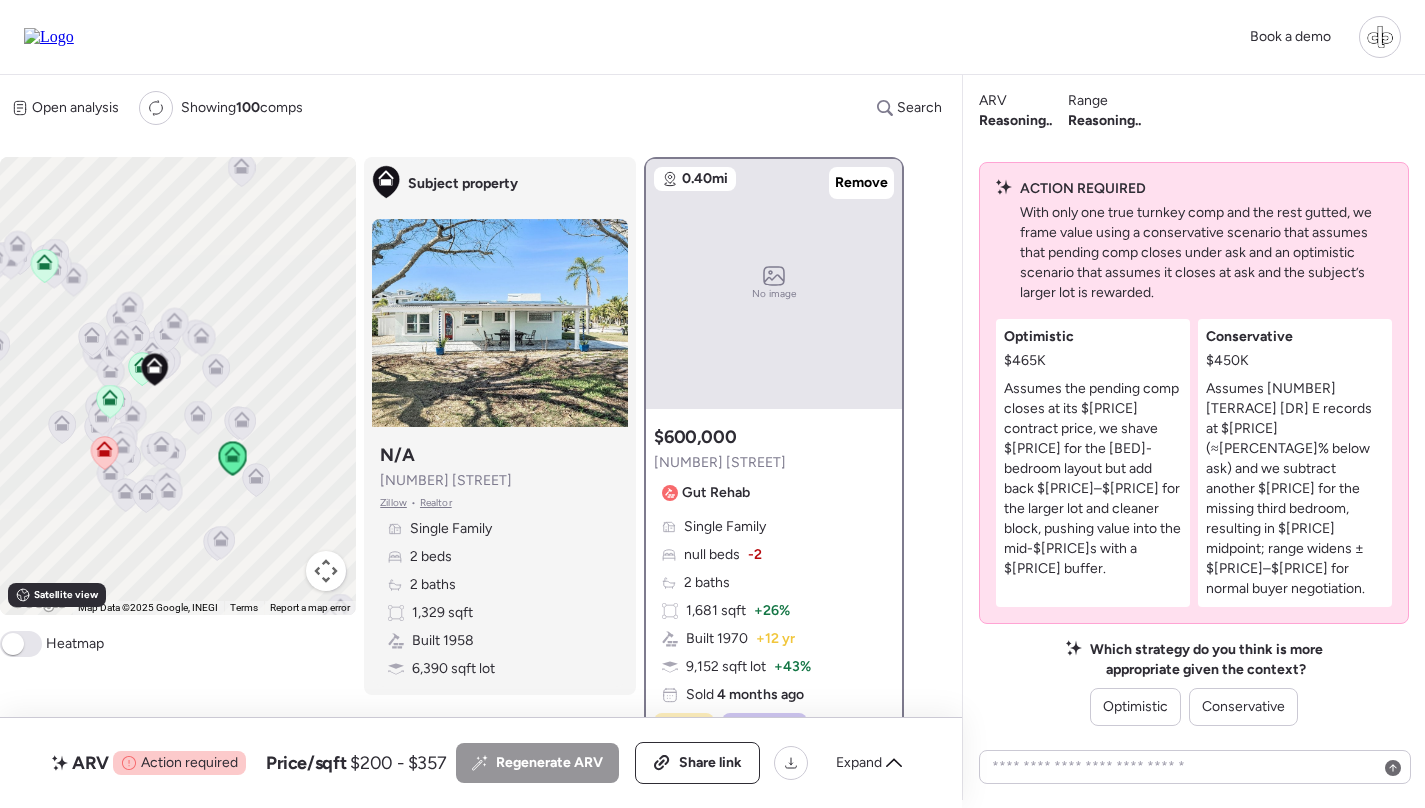 click 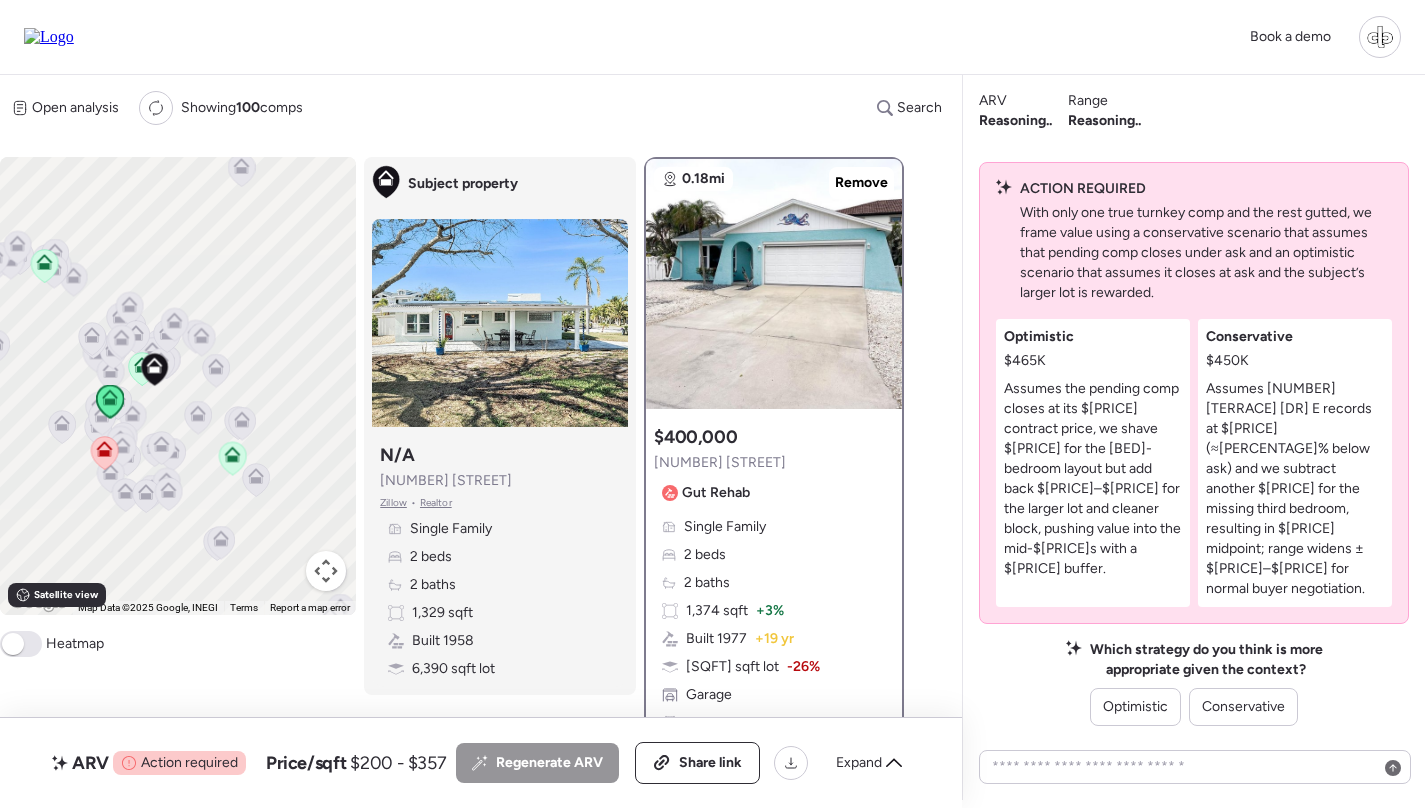 click 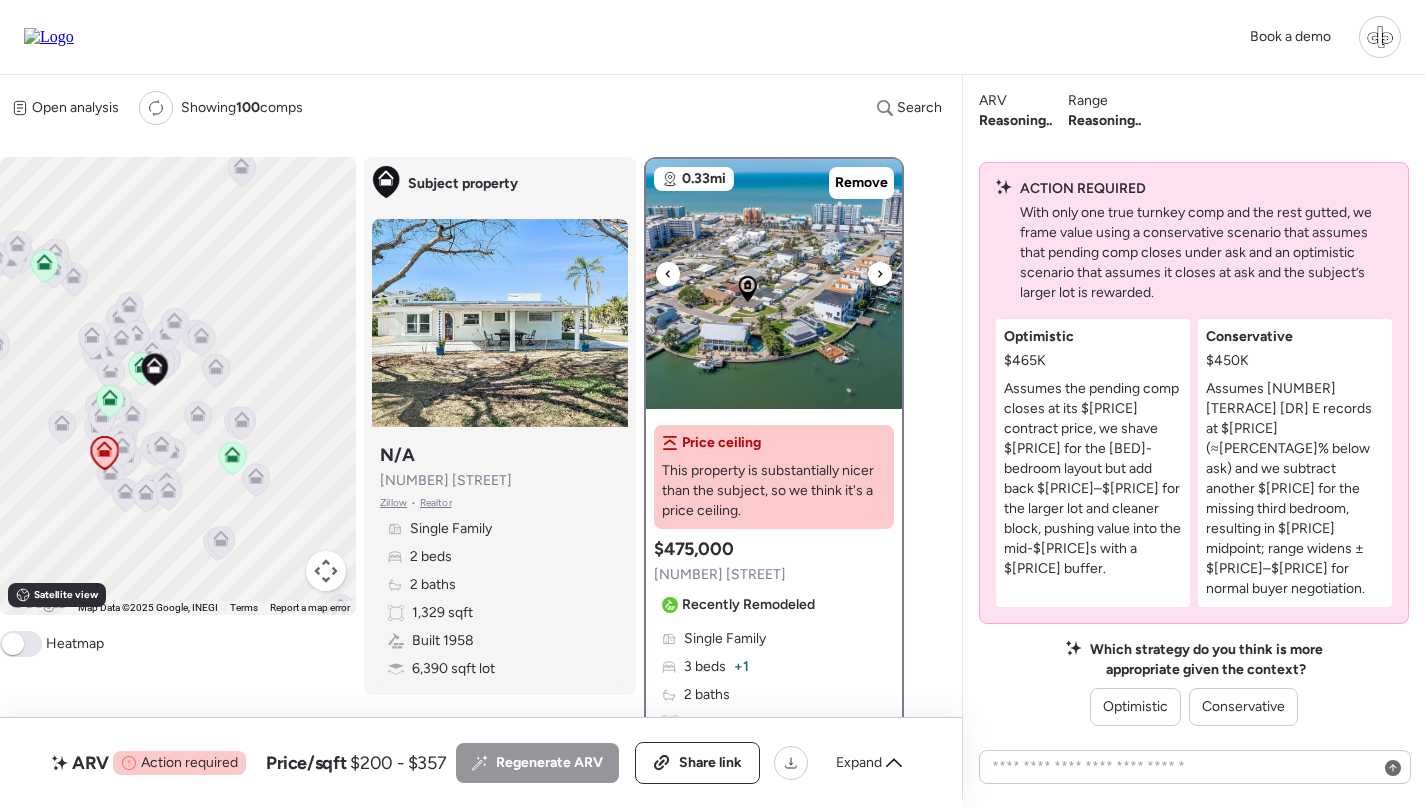 click at bounding box center [774, 284] 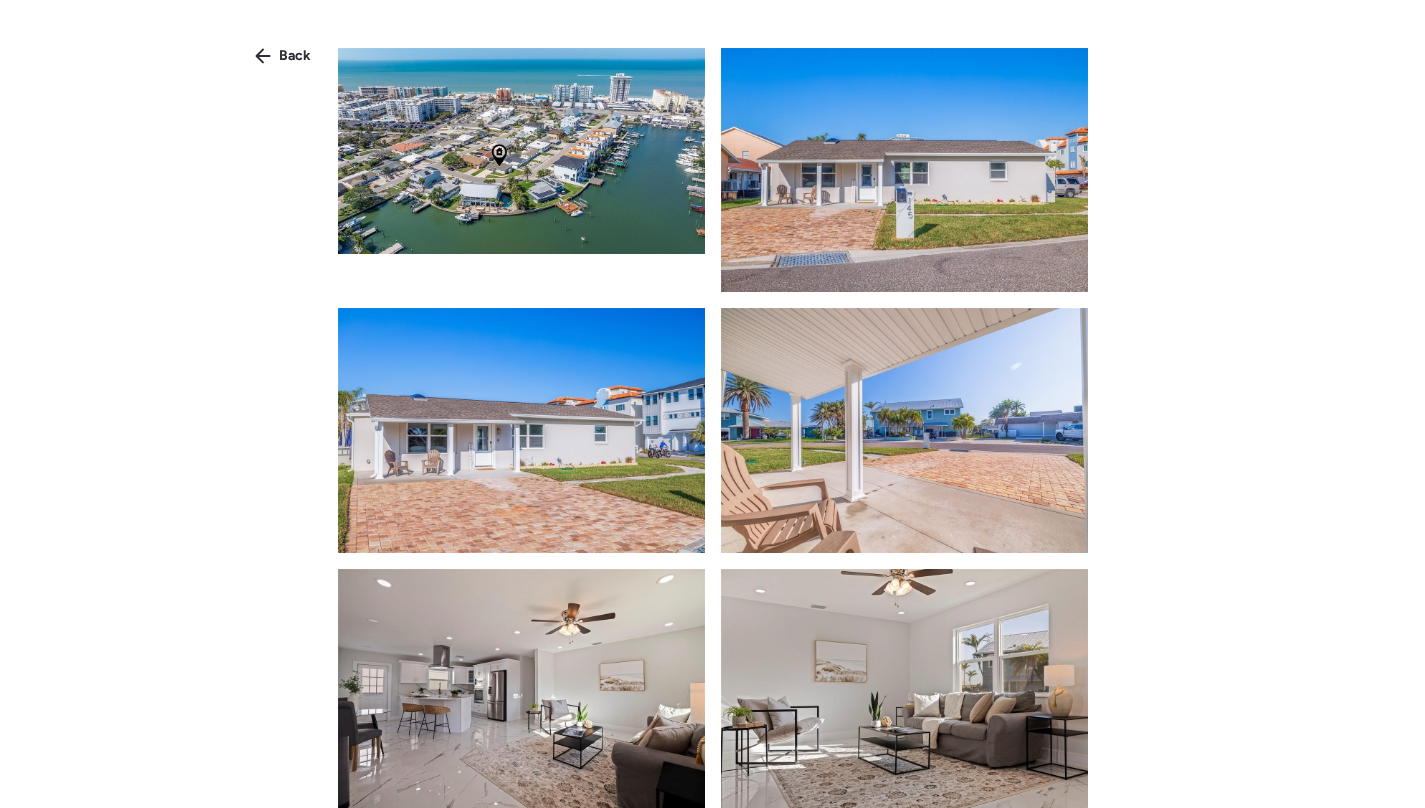 scroll, scrollTop: 0, scrollLeft: 0, axis: both 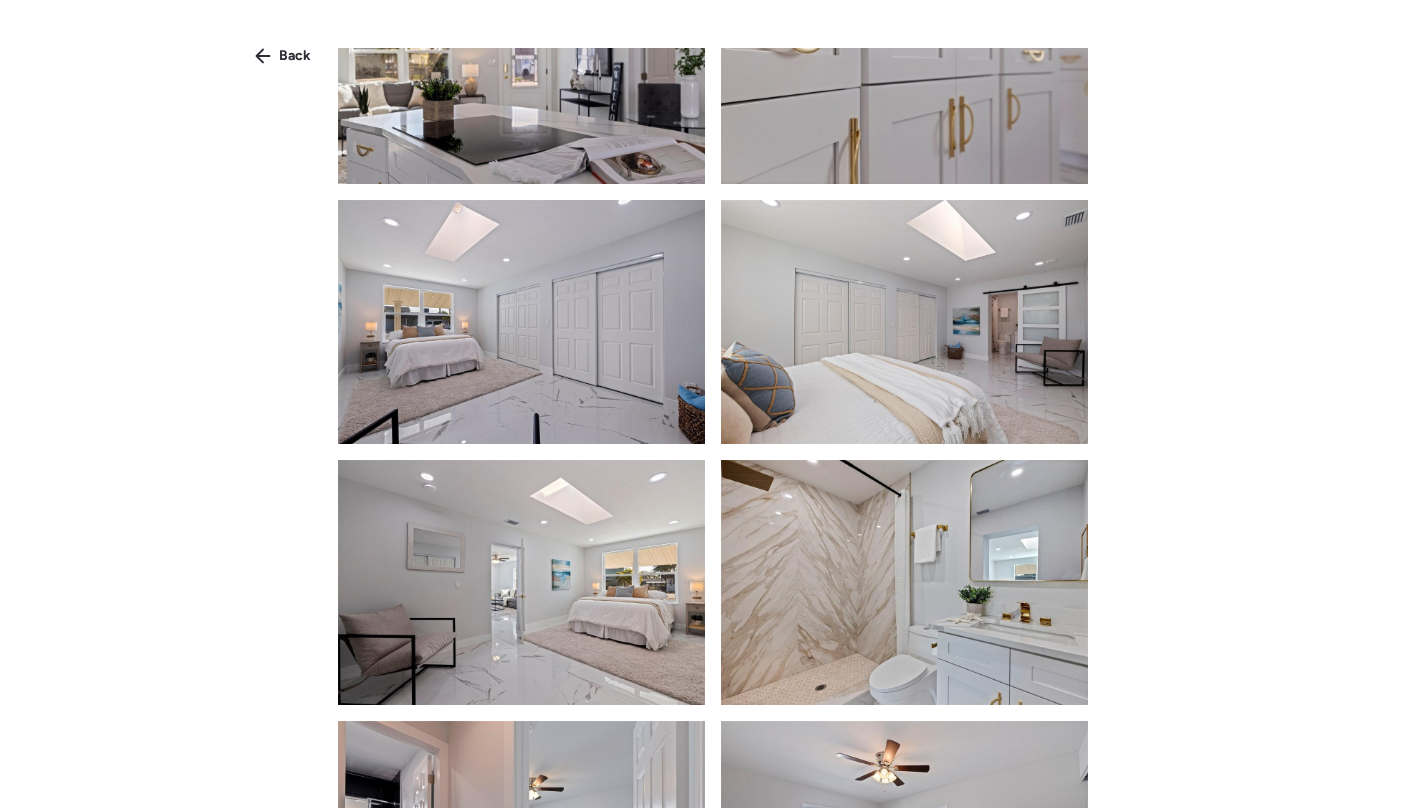 click on "Back" at bounding box center (295, 56) 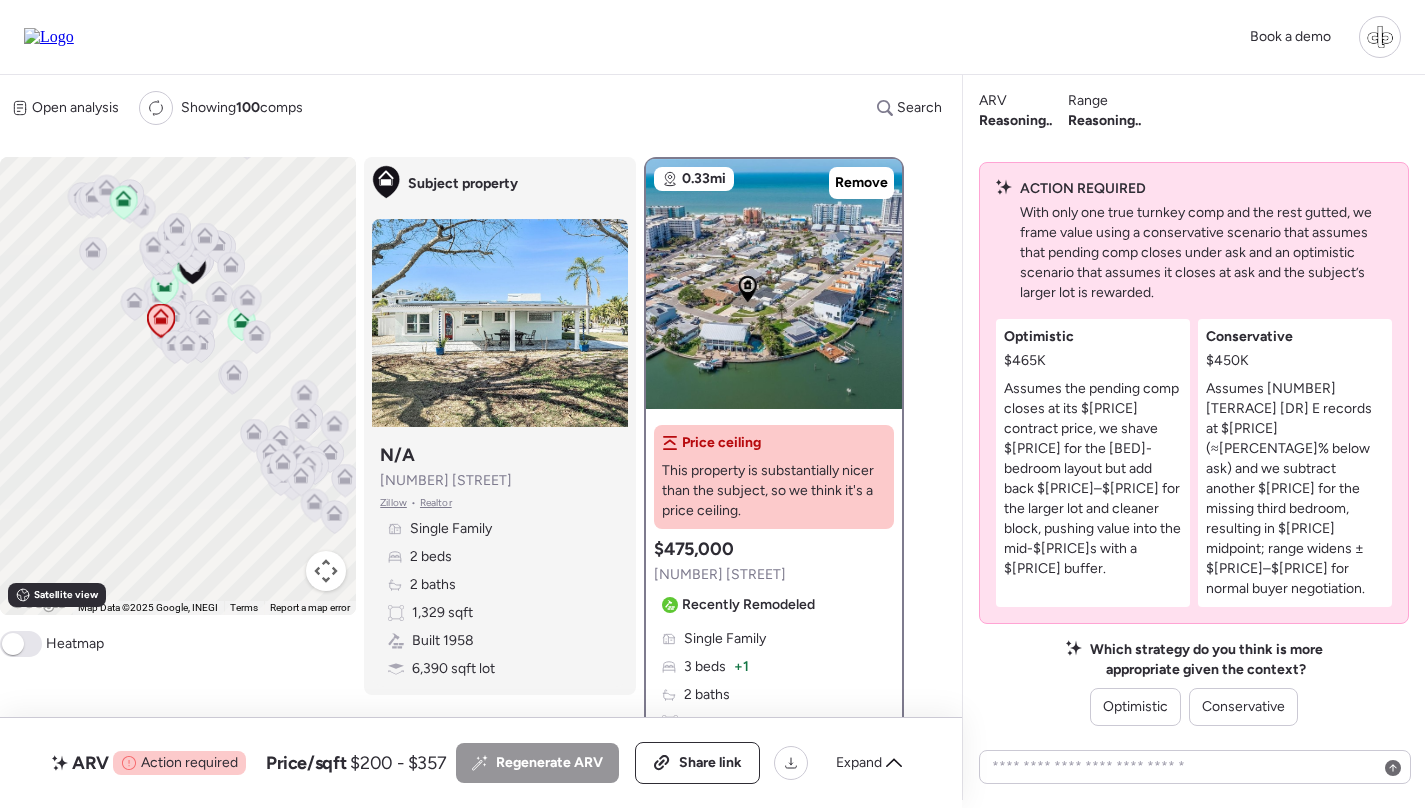 drag, startPoint x: 143, startPoint y: 243, endPoint x: 194, endPoint y: 331, distance: 101.71037 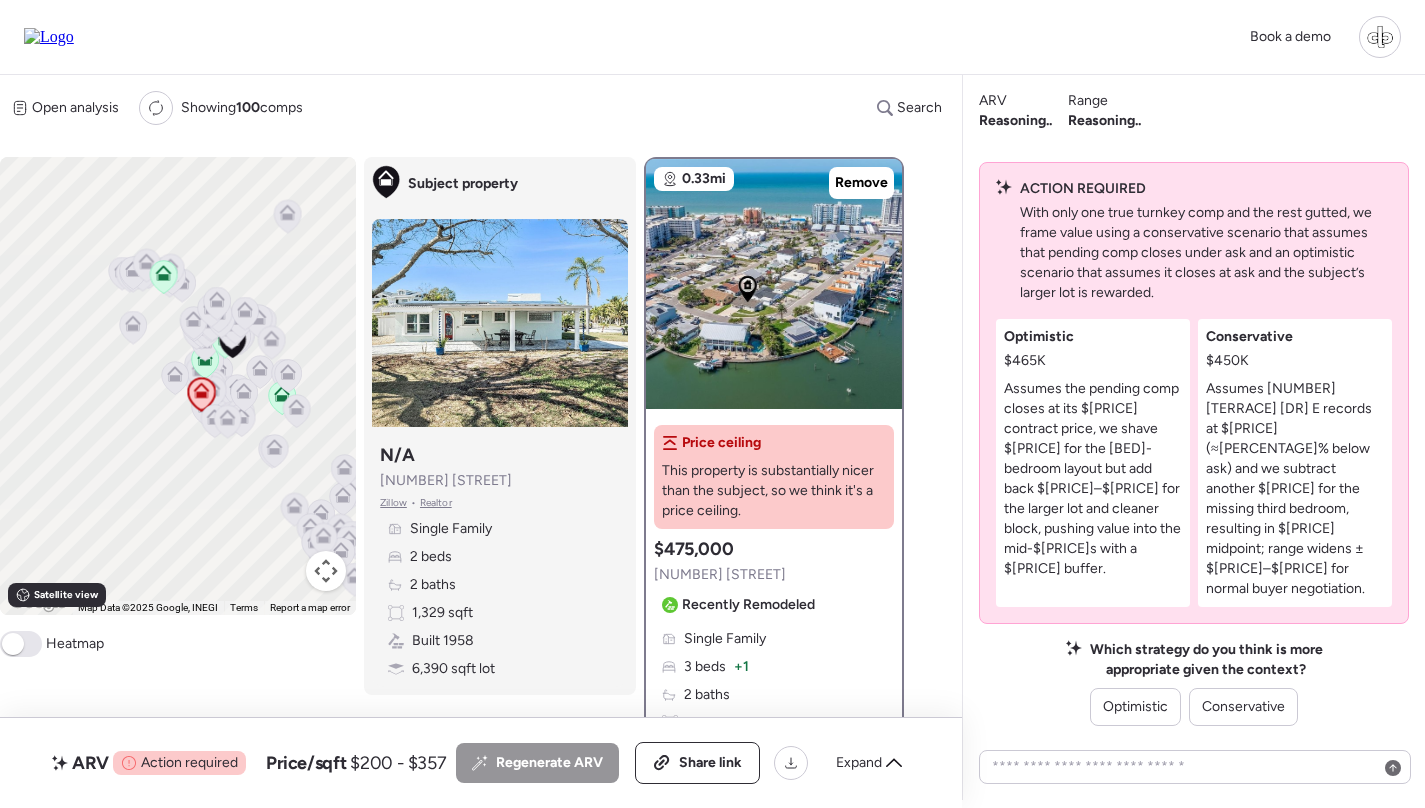 click 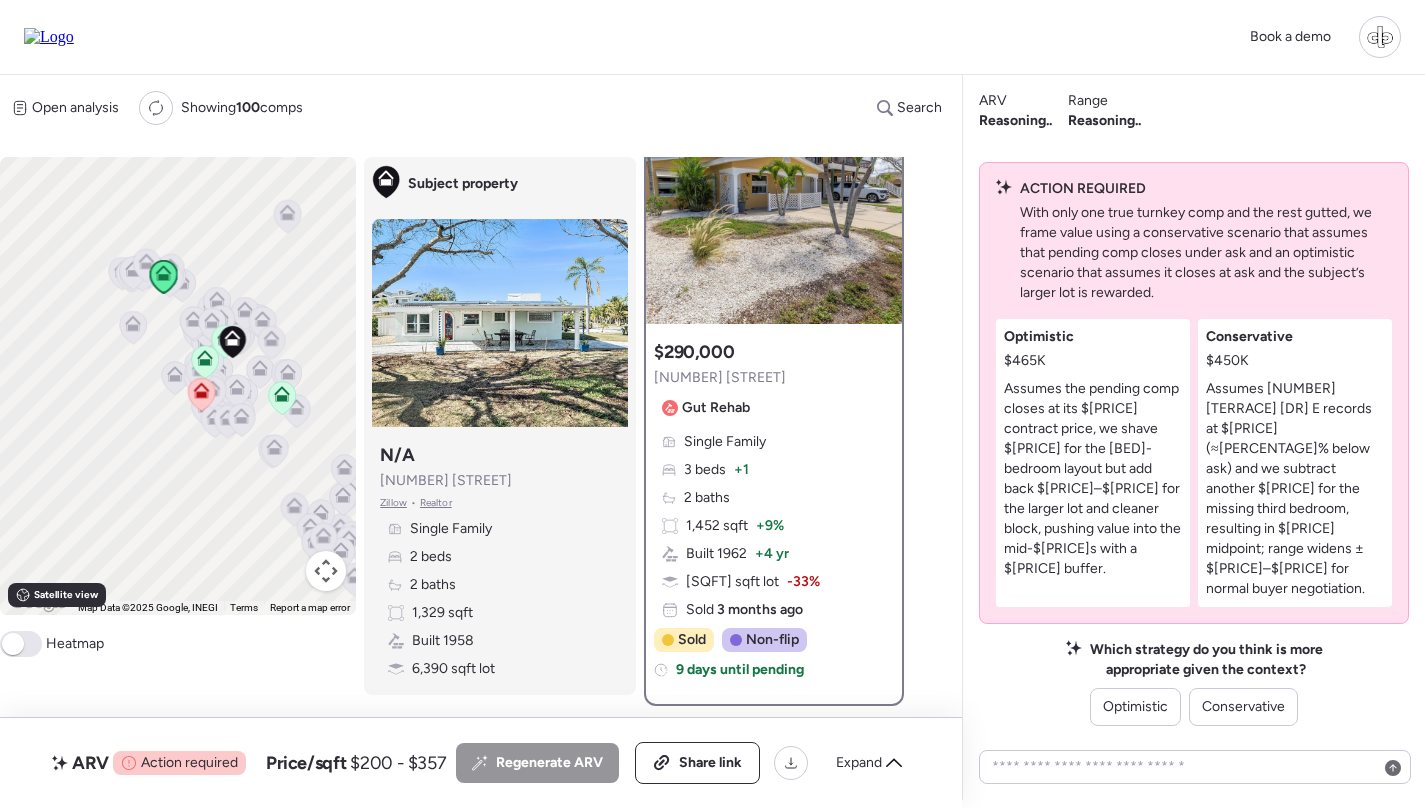 scroll, scrollTop: 96, scrollLeft: 0, axis: vertical 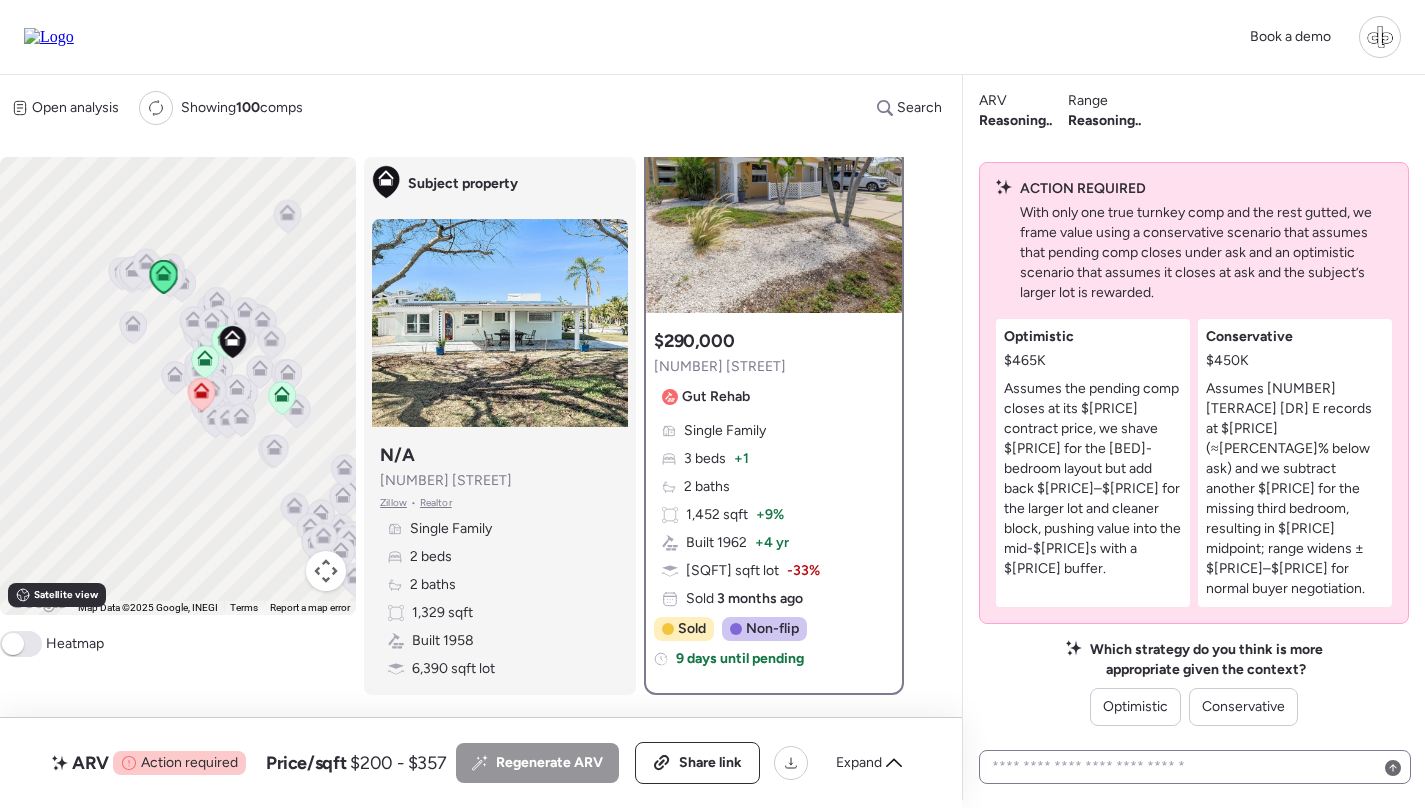 click at bounding box center [1195, 767] 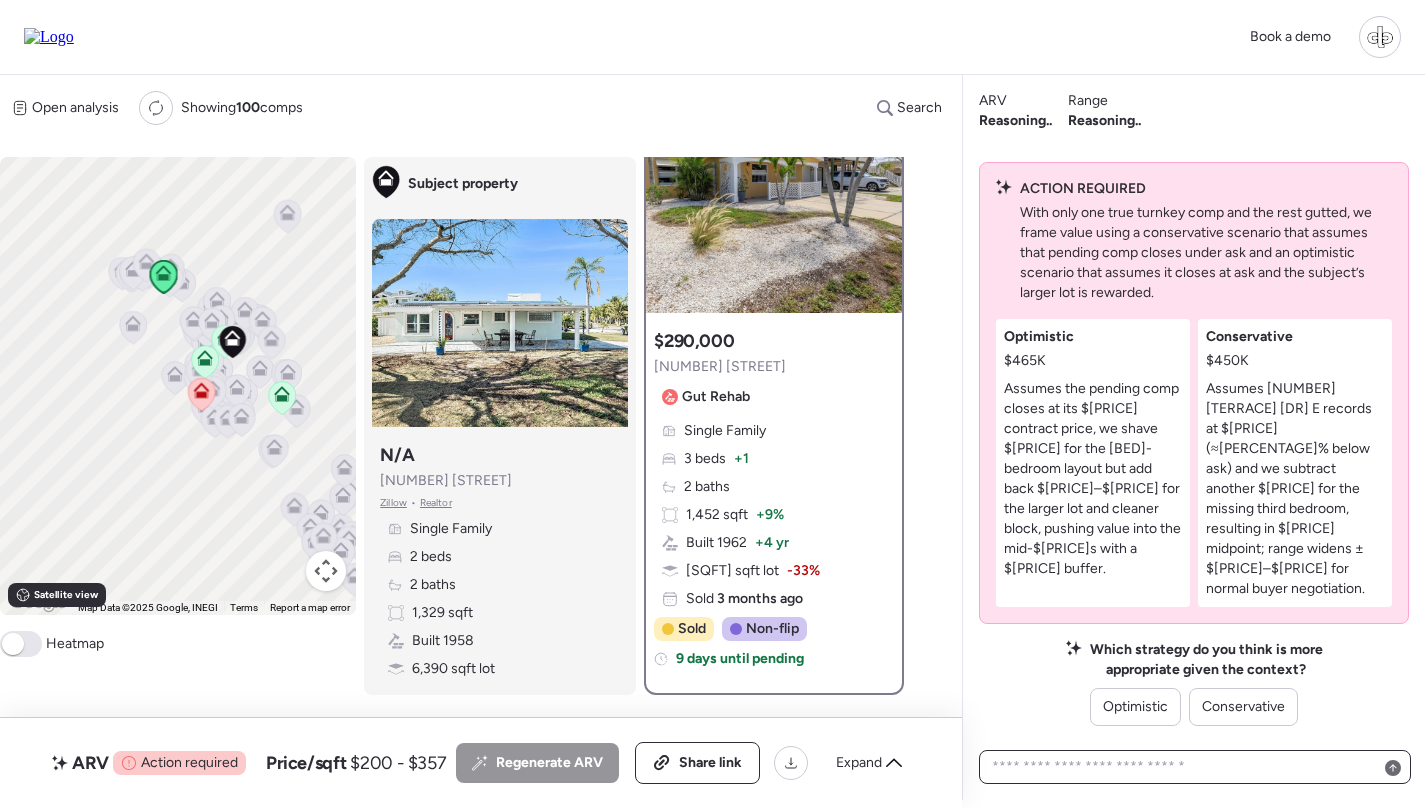 click at bounding box center [1195, 767] 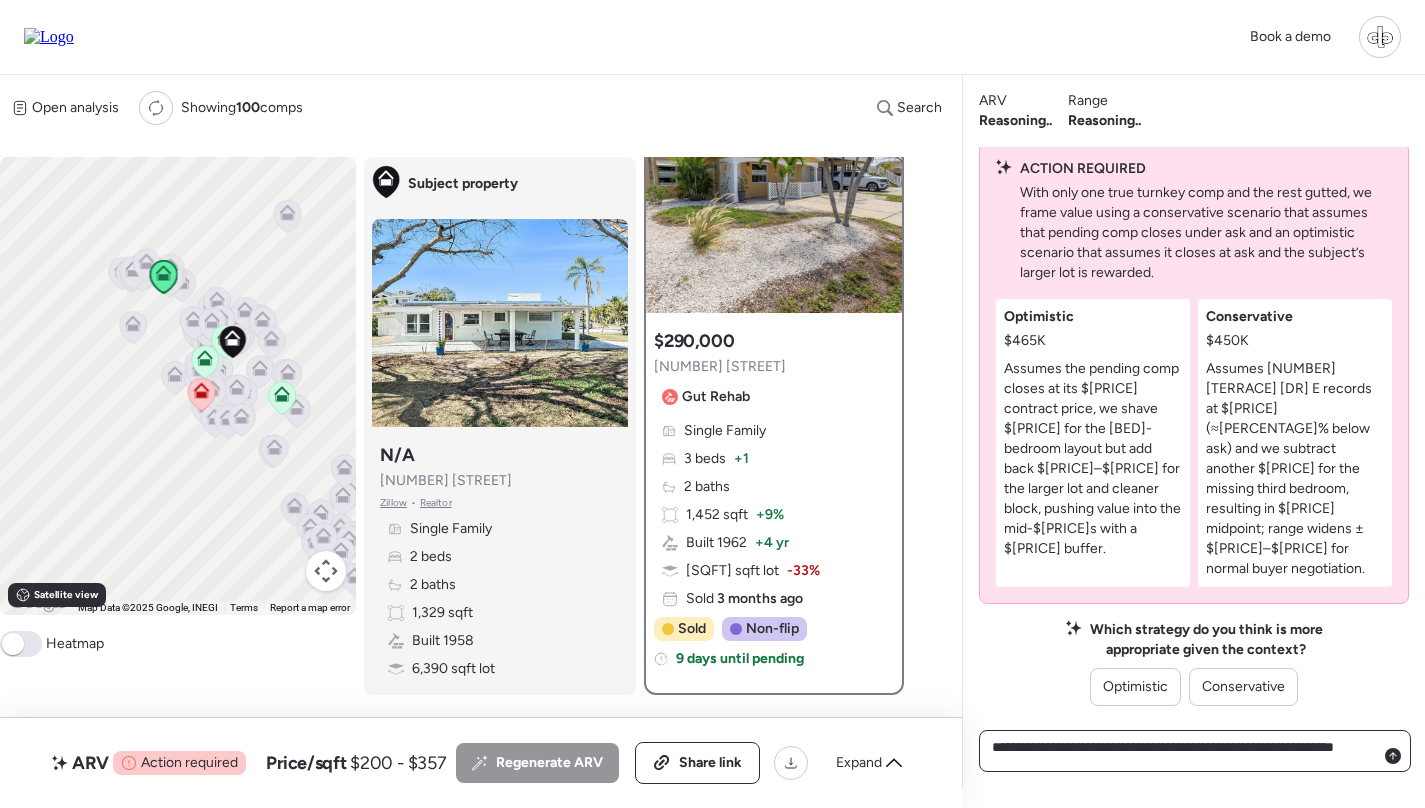 type on "**********" 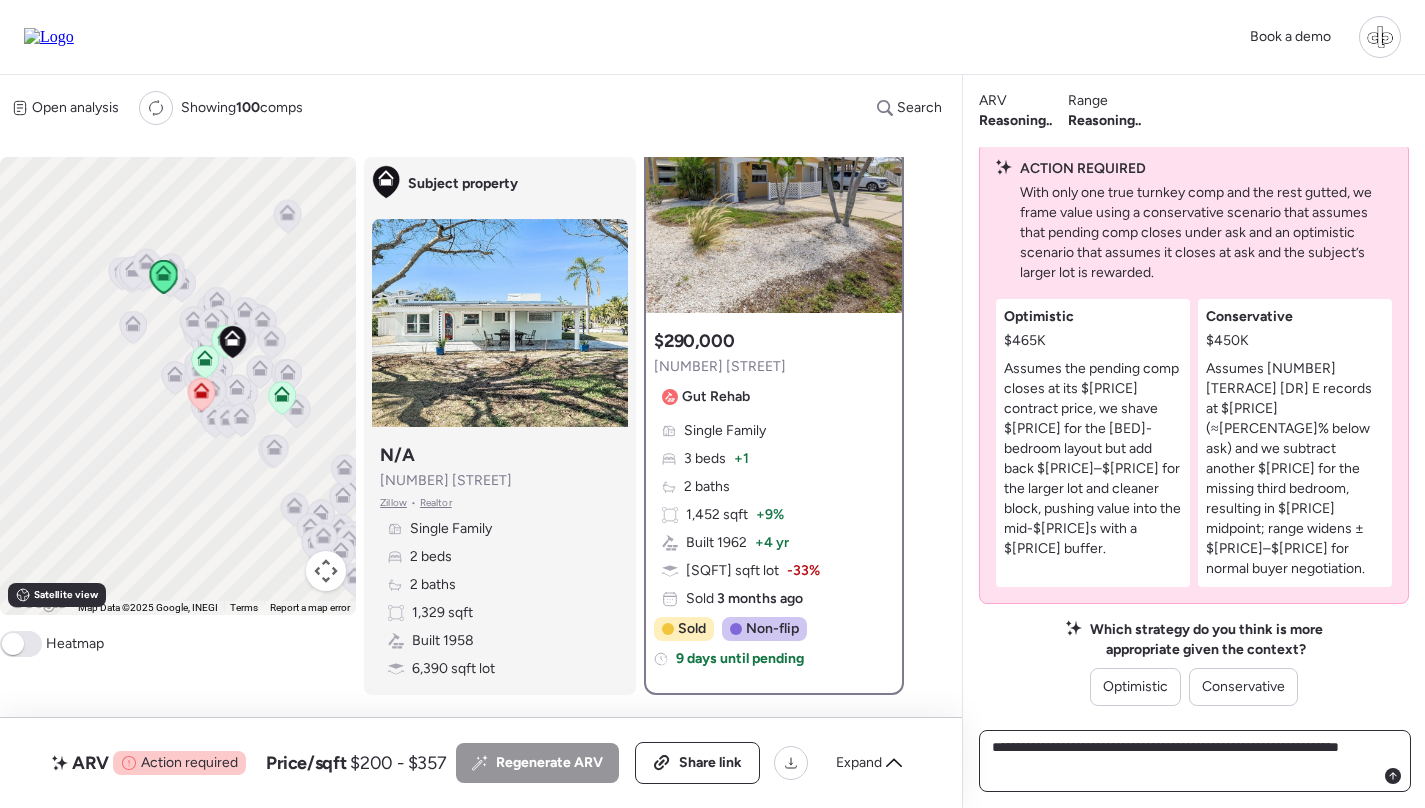 type 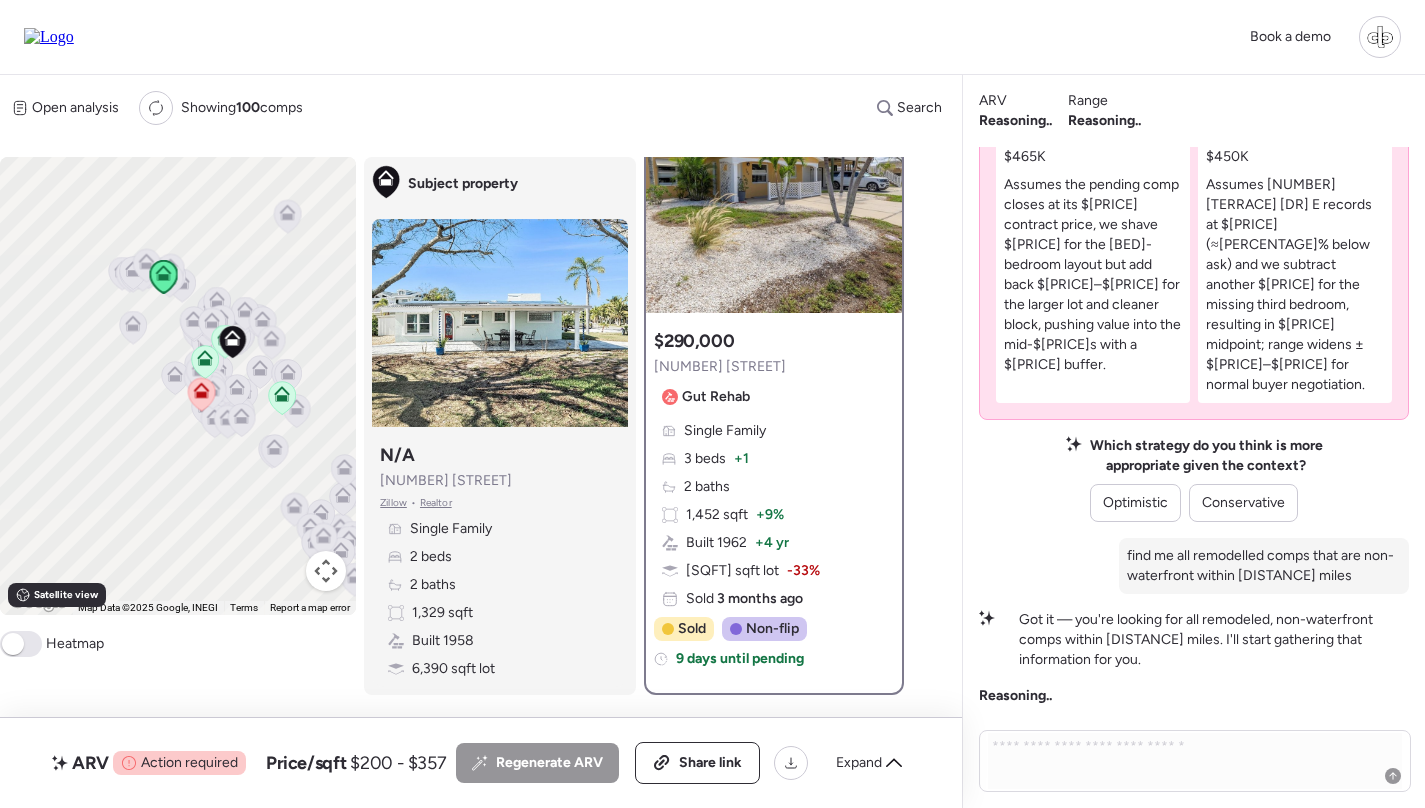 click 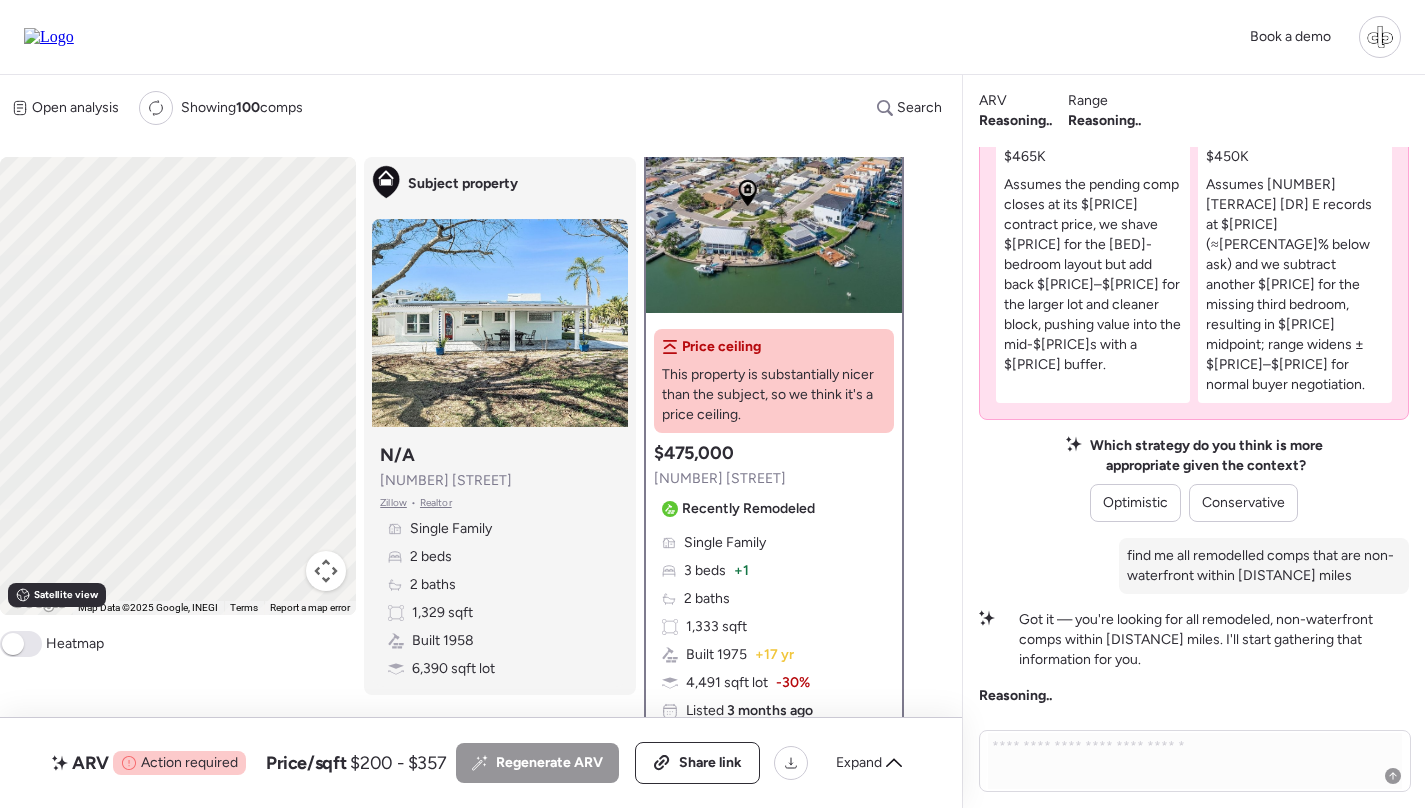 scroll, scrollTop: 0, scrollLeft: 0, axis: both 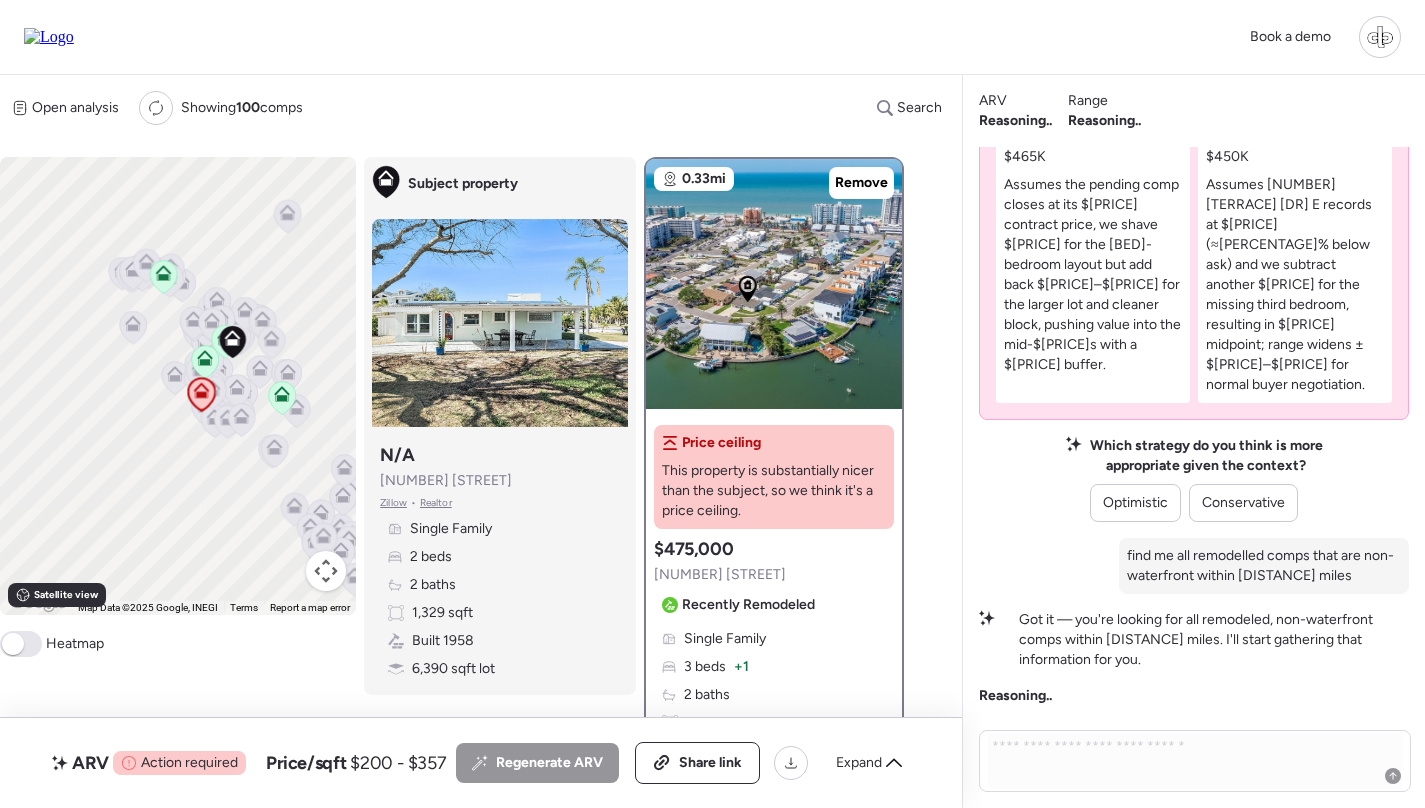 click on "Recently Remodeled" at bounding box center (748, 605) 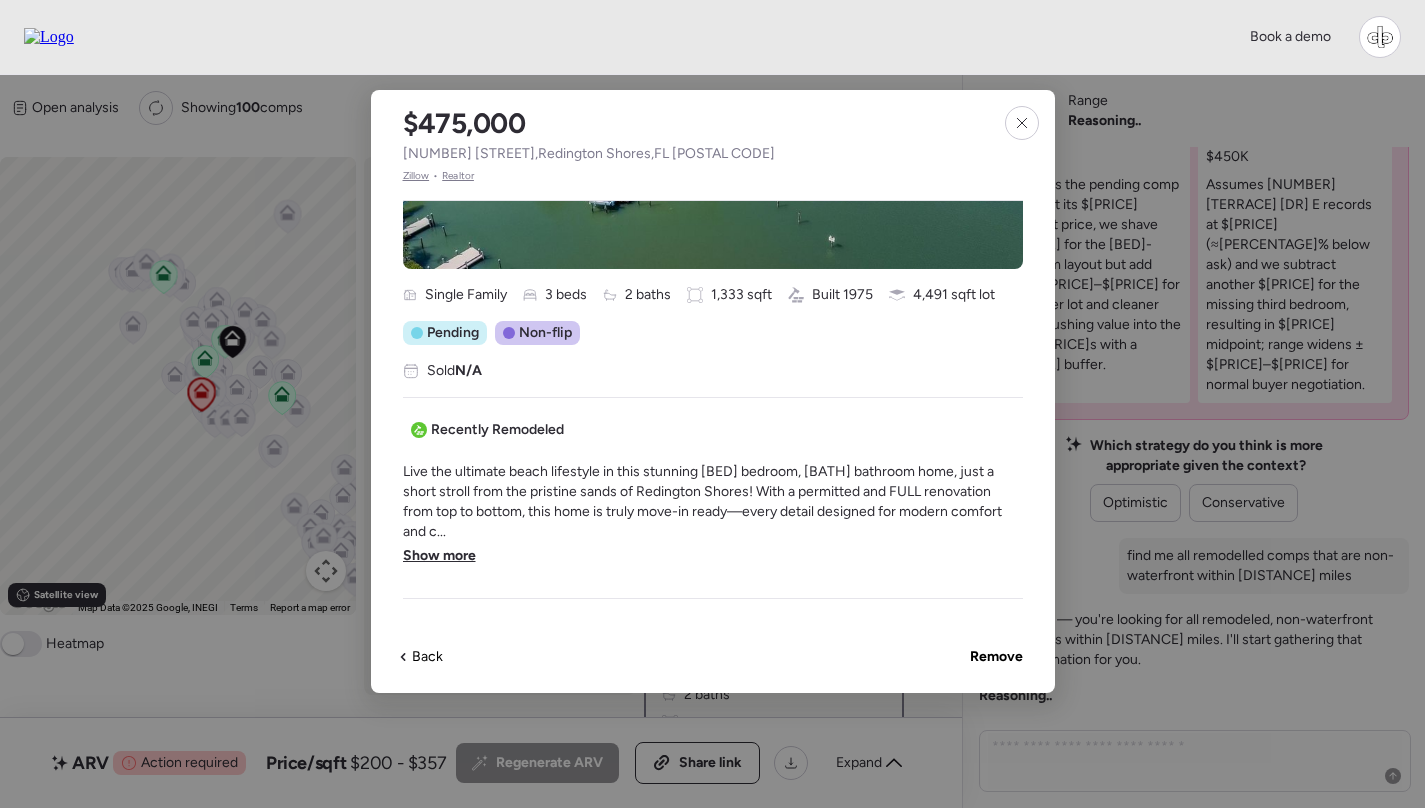scroll, scrollTop: 626, scrollLeft: 0, axis: vertical 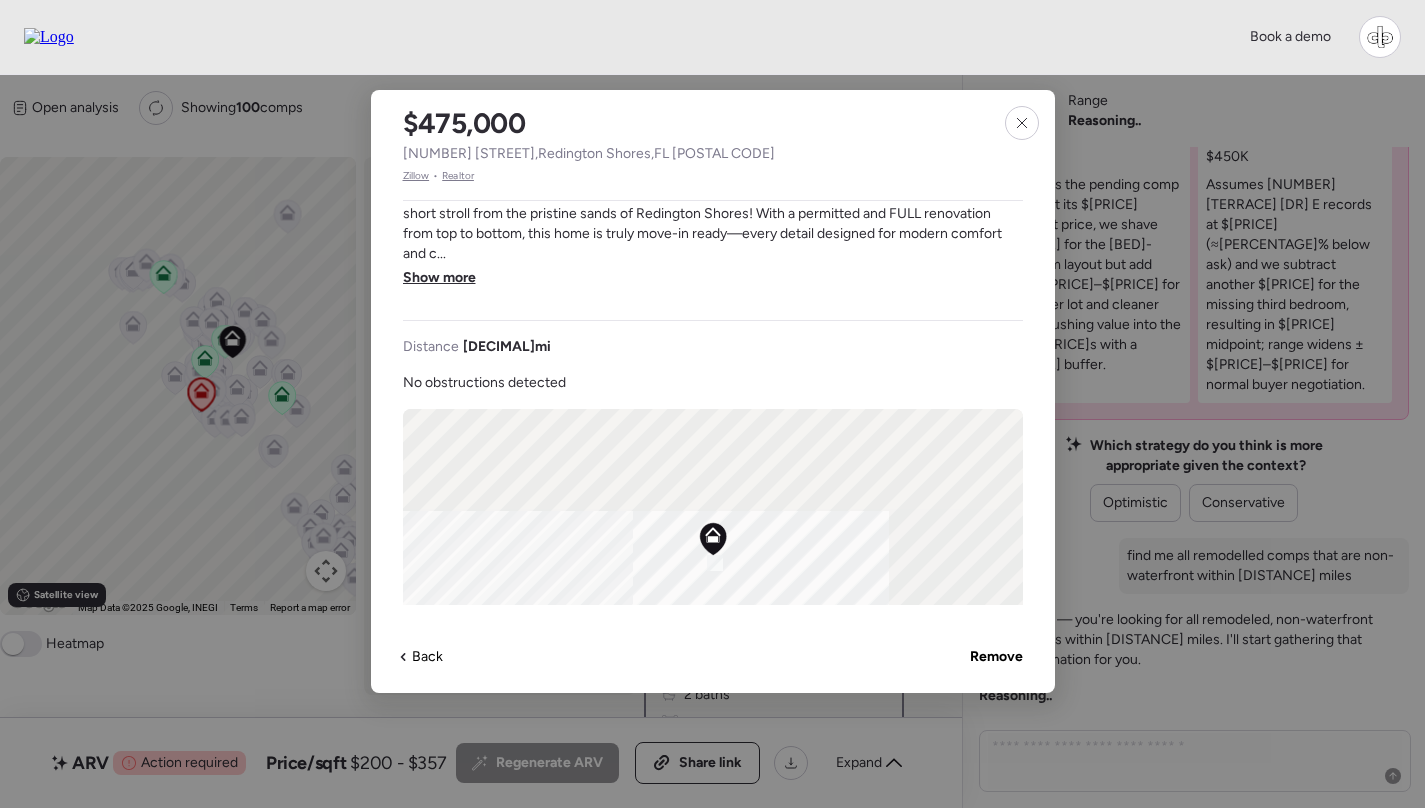 click on "Show more" at bounding box center (439, 278) 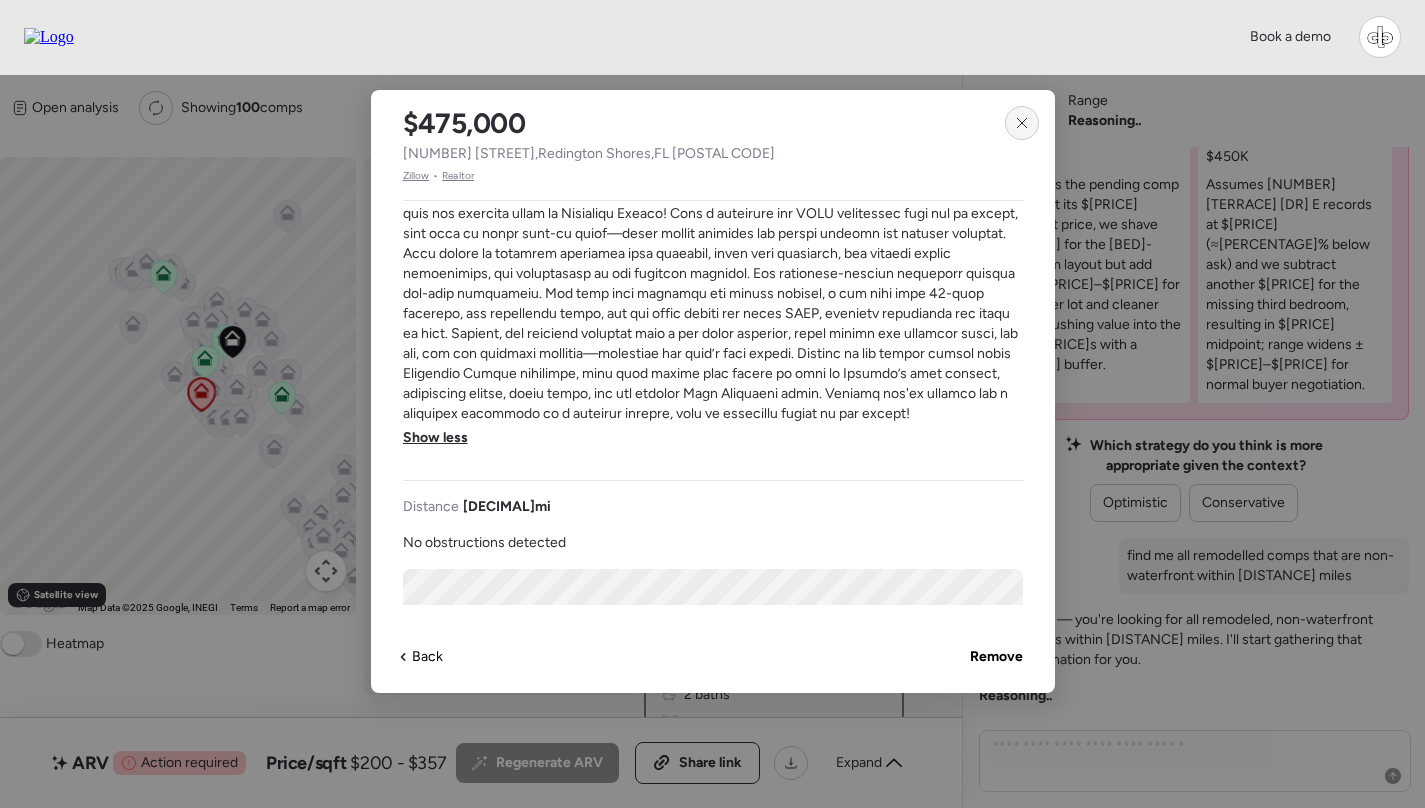 click at bounding box center [1022, 123] 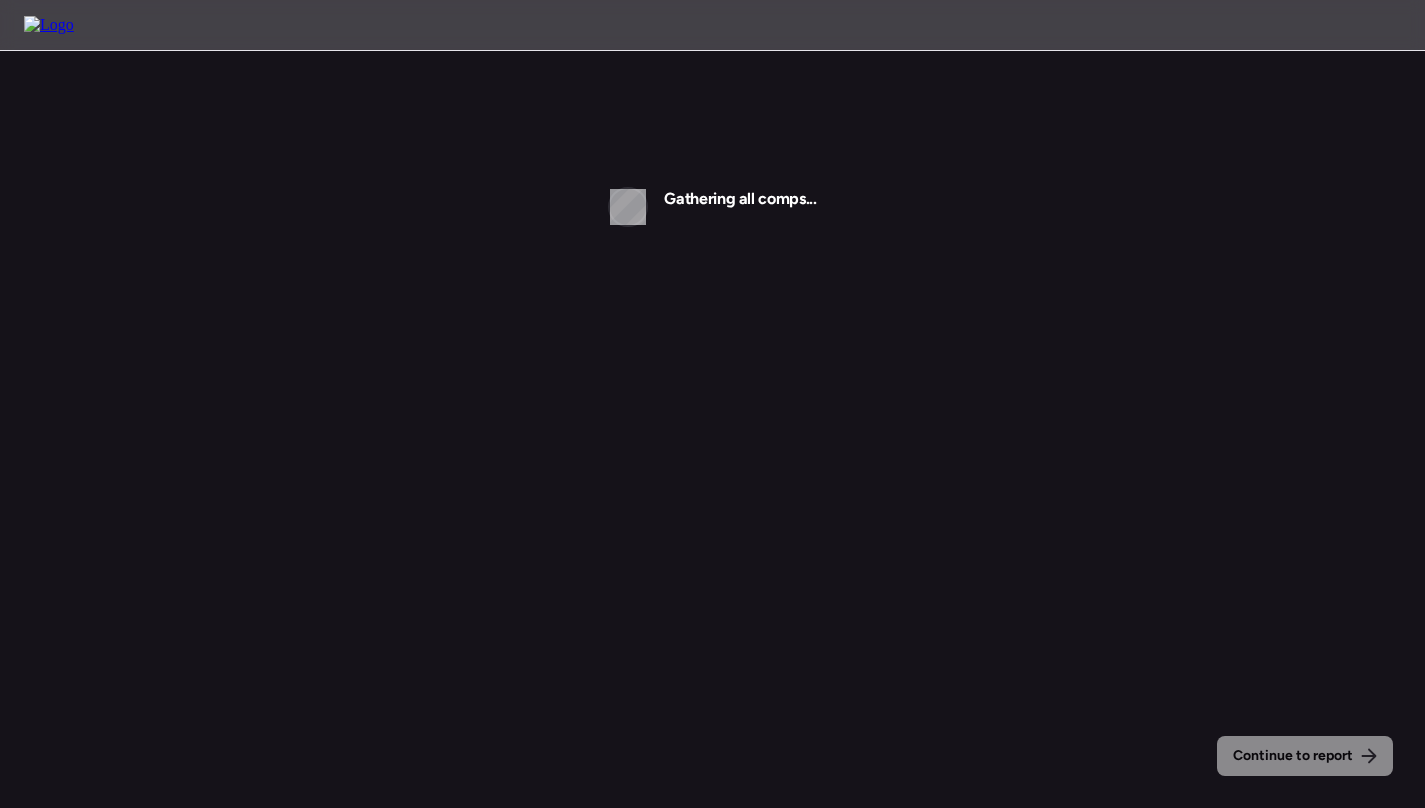 scroll, scrollTop: 0, scrollLeft: 0, axis: both 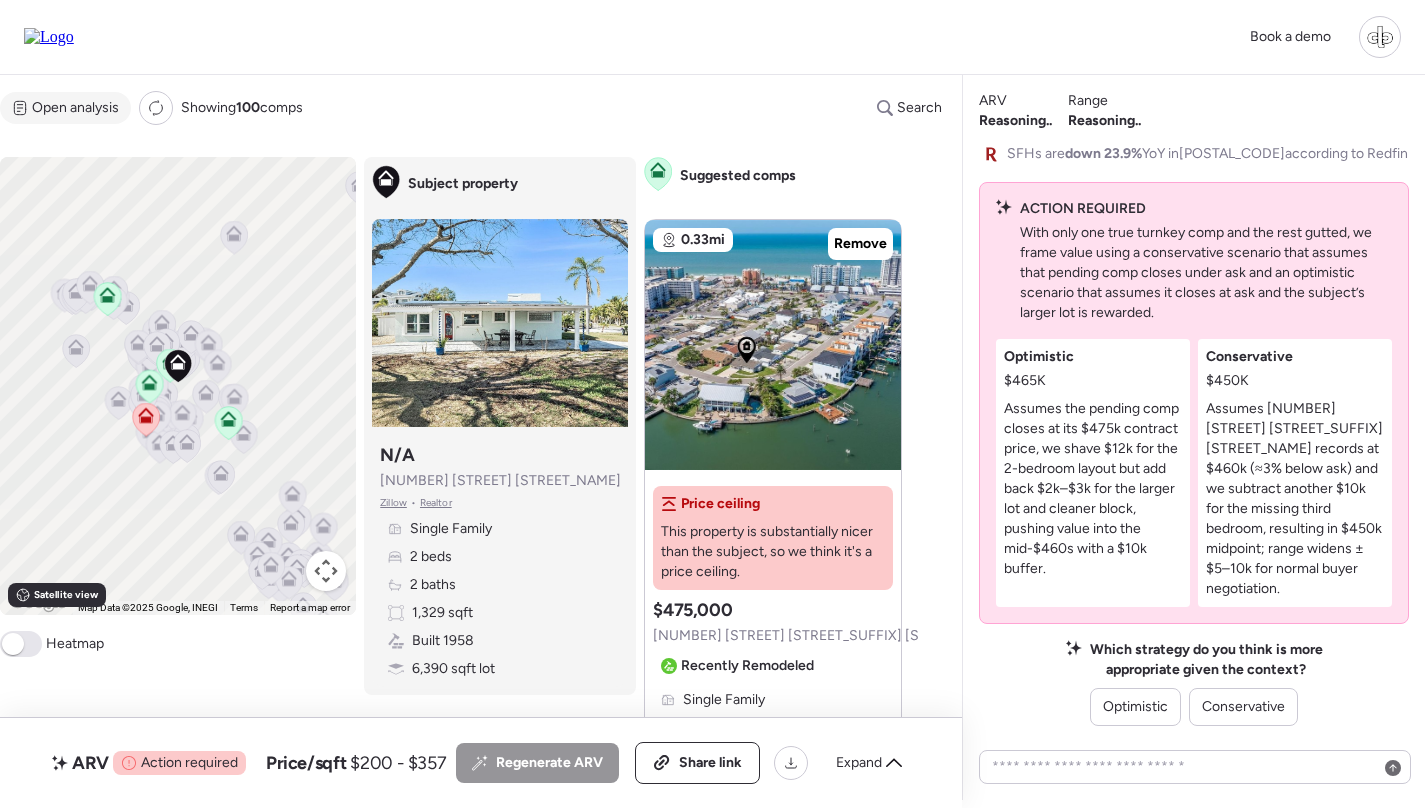 click on "Open analysis" at bounding box center (75, 108) 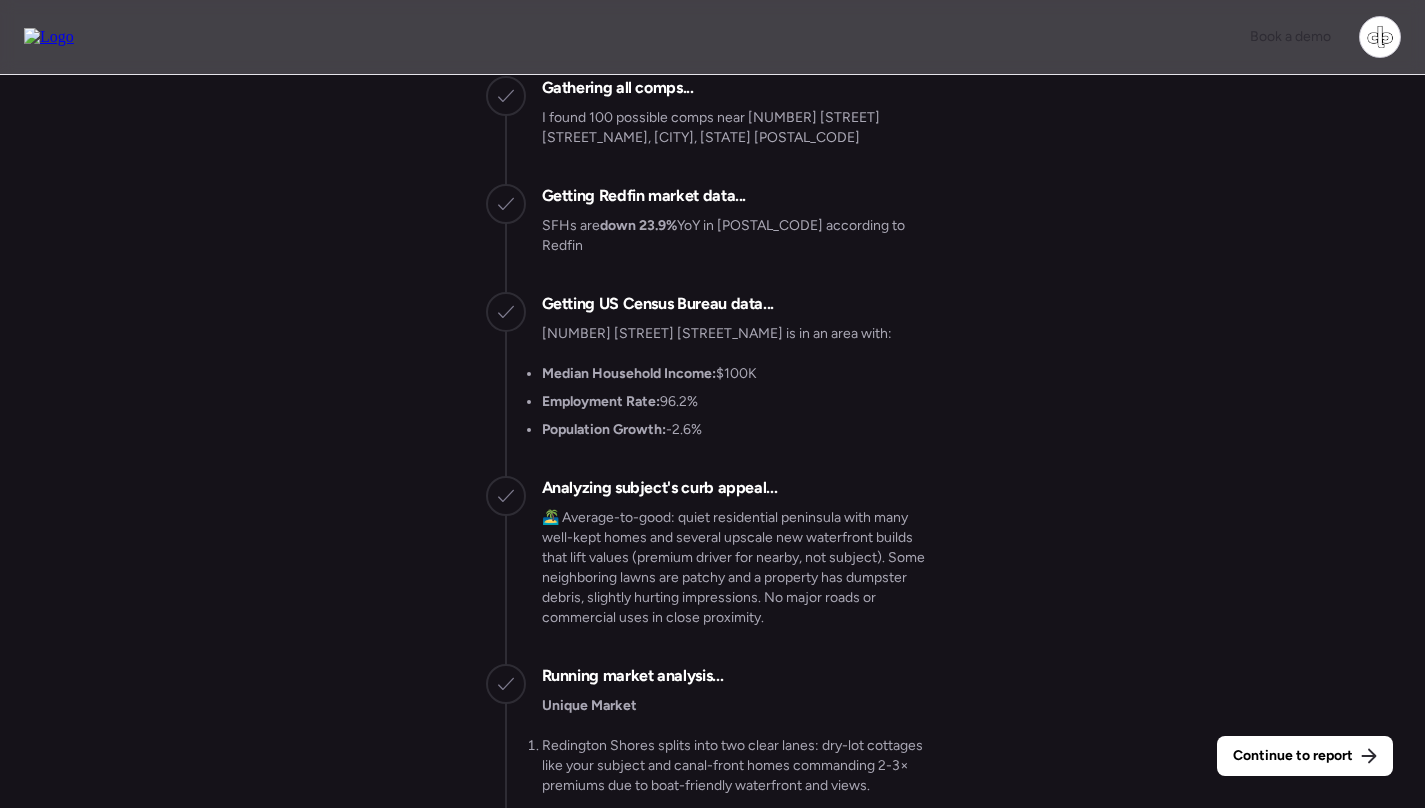 scroll, scrollTop: -3734, scrollLeft: 0, axis: vertical 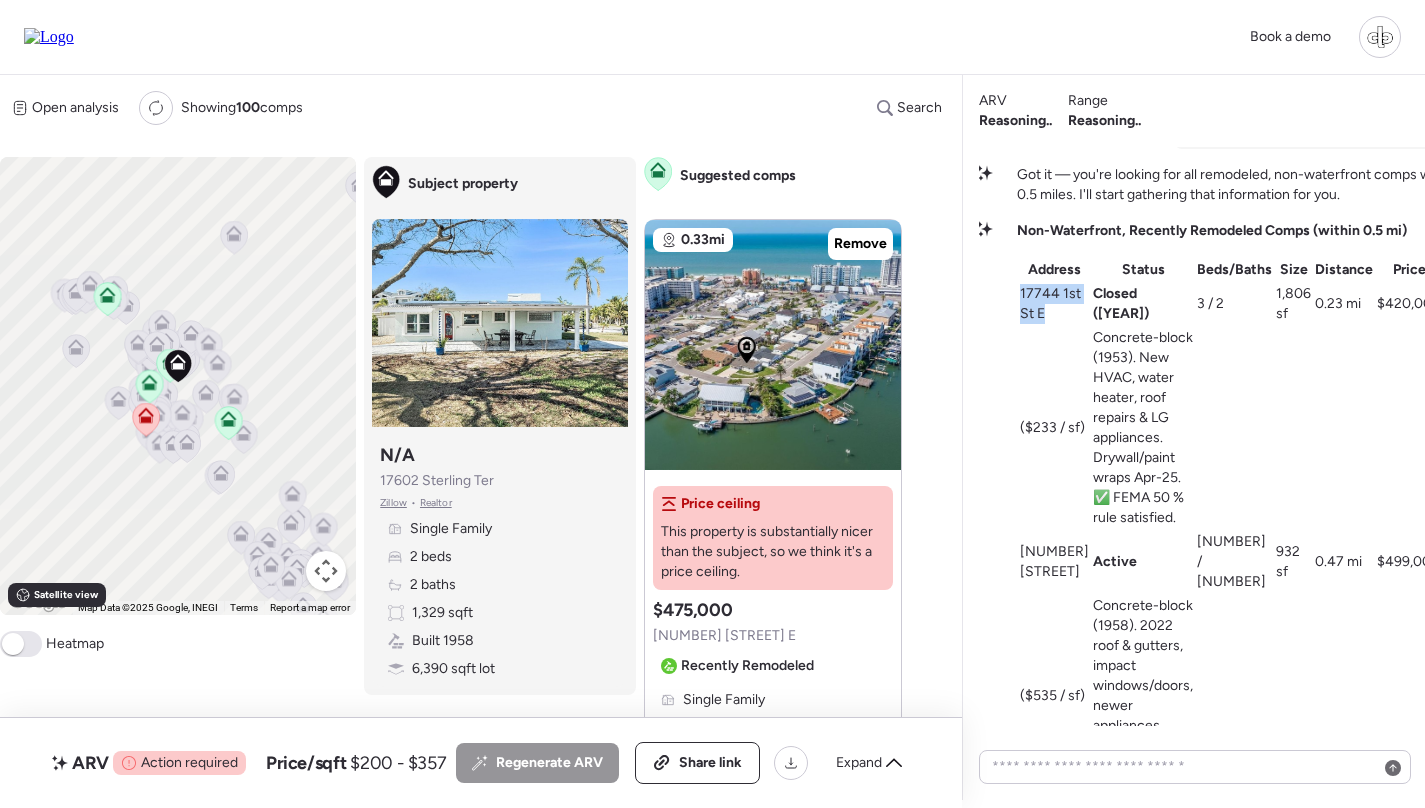 drag, startPoint x: 1022, startPoint y: 290, endPoint x: 1065, endPoint y: 311, distance: 47.853943 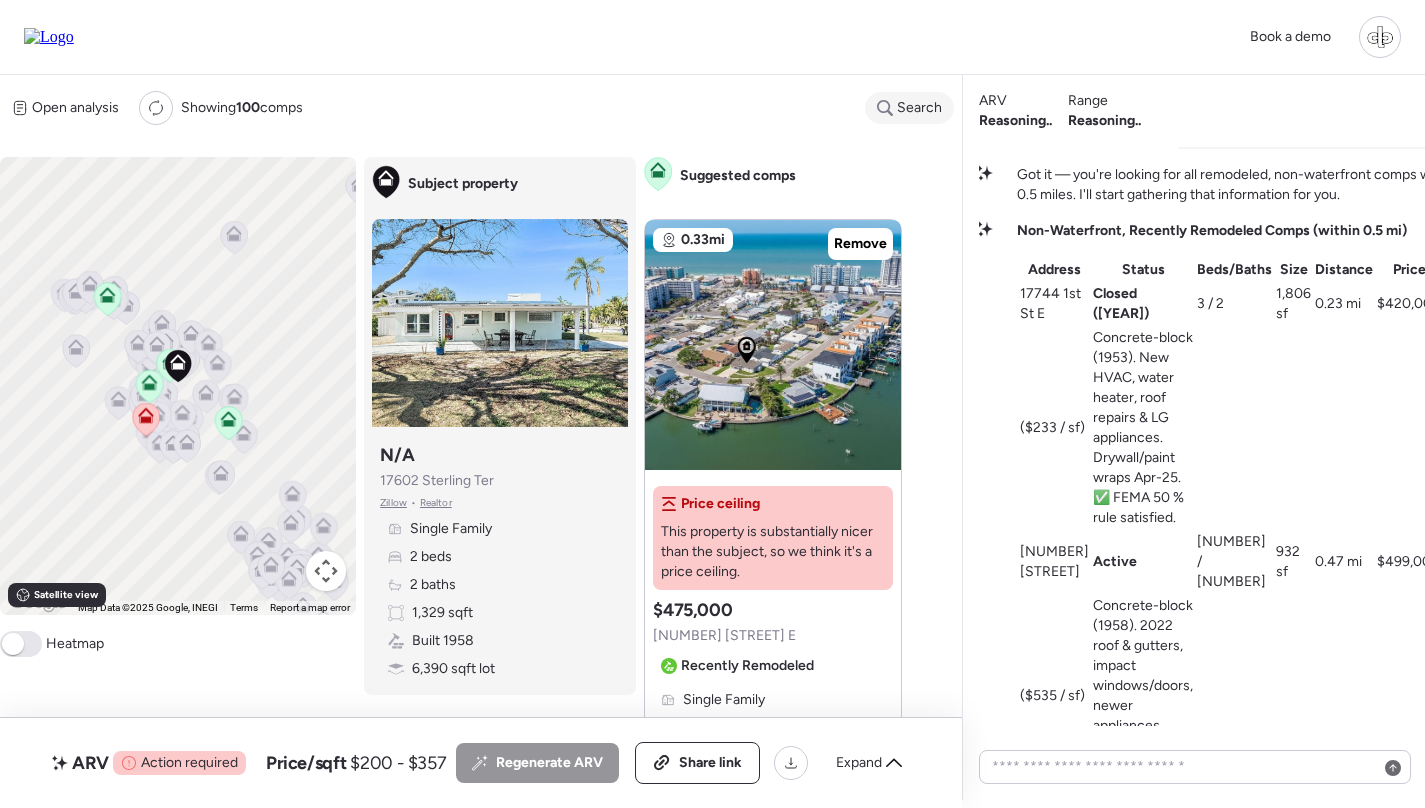 click on "Search" at bounding box center [919, 108] 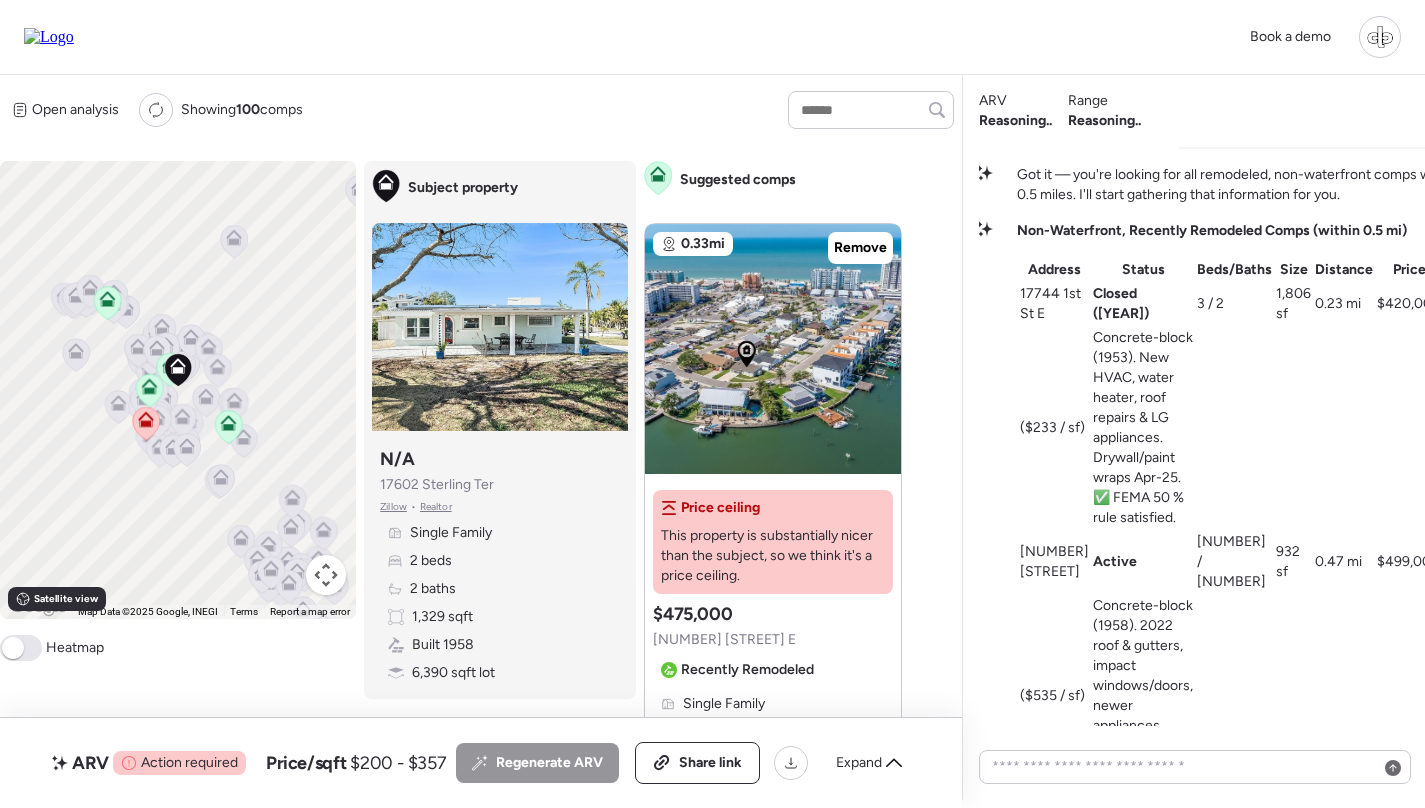 click on "Open analysis Re-run report Showing  [NUMBER]  comps Comps list Analysis To activate drag with keyboard, press Alt + Enter. Once in keyboard drag state, use the arrow keys to move the marker. To complete the drag, press the Enter key. To cancel, press Escape. Keyboard shortcuts Map Data Map Data ©[YEAR], INEGI Map data ©[YEAR], INEGI [NUMBER] m  Click to toggle between metric and imperial units Terms Report a map error Satellite view A B+ B B- C+ C C- D Heatmap Subject property Subject property N/A [NUMBER] [STREET] [CITY] • Realtor Single Family [NUMBER] beds [NUMBER] baths [NUMBER] sqft Built [YEAR] [NUMBER] sqft lot Suggested comps [NUMBER]mi Remove Price ceiling This property is substantially nicer than the subject, so we think it's a price ceiling. Suggested comp $[NUMBER] [NUMBER] [STREET] E Recently Remodeled Single Family [NUMBER] beds + [NUMBER] [NUMBER] baths [NUMBER] sqft Built [YEAR] + [NUMBER] yr [NUMBER] sqft lot -[NUMBER]%
Listed   [NUMBER] months ago Pending Non-flip Non-flip Excellent condition comp, but not remodeled specifically for re-sale. [DATE]" at bounding box center [477, 440] 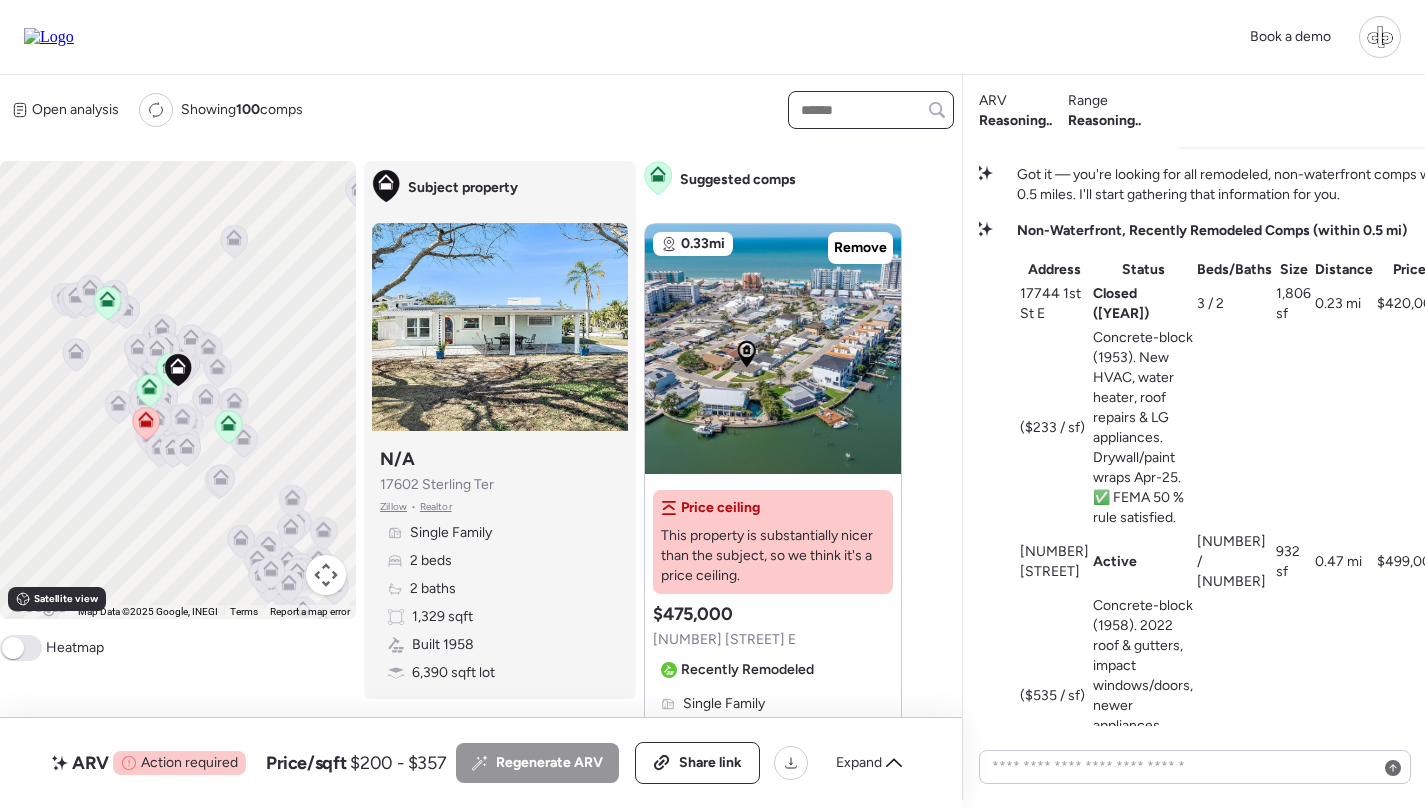 click at bounding box center (871, 110) 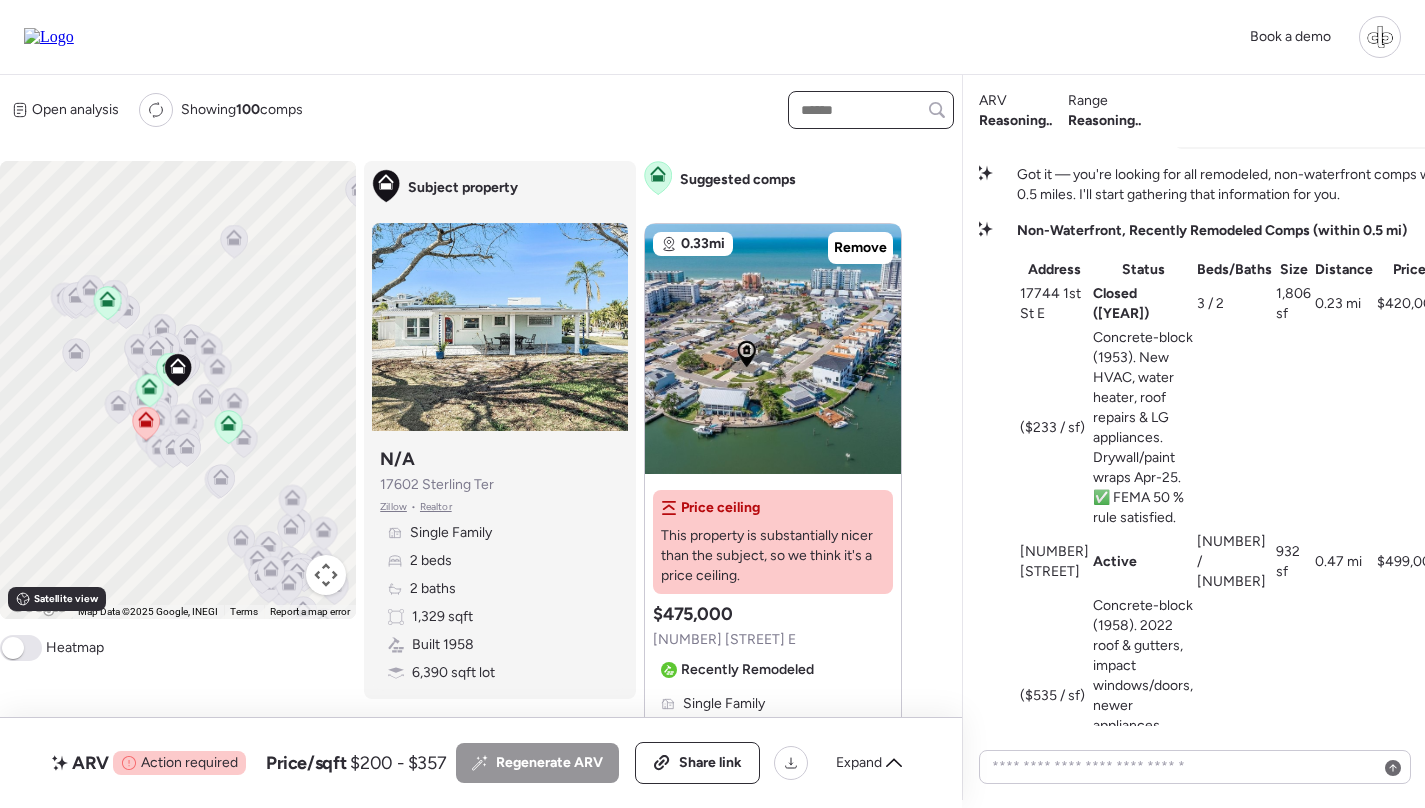 paste on "**********" 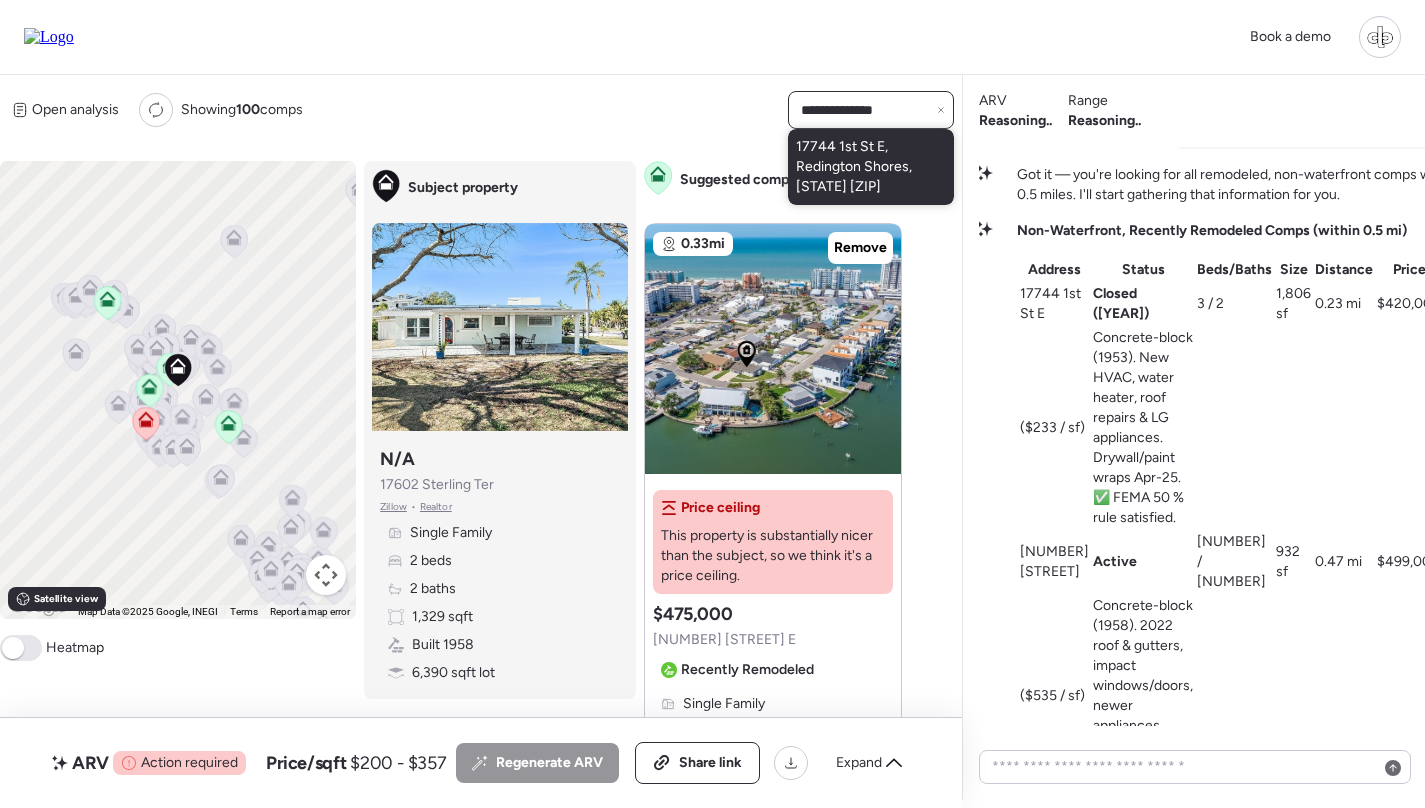type on "**********" 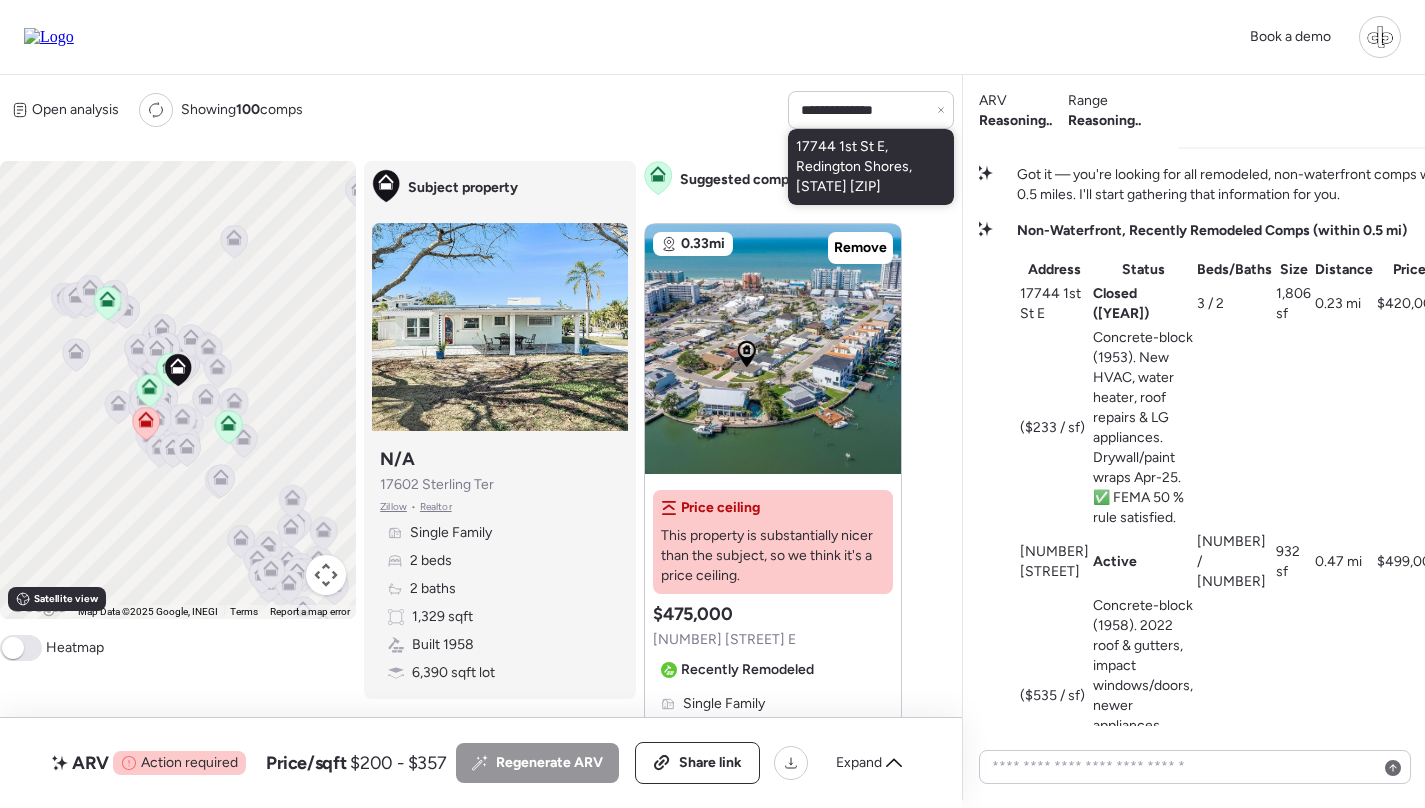 click on "17744 1st St E, Redington Shores, [STATE] [ZIP]" at bounding box center (871, 167) 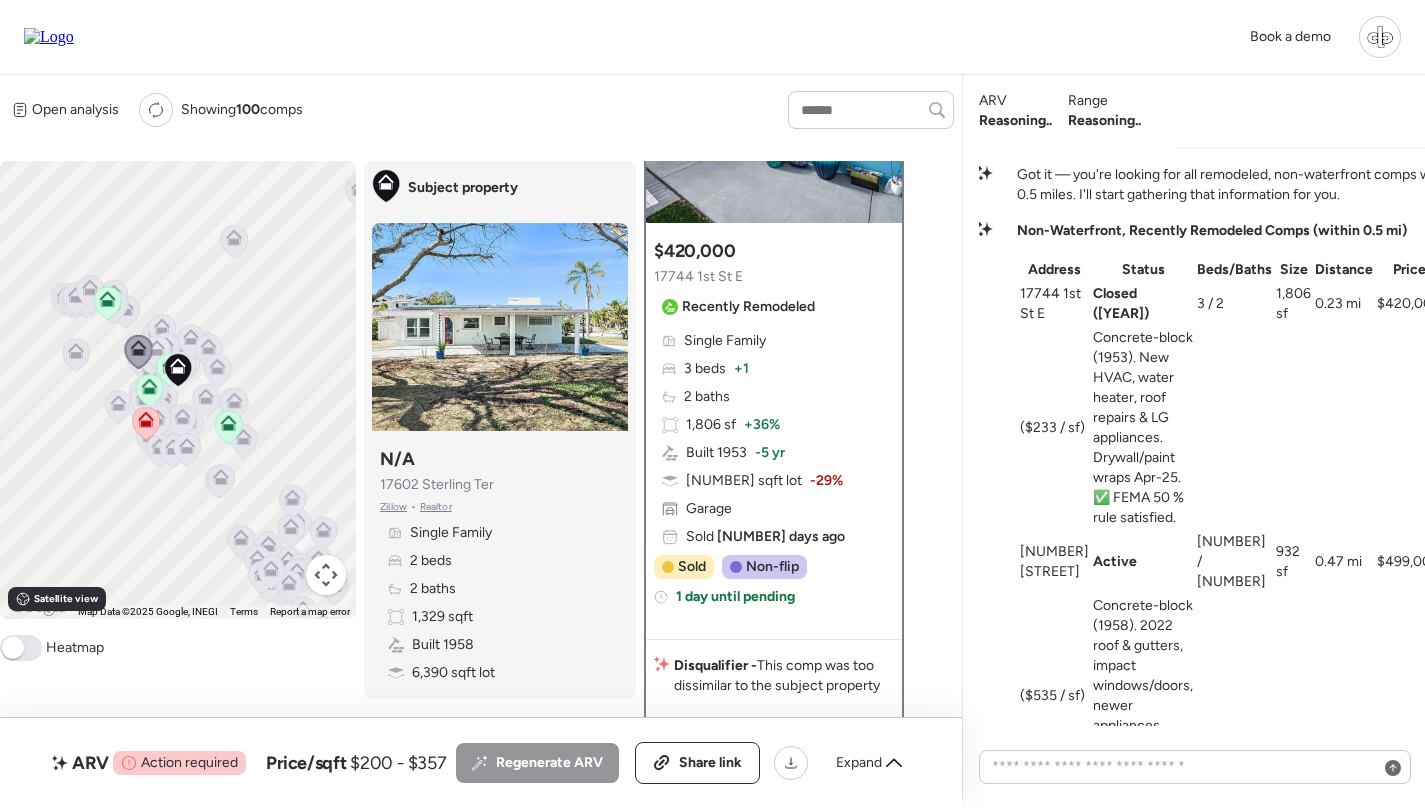 scroll, scrollTop: 193, scrollLeft: 0, axis: vertical 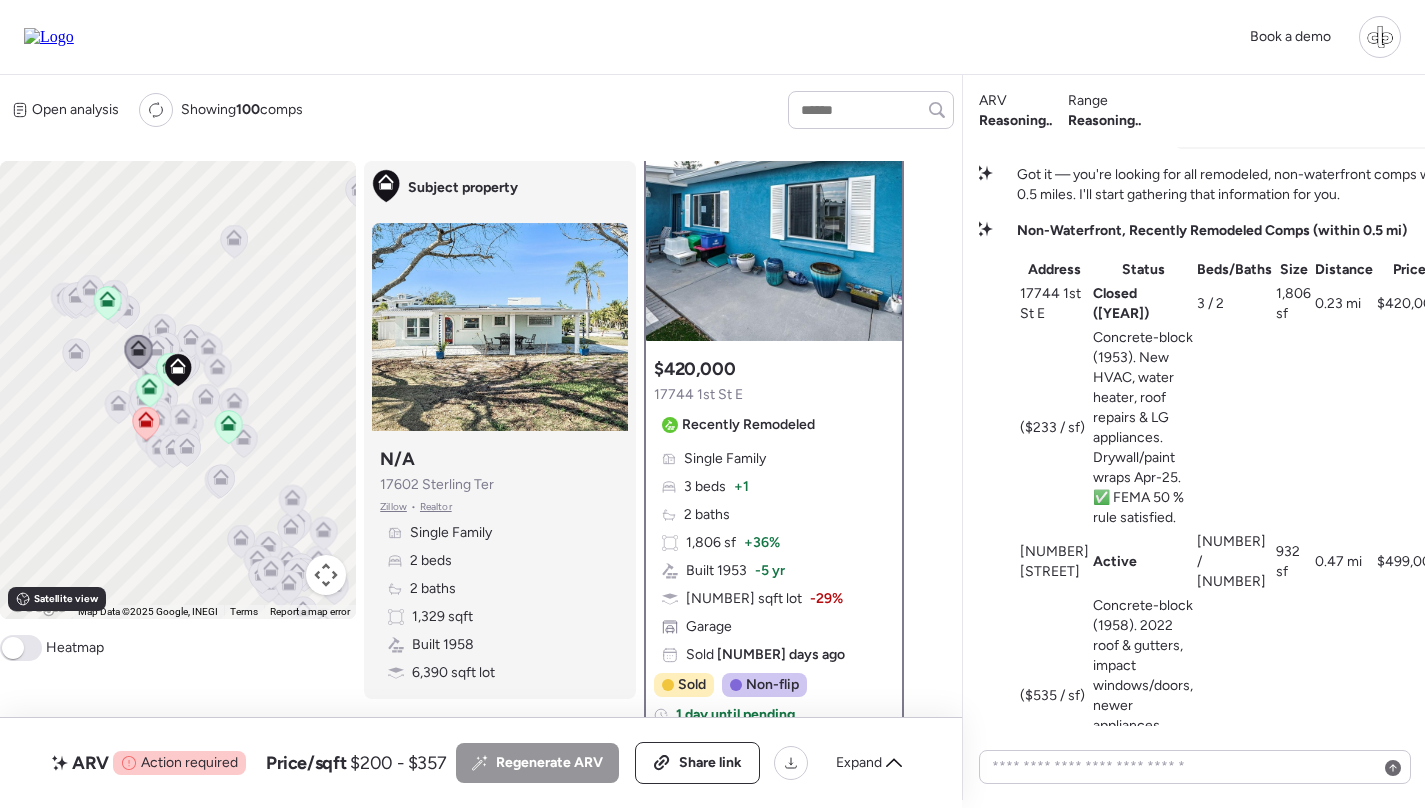 click at bounding box center [774, 216] 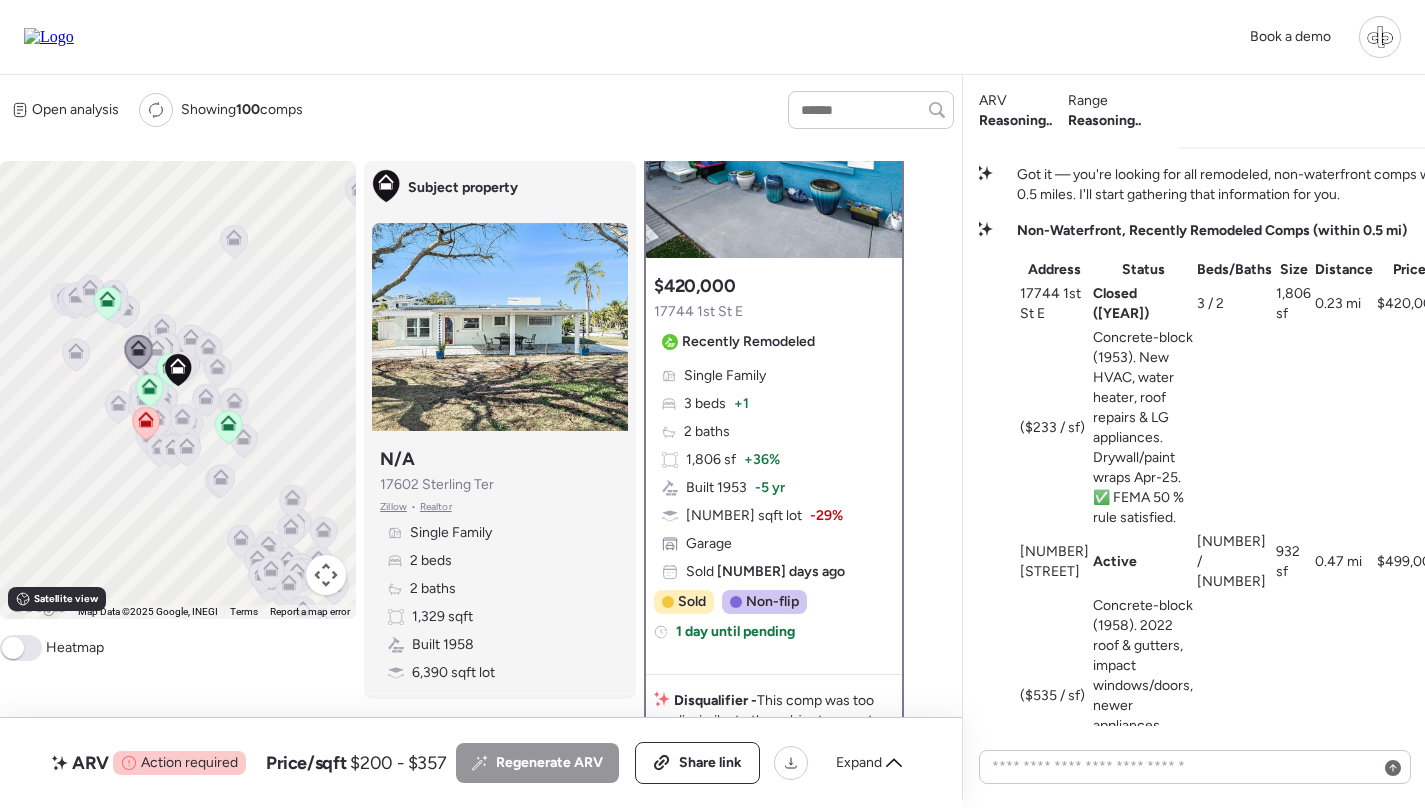 scroll, scrollTop: 8, scrollLeft: 0, axis: vertical 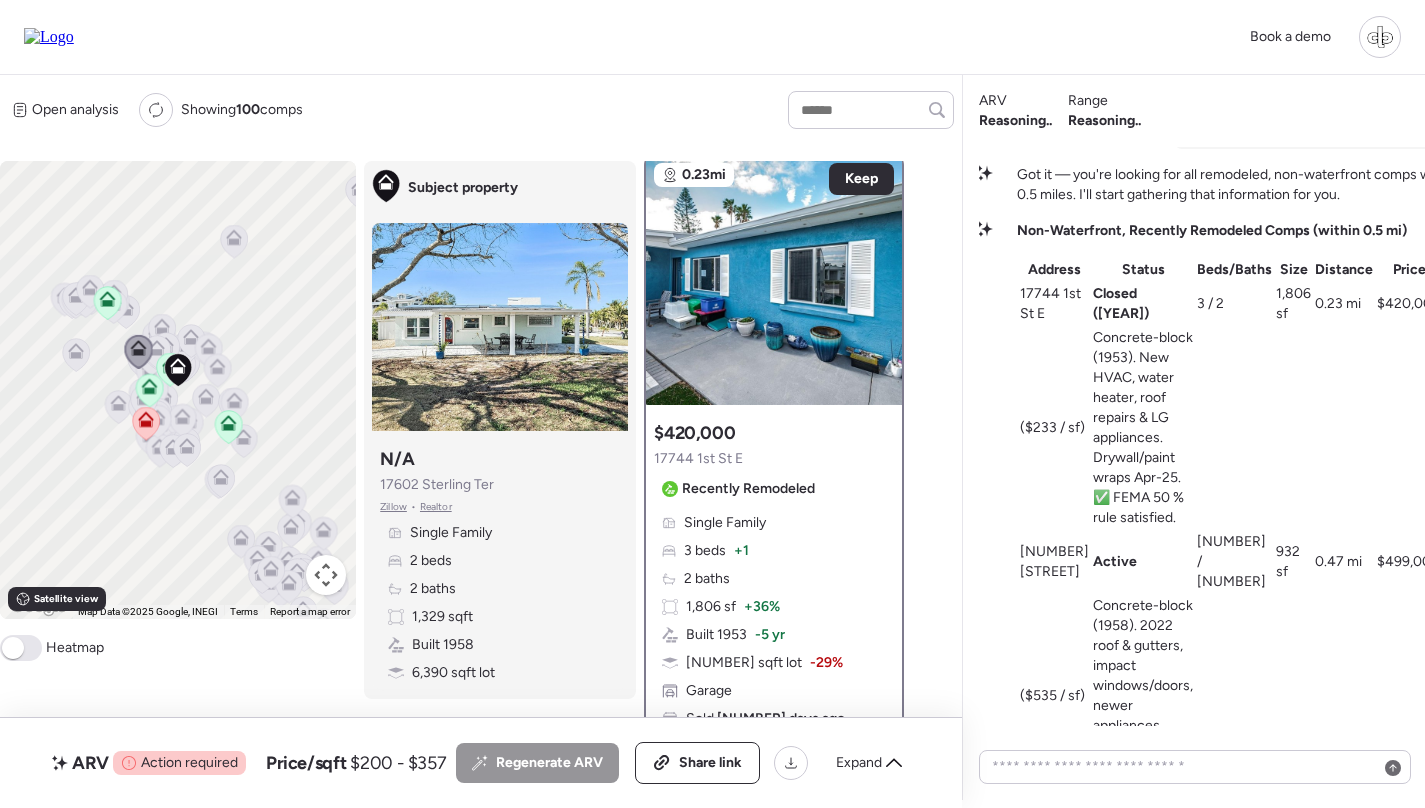 click on "Single Family 3 beds + 1 2 baths 1,806 sqft + 36% Built 1953 -5 yr 4,548 sqft lot -29% Garage Sold   69 days ago" at bounding box center (774, 621) 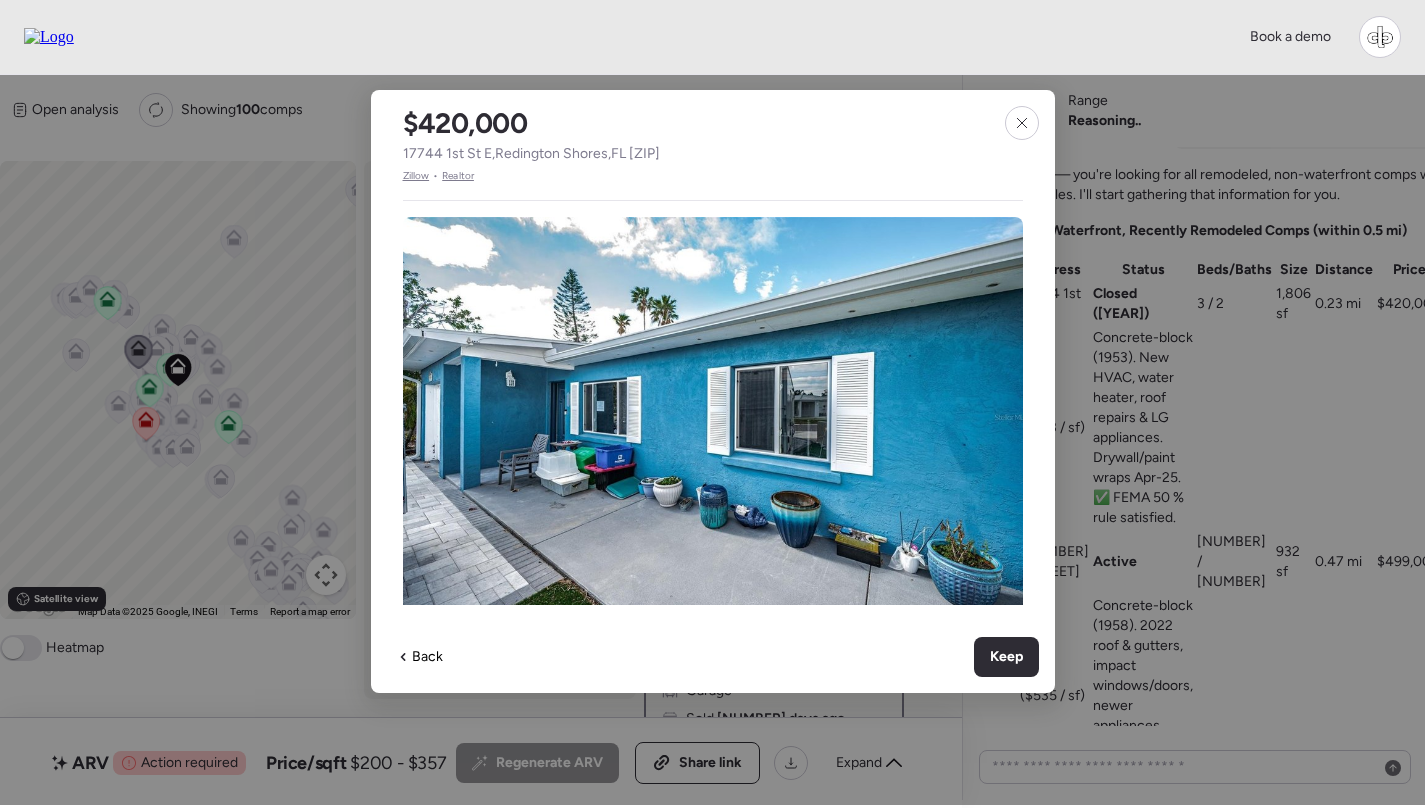 scroll, scrollTop: 405, scrollLeft: 0, axis: vertical 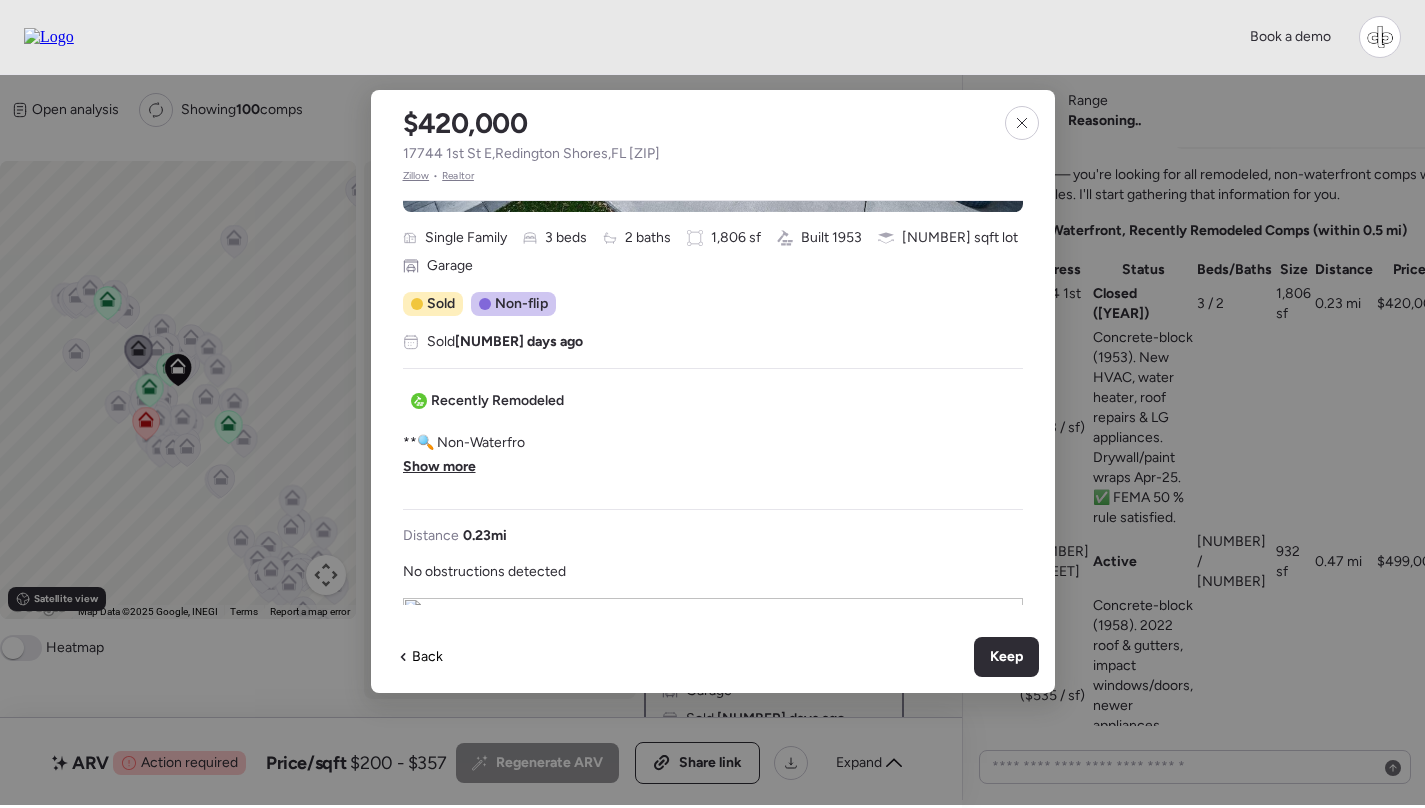 click on "Show more" at bounding box center (439, 467) 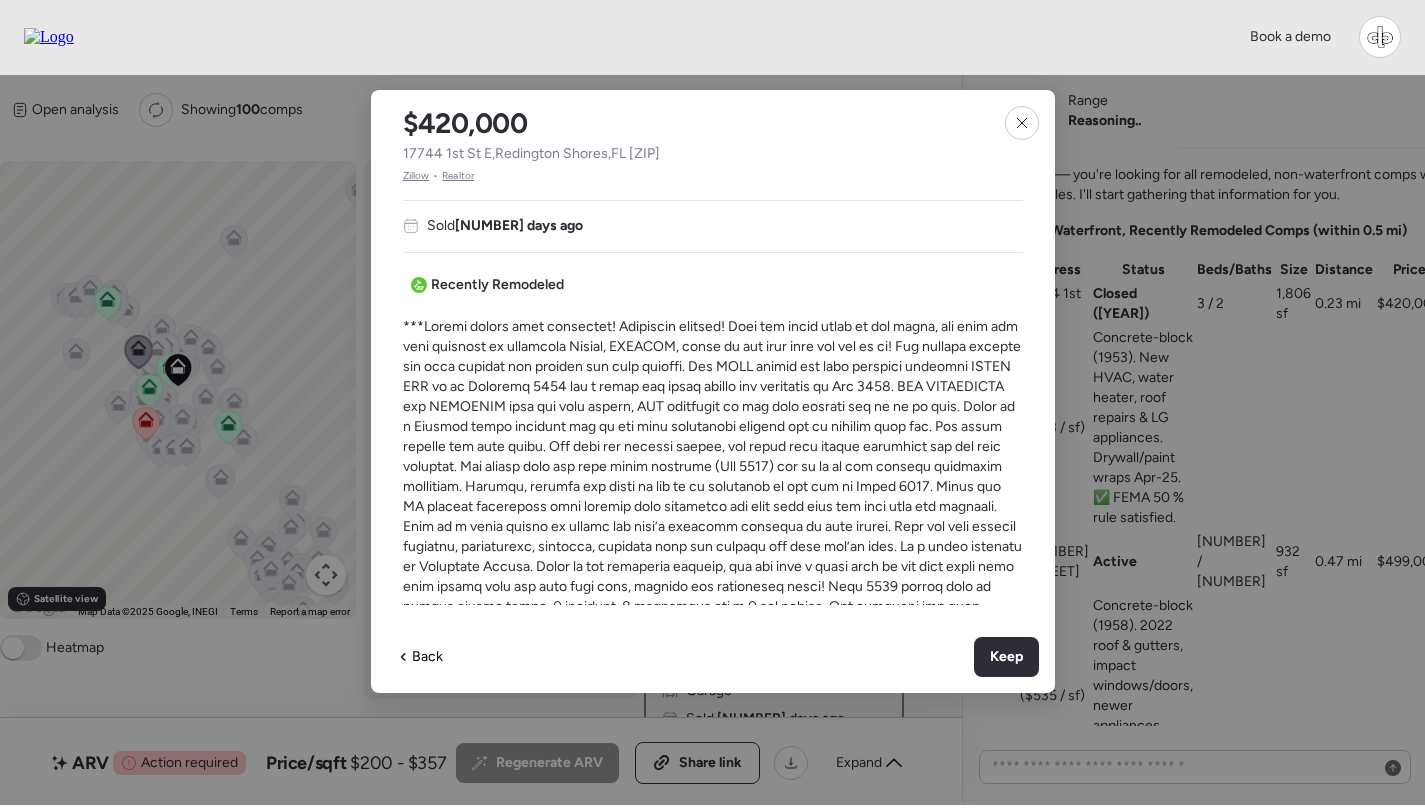 scroll, scrollTop: 524, scrollLeft: 0, axis: vertical 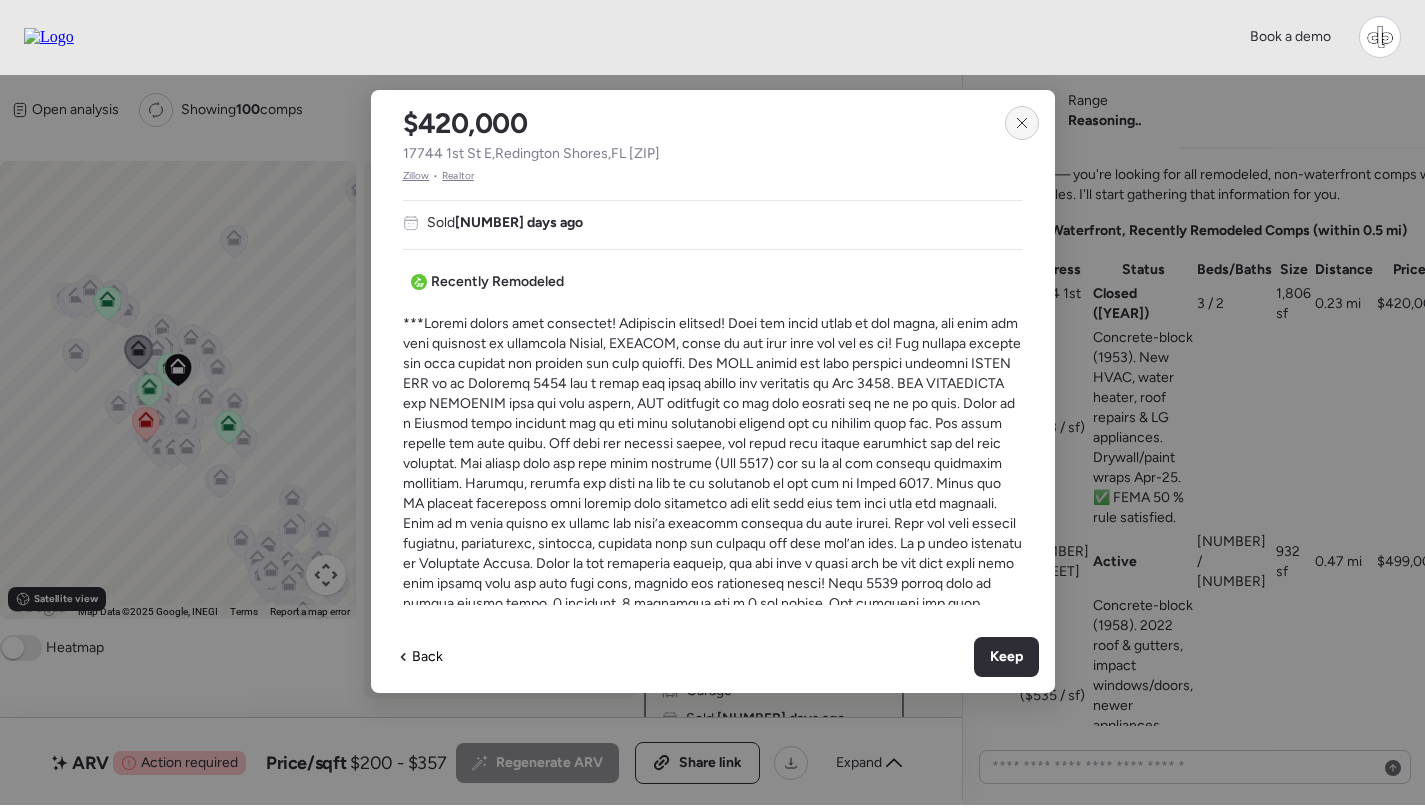 click at bounding box center [1022, 123] 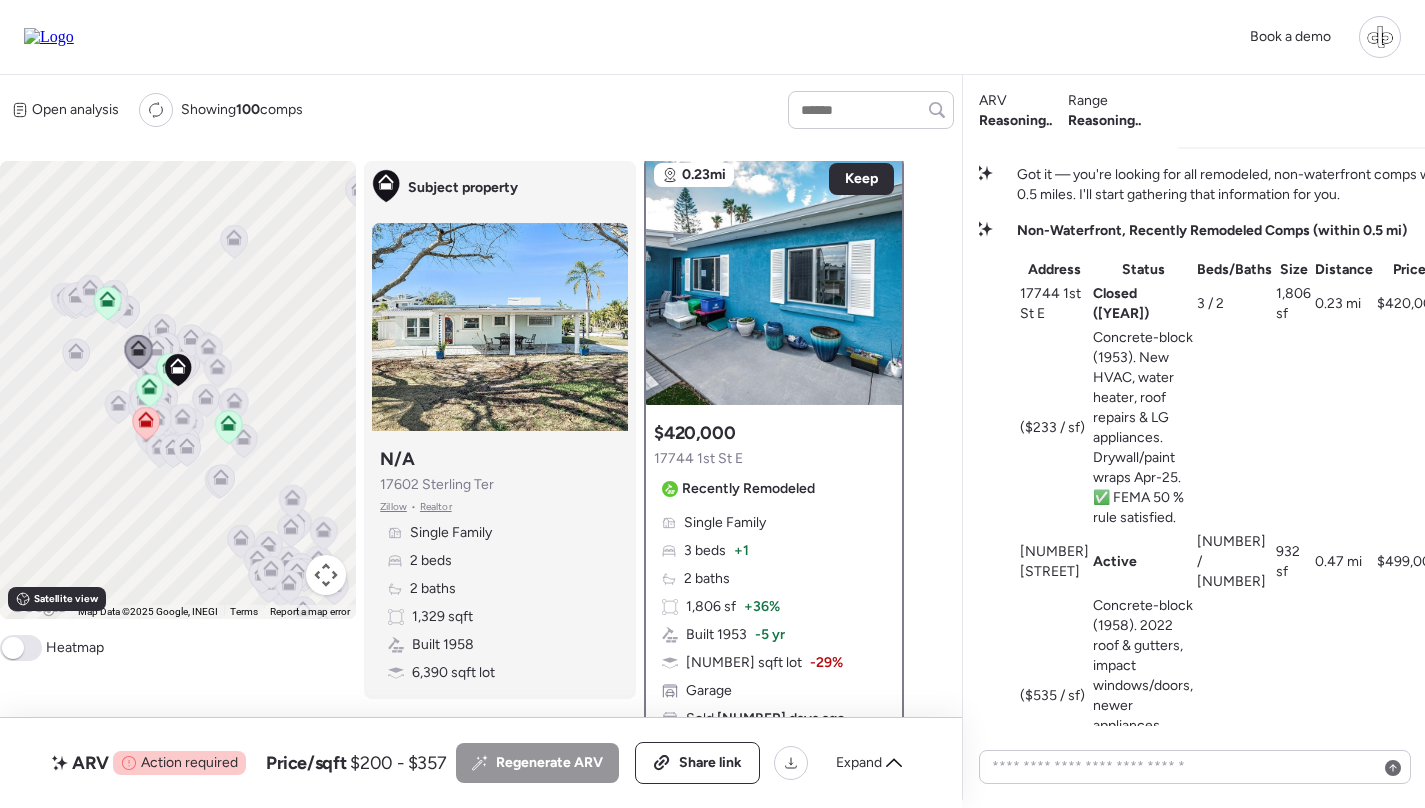 scroll, scrollTop: -78, scrollLeft: 2, axis: both 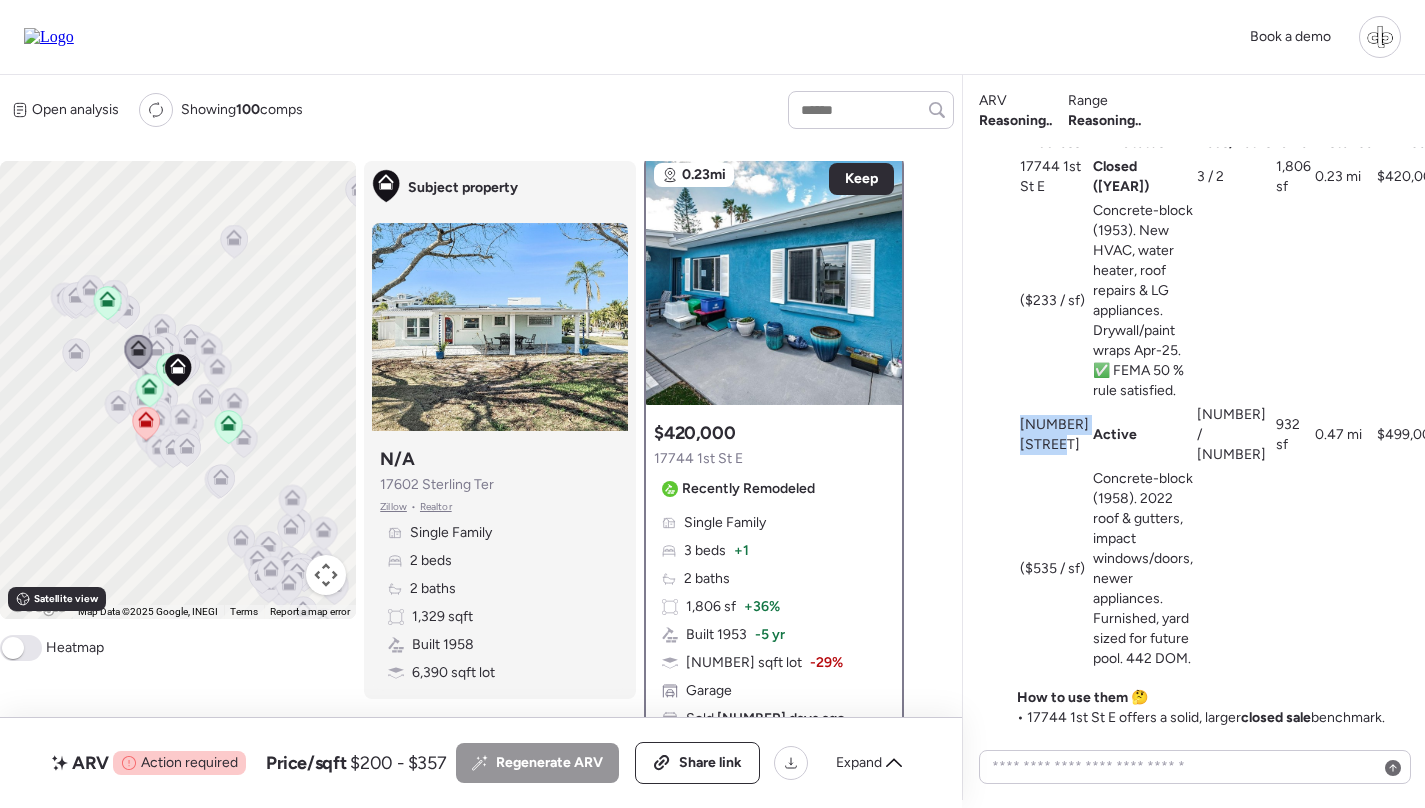 drag, startPoint x: 1018, startPoint y: 419, endPoint x: 1063, endPoint y: 459, distance: 60.207973 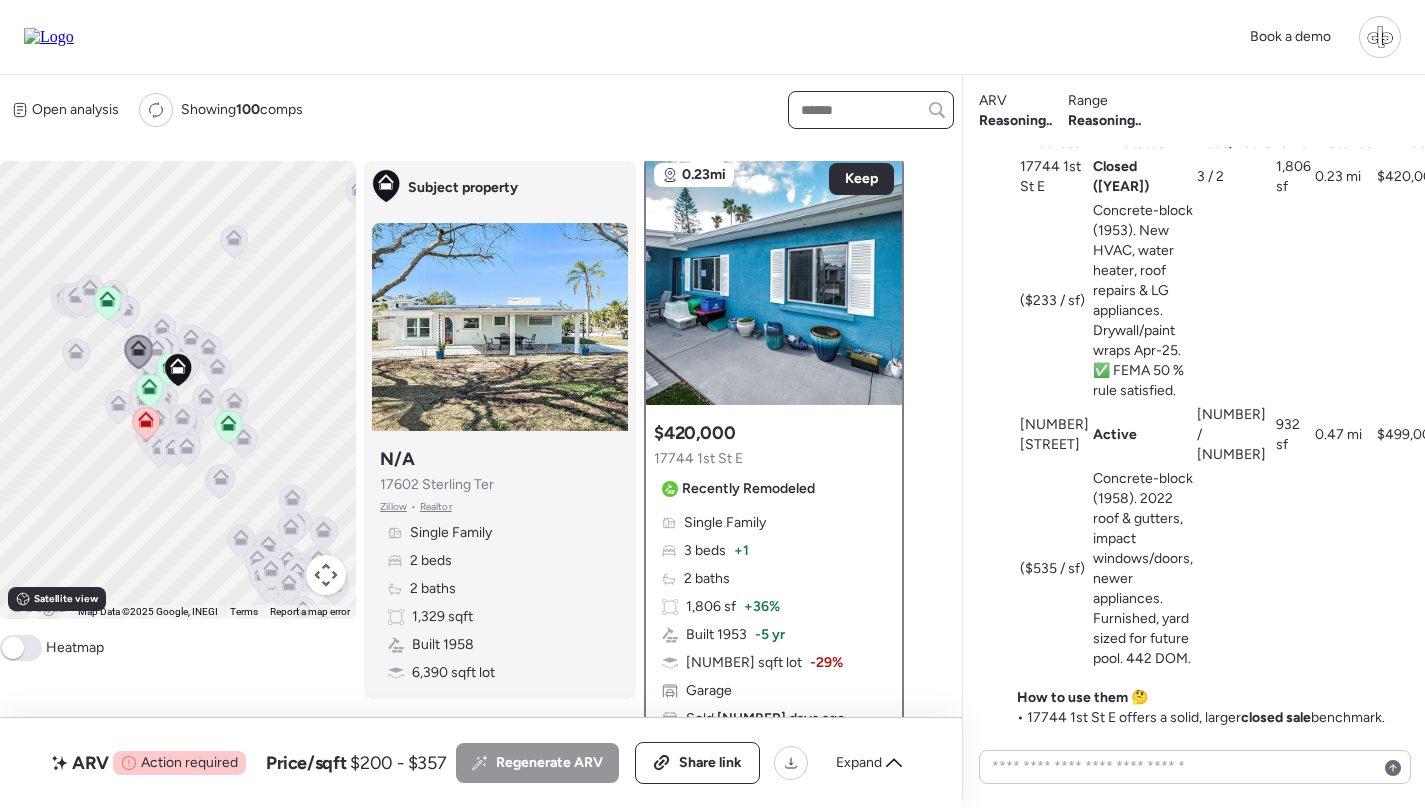 click at bounding box center (871, 110) 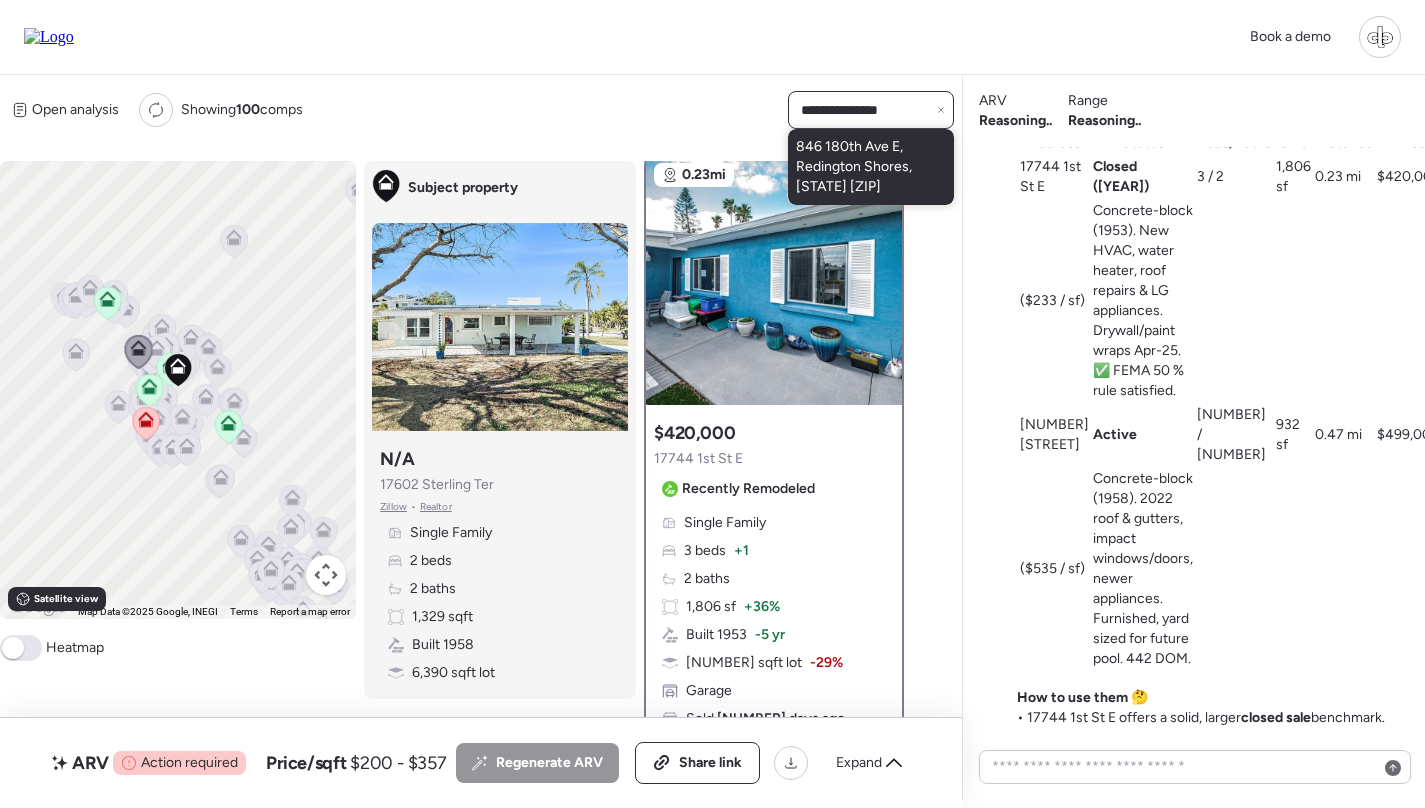 type on "**********" 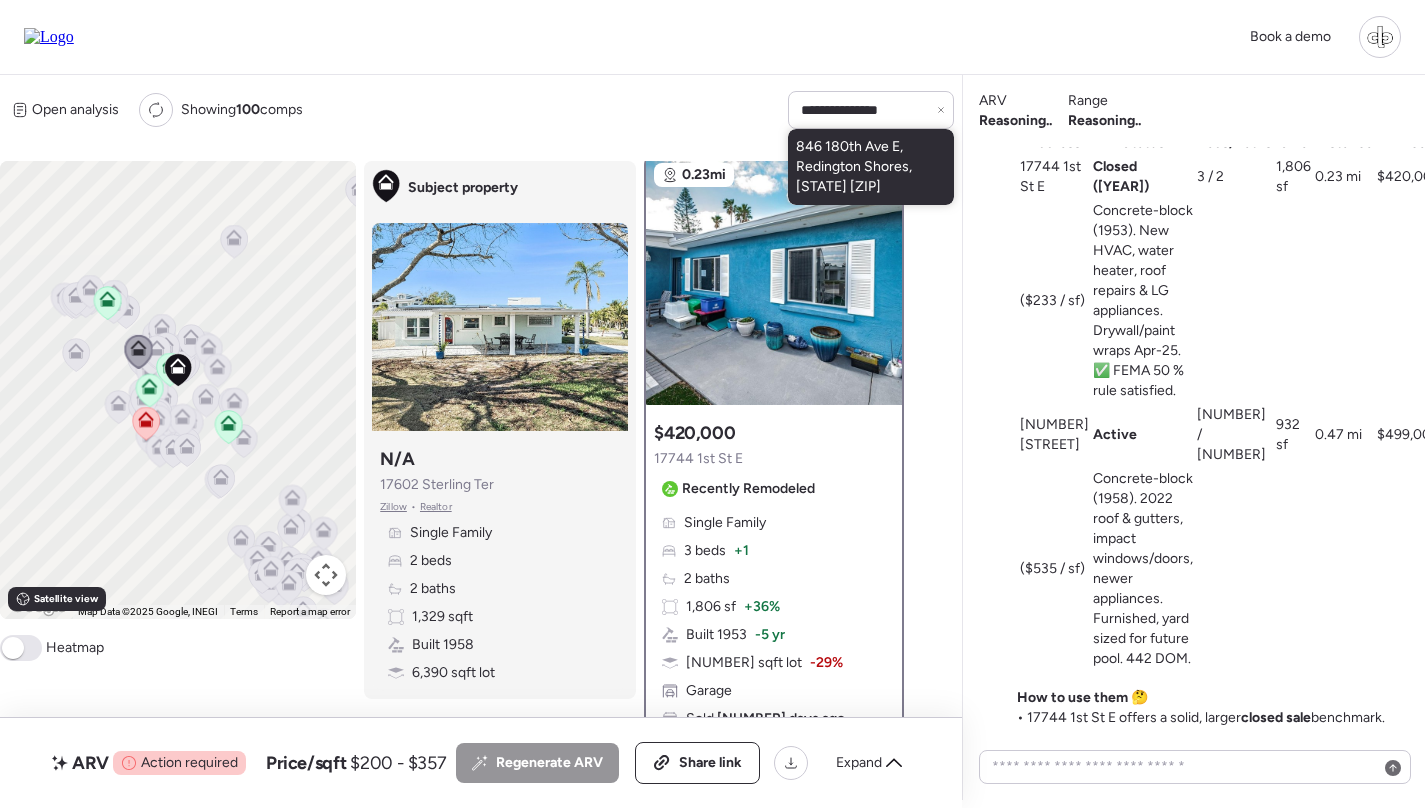 click on "846 180th Ave E, Redington Shores, FL 33708" at bounding box center (871, 167) 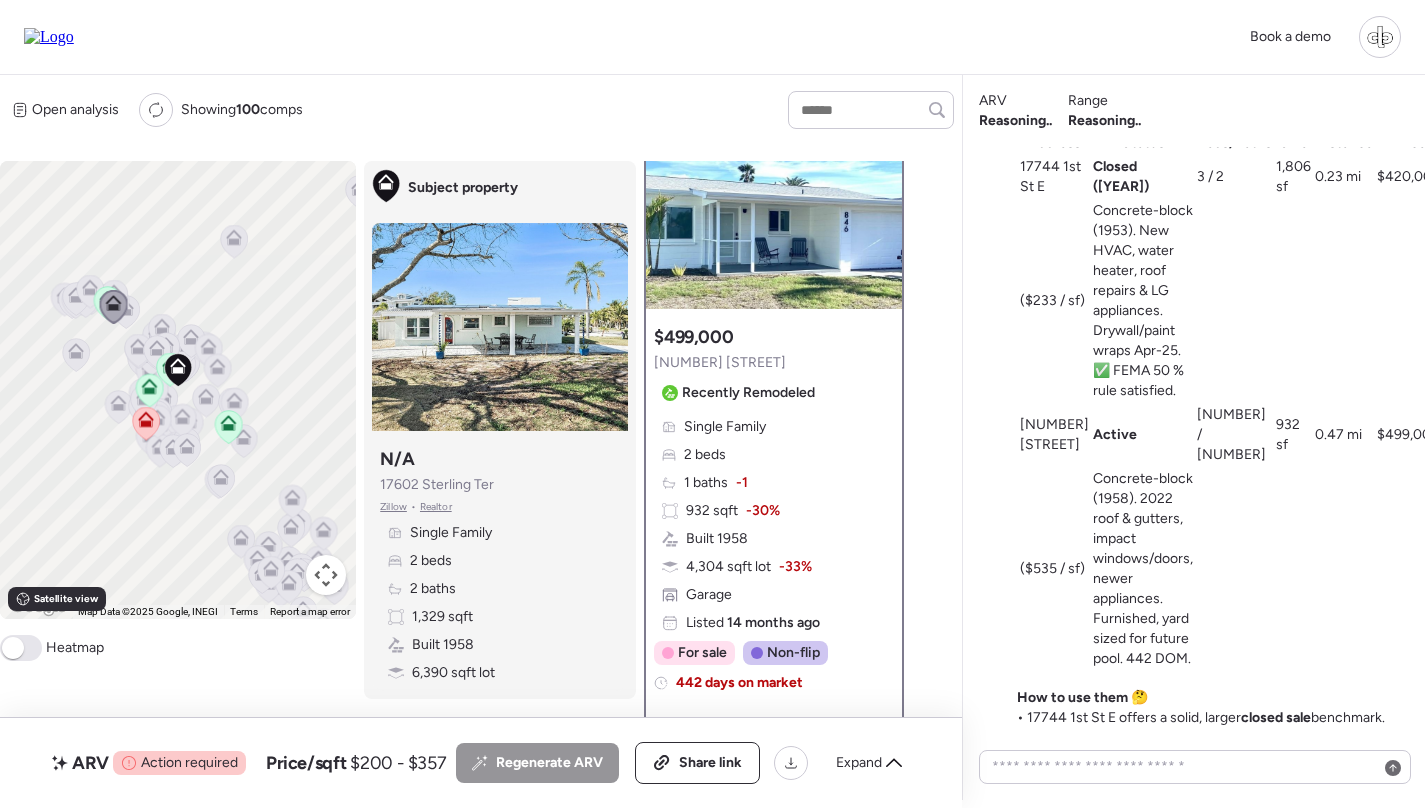 scroll, scrollTop: 99, scrollLeft: 0, axis: vertical 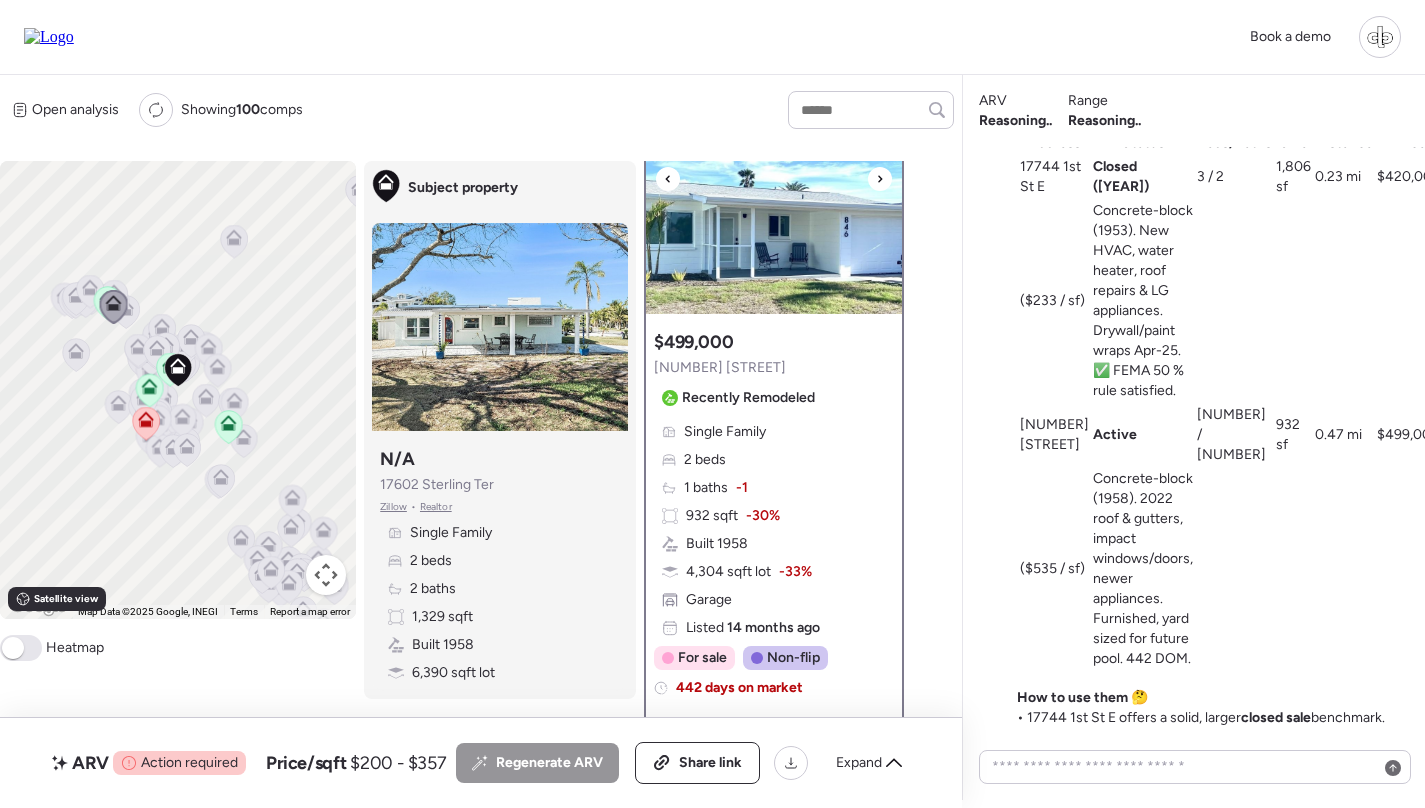 click at bounding box center [774, 189] 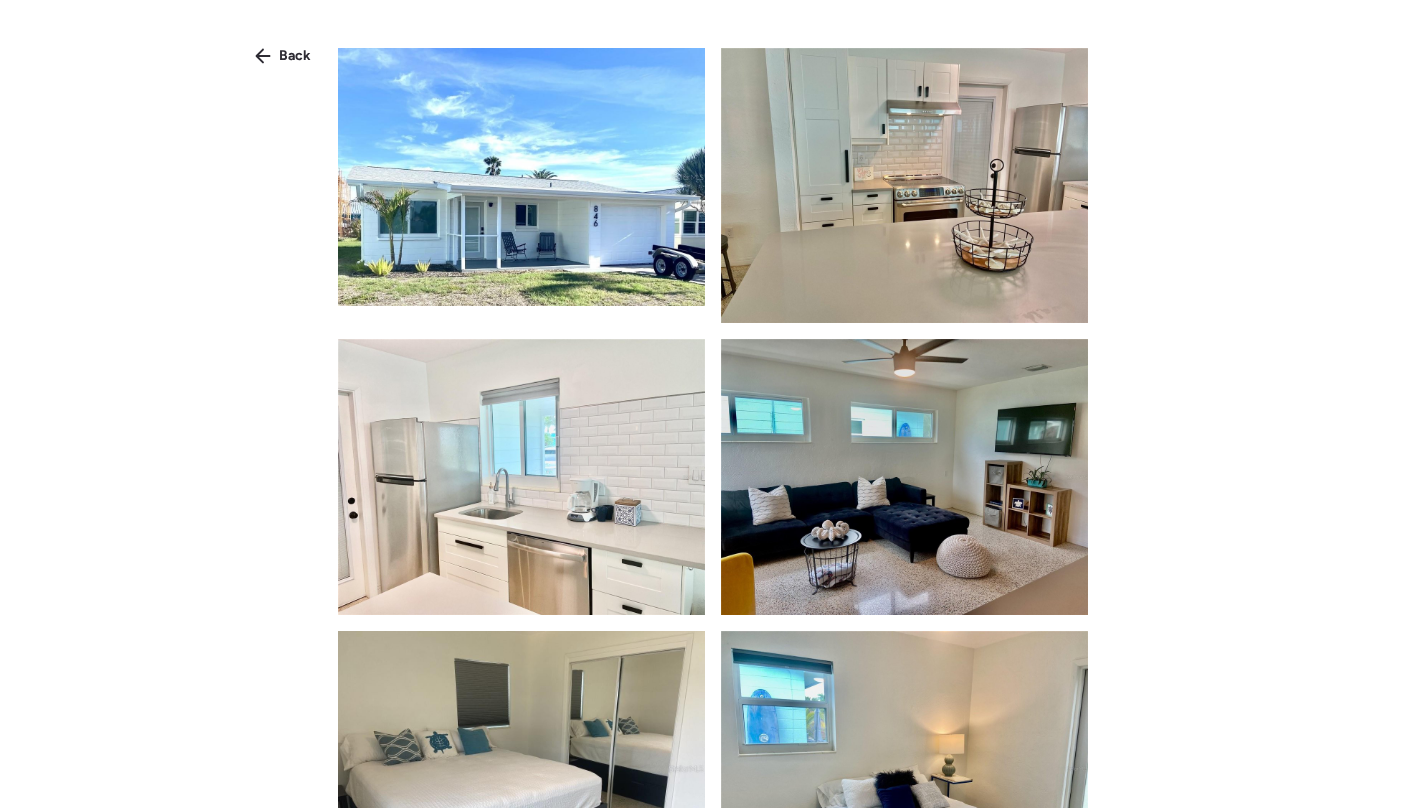 scroll, scrollTop: 879, scrollLeft: 0, axis: vertical 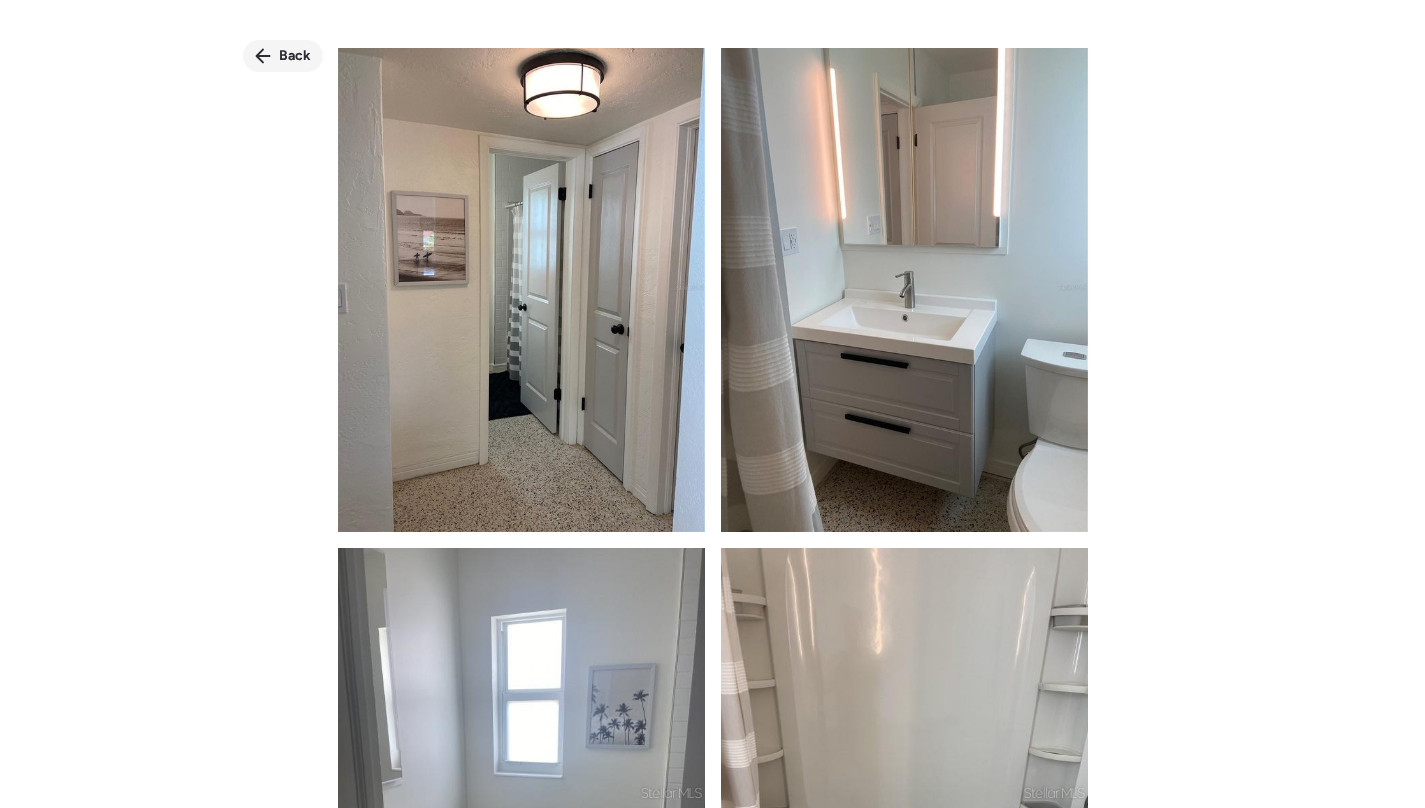 click on "Back" at bounding box center [295, 56] 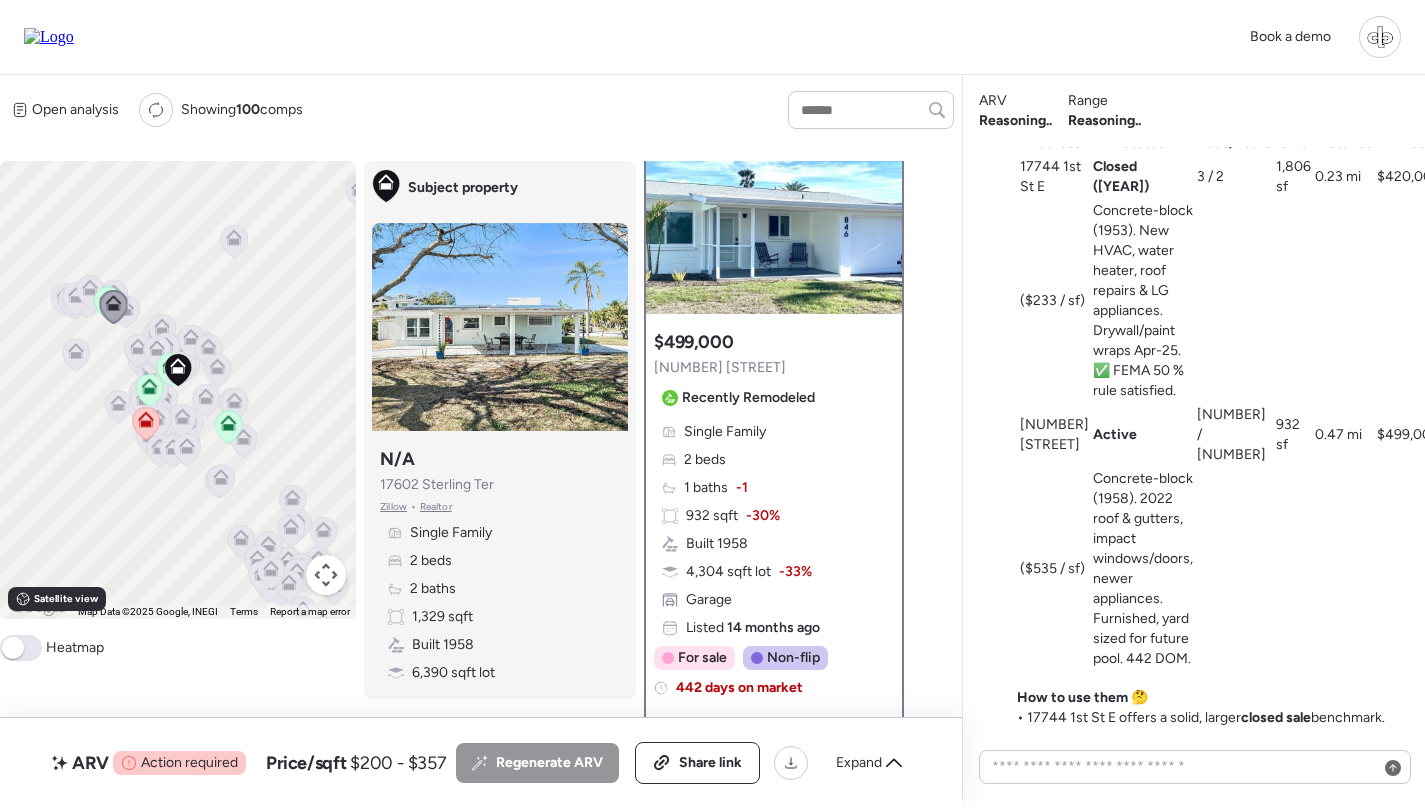click on "Single Family 2 beds 1 baths -1 932 sqft -30% Built 1958 4,304 sqft lot -33% Garage Listed   14 months ago" at bounding box center (774, 530) 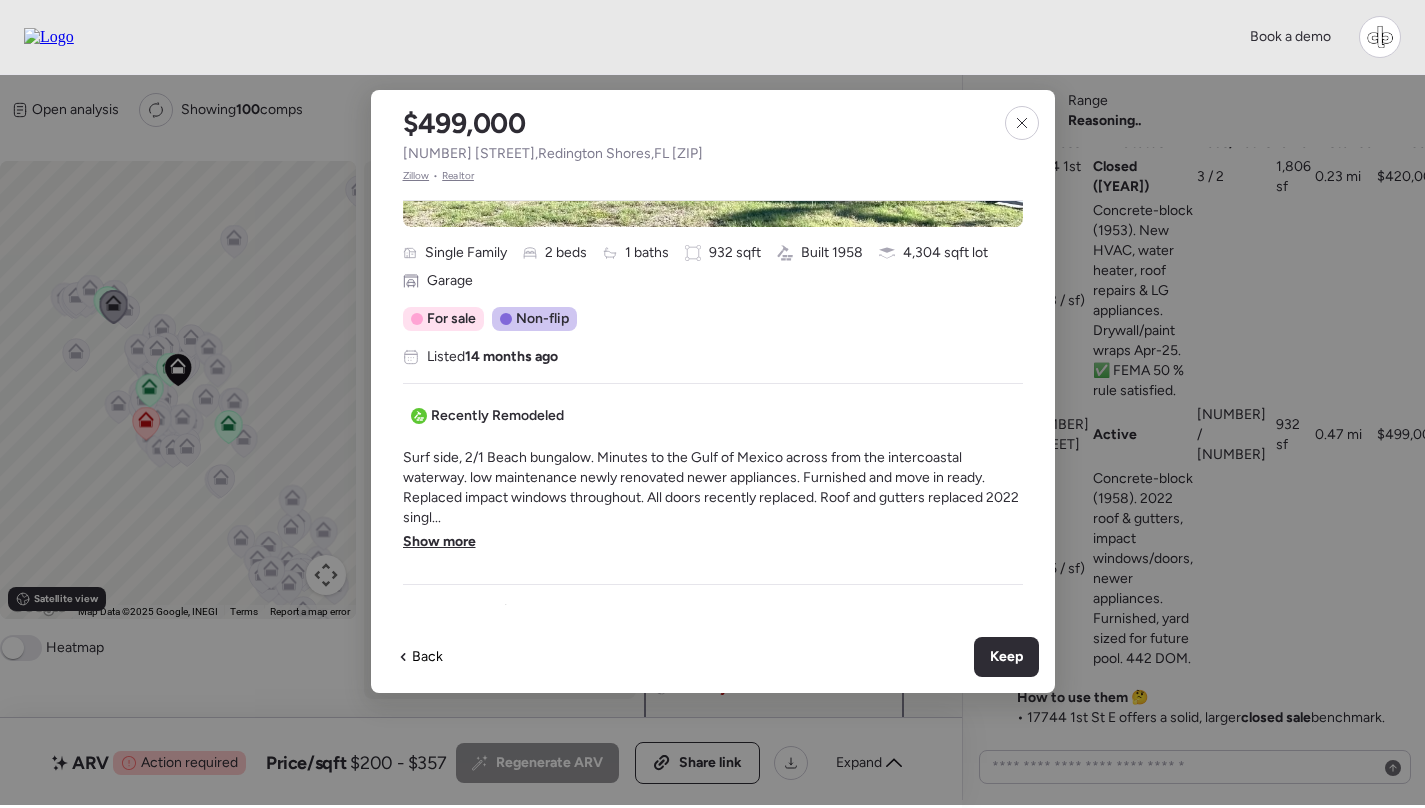 scroll, scrollTop: 425, scrollLeft: 0, axis: vertical 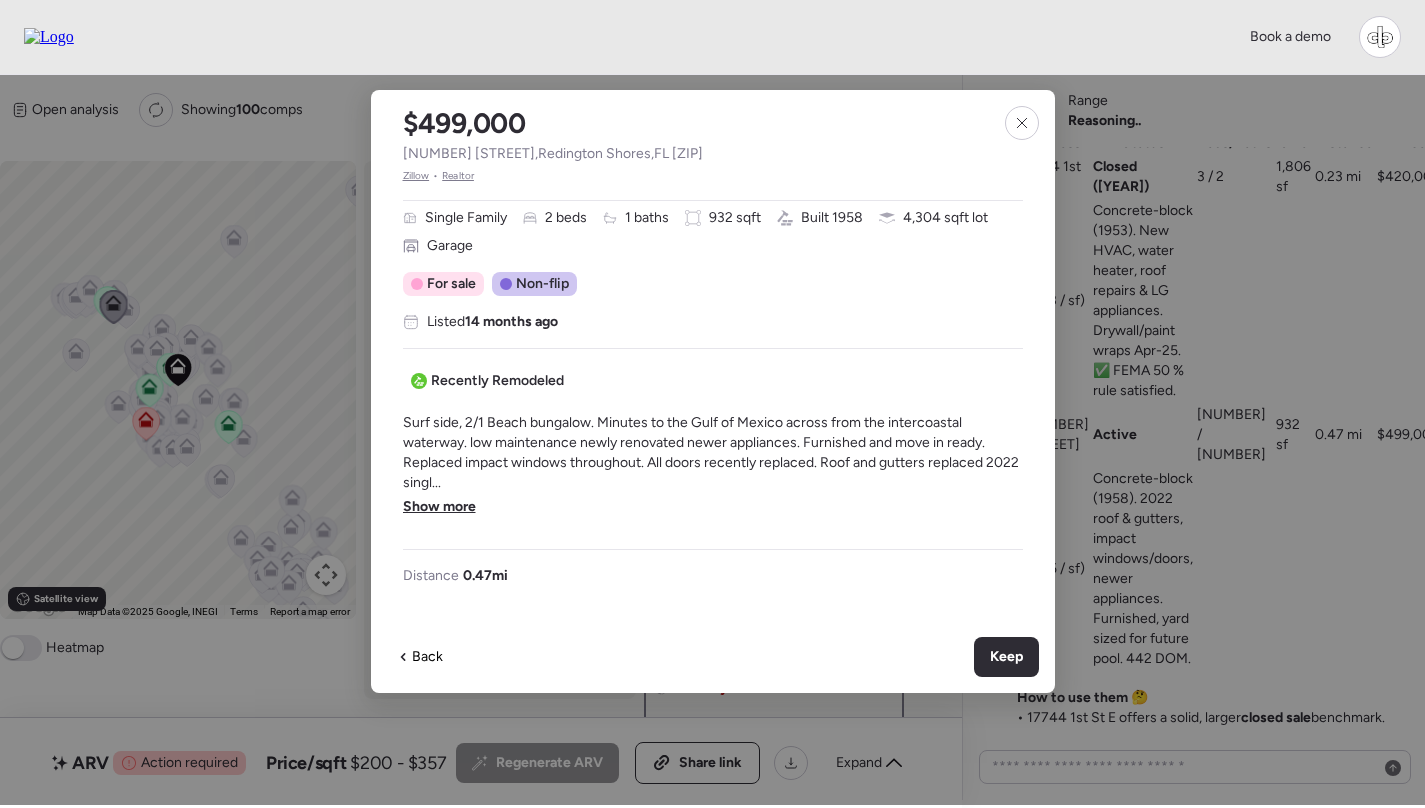 click on "Show more" at bounding box center [439, 507] 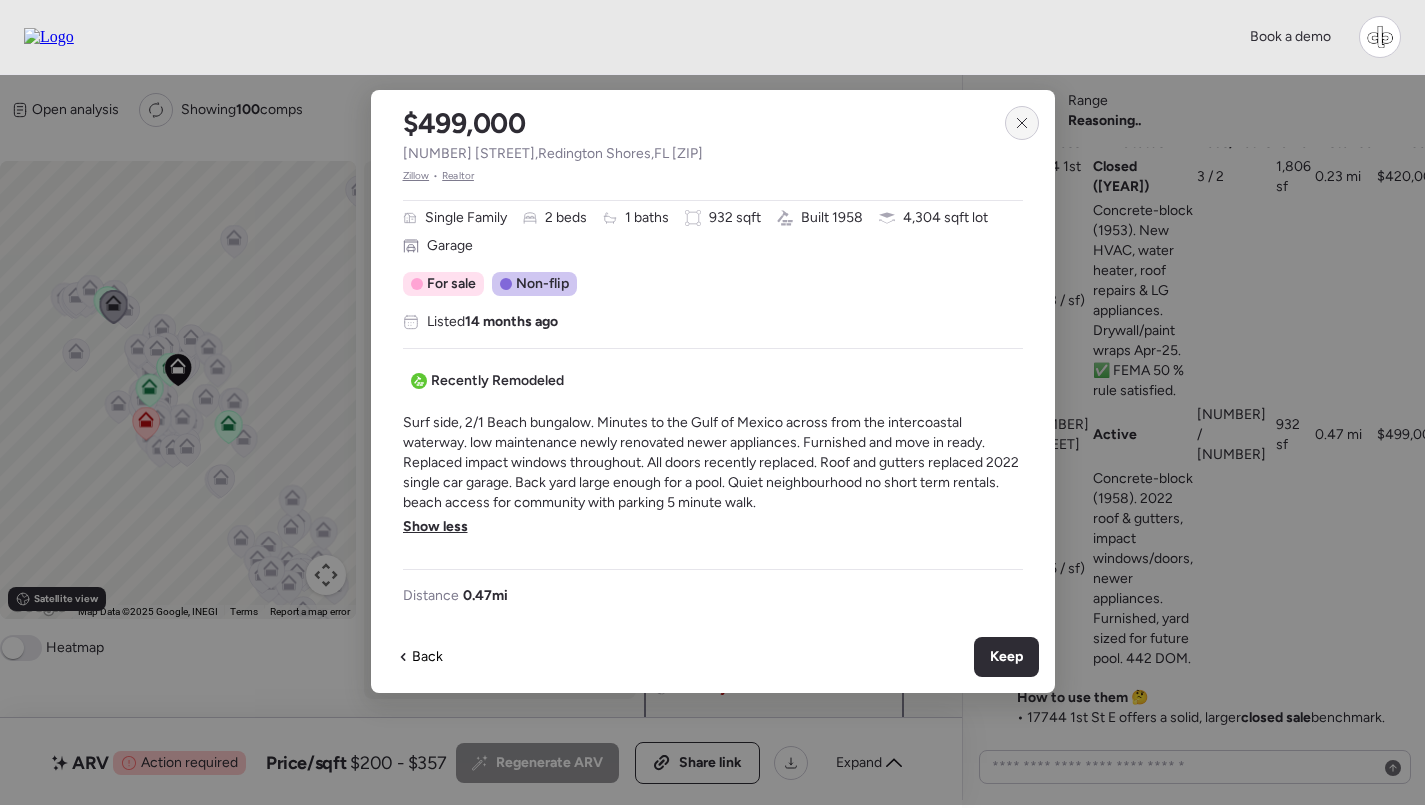 click at bounding box center (1022, 123) 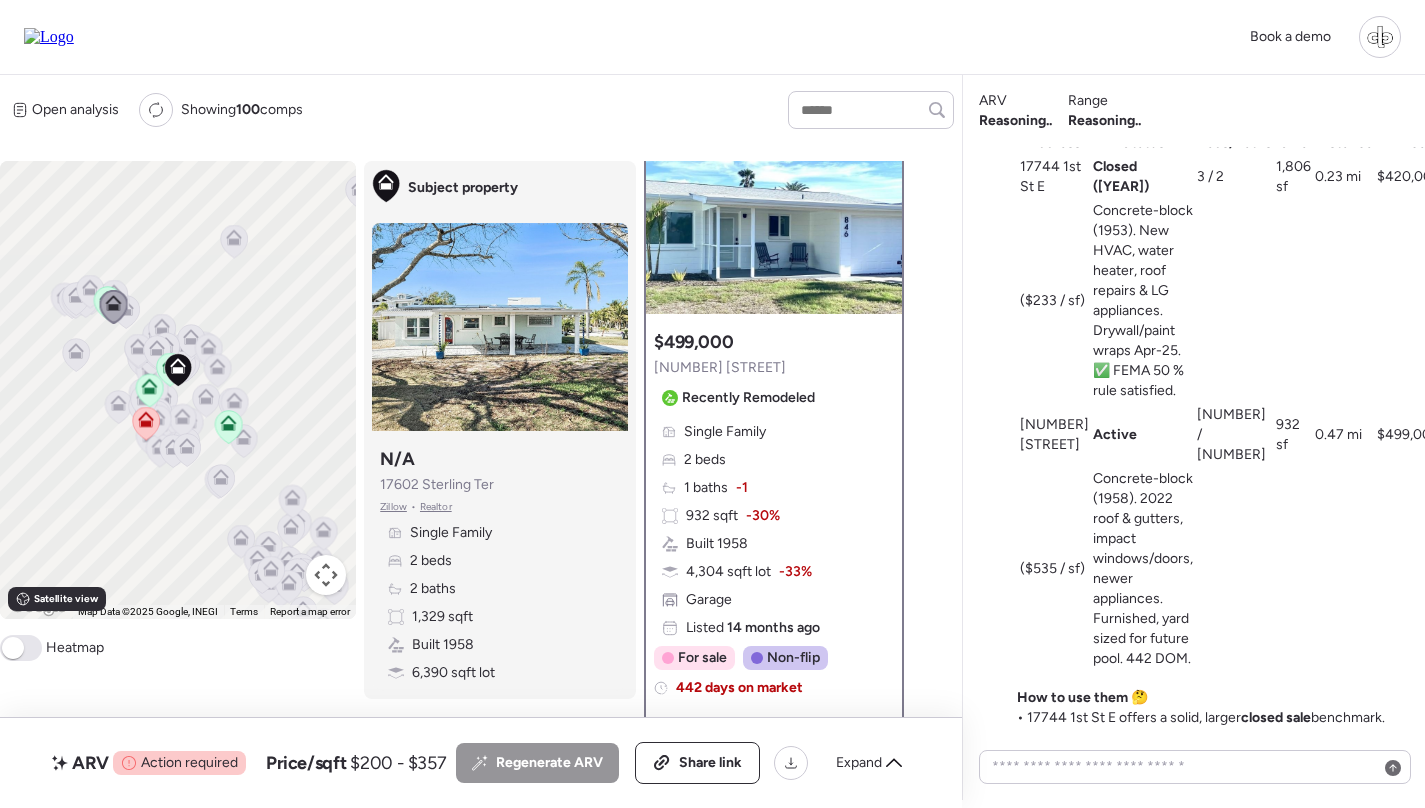click 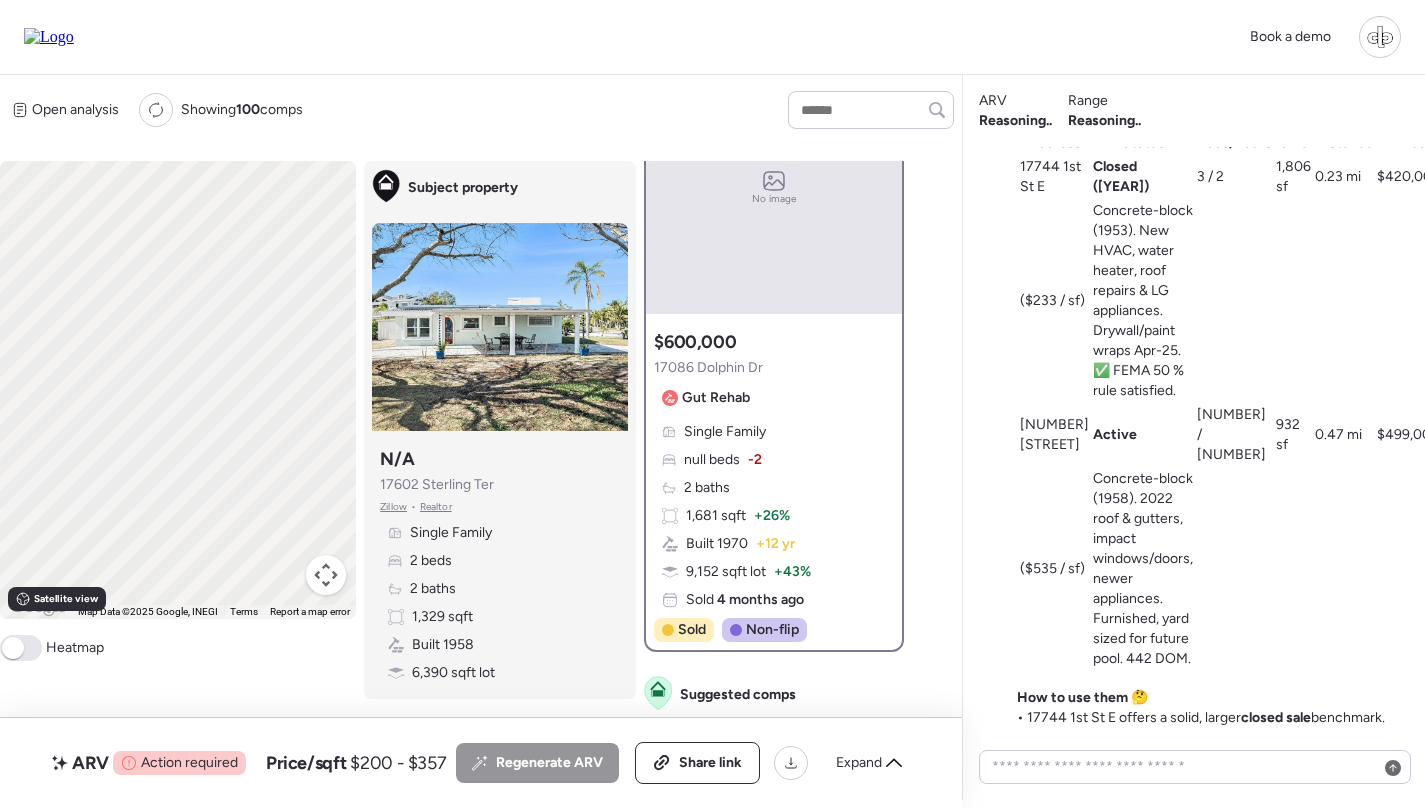scroll, scrollTop: 0, scrollLeft: 0, axis: both 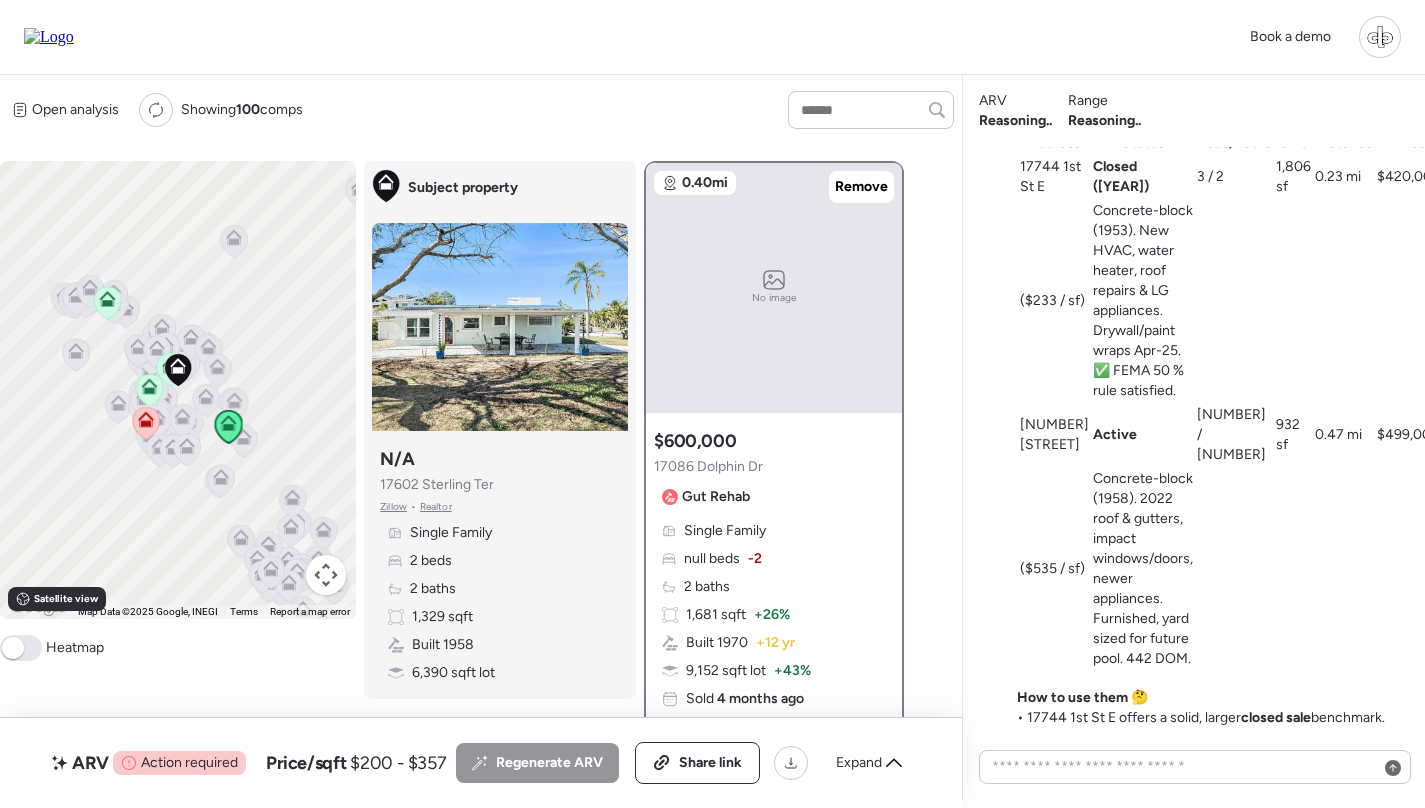 click 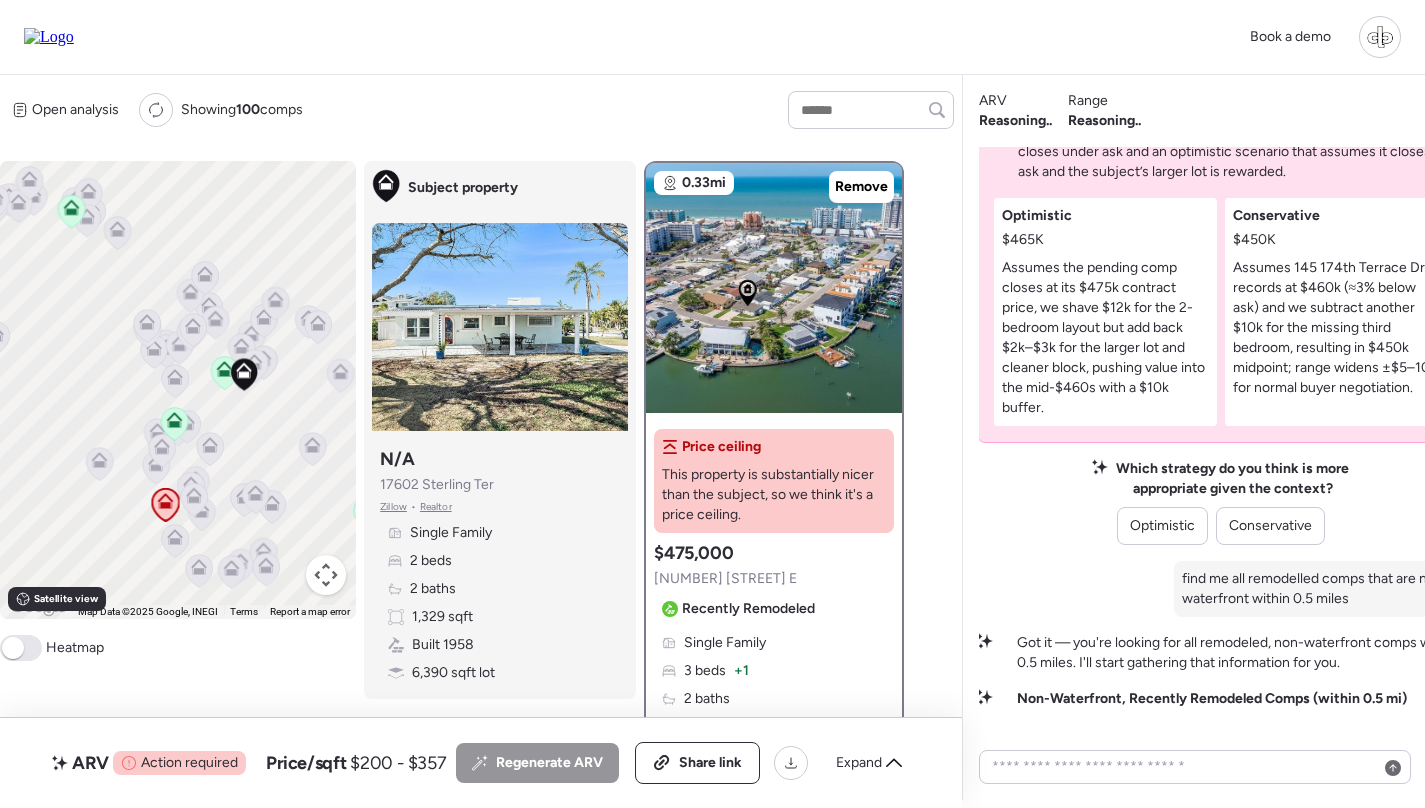 scroll, scrollTop: -675, scrollLeft: 3, axis: both 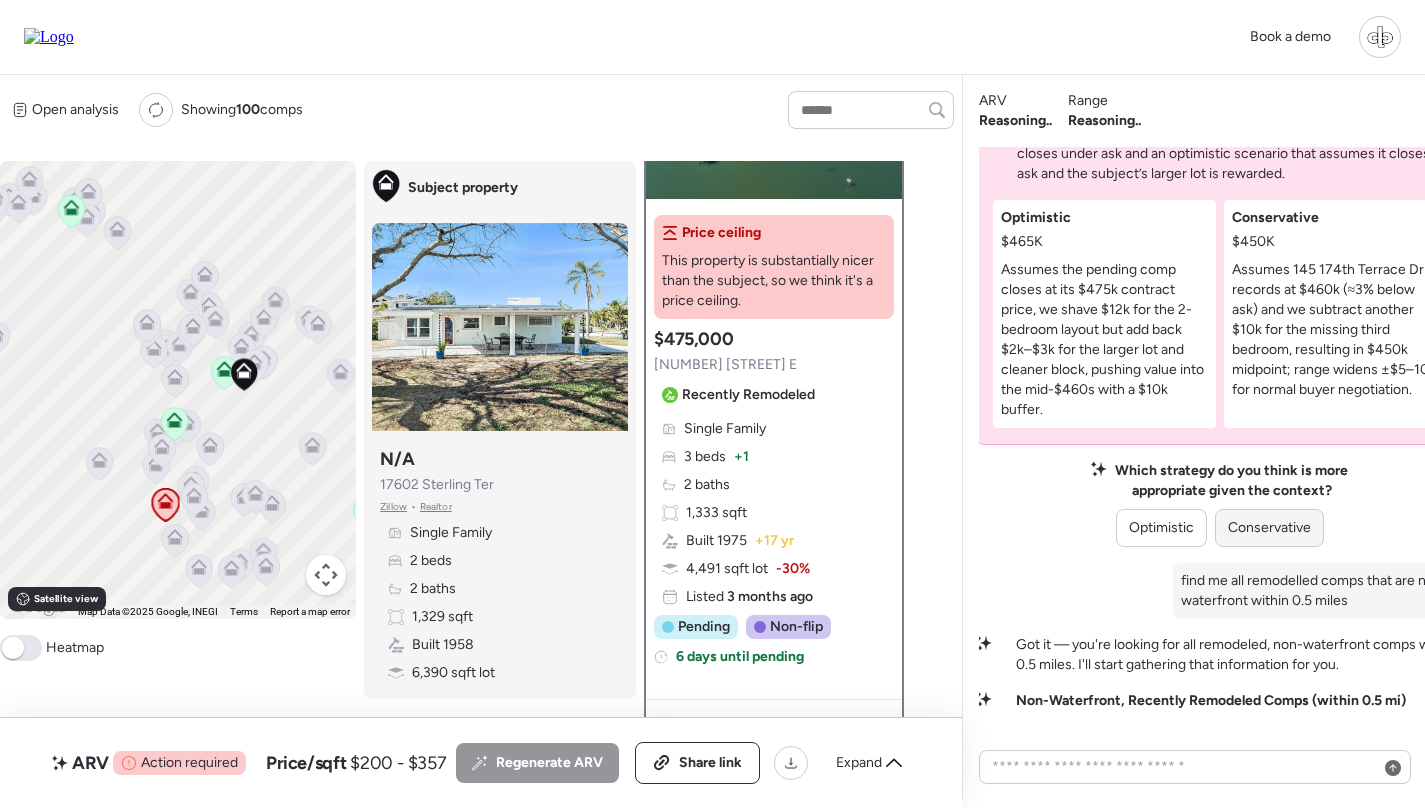 click on "Conservative" at bounding box center (1269, 528) 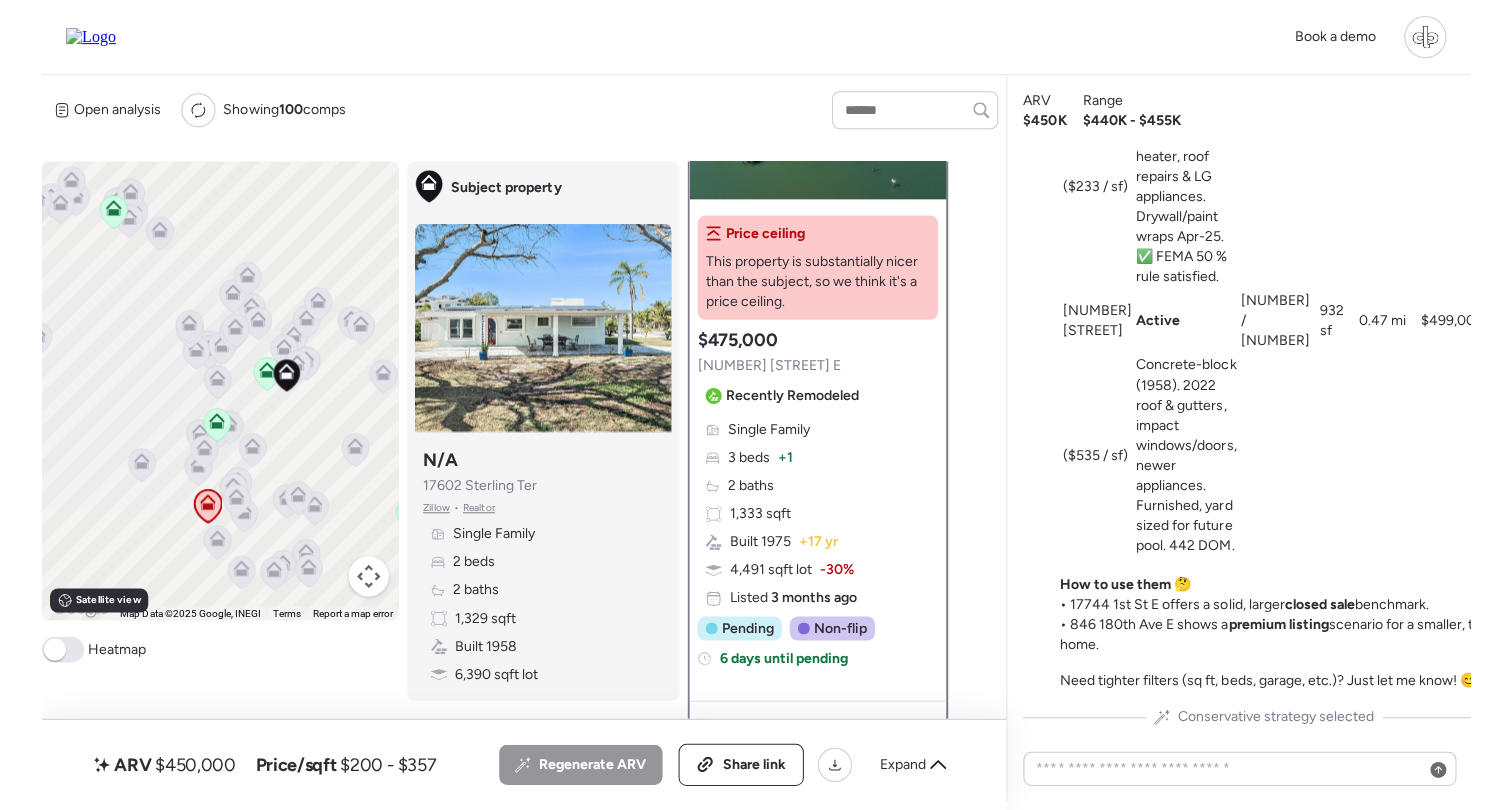 scroll, scrollTop: 0, scrollLeft: 3, axis: horizontal 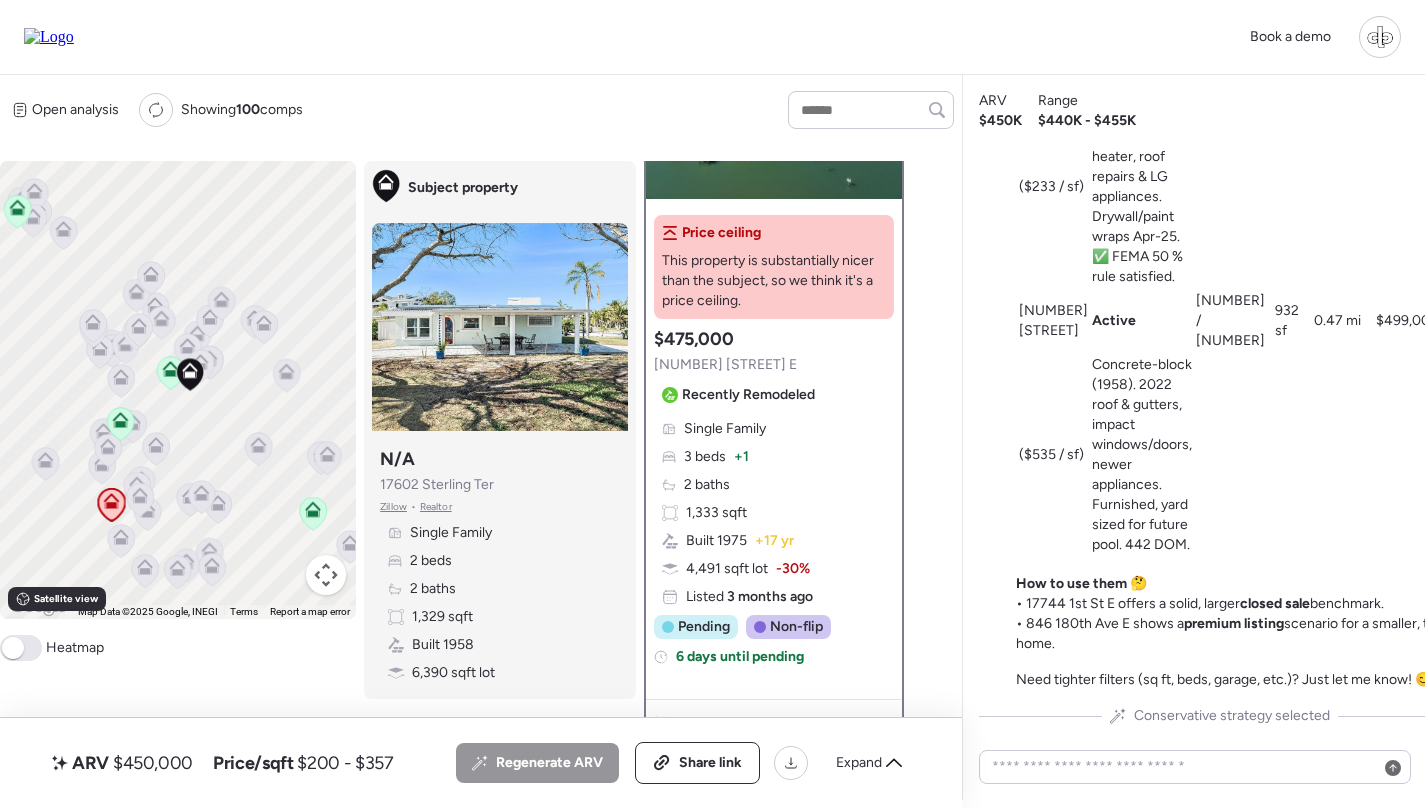 drag, startPoint x: 249, startPoint y: 468, endPoint x: 190, endPoint y: 468, distance: 59 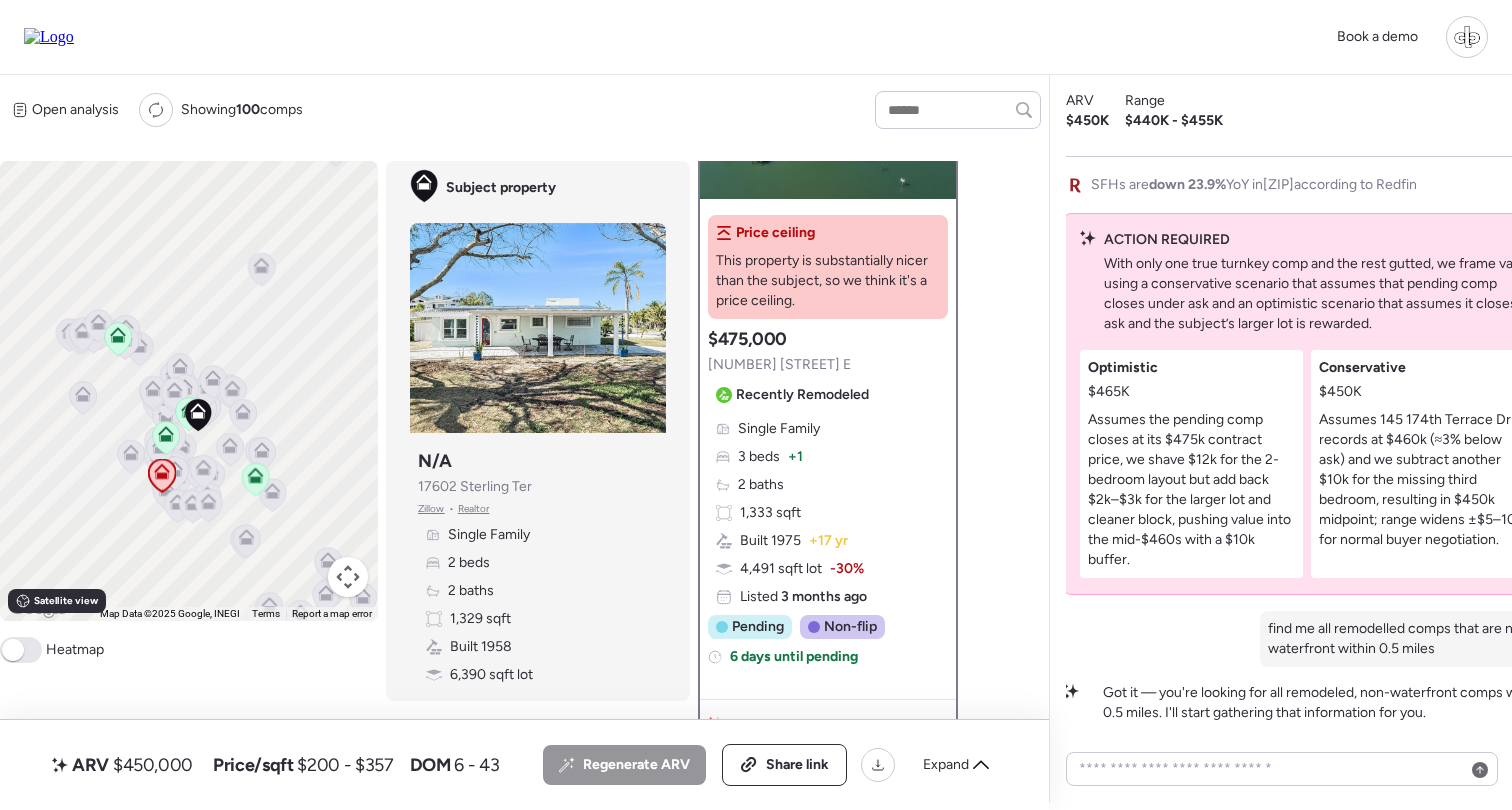 scroll, scrollTop: -756, scrollLeft: 3, axis: both 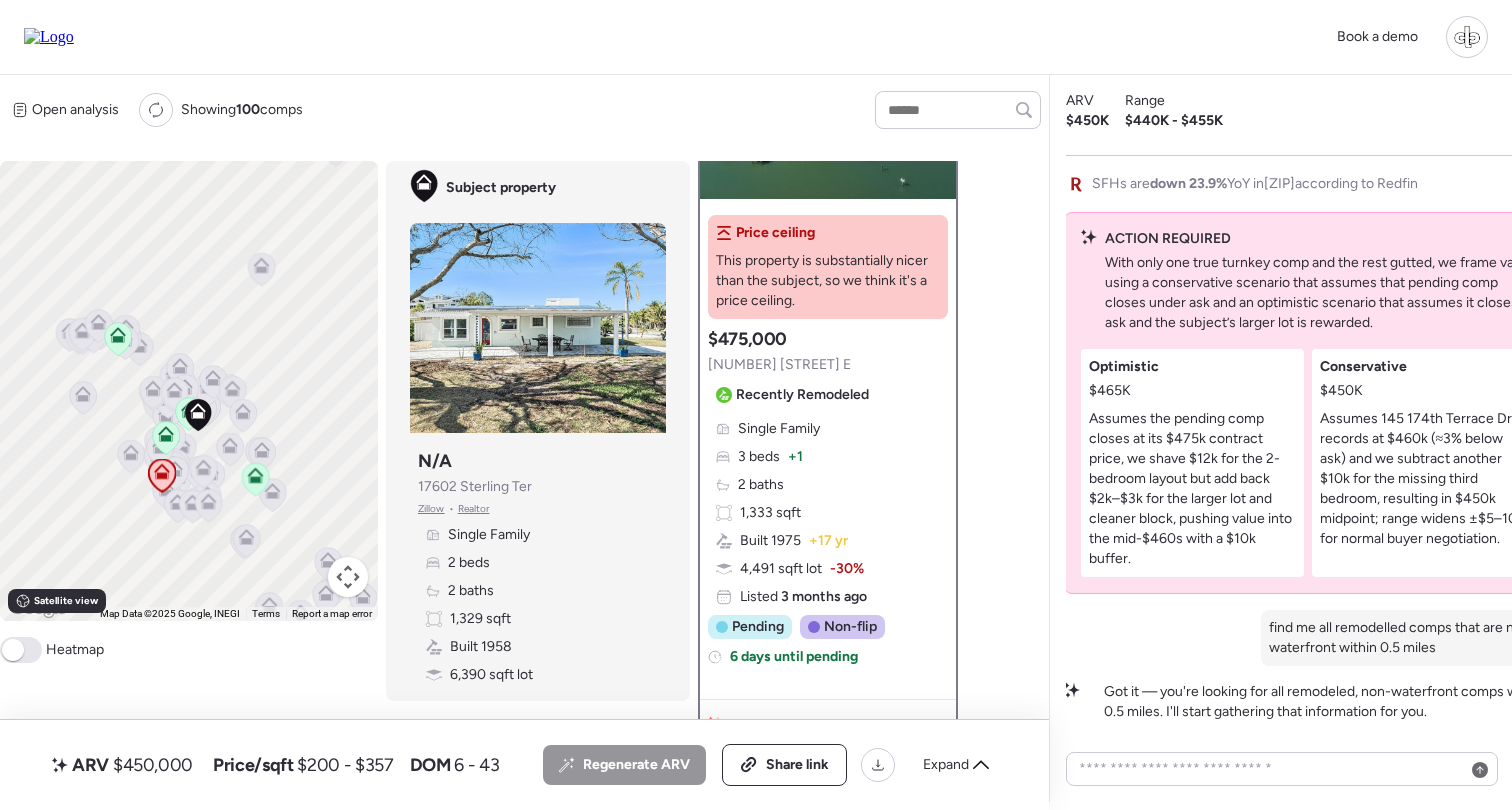 click on "Open analysis Re-run report Showing  100  comps" at bounding box center [520, 110] 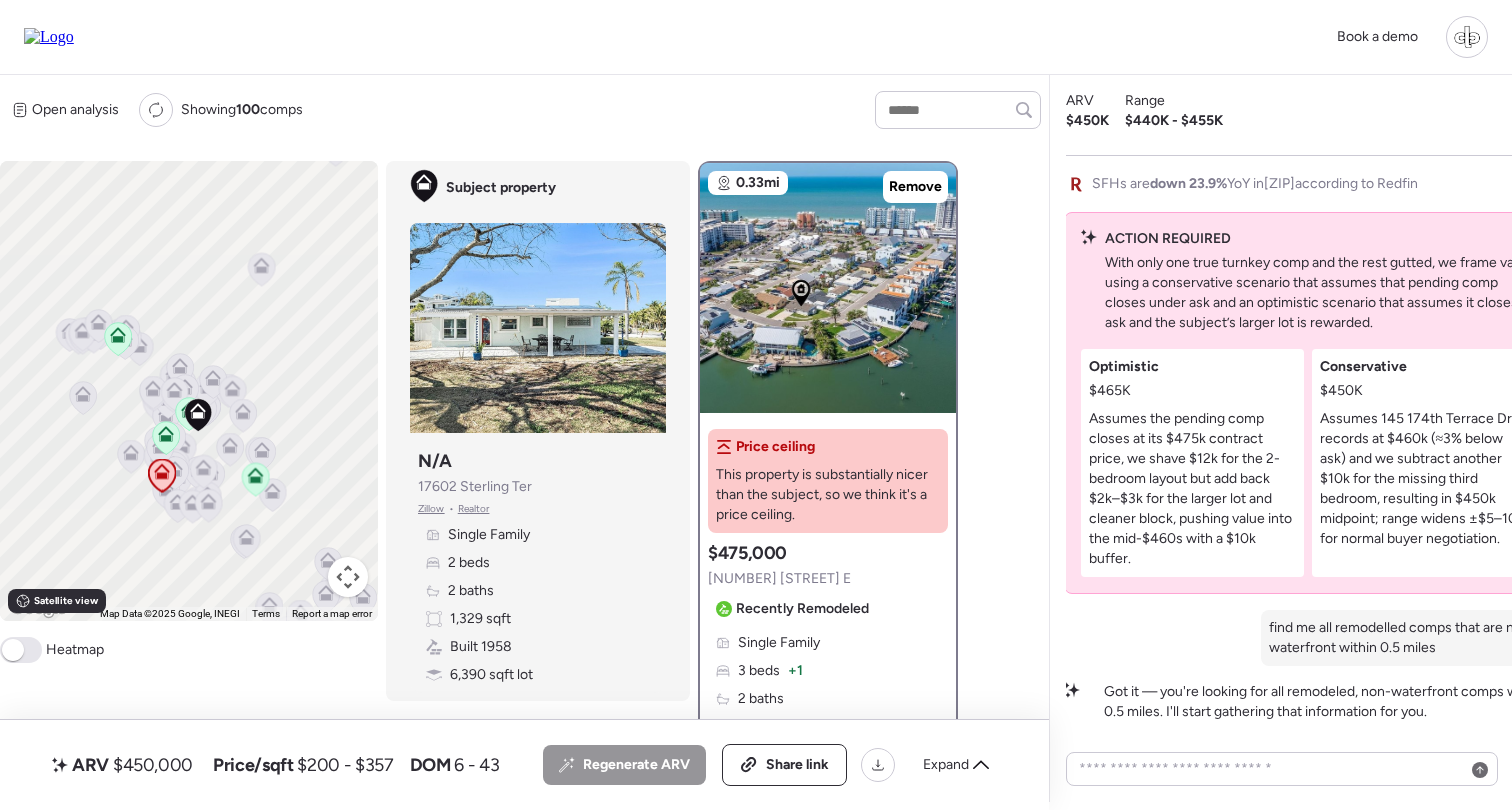 scroll, scrollTop: 0, scrollLeft: 0, axis: both 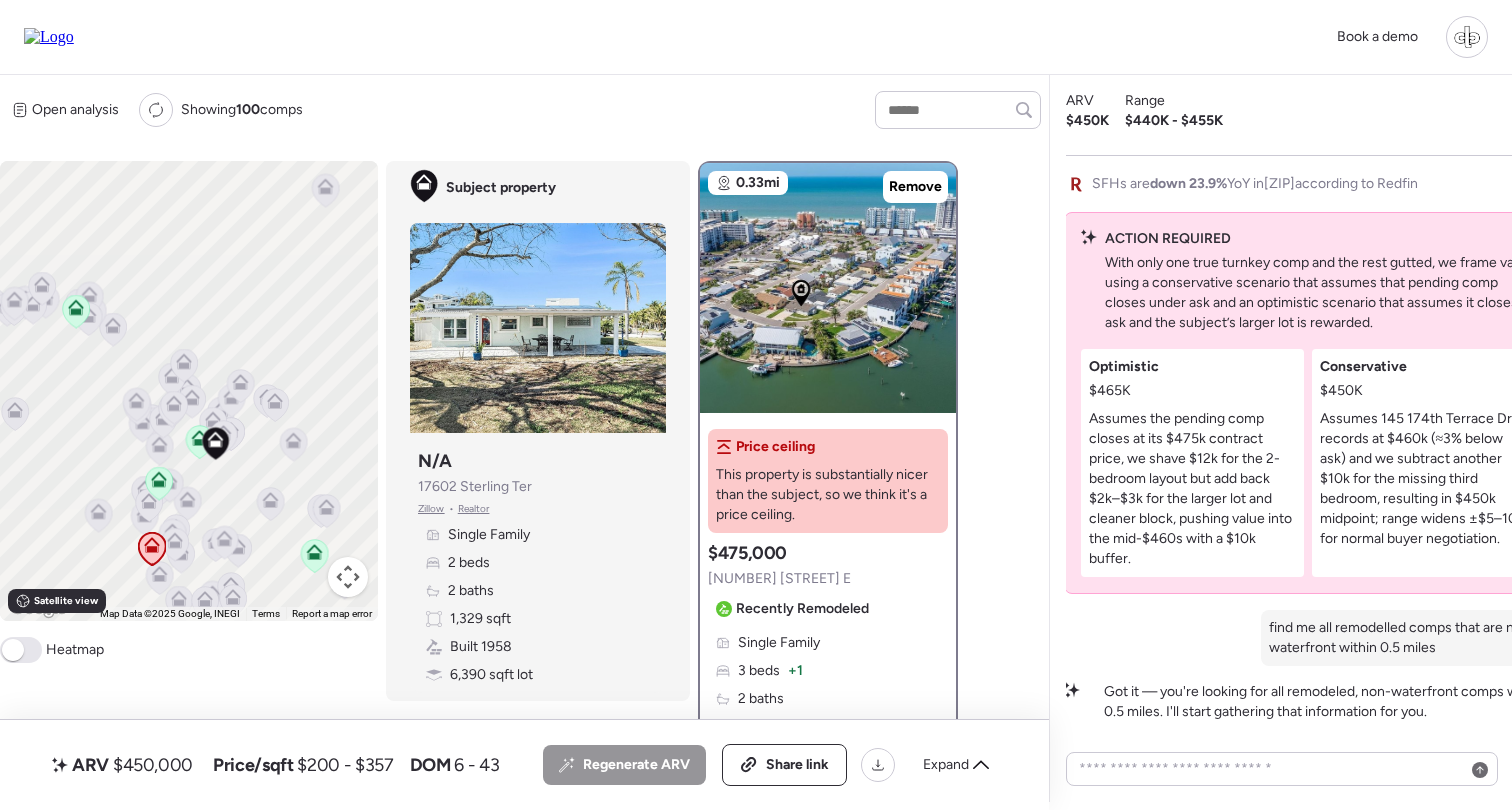 click 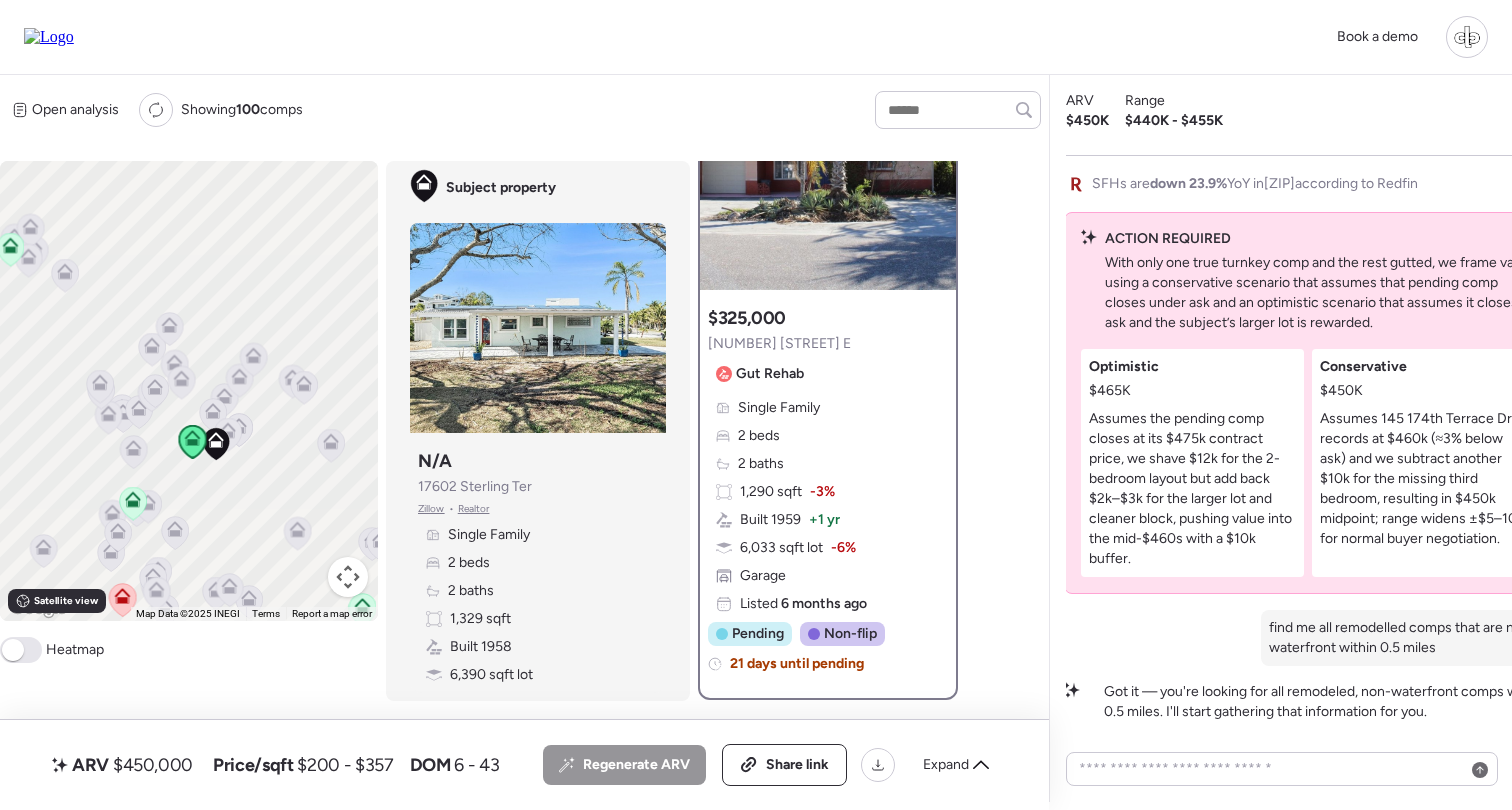 scroll, scrollTop: 34, scrollLeft: 0, axis: vertical 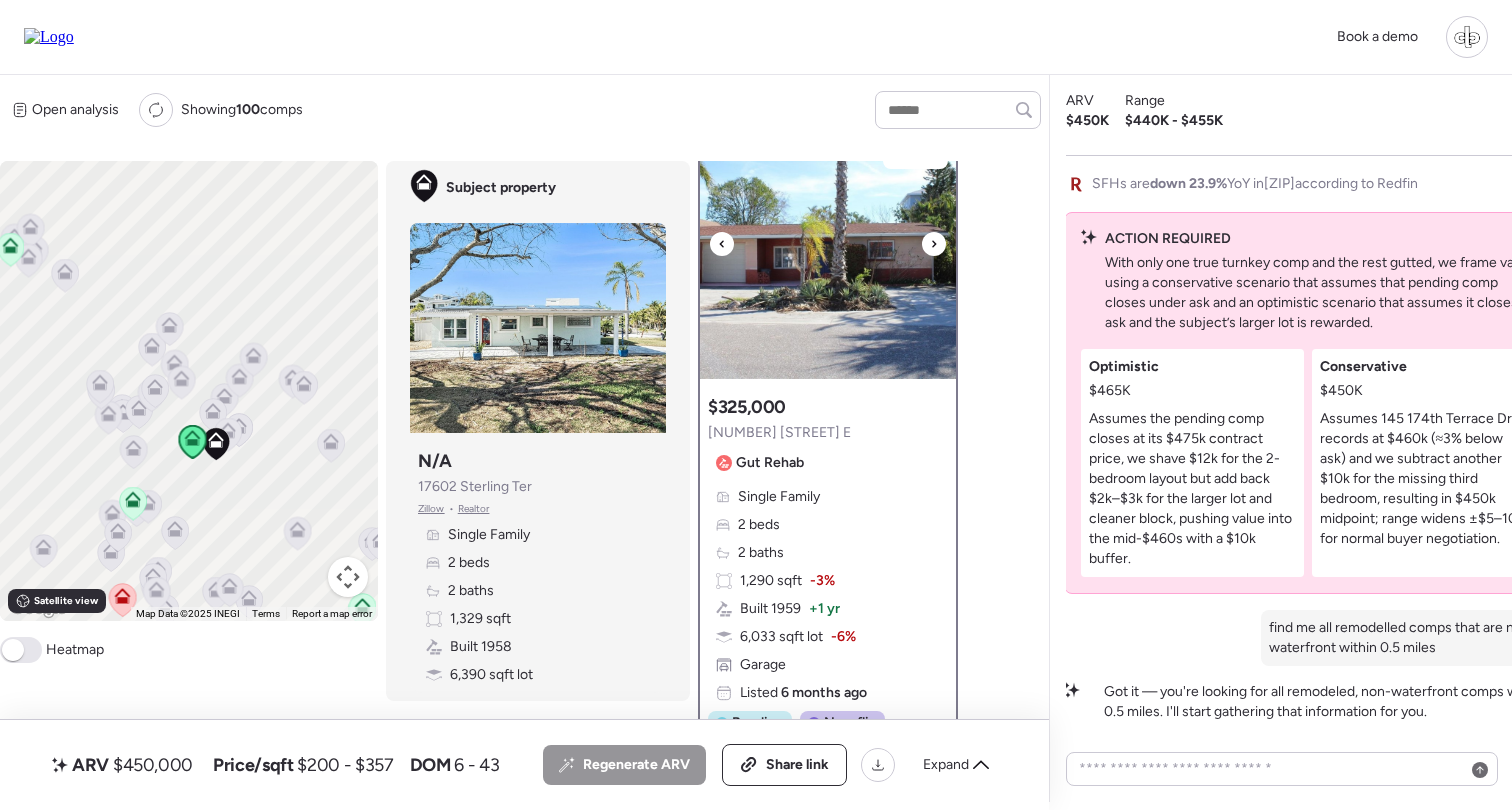 click at bounding box center (828, 254) 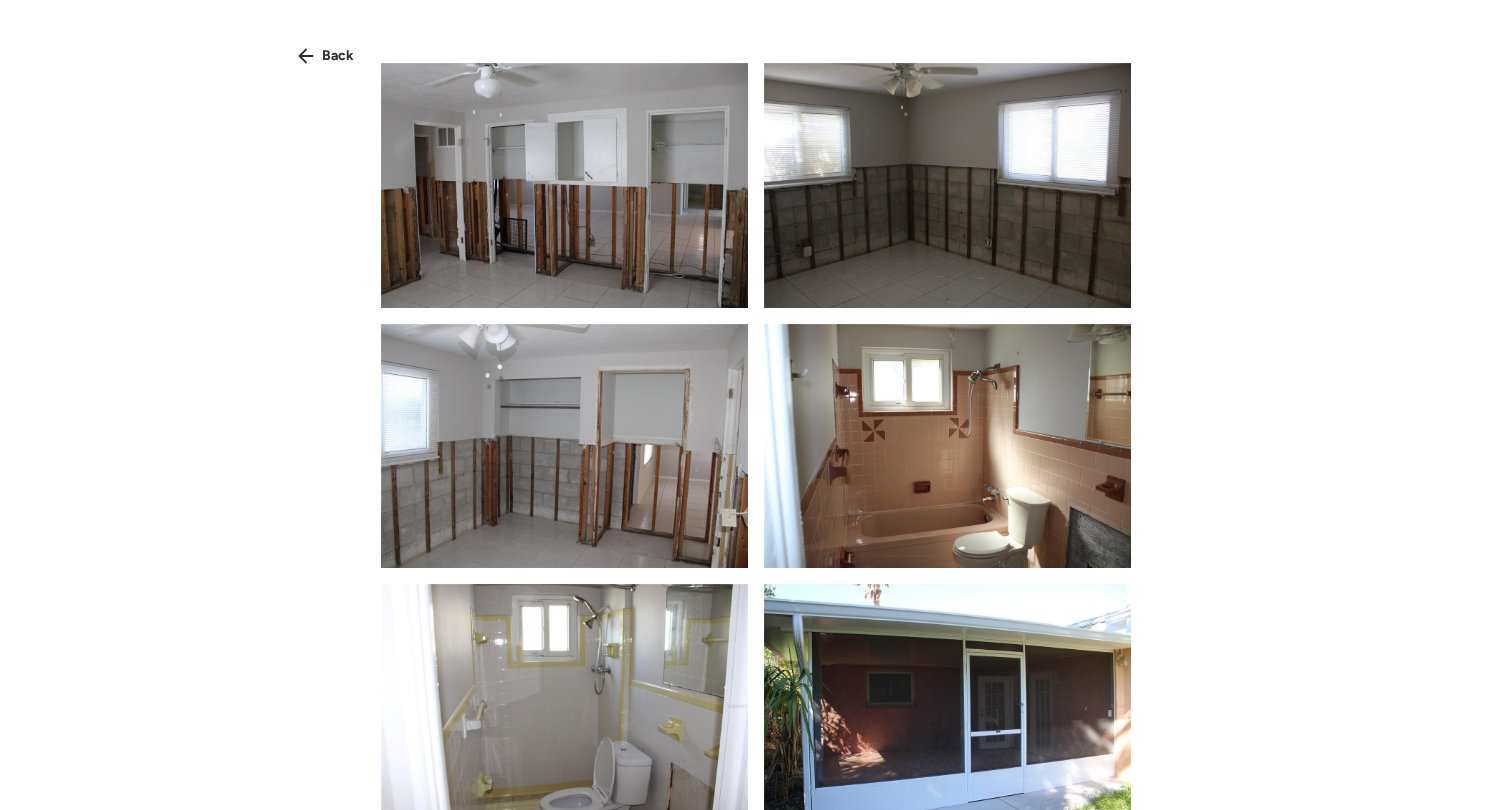 scroll, scrollTop: 1296, scrollLeft: 0, axis: vertical 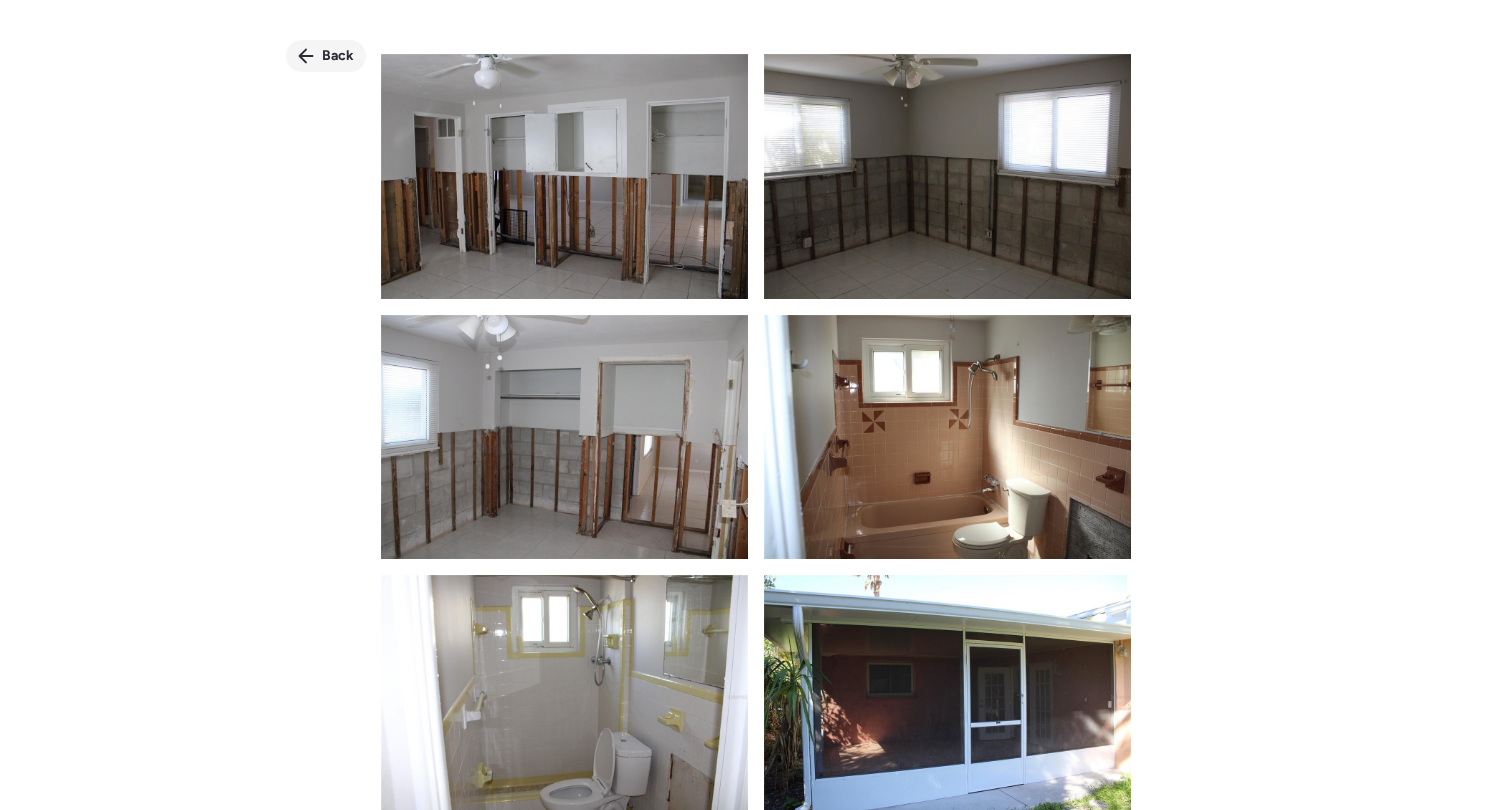 click 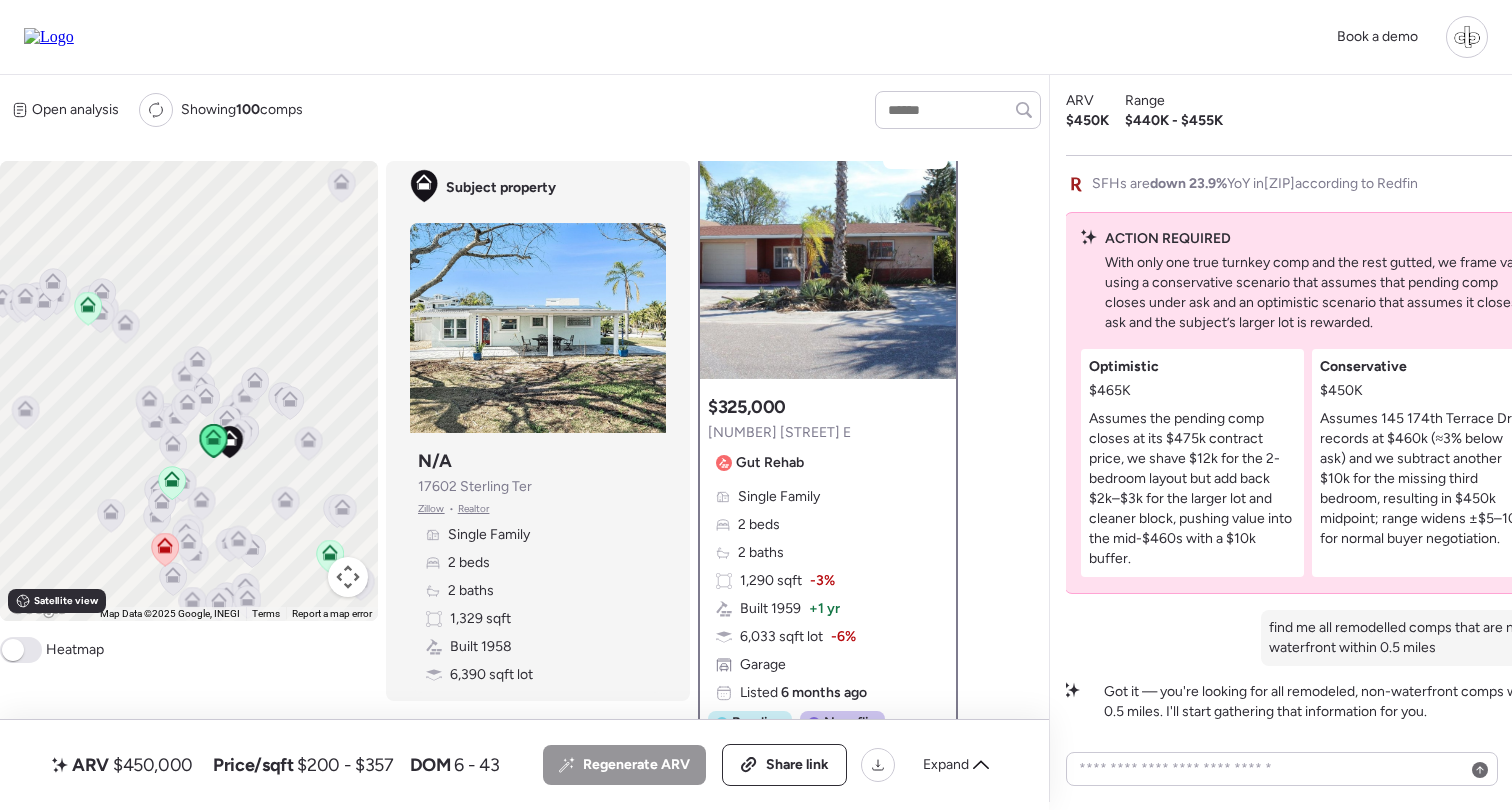 drag, startPoint x: 261, startPoint y: 462, endPoint x: 284, endPoint y: 406, distance: 60.53924 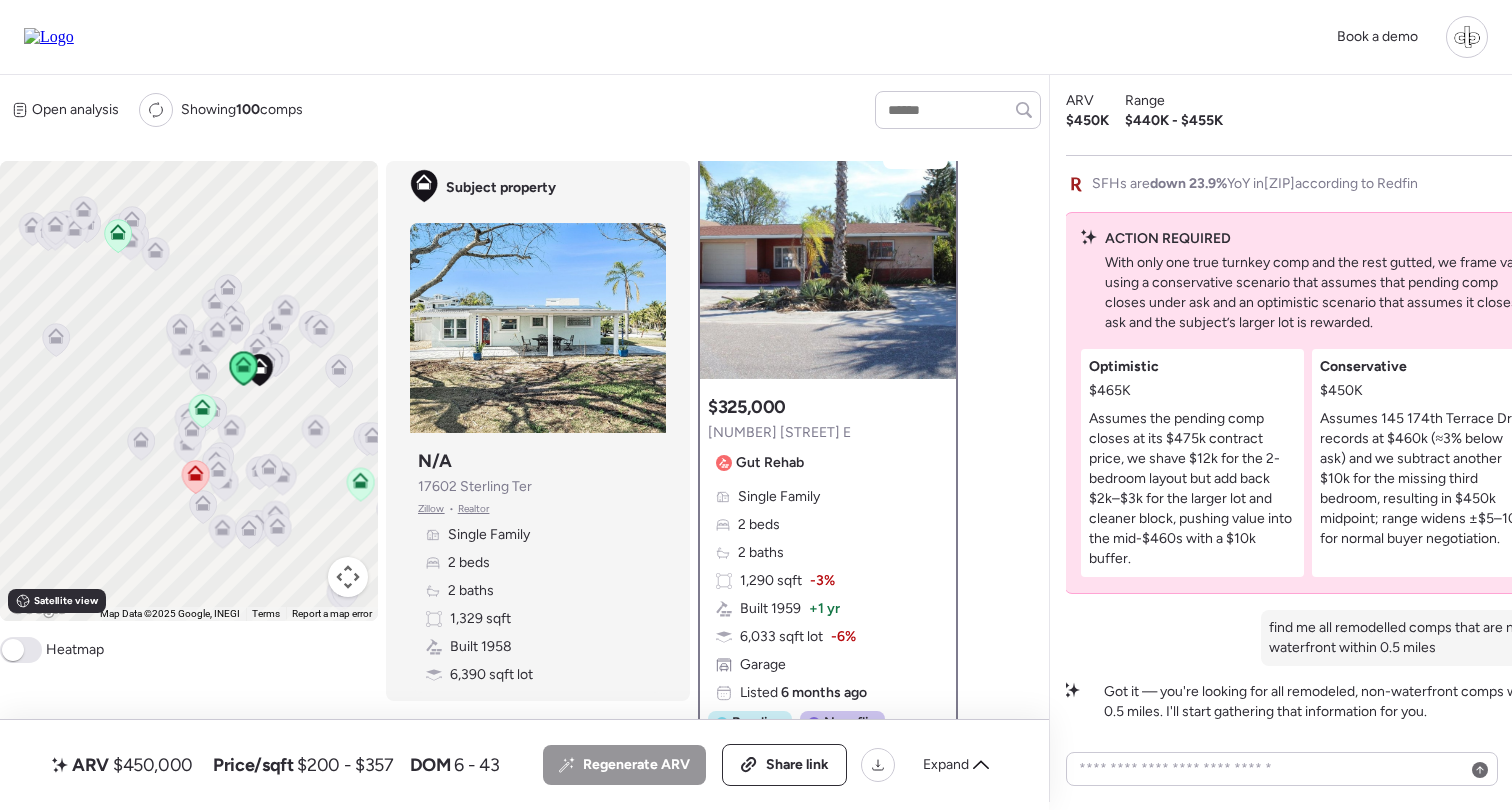 click 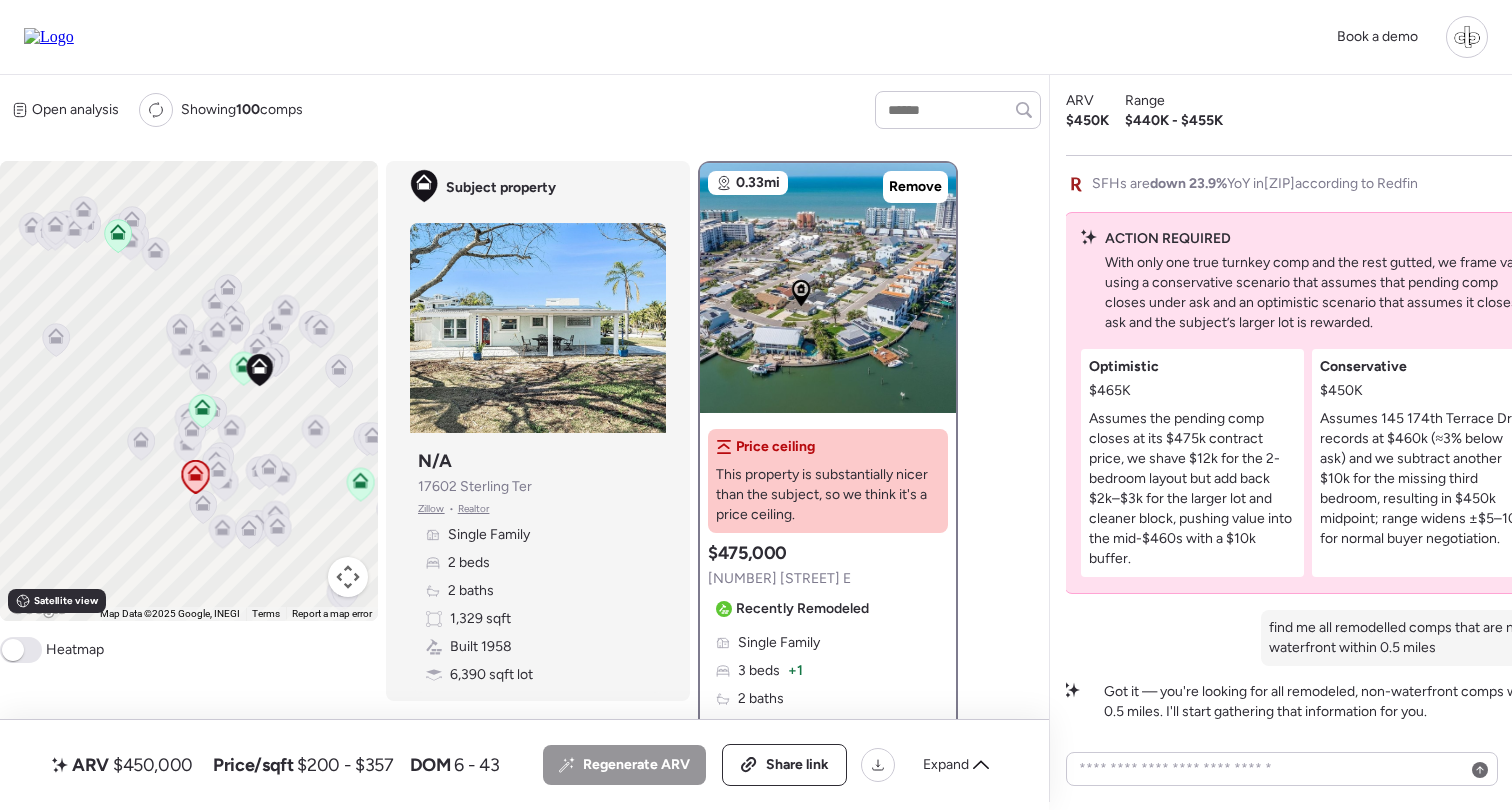scroll, scrollTop: 0, scrollLeft: 0, axis: both 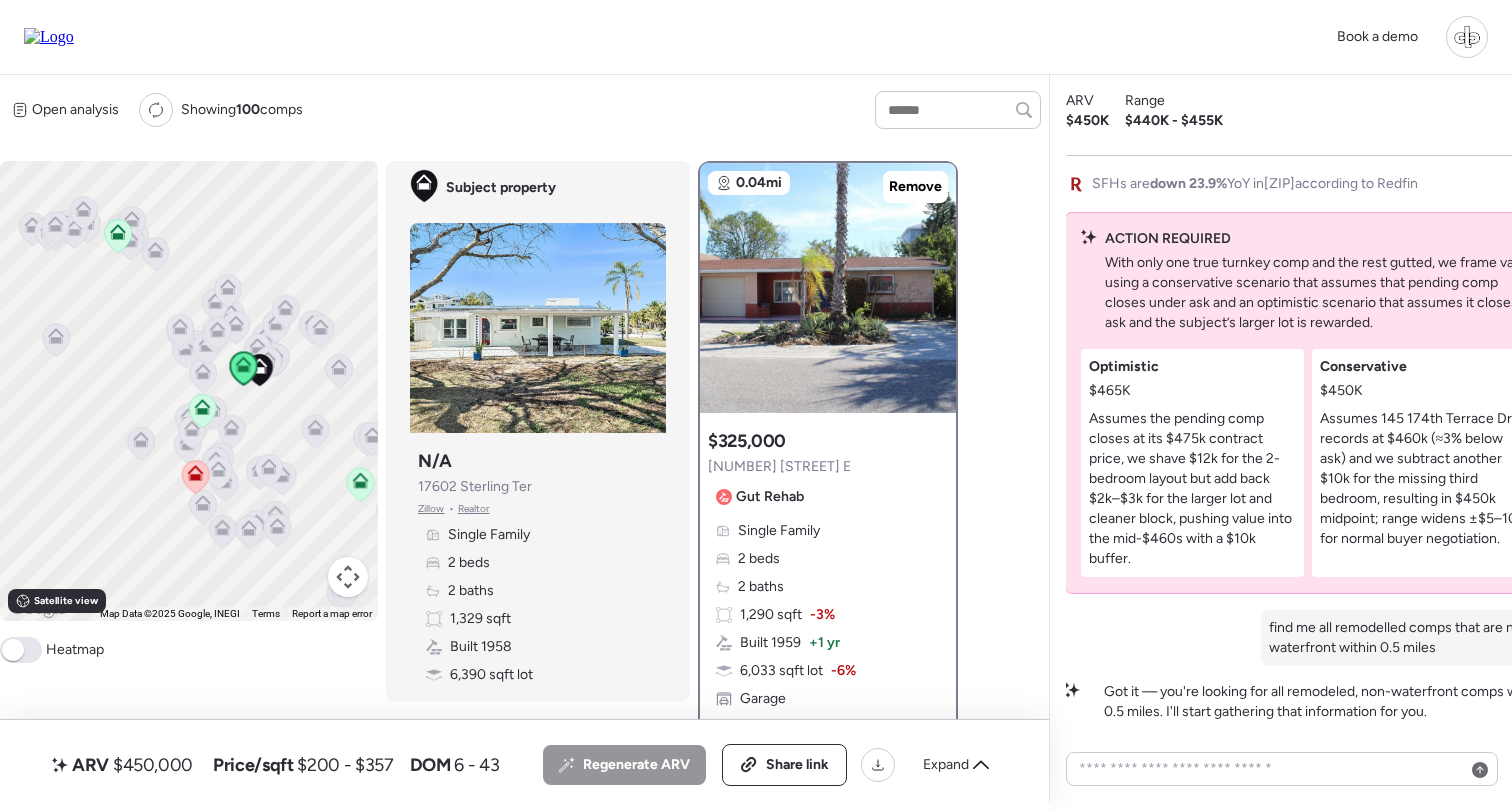 click 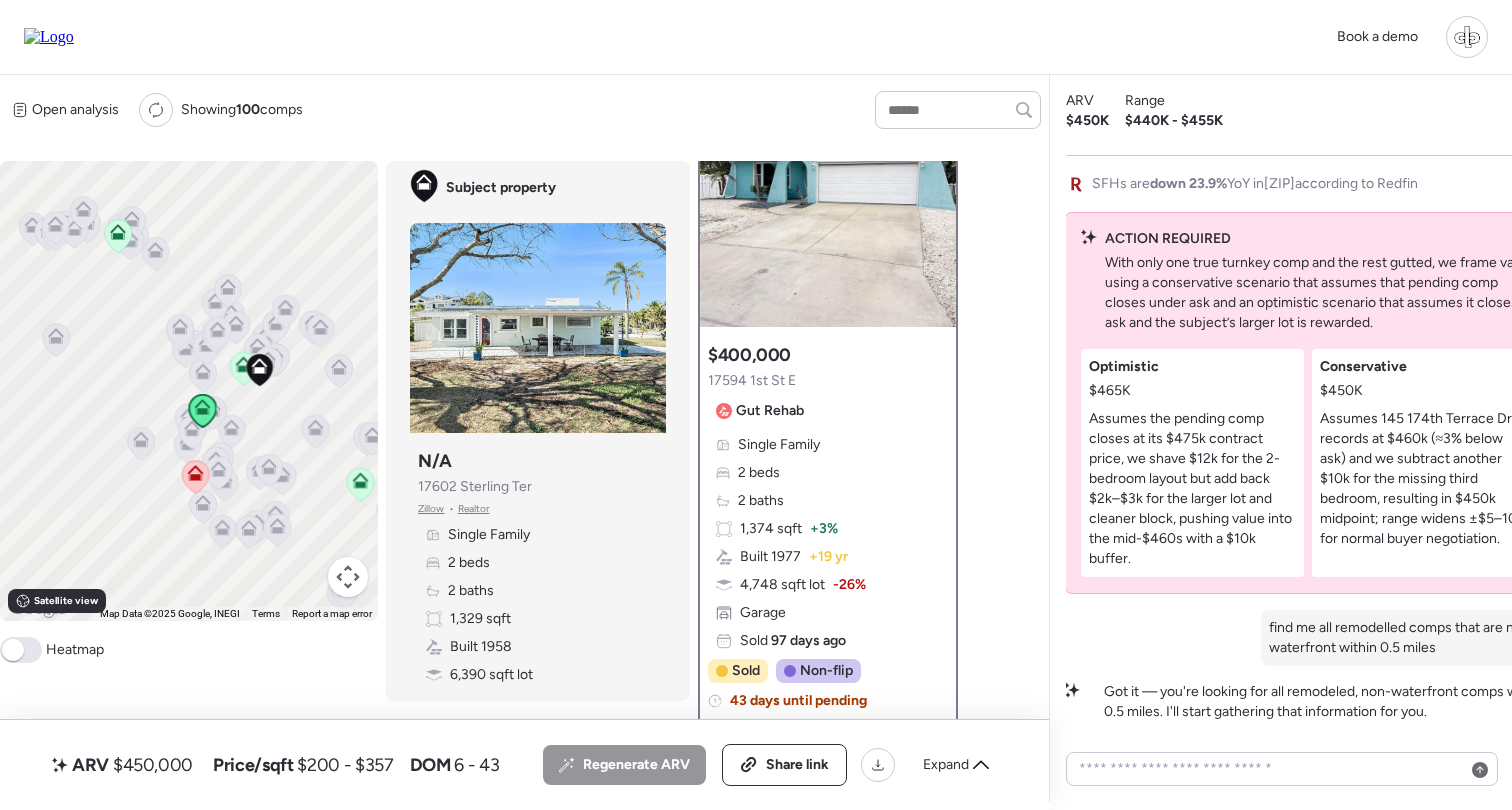scroll, scrollTop: 42, scrollLeft: 0, axis: vertical 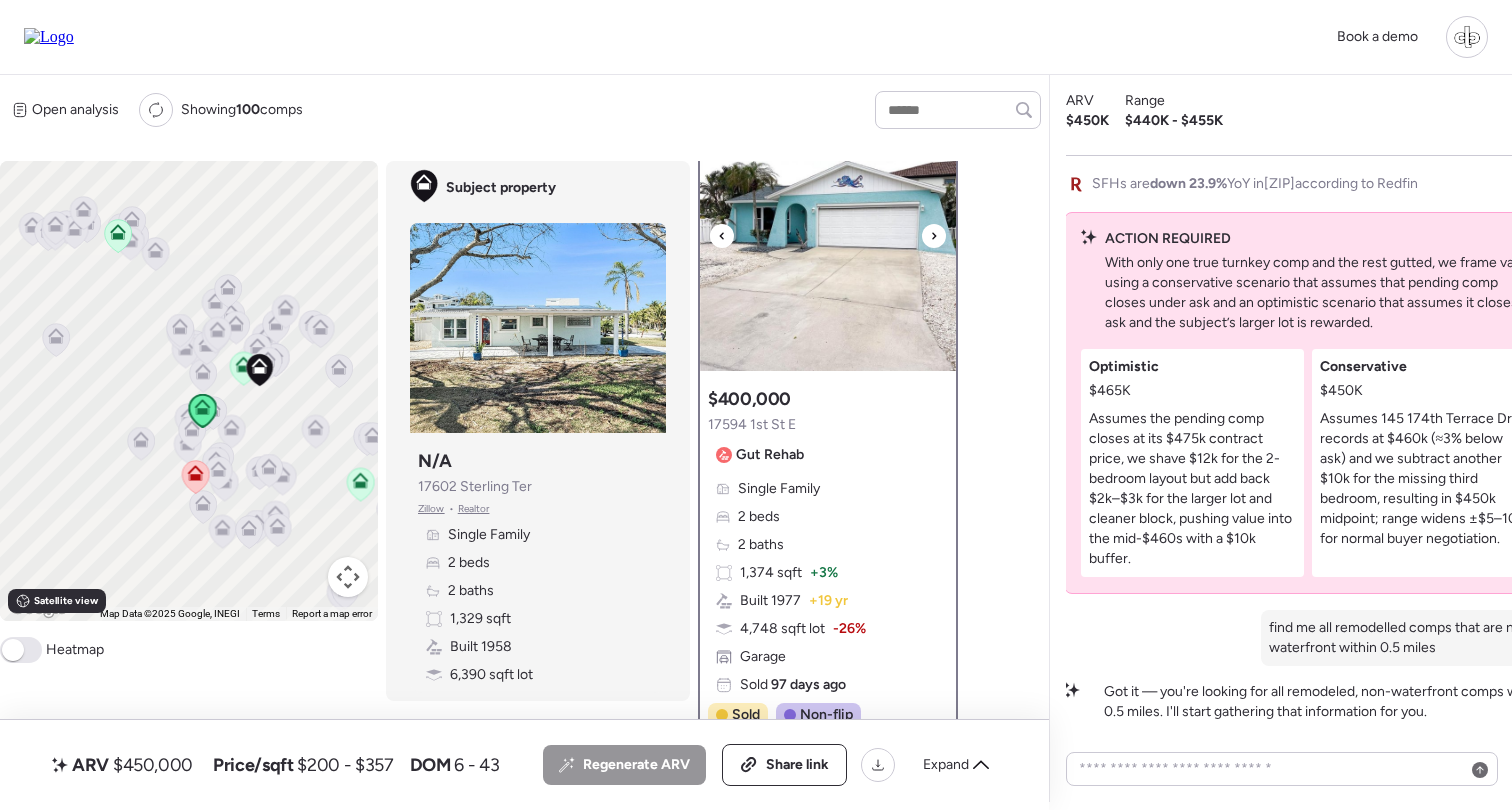 click at bounding box center [828, 246] 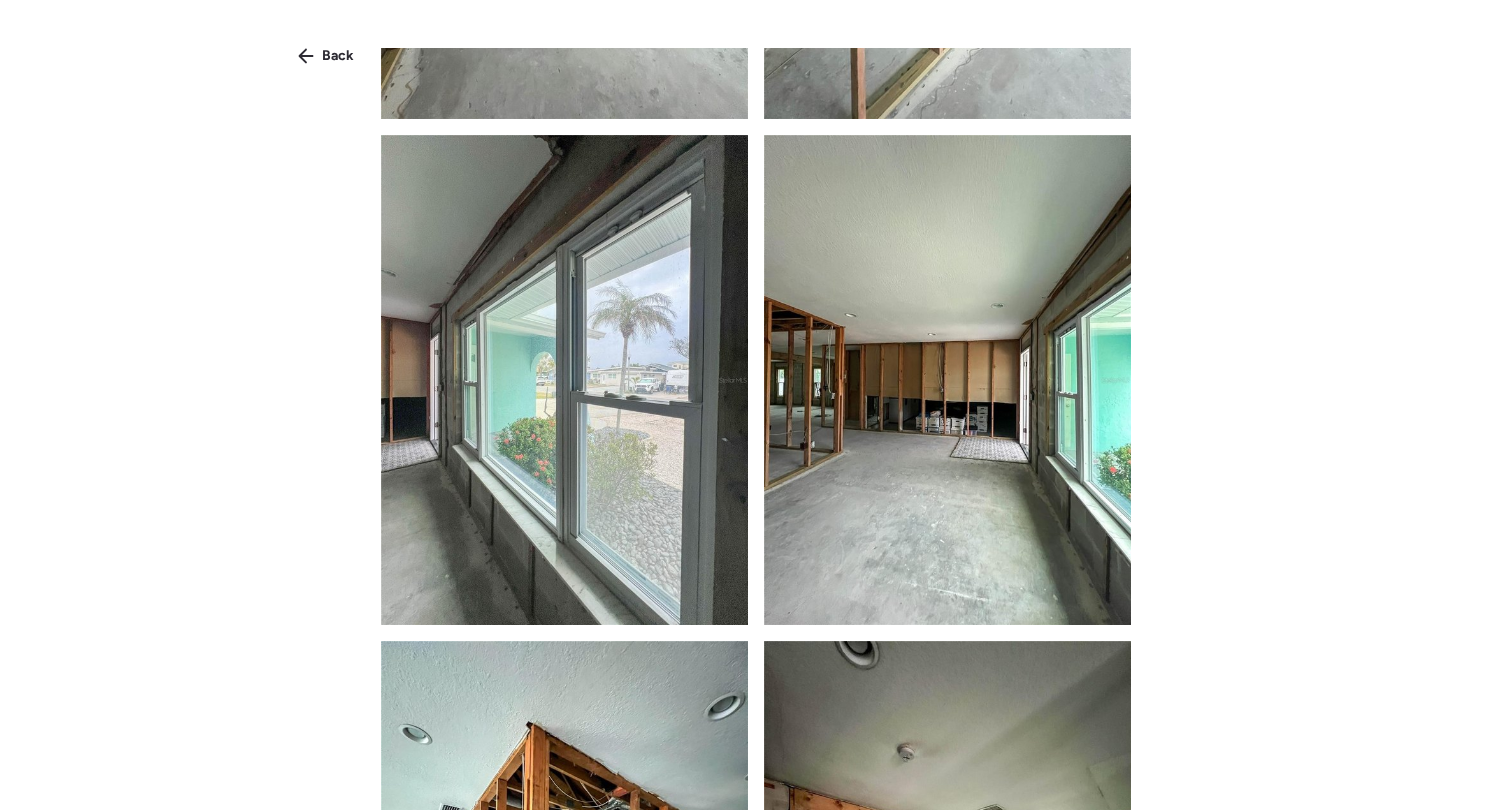 scroll, scrollTop: 1954, scrollLeft: 0, axis: vertical 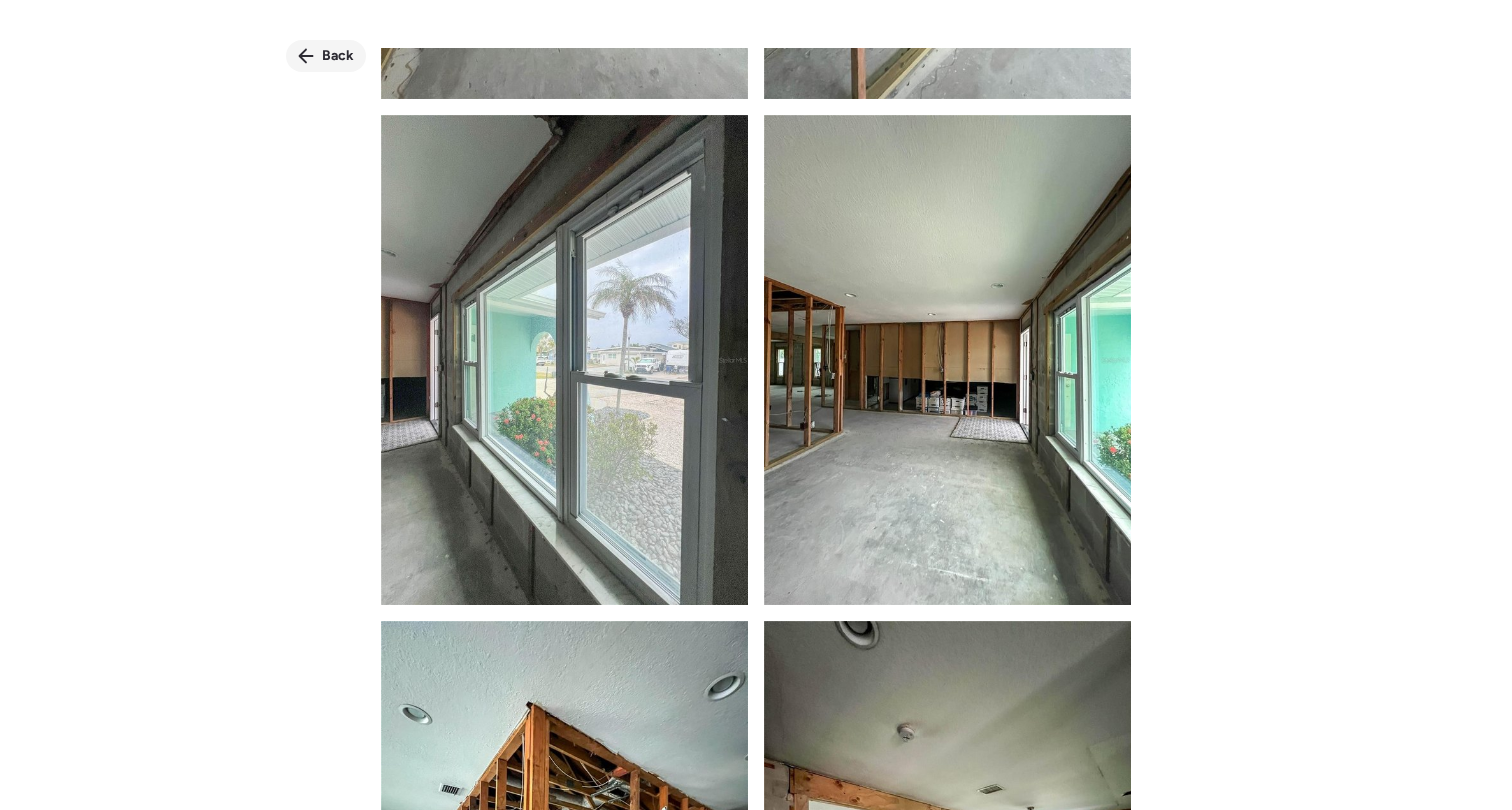 click on "Back" at bounding box center [338, 56] 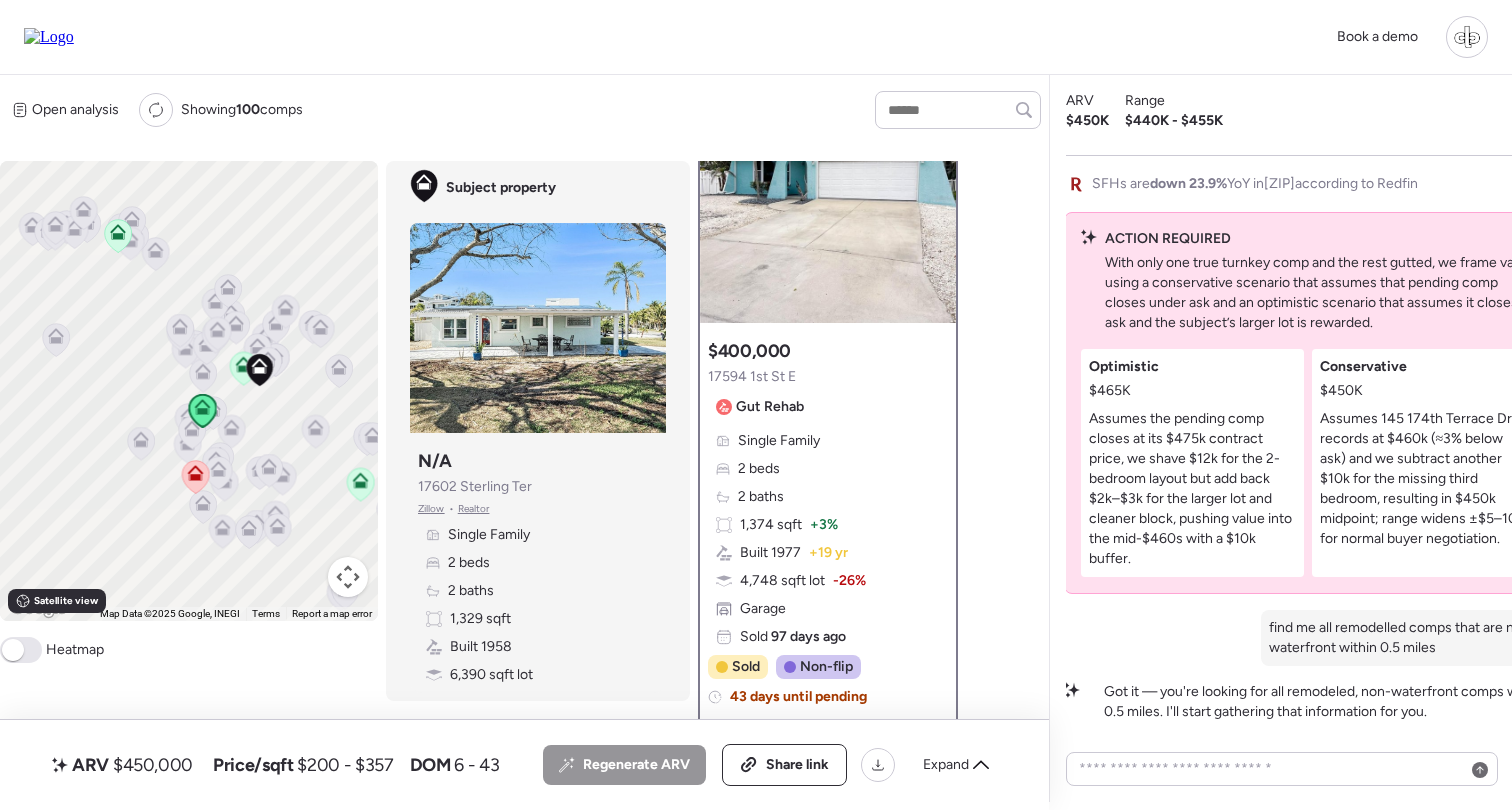 scroll, scrollTop: 101, scrollLeft: 0, axis: vertical 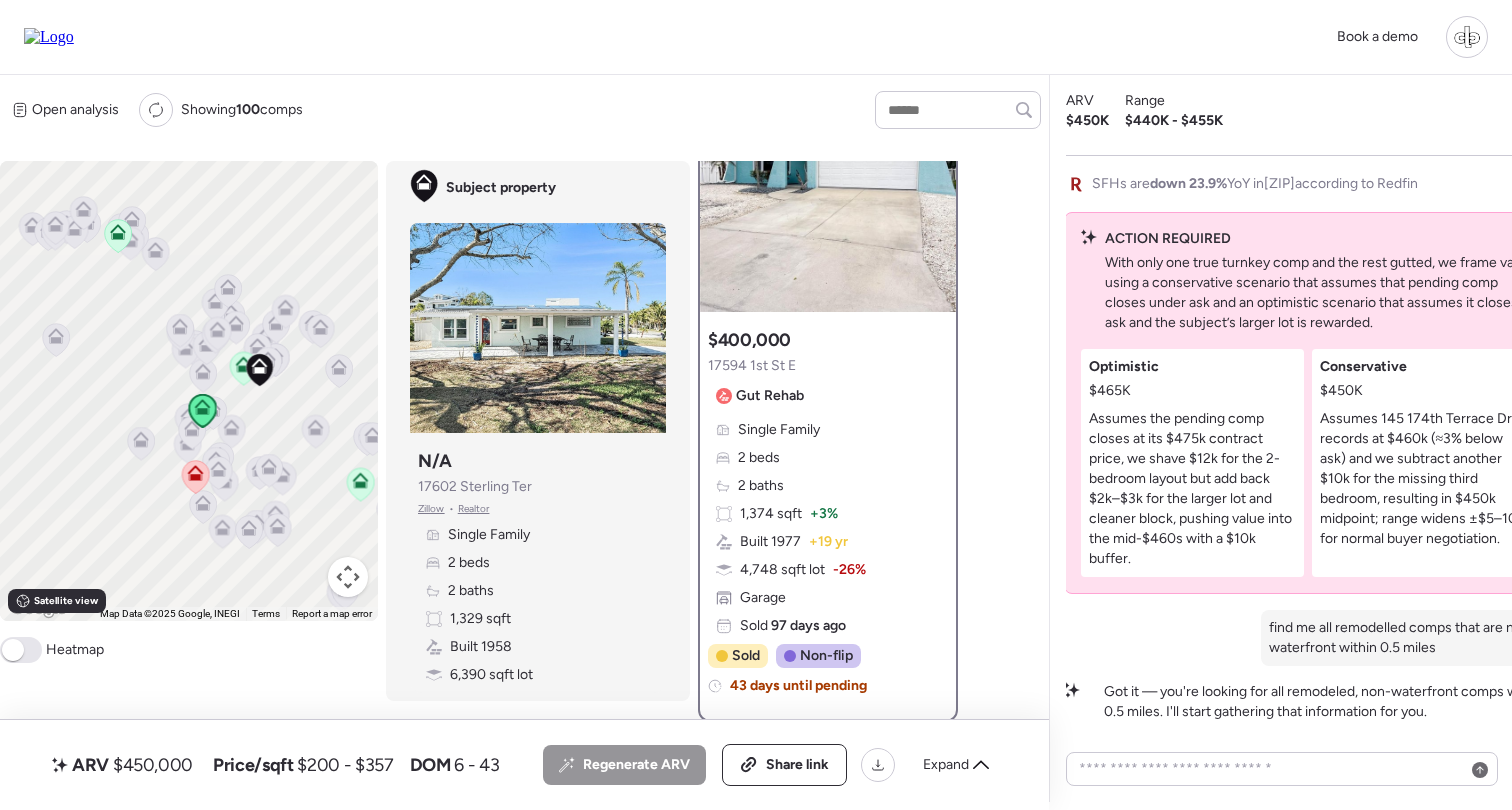 click 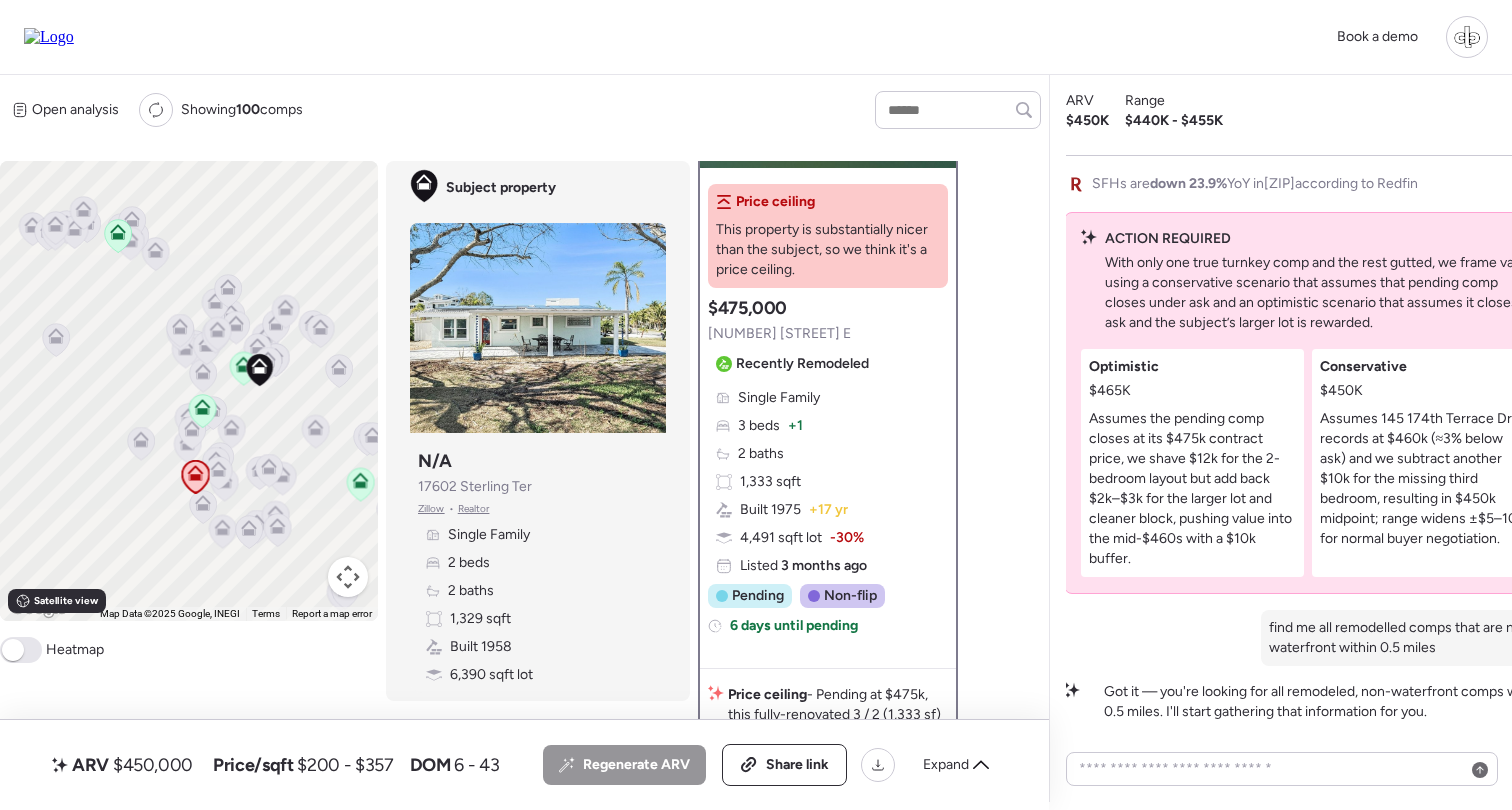 scroll, scrollTop: 171, scrollLeft: 0, axis: vertical 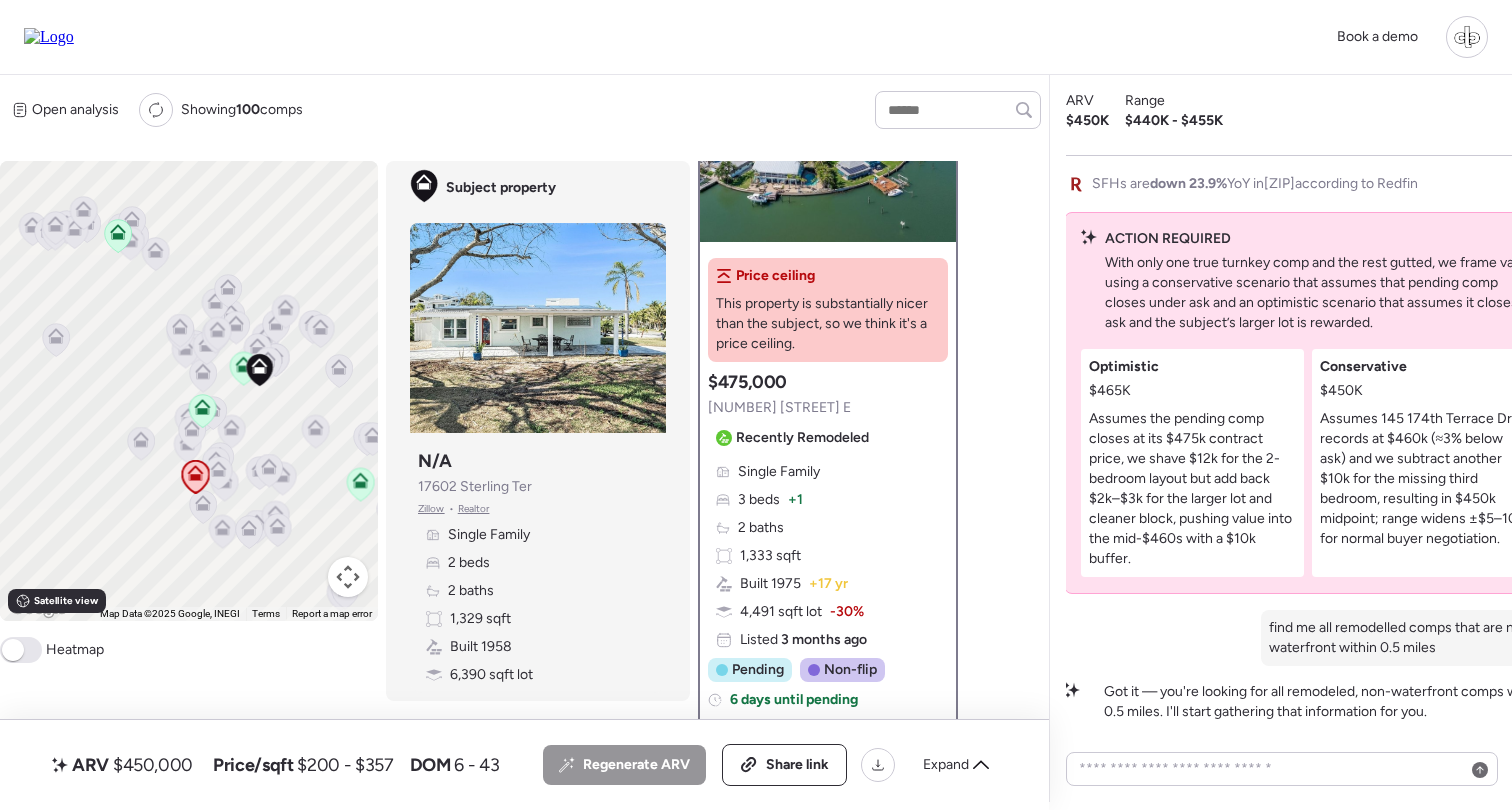 drag, startPoint x: 1089, startPoint y: 387, endPoint x: 1150, endPoint y: 389, distance: 61.03278 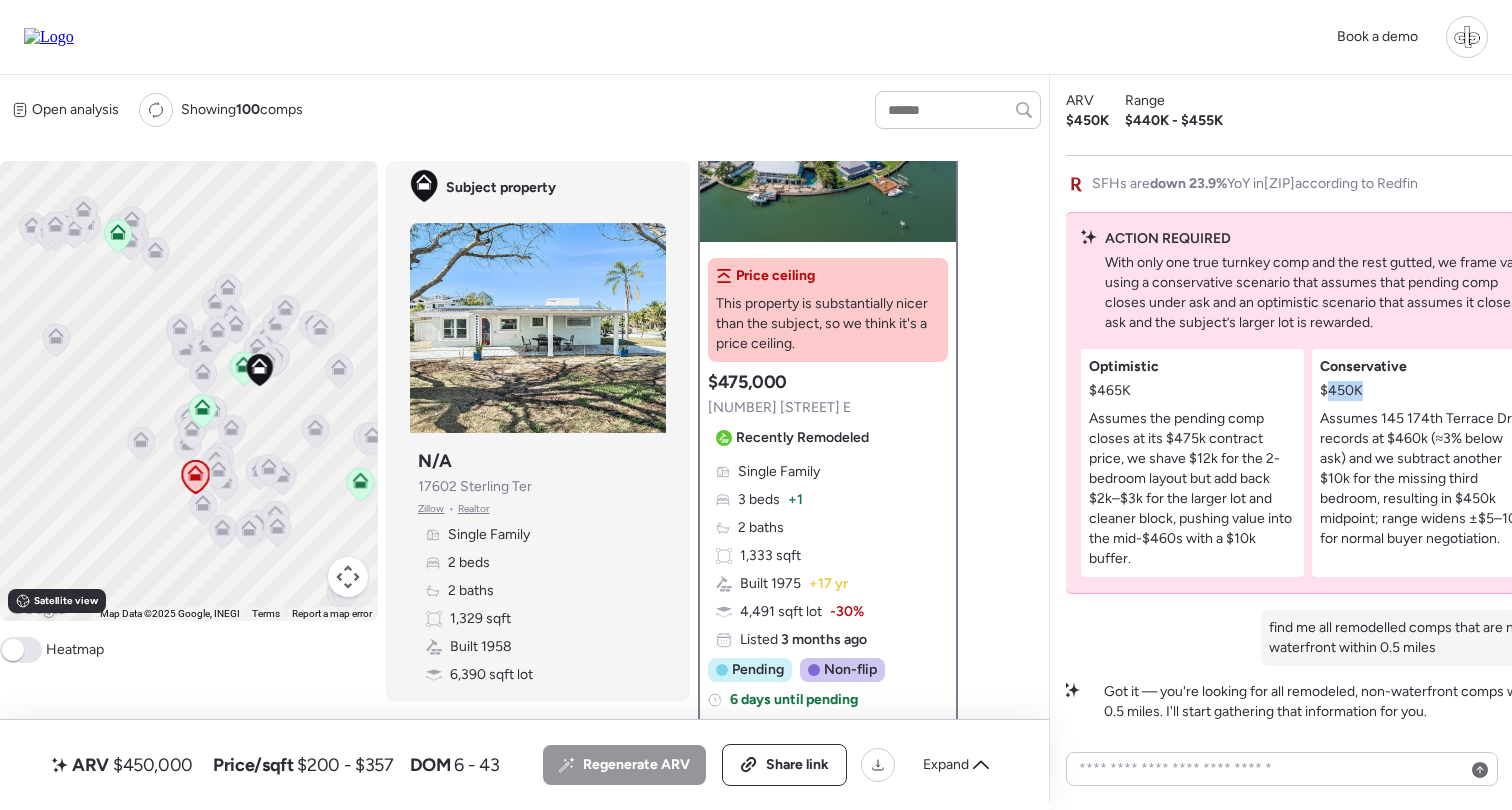 click on "$450K" at bounding box center [1341, 391] 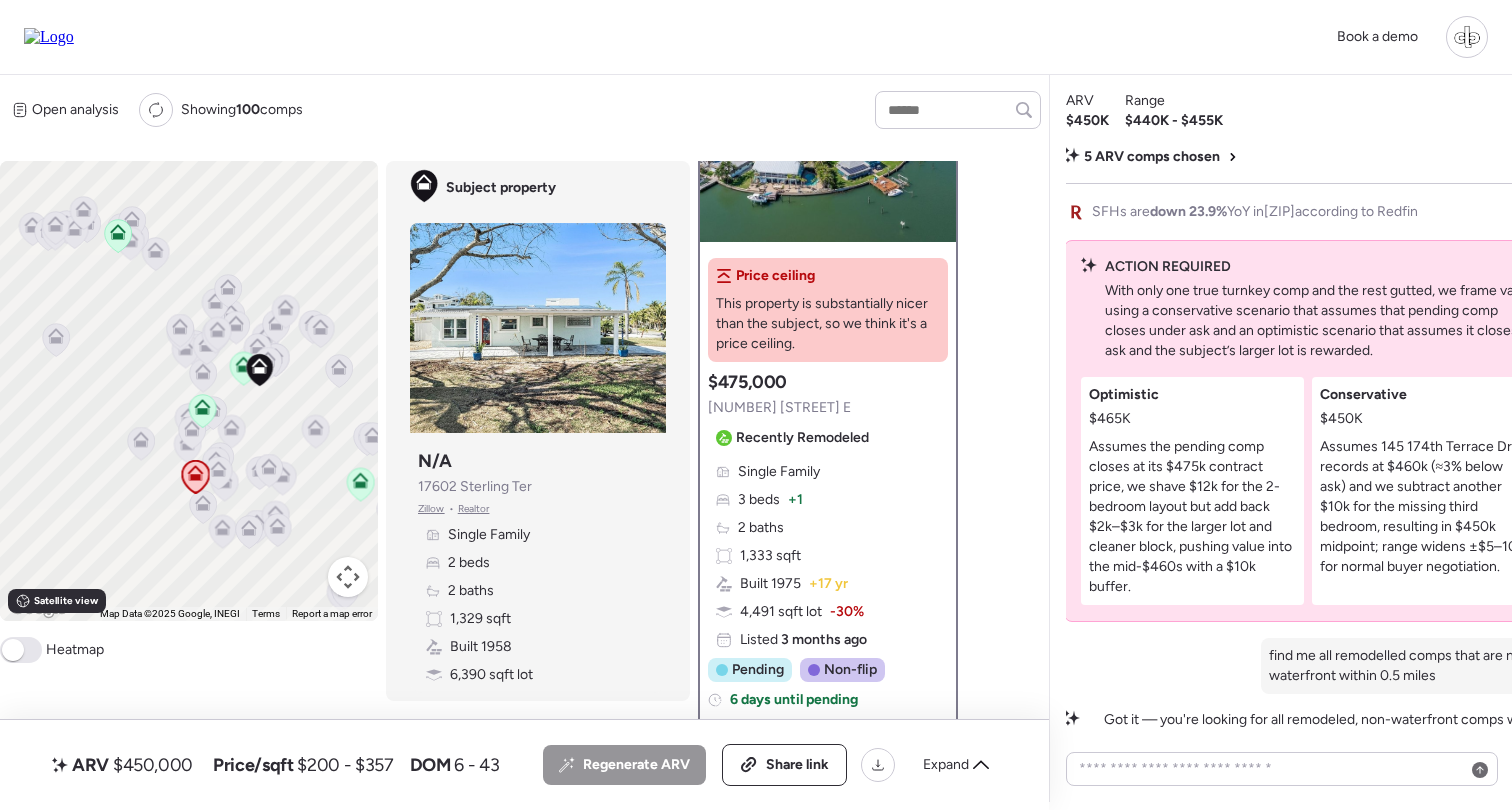 click on "Conservative" at bounding box center (1363, 395) 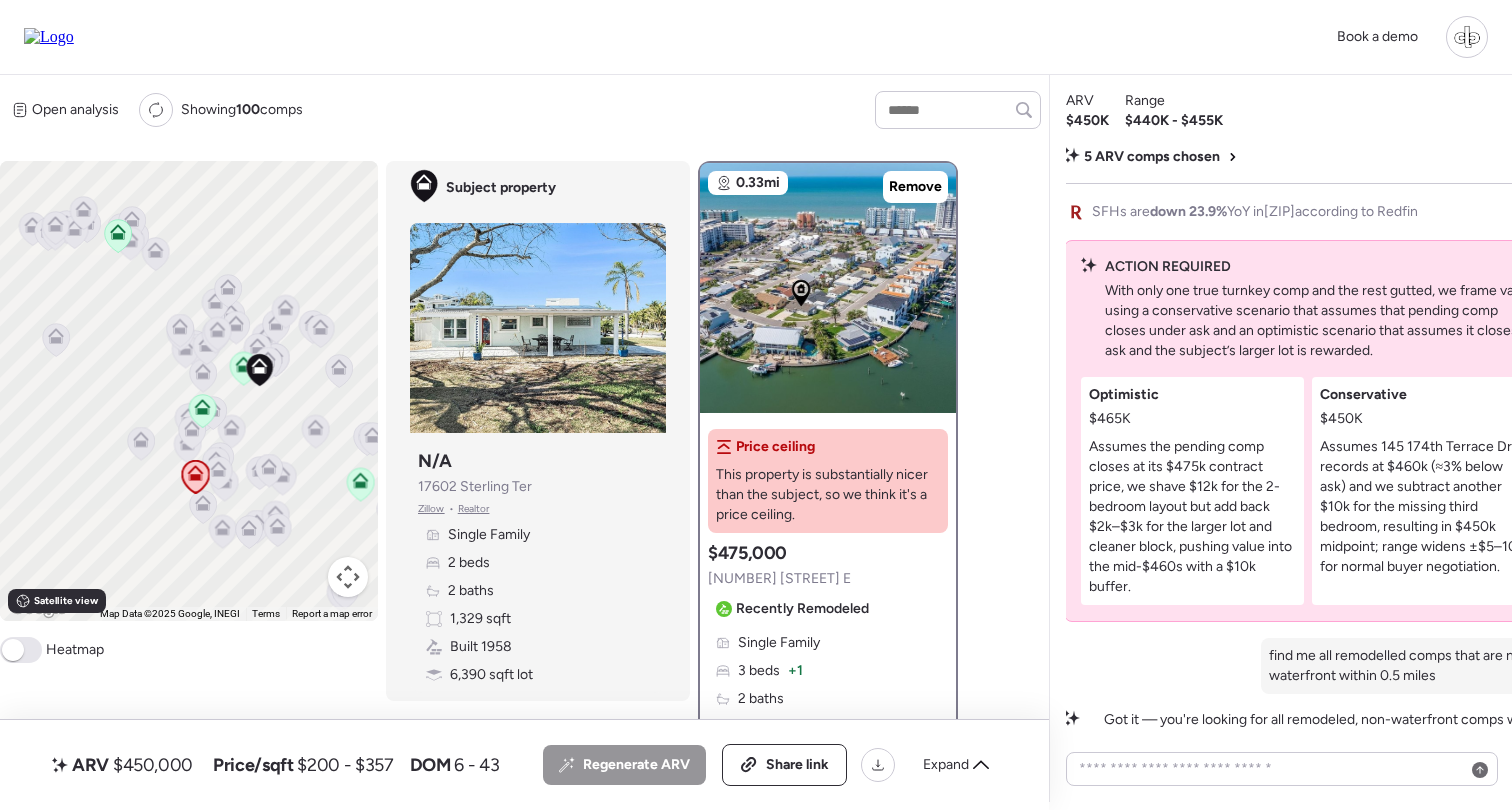 scroll, scrollTop: 0, scrollLeft: 0, axis: both 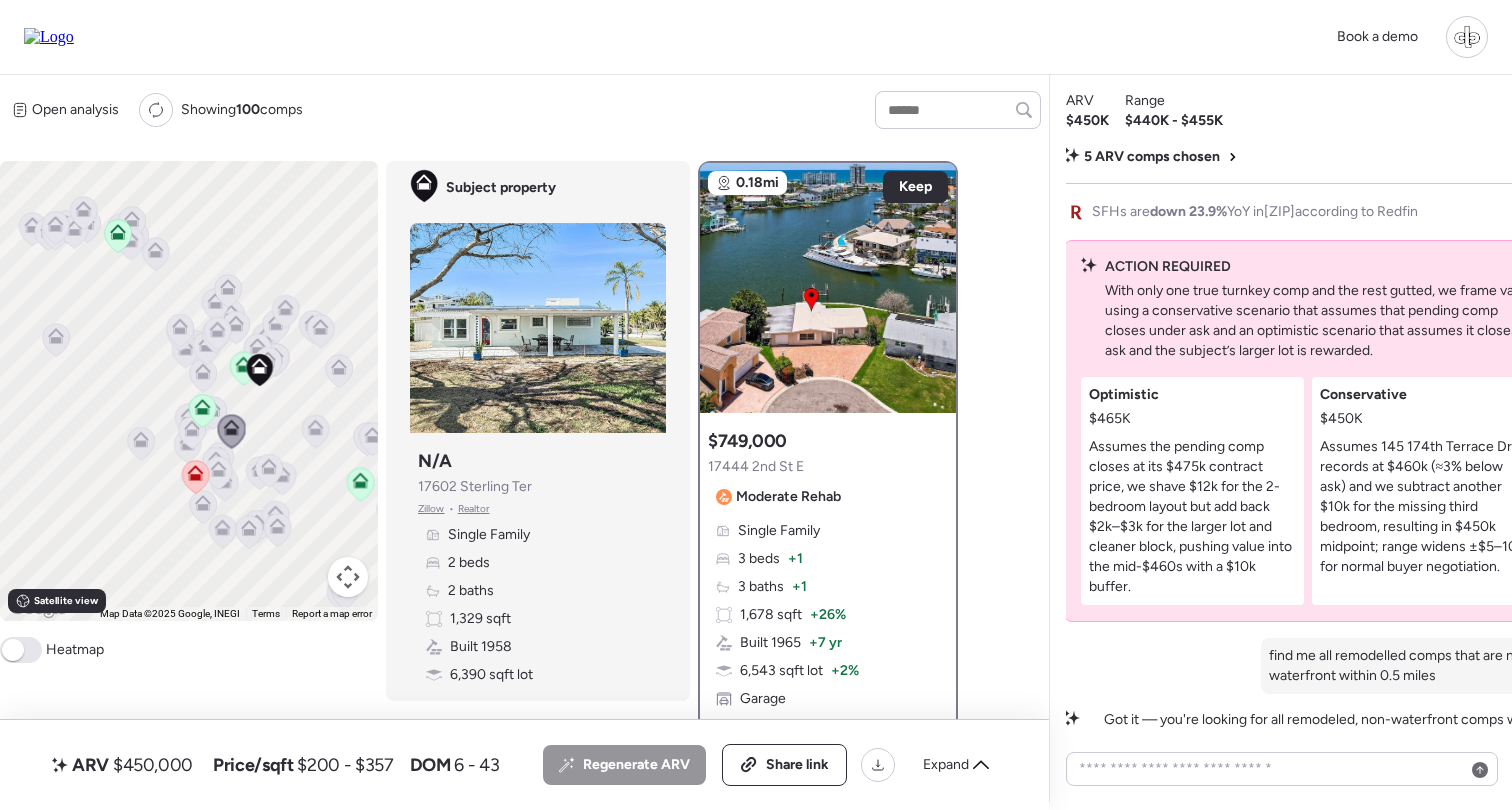 click 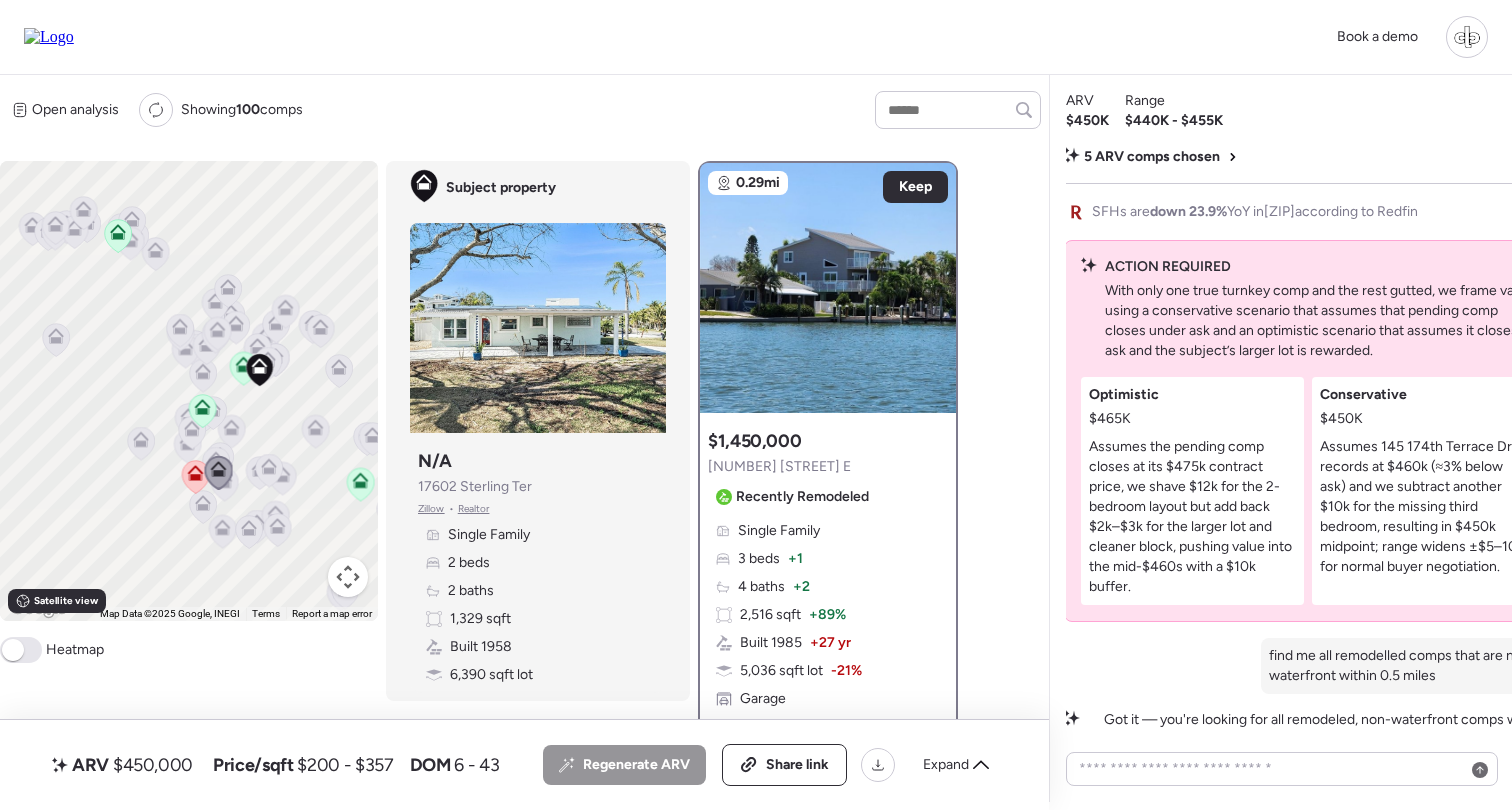 click 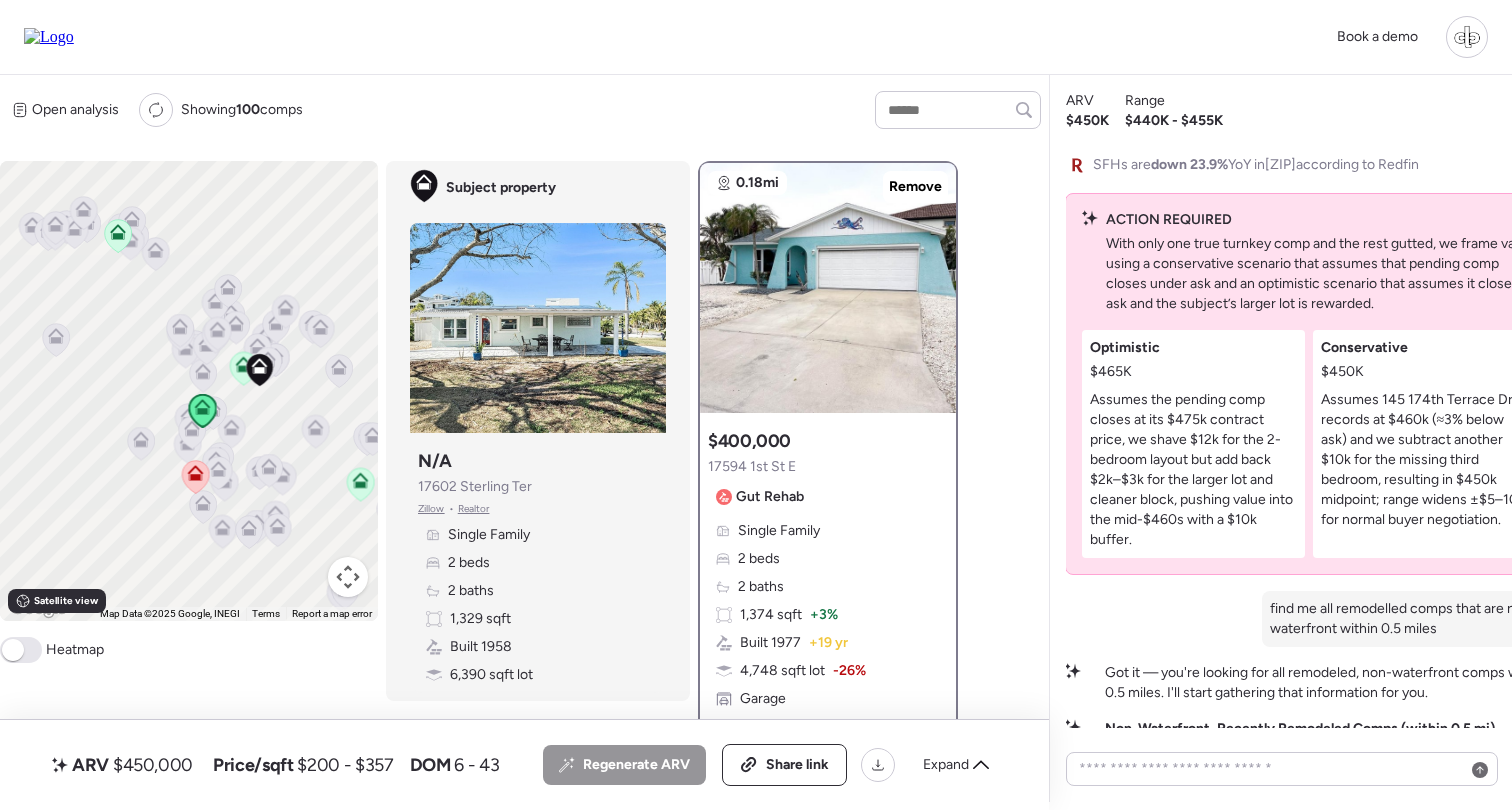 scroll, scrollTop: -739, scrollLeft: 1, axis: both 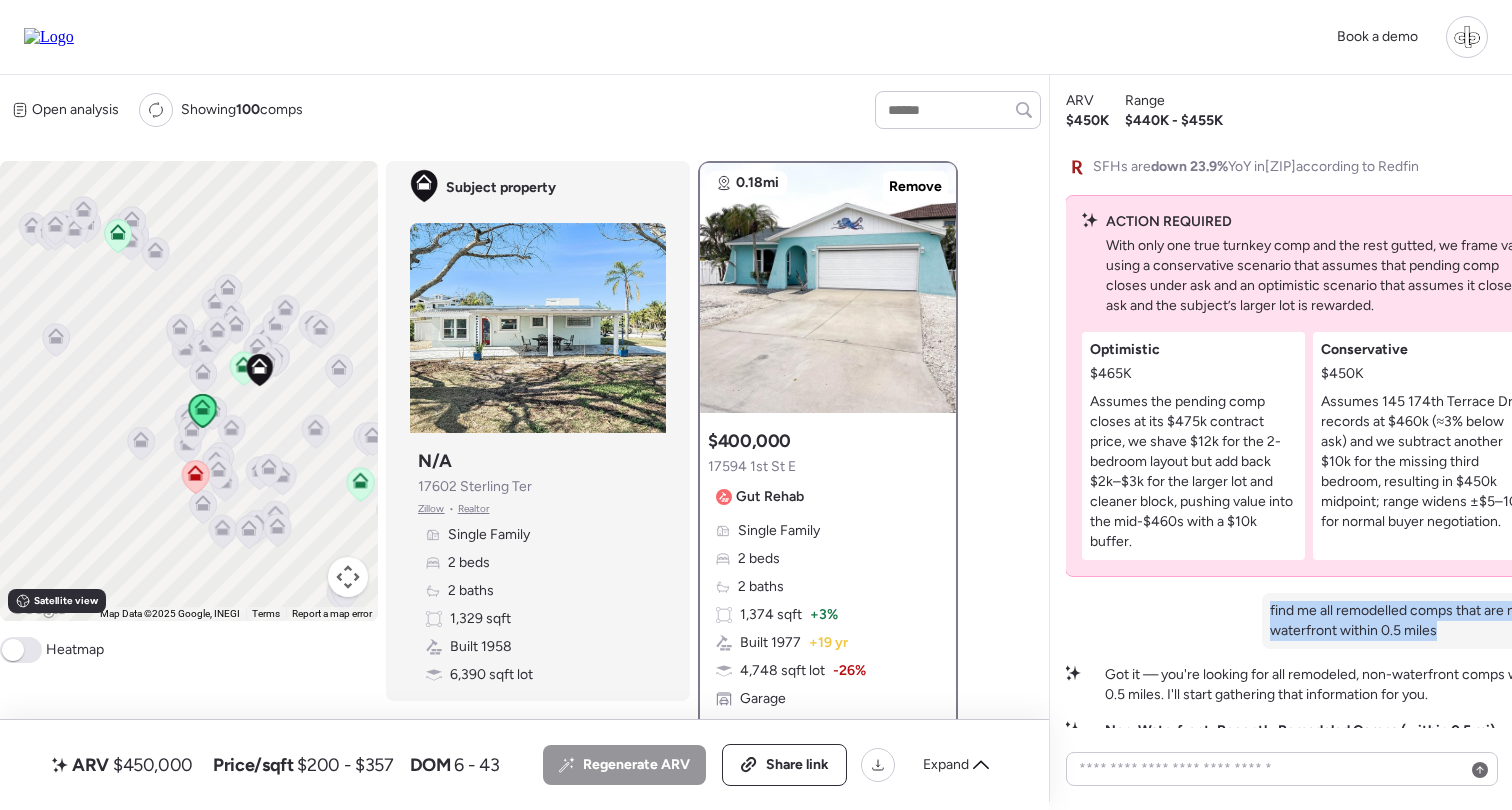 drag, startPoint x: 1246, startPoint y: 600, endPoint x: 1418, endPoint y: 645, distance: 177.7892 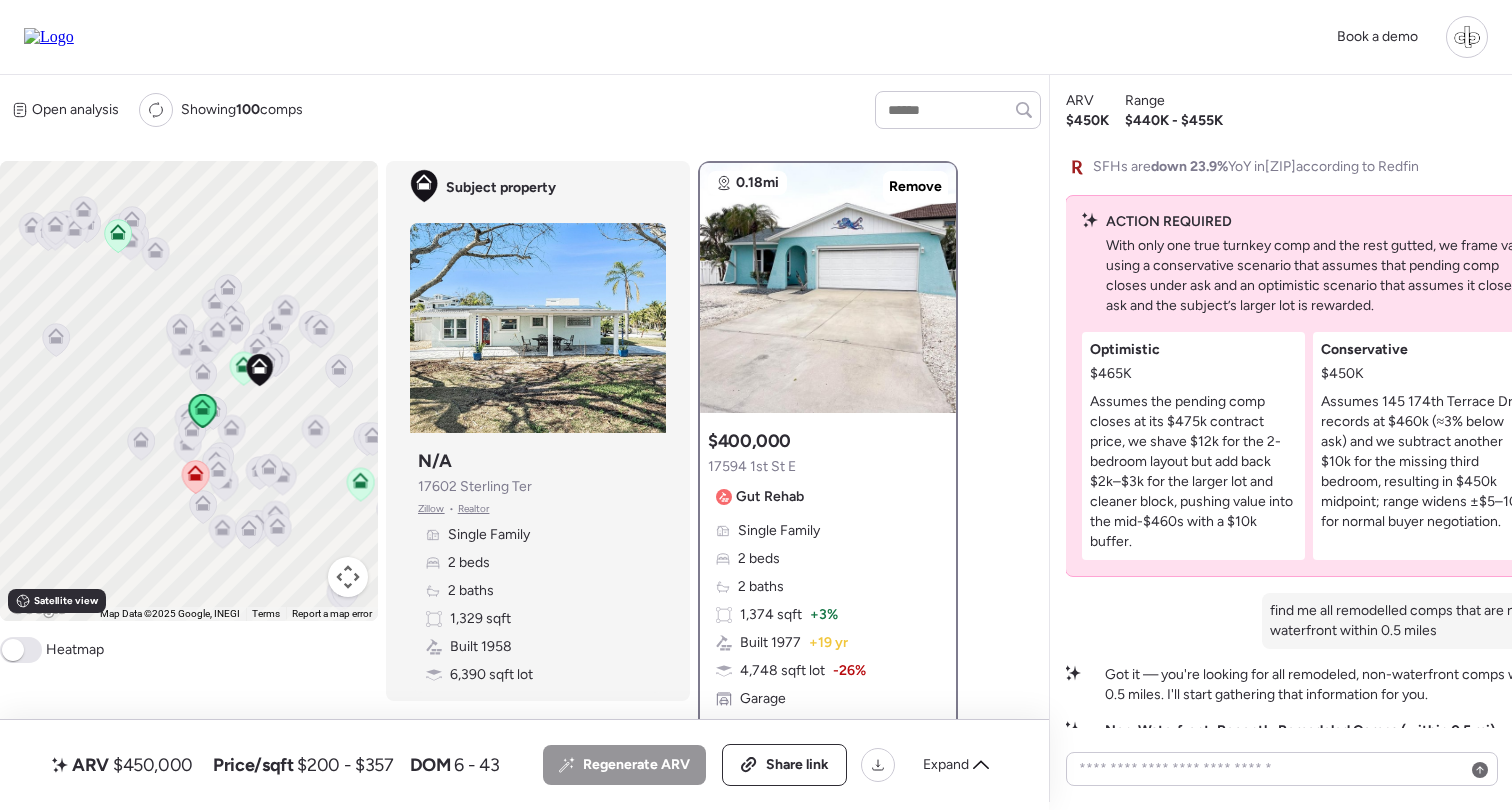 click on "find me all remodelled comps that are non-waterfront within 0.5 miles" at bounding box center [1407, 621] 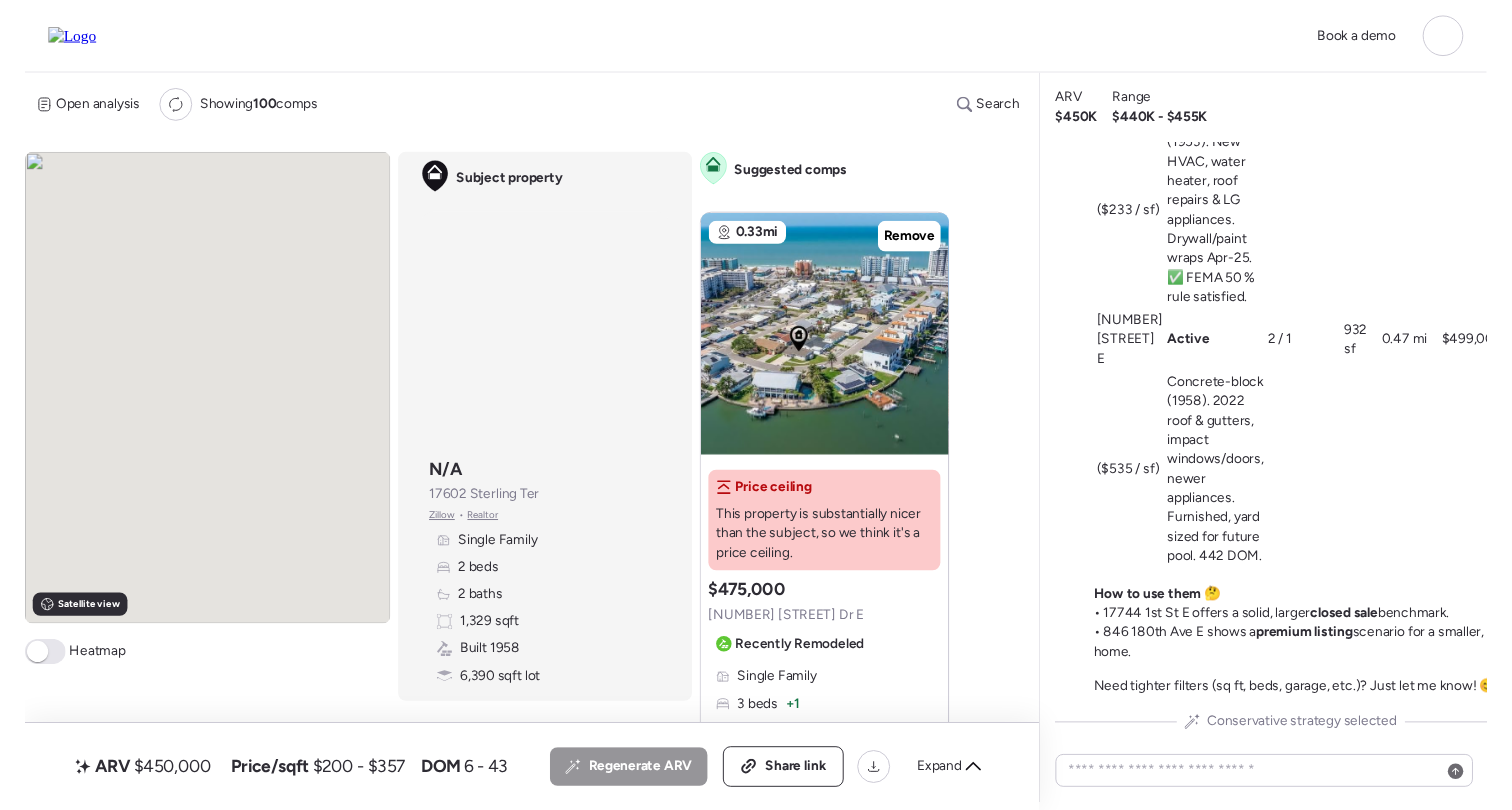 scroll, scrollTop: 0, scrollLeft: 0, axis: both 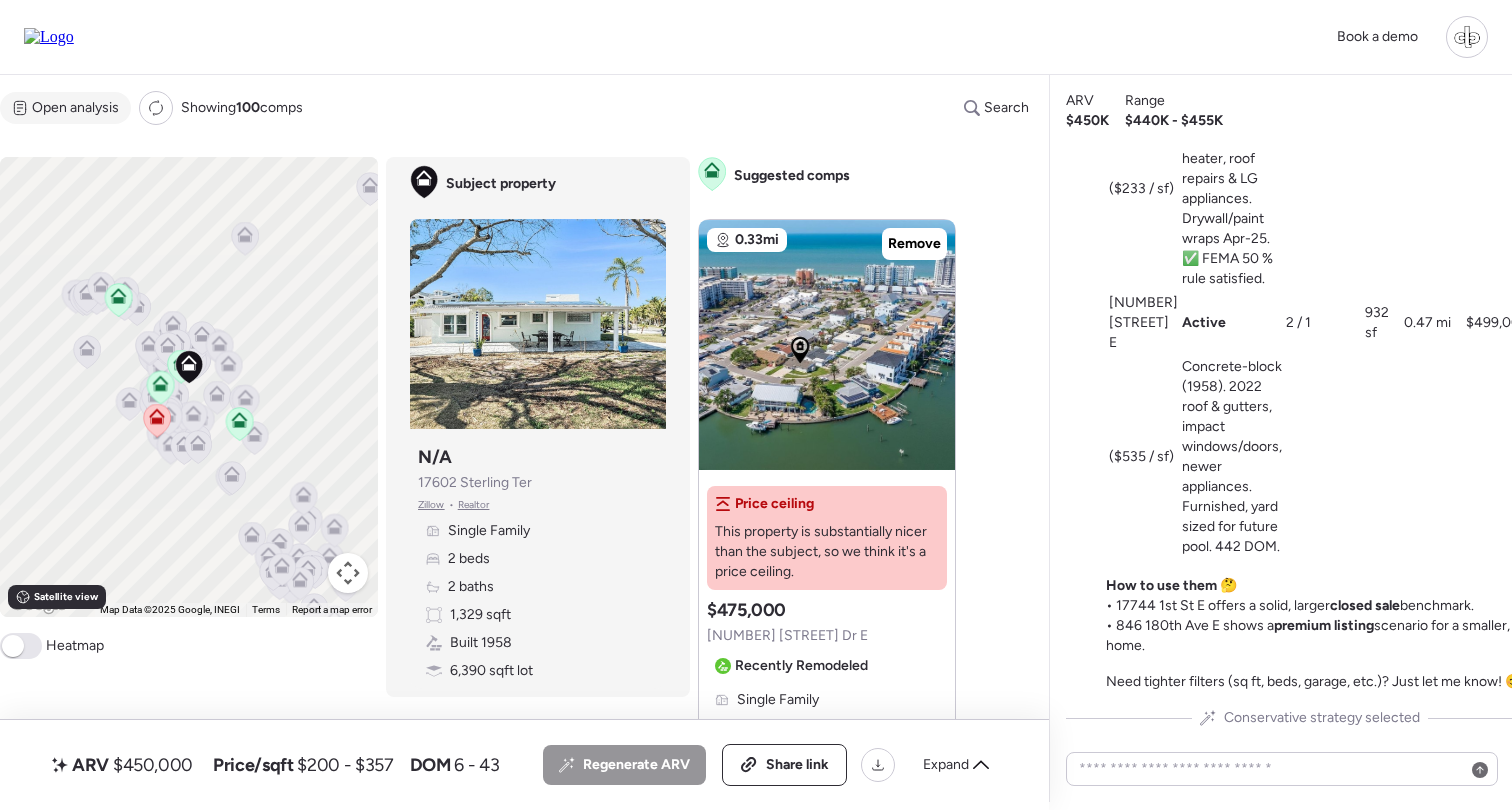 click on "Open analysis" at bounding box center [75, 108] 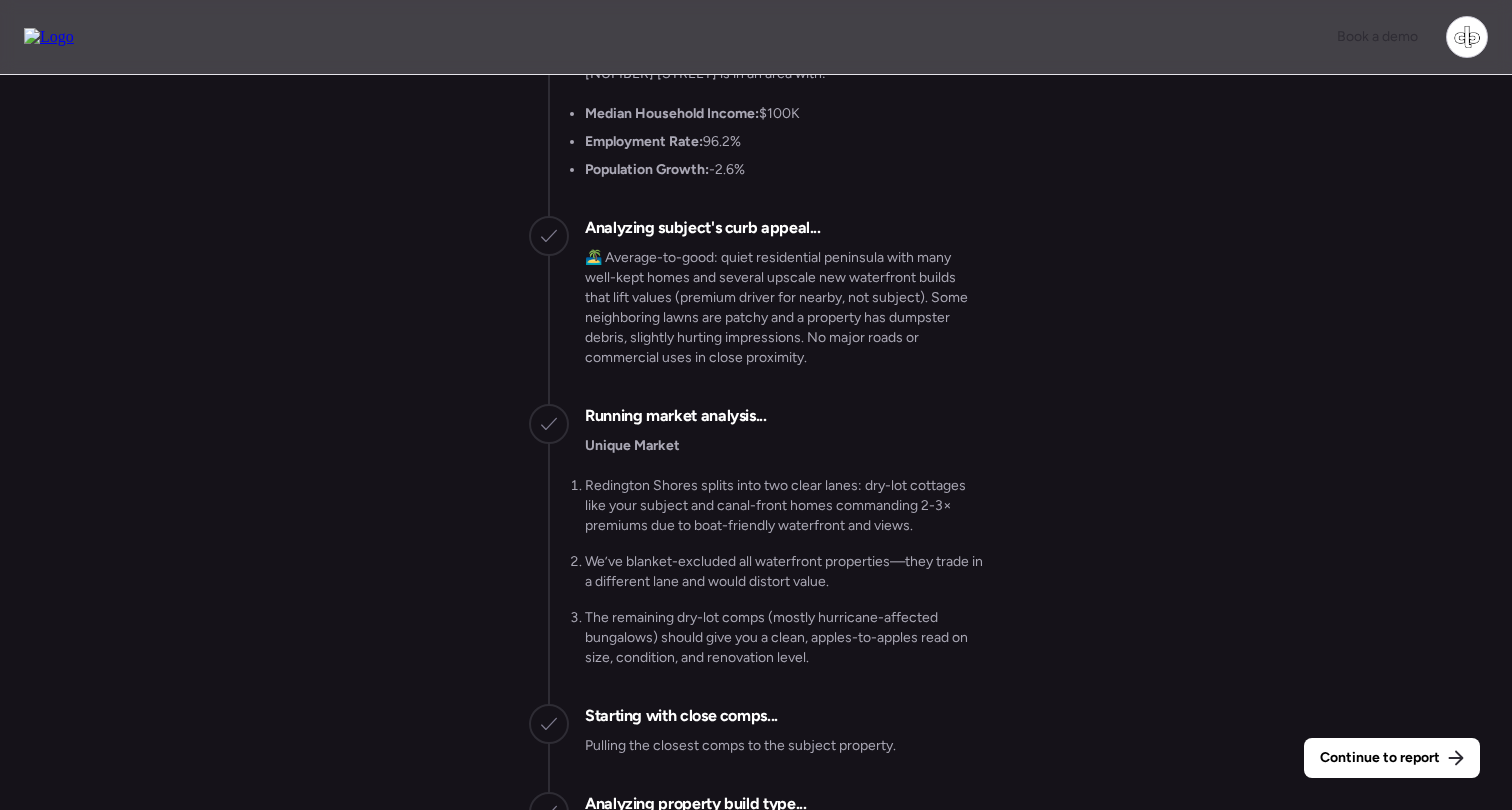 scroll, scrollTop: -3373, scrollLeft: 0, axis: vertical 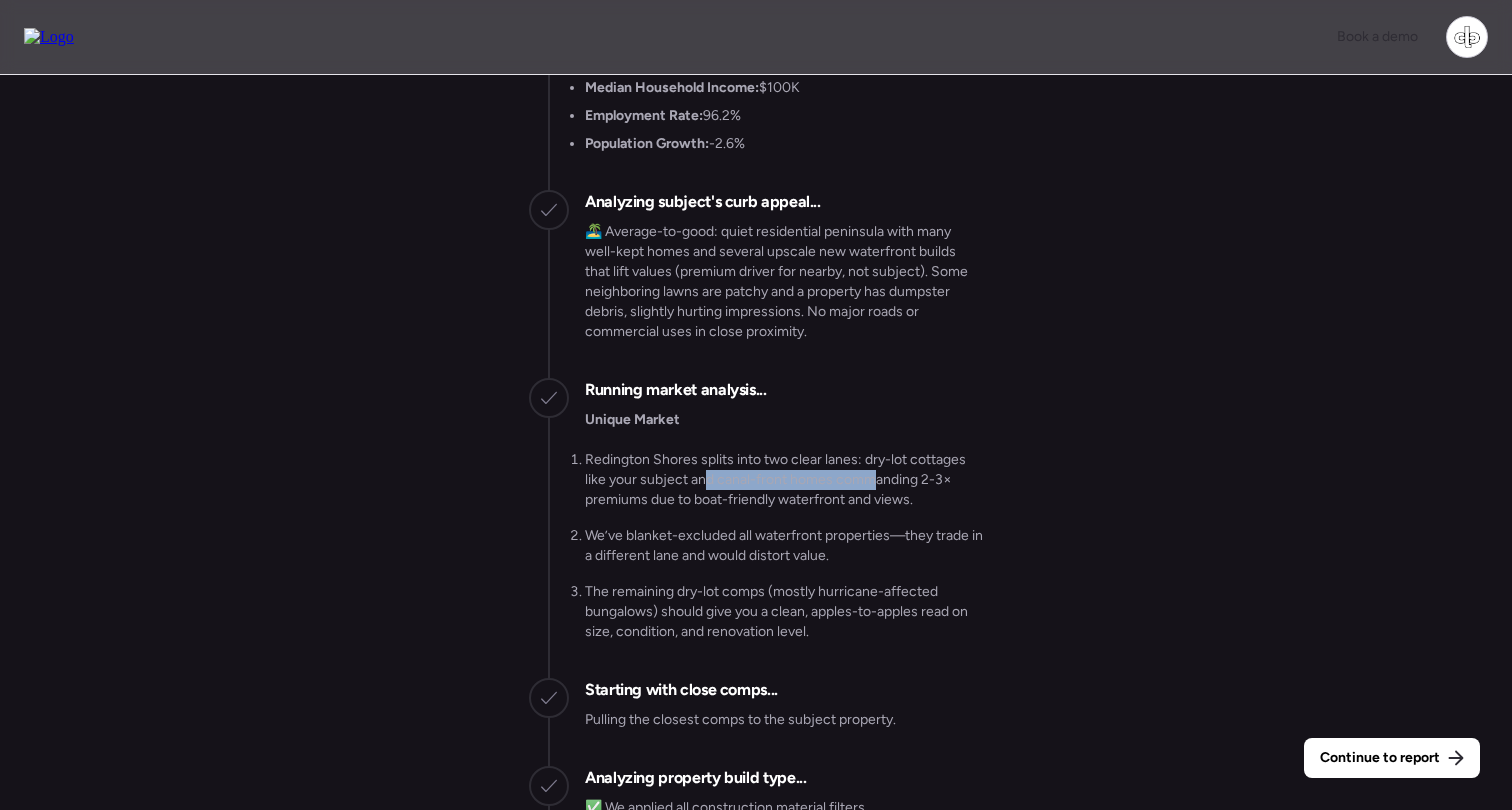 drag, startPoint x: 702, startPoint y: 518, endPoint x: 877, endPoint y: 517, distance: 175.00285 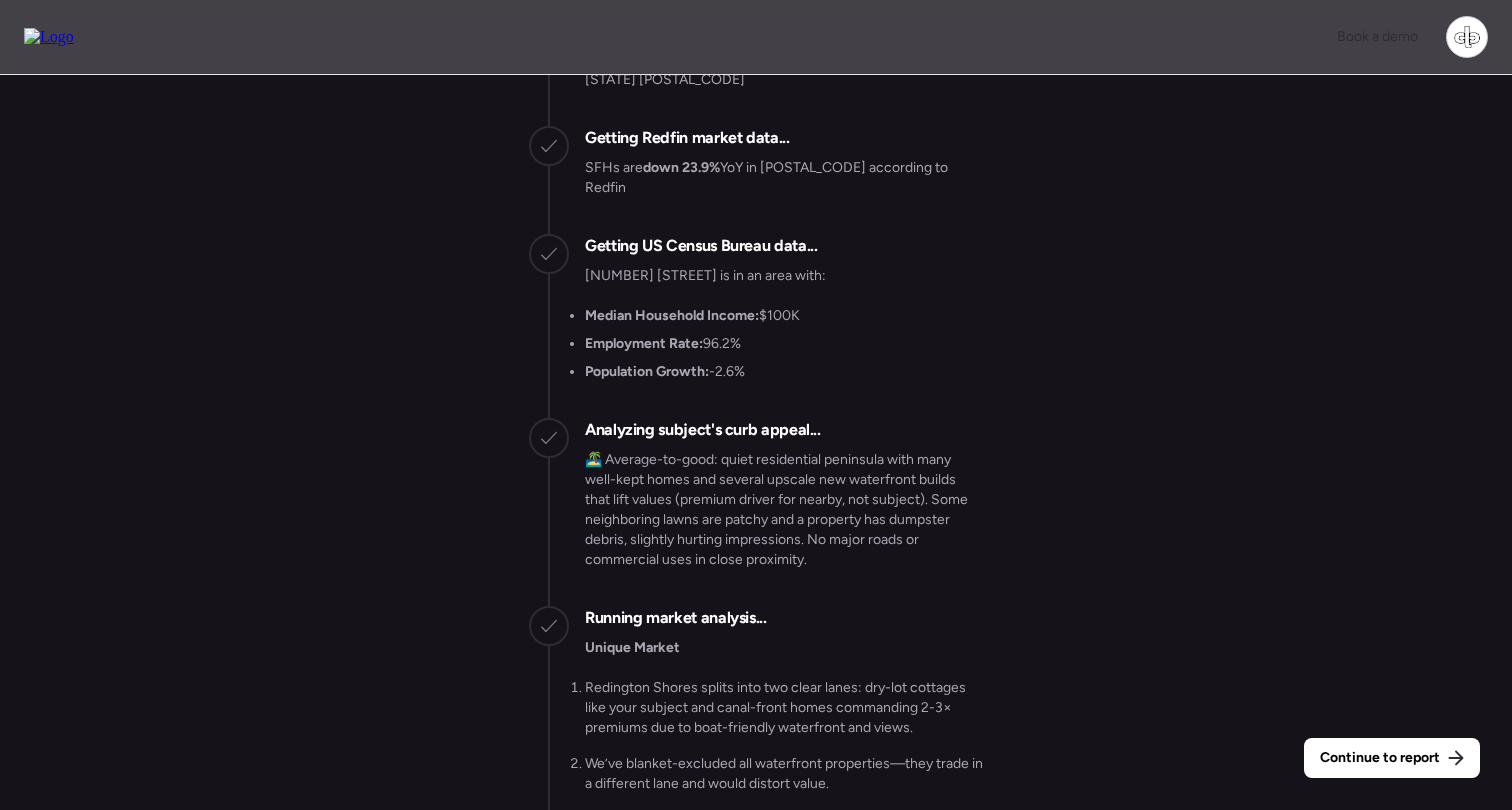 scroll, scrollTop: -3630, scrollLeft: 0, axis: vertical 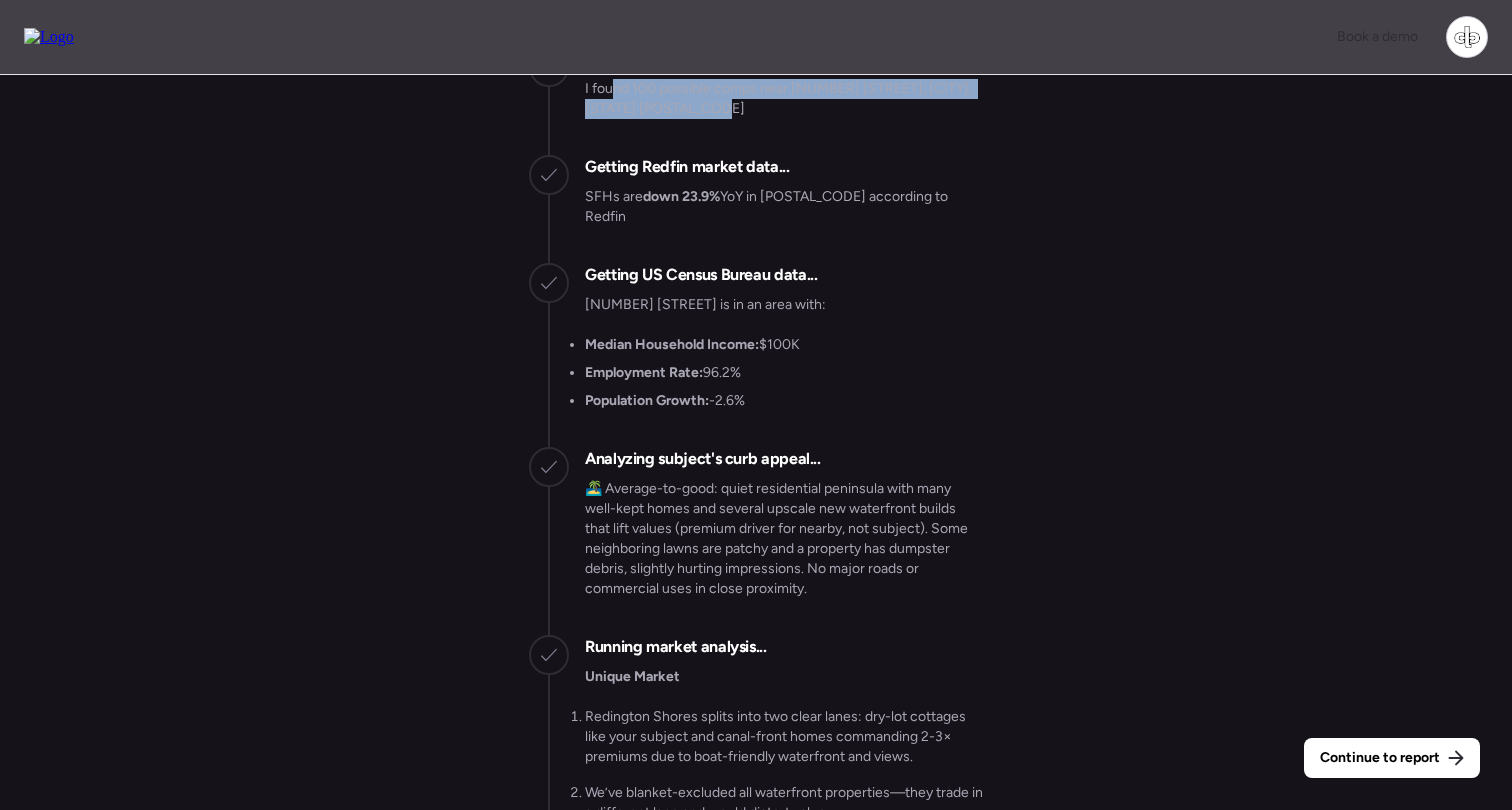 drag, startPoint x: 616, startPoint y: 153, endPoint x: 726, endPoint y: 173, distance: 111.8034 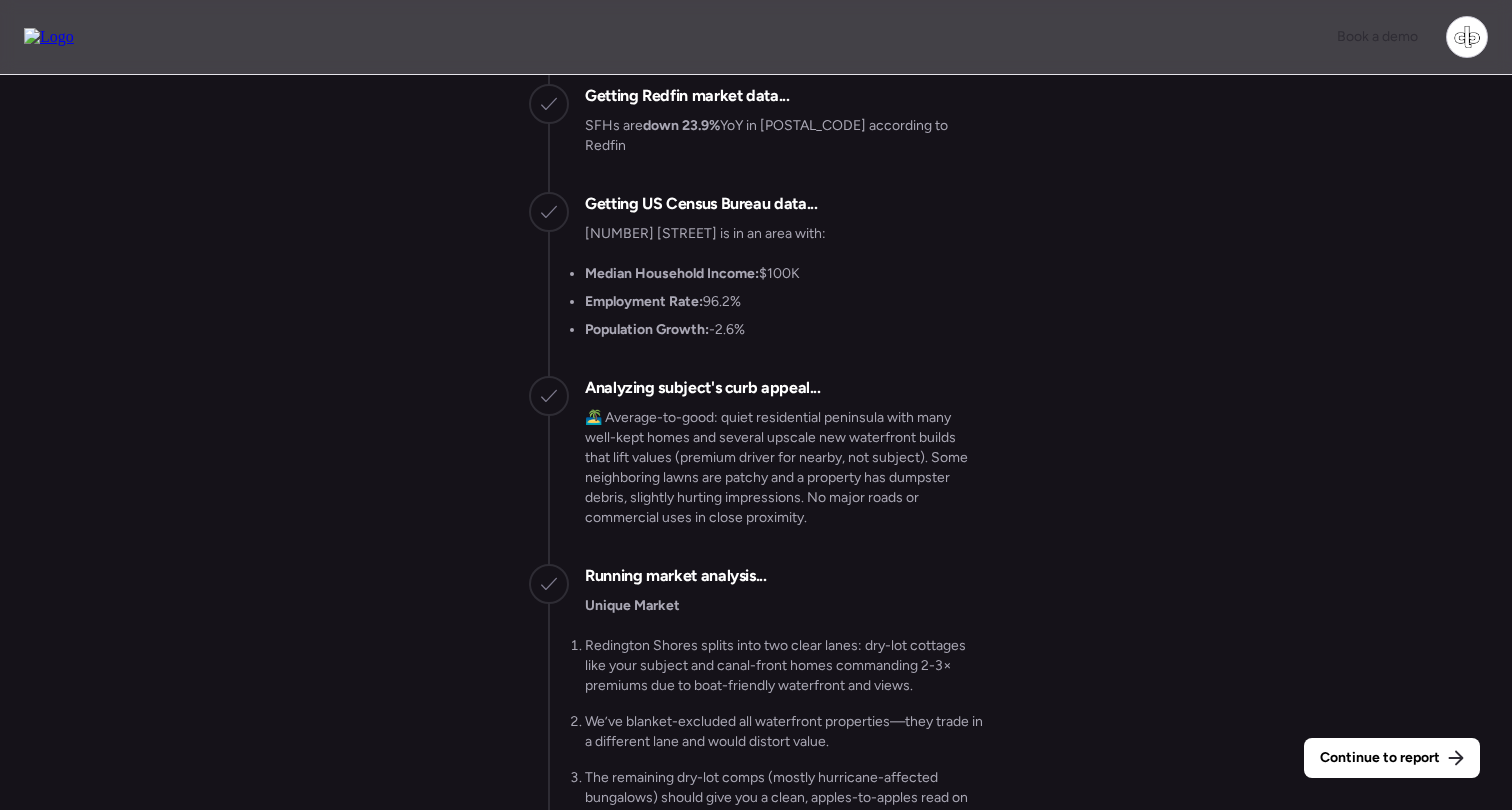 scroll, scrollTop: -3558, scrollLeft: 0, axis: vertical 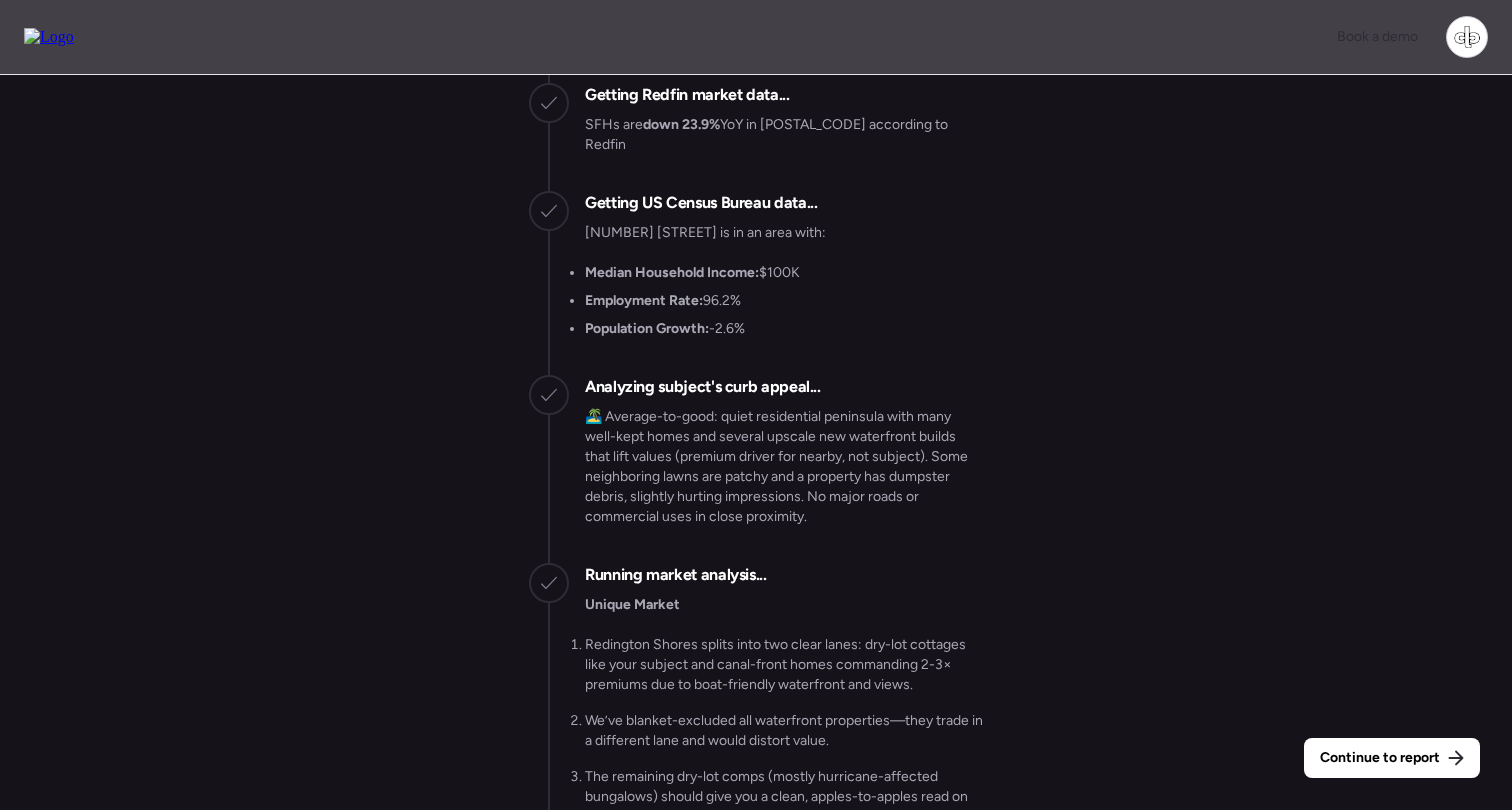 click on "Median Household Income:  $[PRICE]K" at bounding box center (692, 273) 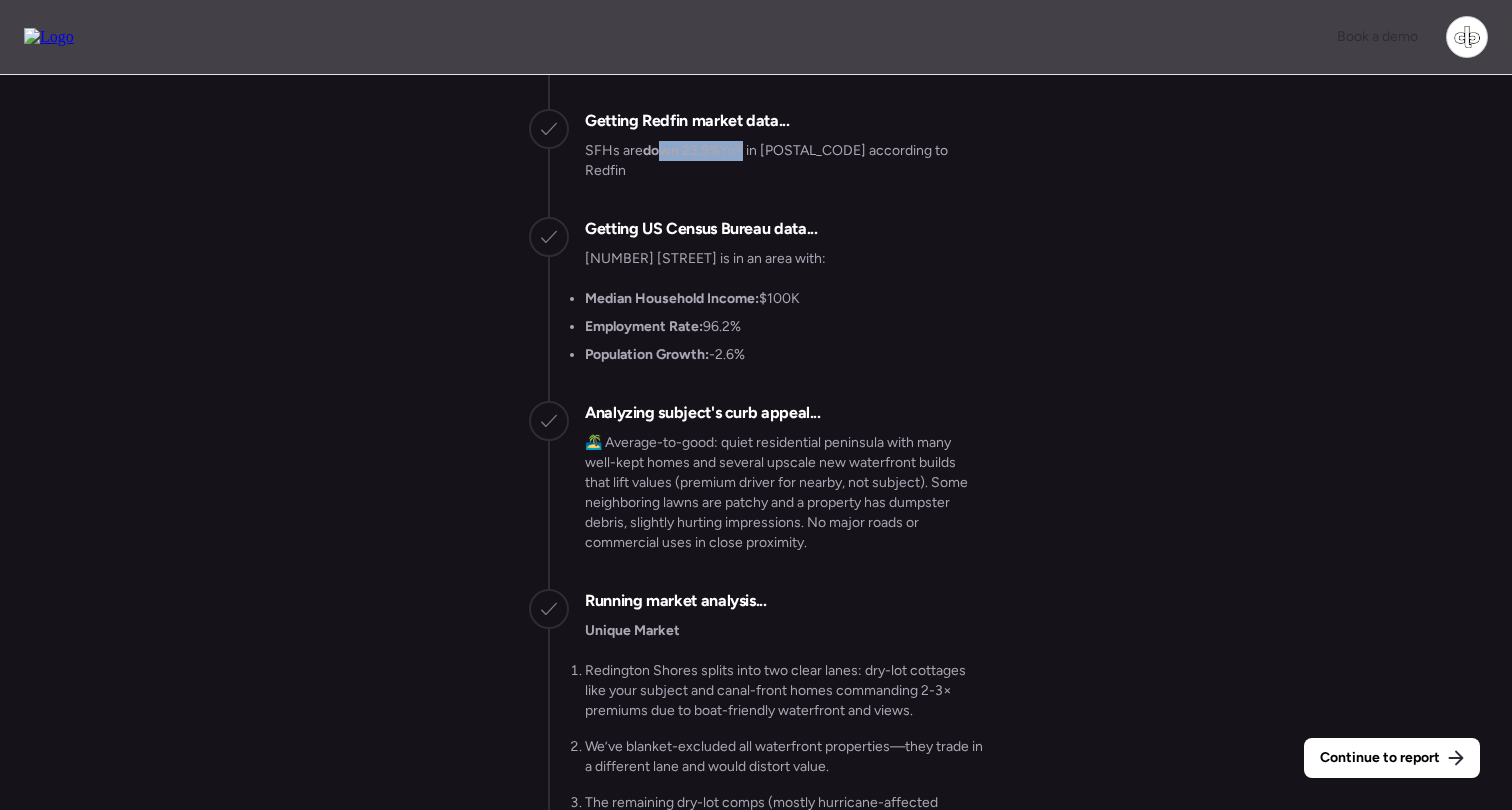 drag, startPoint x: 662, startPoint y: 207, endPoint x: 746, endPoint y: 207, distance: 84 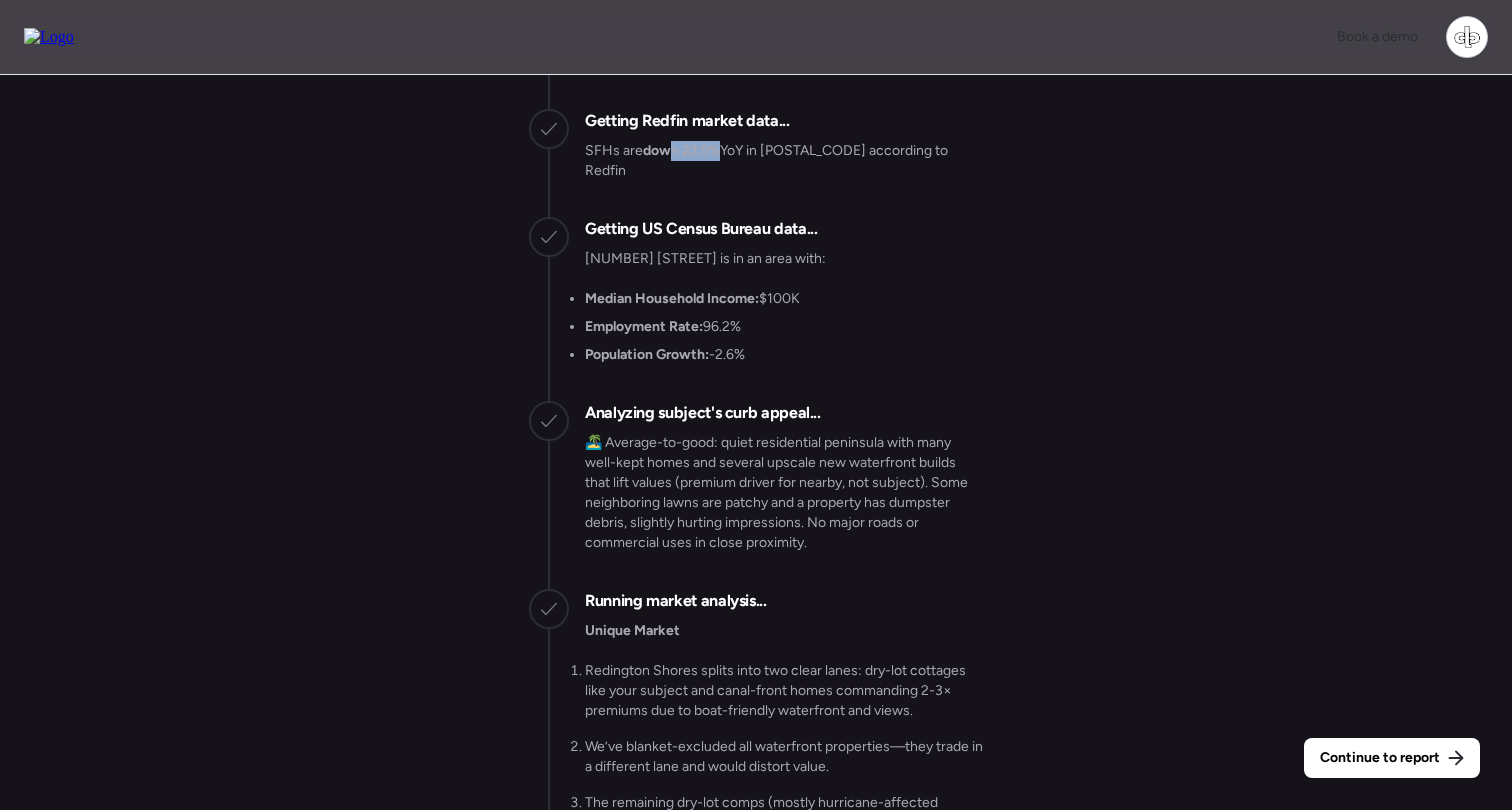 drag, startPoint x: 670, startPoint y: 206, endPoint x: 723, endPoint y: 206, distance: 53 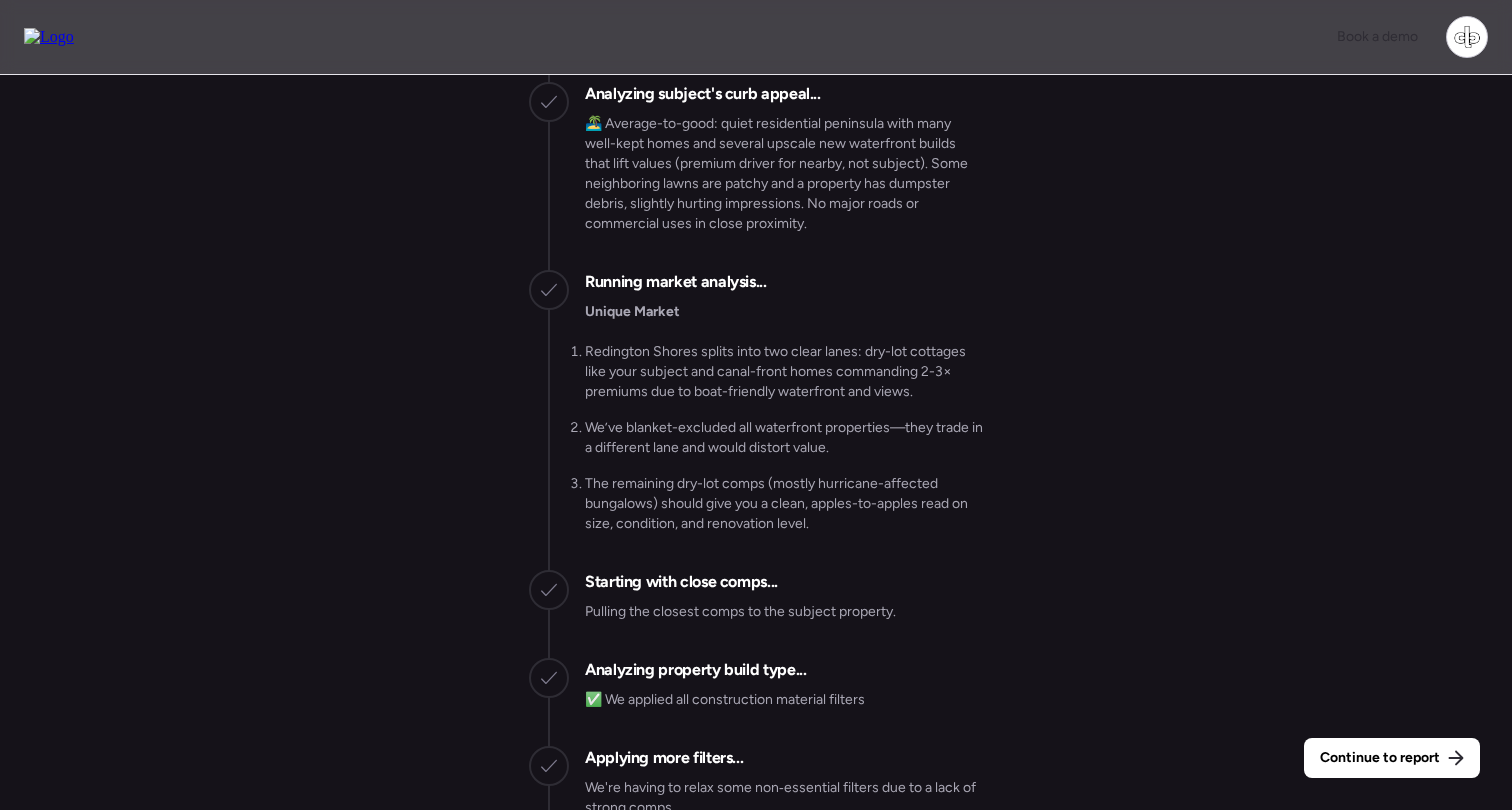 scroll, scrollTop: -3316, scrollLeft: 0, axis: vertical 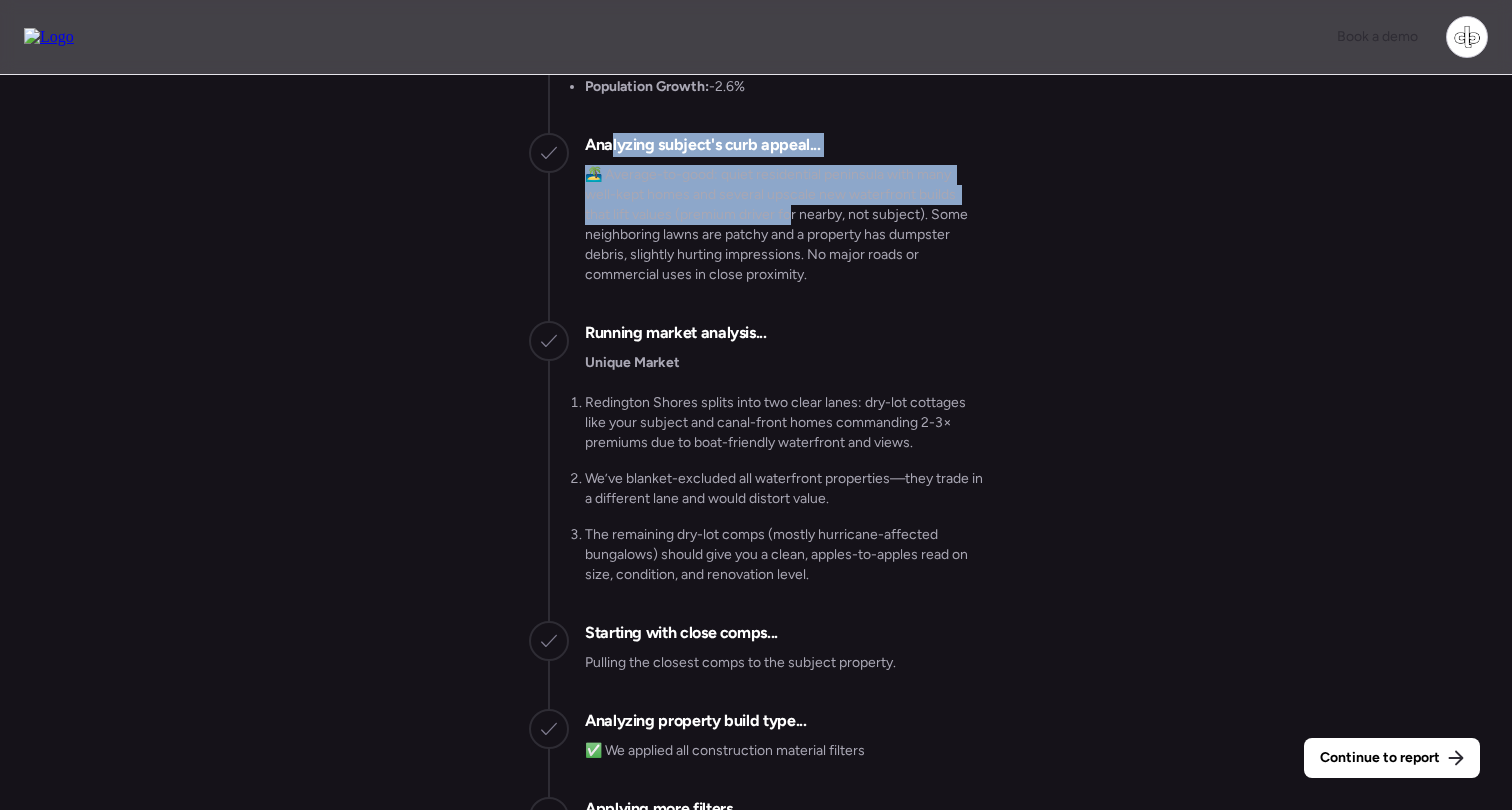 drag, startPoint x: 609, startPoint y: 184, endPoint x: 794, endPoint y: 258, distance: 199.2511 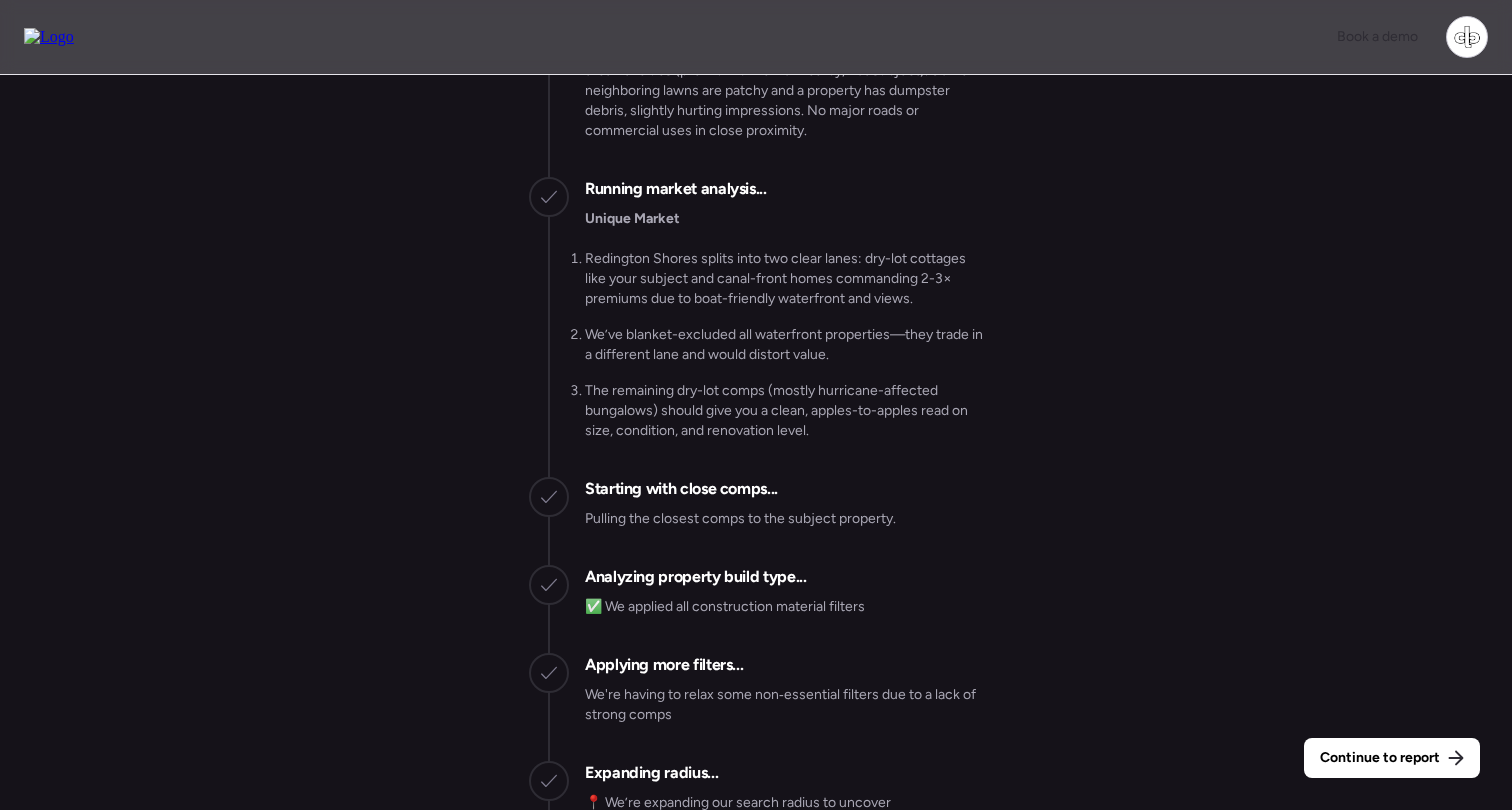scroll, scrollTop: -3177, scrollLeft: 0, axis: vertical 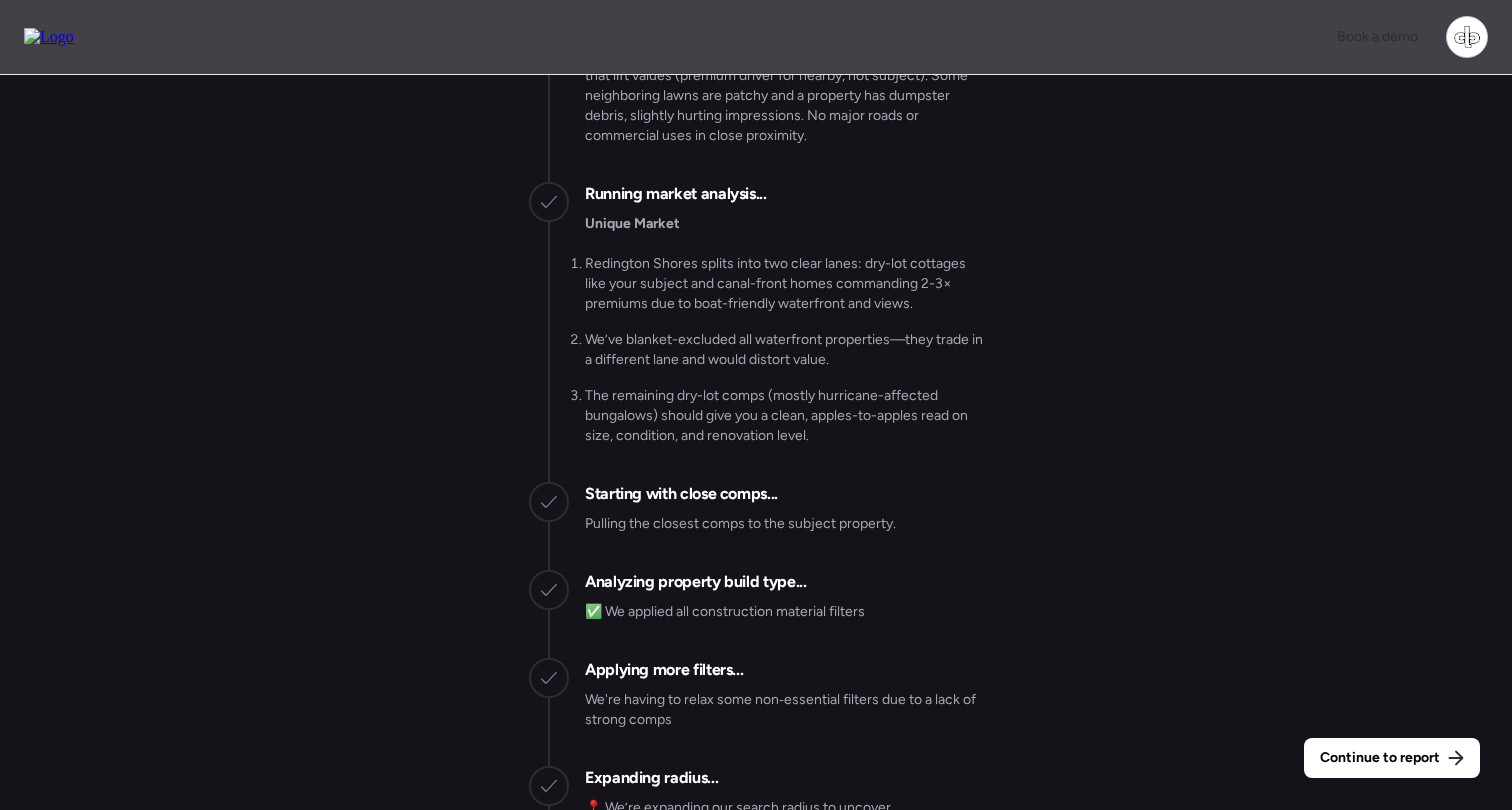 click on "Redington Shores splits into two clear lanes: dry-lot cottages like your subject and canal-front homes commanding 2-3× premiums due to boat-friendly waterfront and views.
We’ve blanket-excluded all waterfront properties—they trade in a different lane and would distort value.
The remaining dry-lot comps (mostly hurricane-affected bungalows) should give you a clean, apples-to-apples read on size, condition, and renovation level." at bounding box center [784, 350] 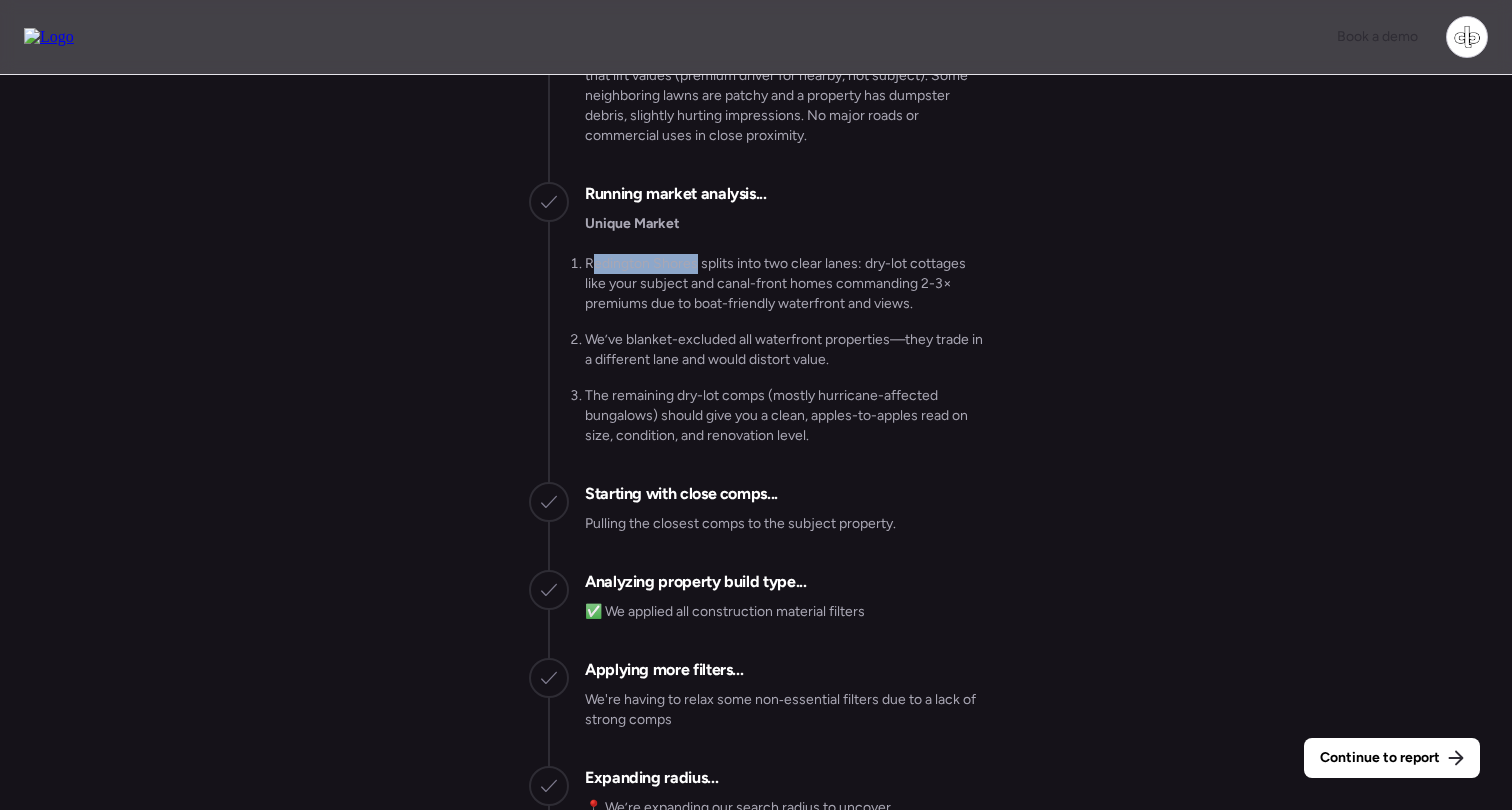 drag, startPoint x: 591, startPoint y: 304, endPoint x: 698, endPoint y: 306, distance: 107.01869 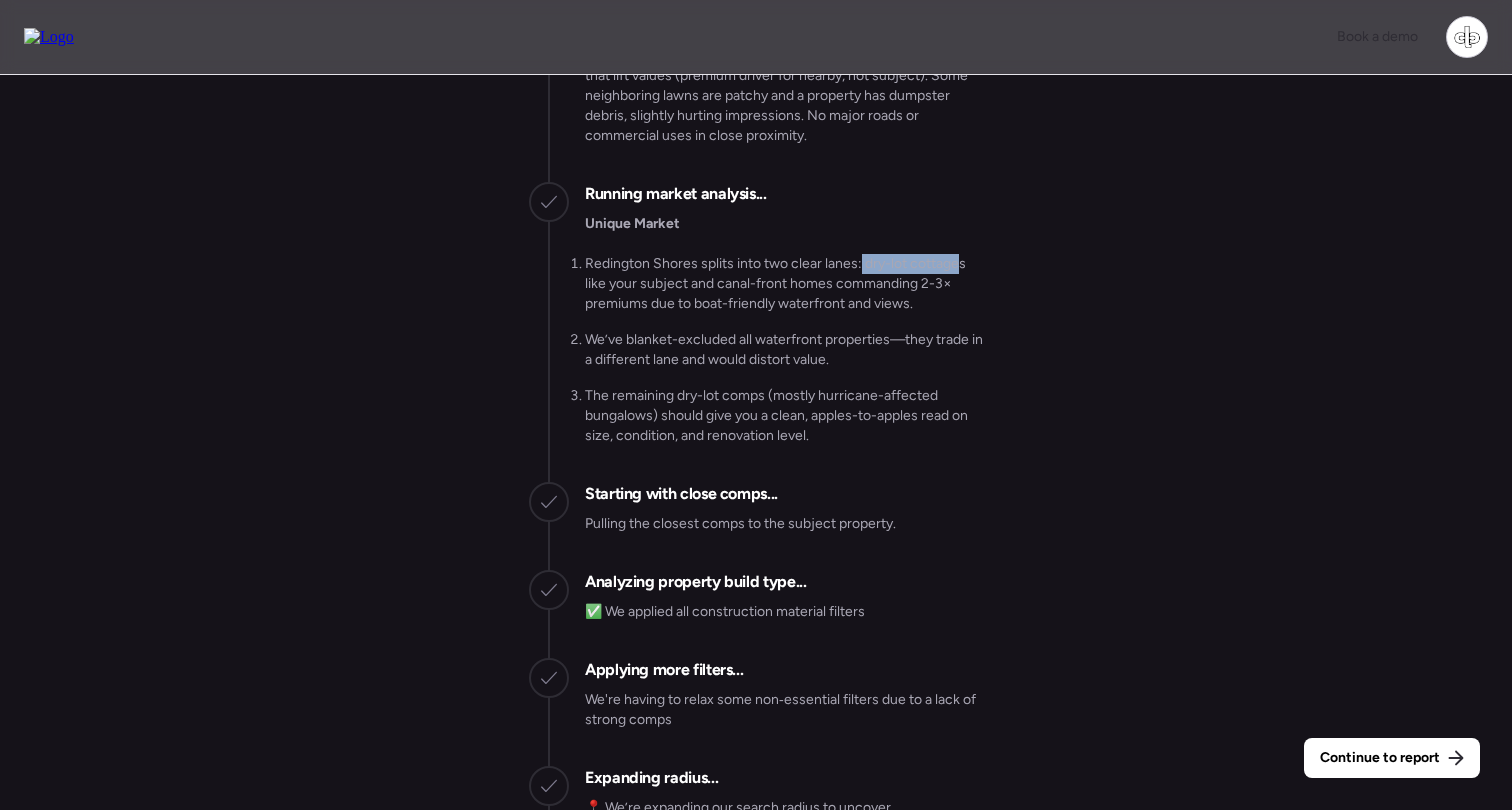drag, startPoint x: 860, startPoint y: 300, endPoint x: 957, endPoint y: 303, distance: 97.04638 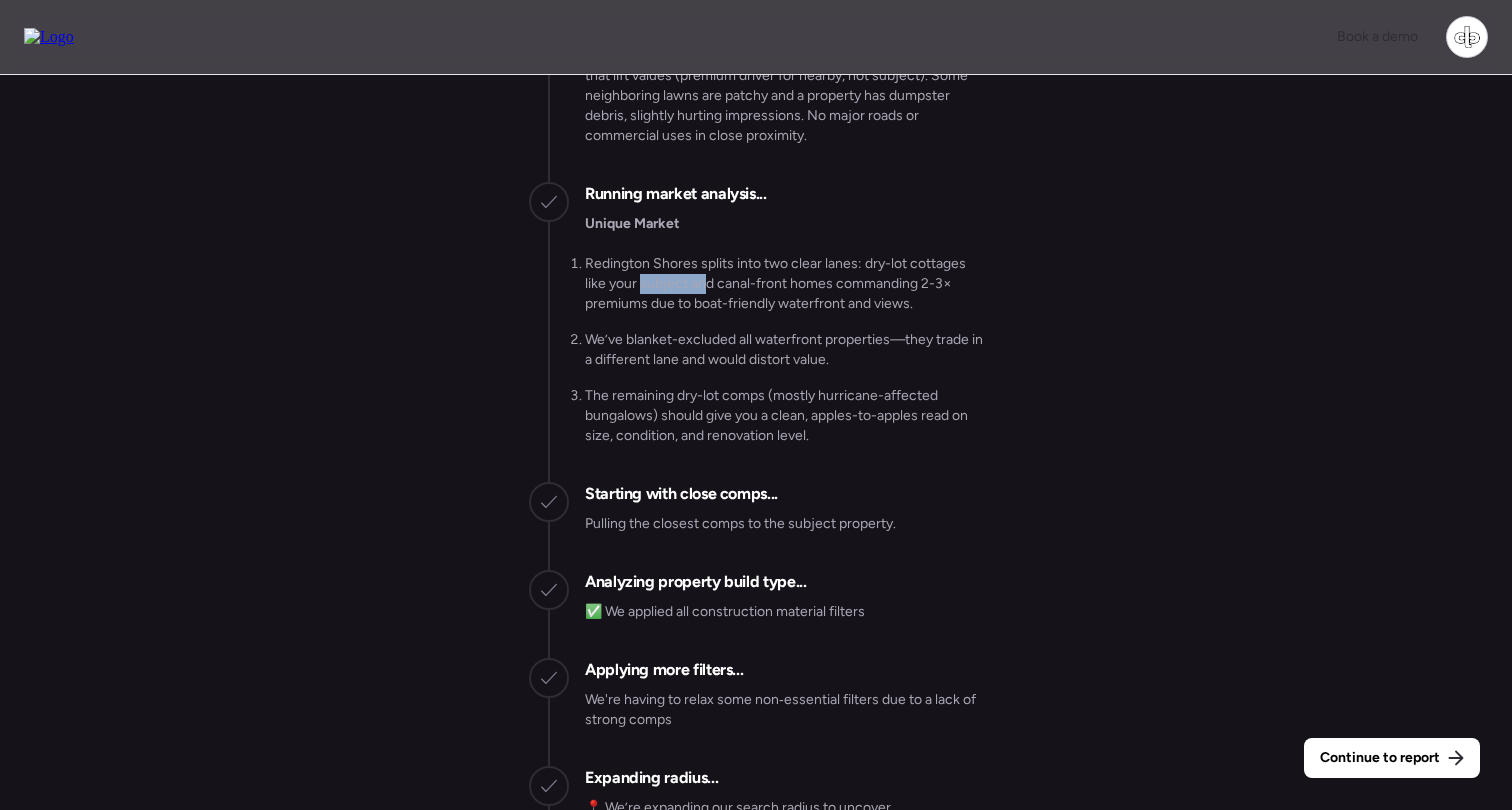 drag, startPoint x: 641, startPoint y: 321, endPoint x: 704, endPoint y: 321, distance: 63 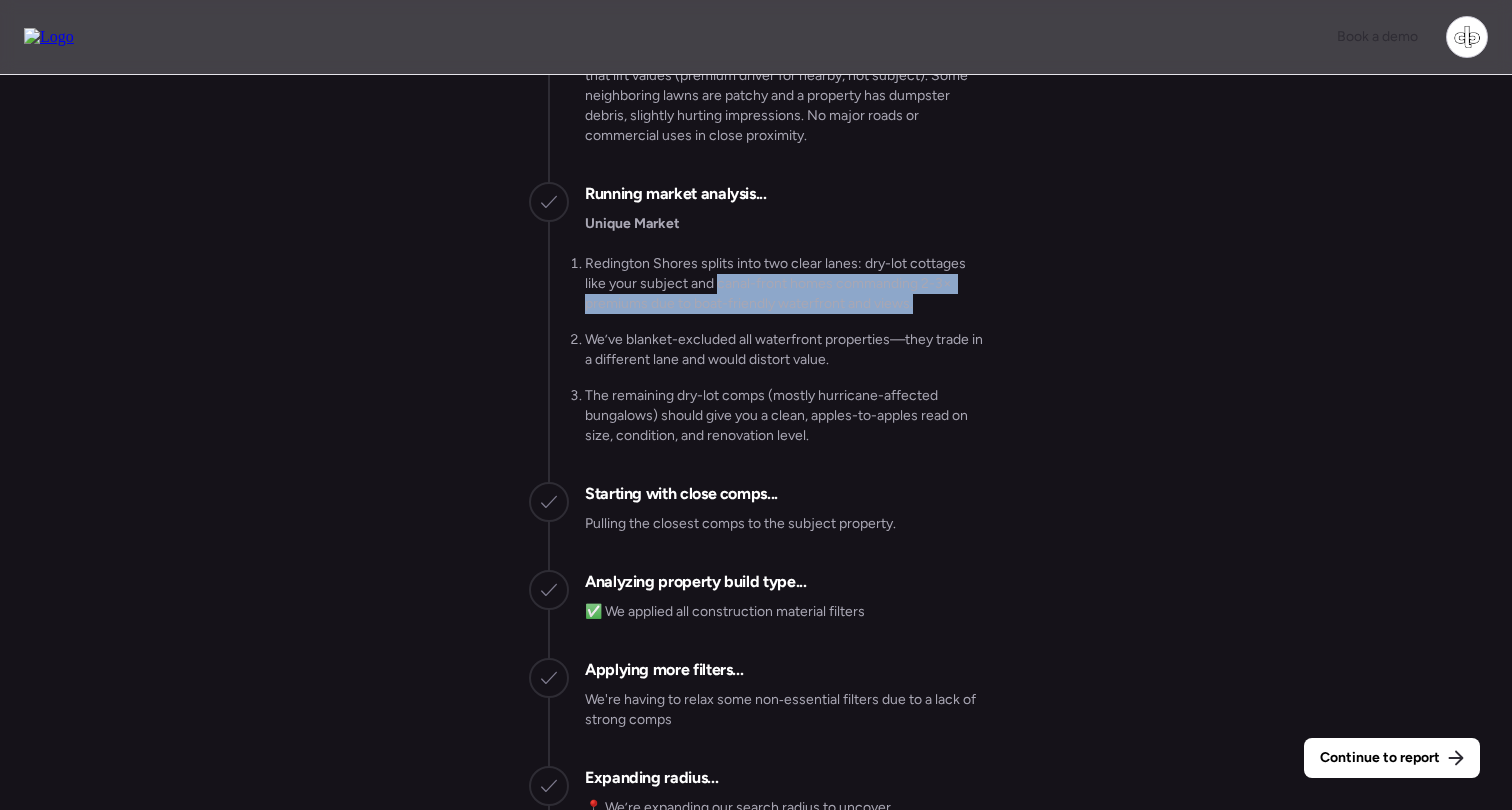 drag, startPoint x: 721, startPoint y: 321, endPoint x: 934, endPoint y: 337, distance: 213.6001 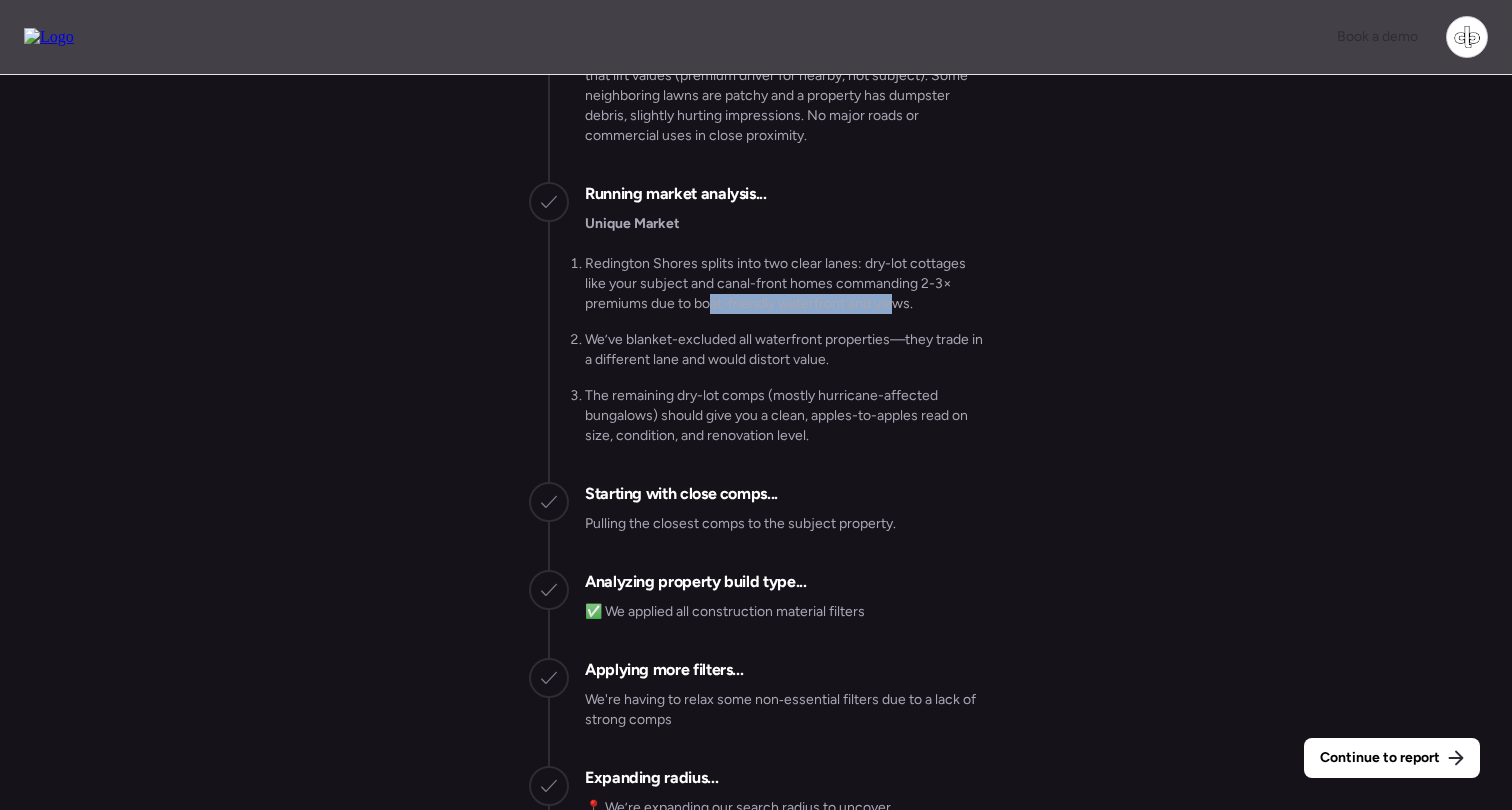 drag, startPoint x: 713, startPoint y: 346, endPoint x: 893, endPoint y: 335, distance: 180.3358 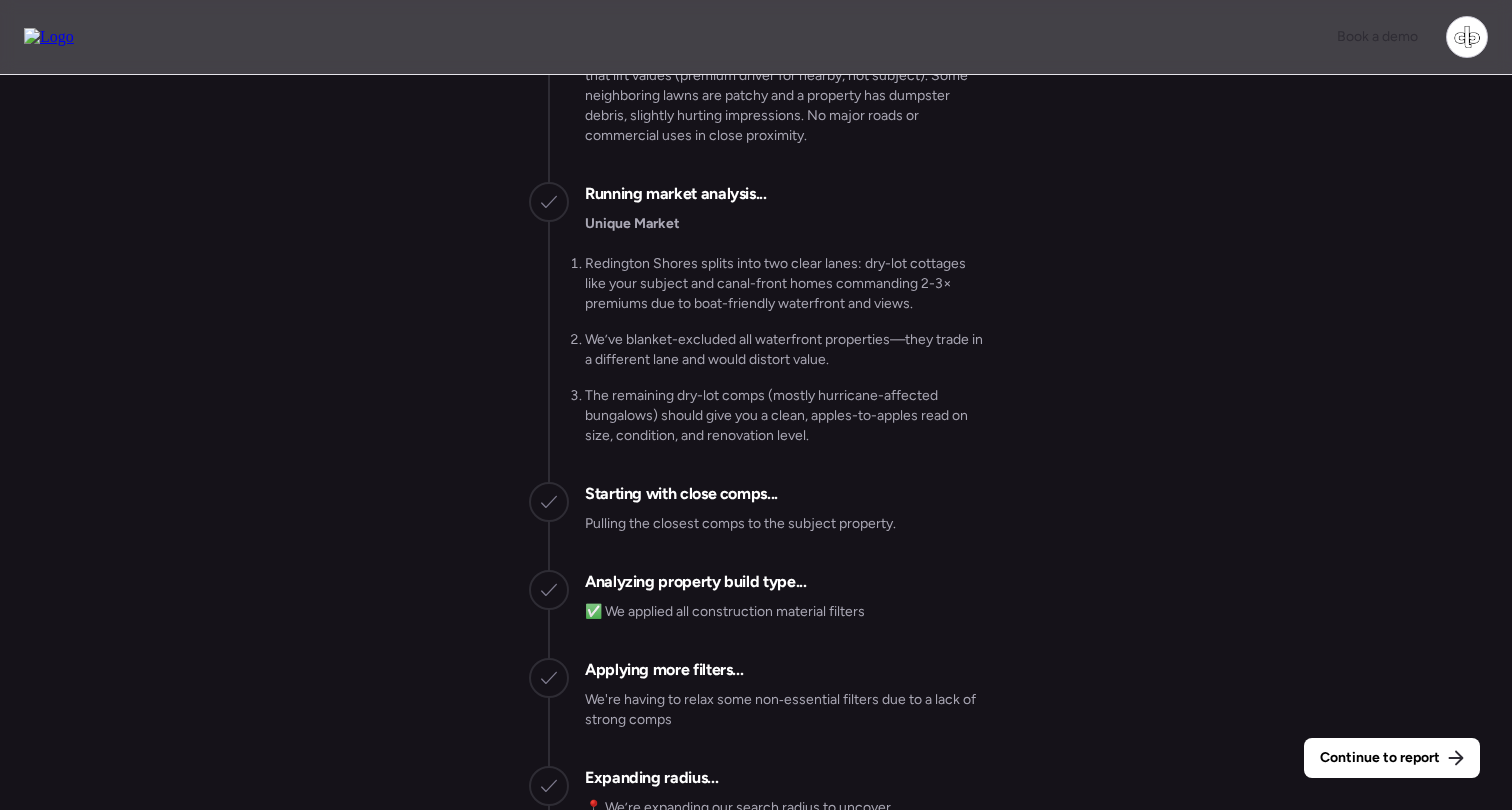 scroll, scrollTop: -3141, scrollLeft: 0, axis: vertical 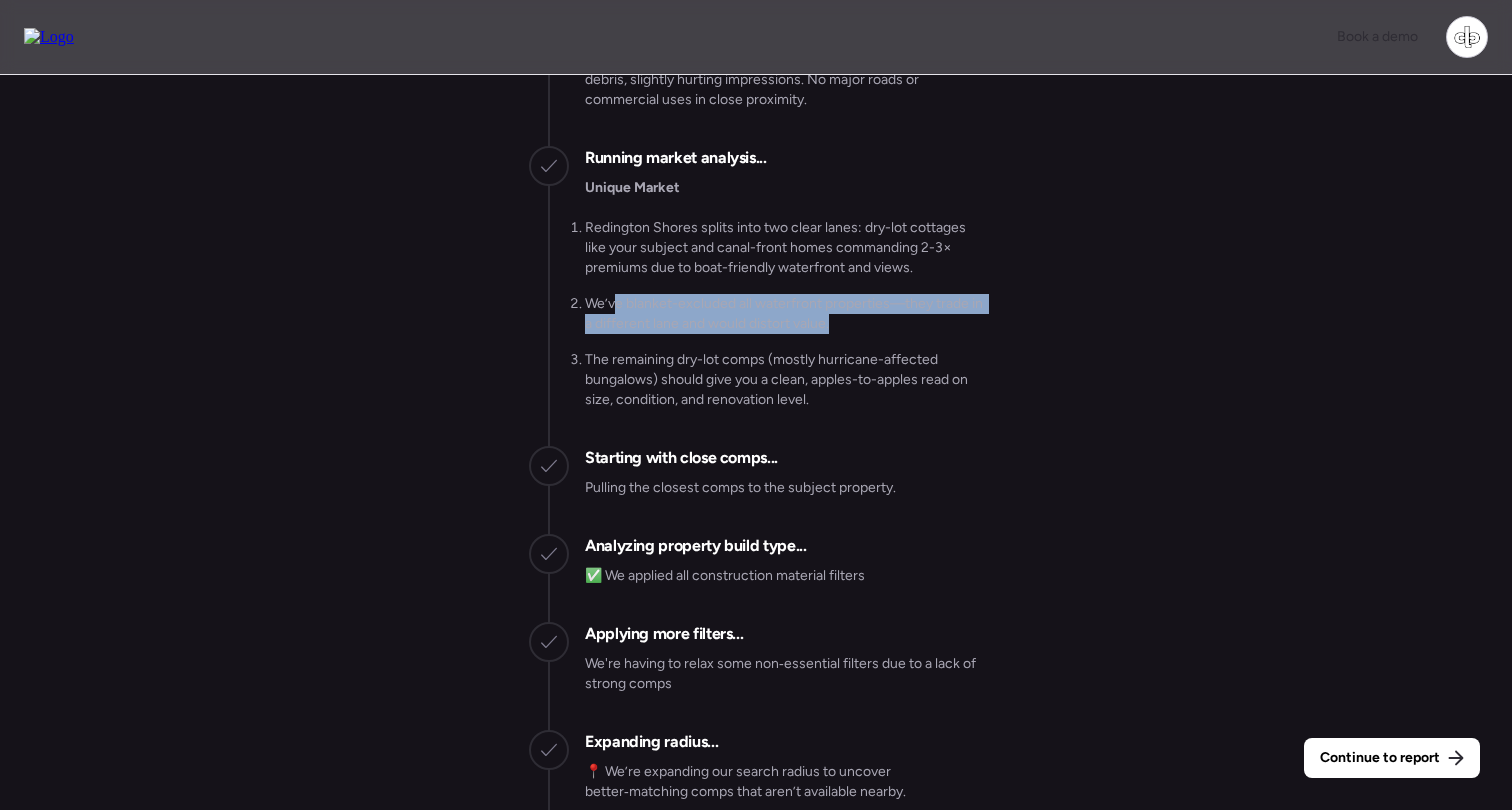 drag, startPoint x: 616, startPoint y: 342, endPoint x: 883, endPoint y: 353, distance: 267.2265 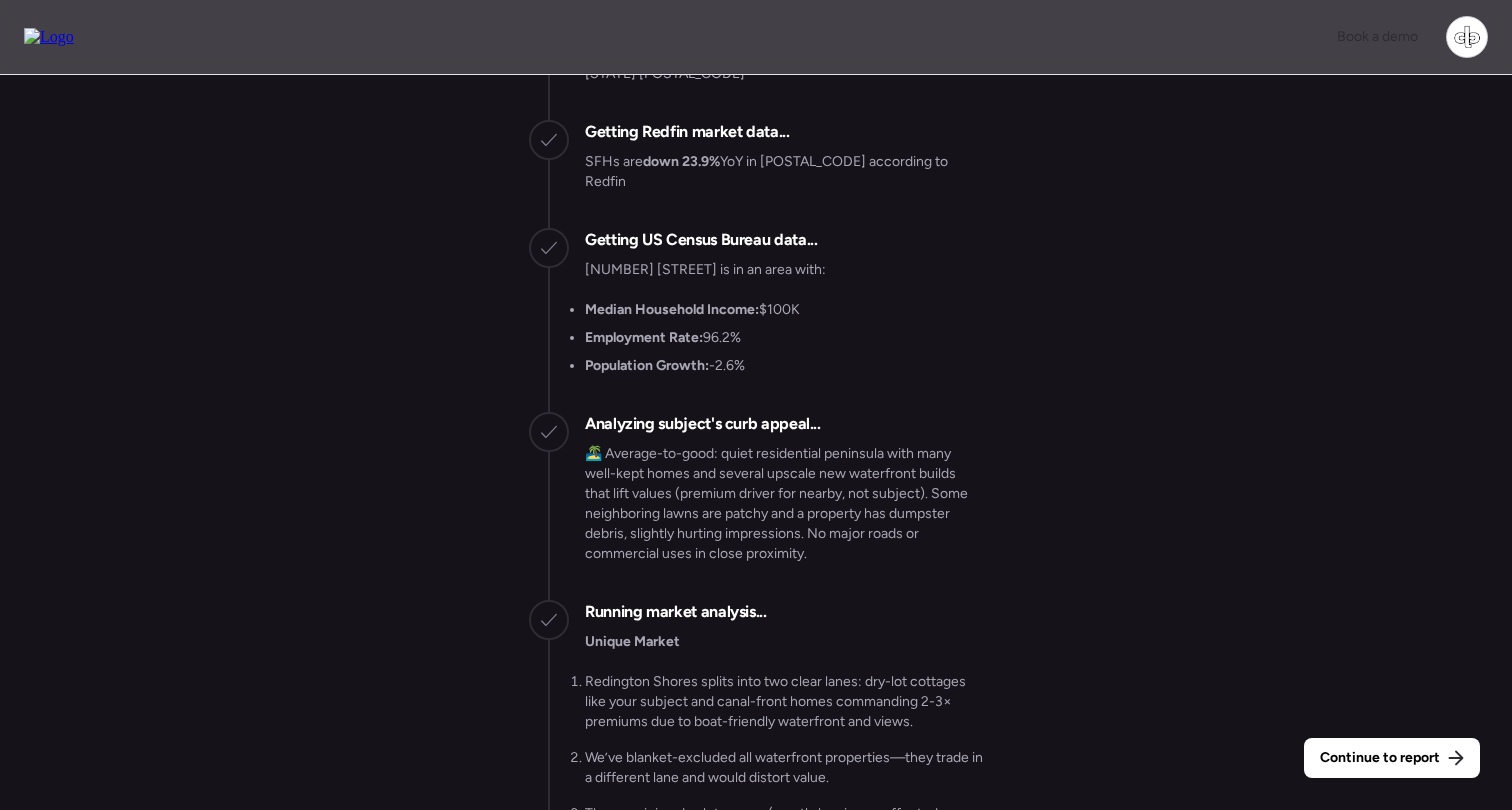 scroll, scrollTop: -3590, scrollLeft: 0, axis: vertical 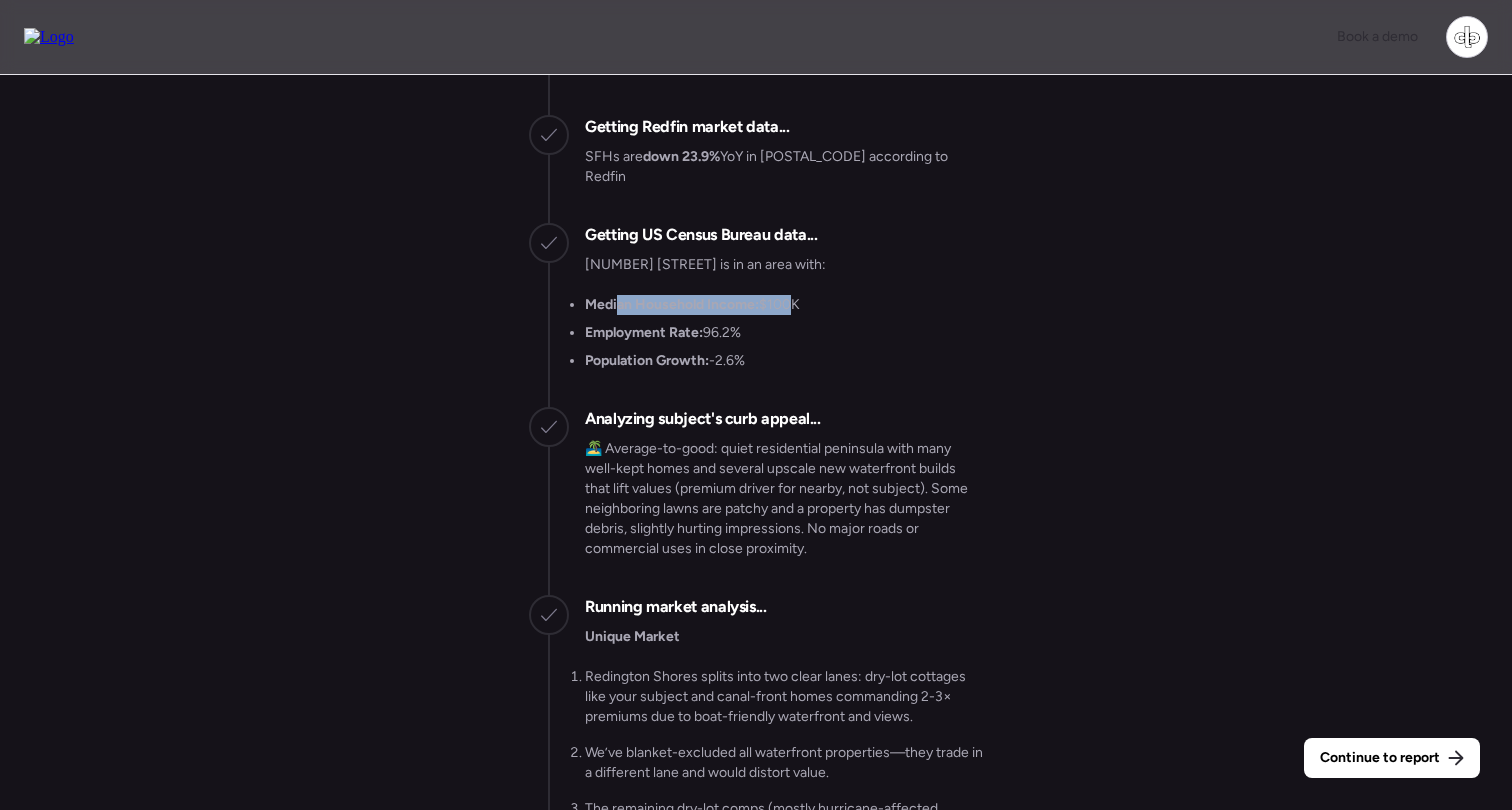 drag, startPoint x: 617, startPoint y: 345, endPoint x: 788, endPoint y: 335, distance: 171.29214 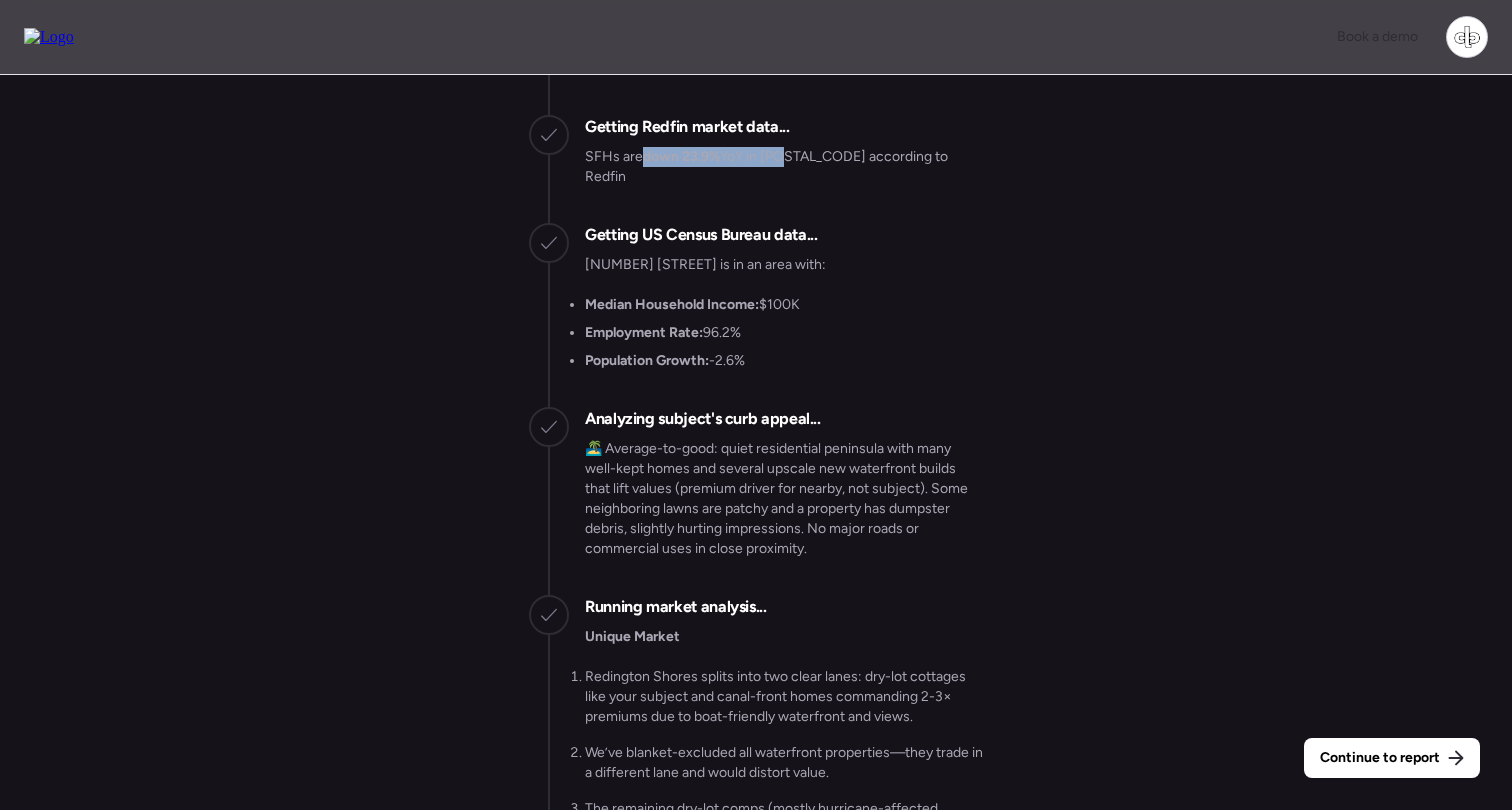 drag, startPoint x: 638, startPoint y: 213, endPoint x: 782, endPoint y: 219, distance: 144.12494 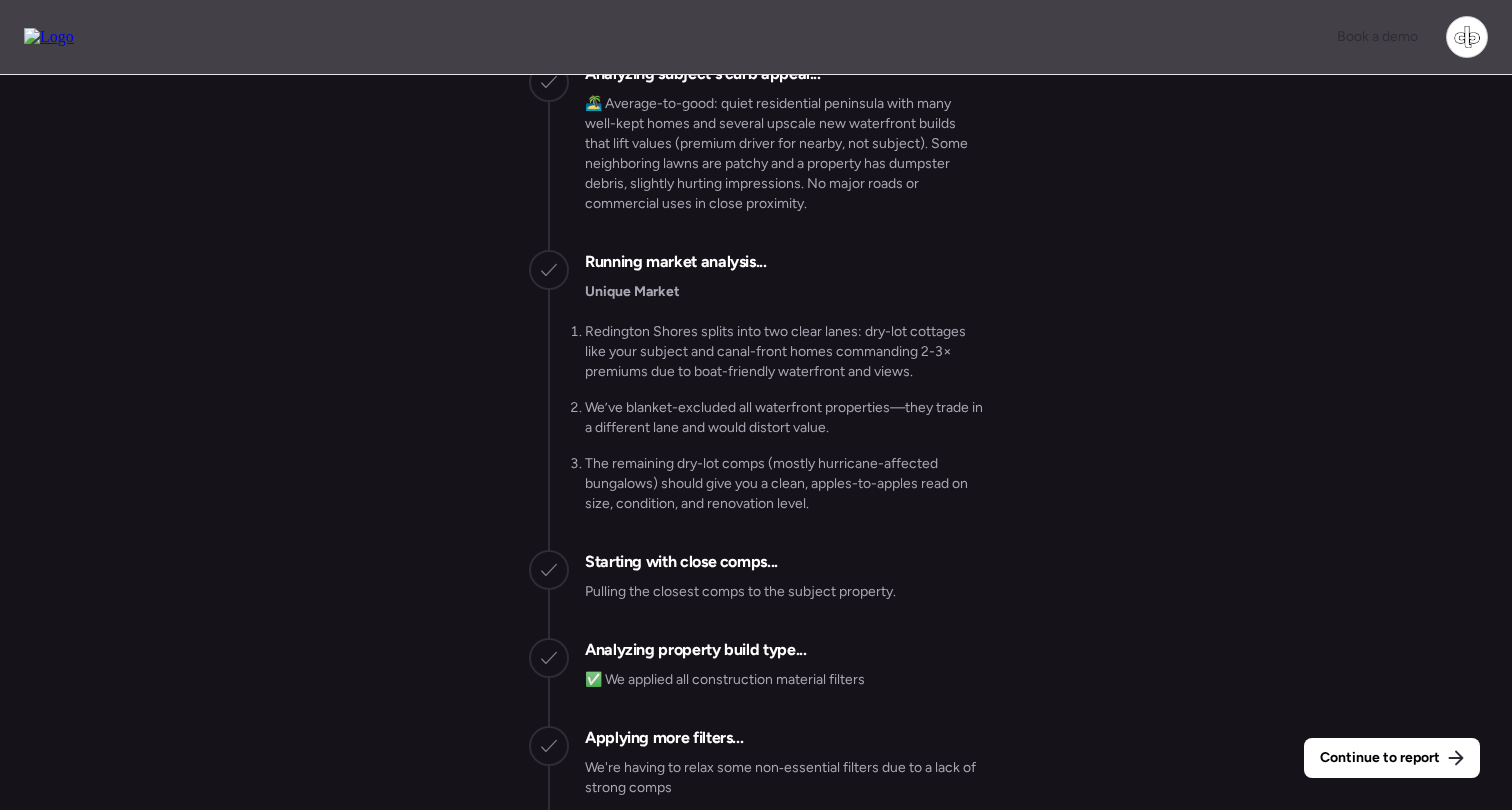 scroll, scrollTop: -3252, scrollLeft: 0, axis: vertical 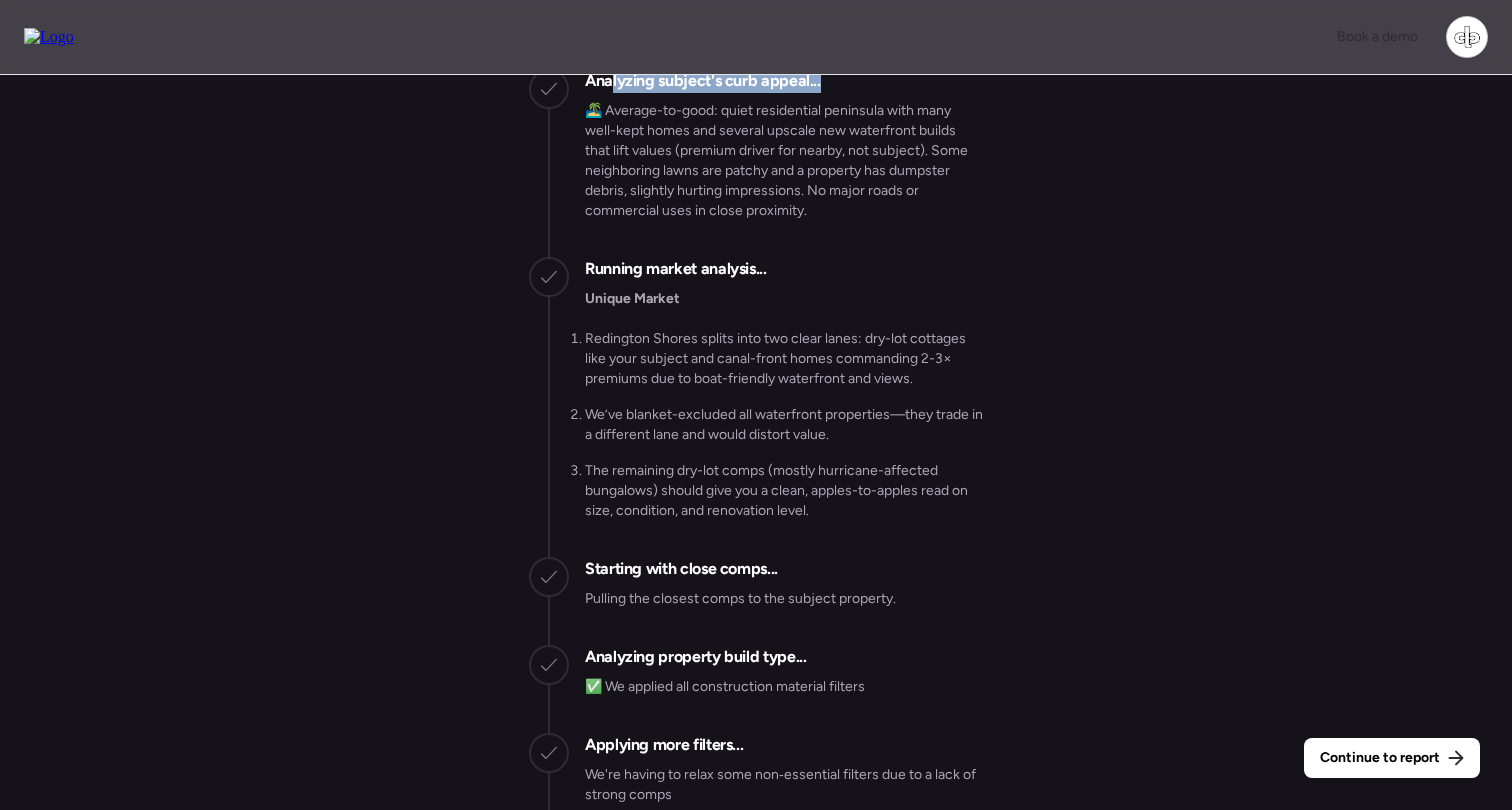 drag, startPoint x: 611, startPoint y: 122, endPoint x: 819, endPoint y: 125, distance: 208.02164 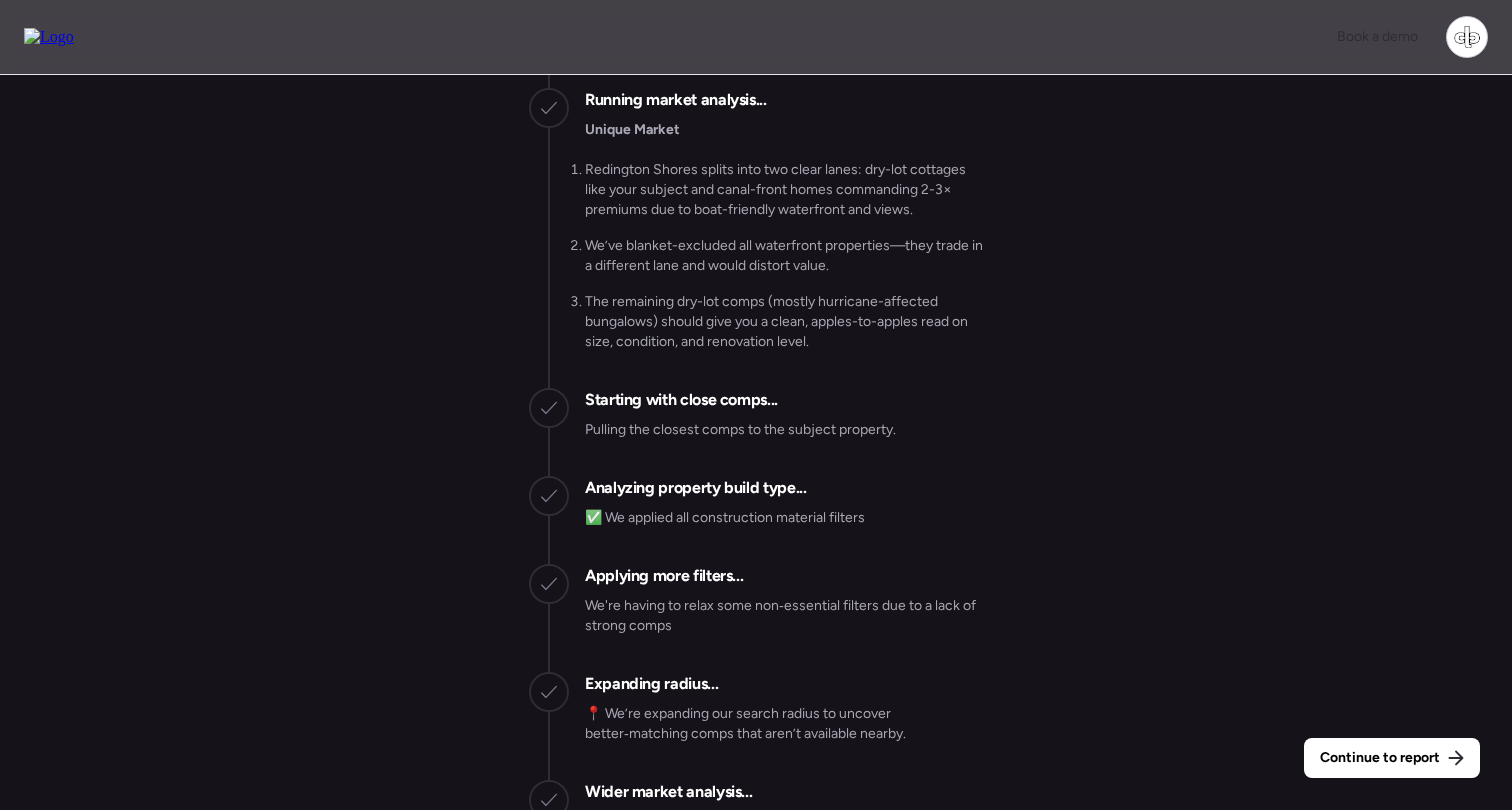 scroll, scrollTop: -3076, scrollLeft: 0, axis: vertical 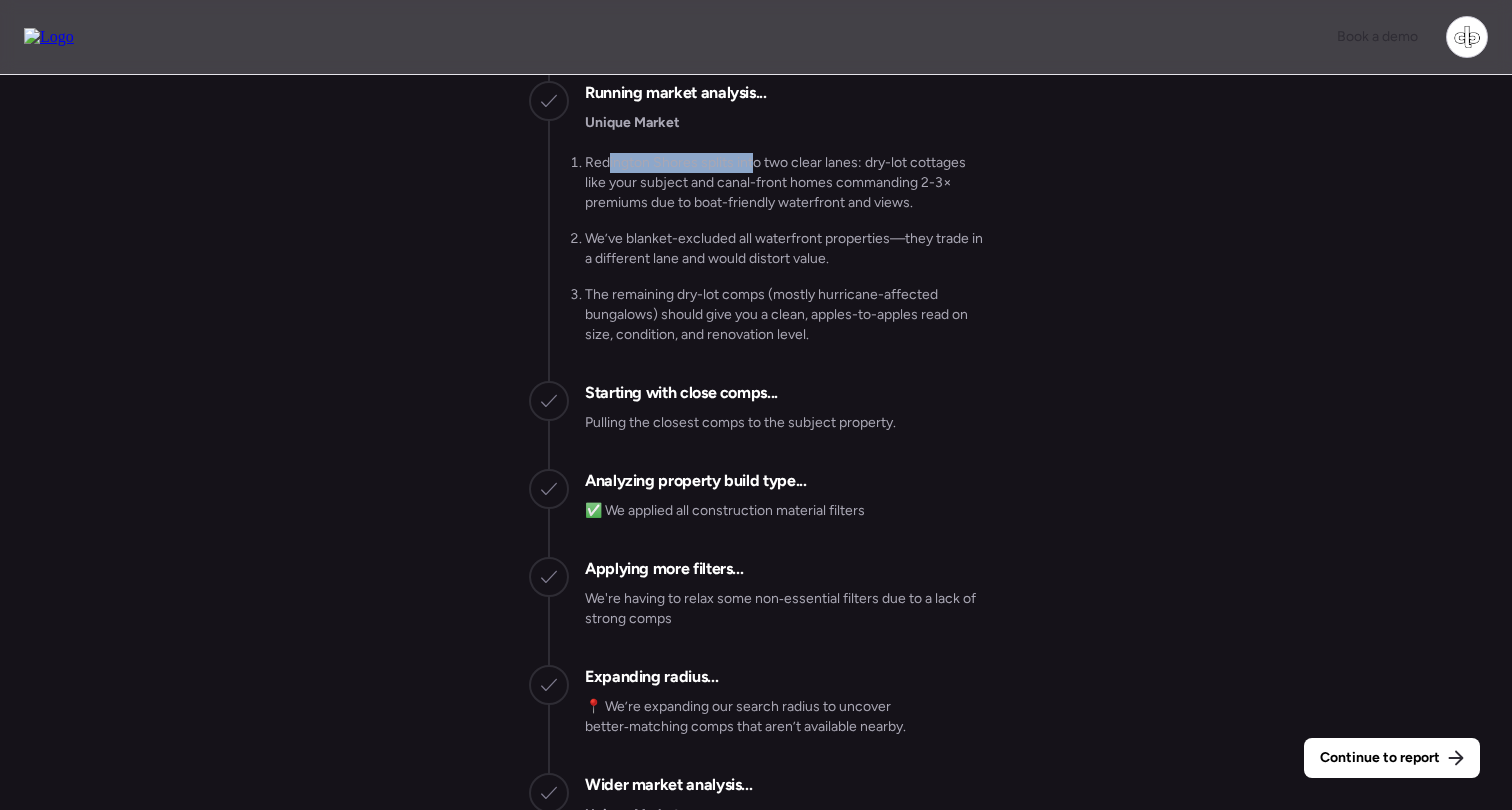 drag, startPoint x: 610, startPoint y: 198, endPoint x: 753, endPoint y: 200, distance: 143.01399 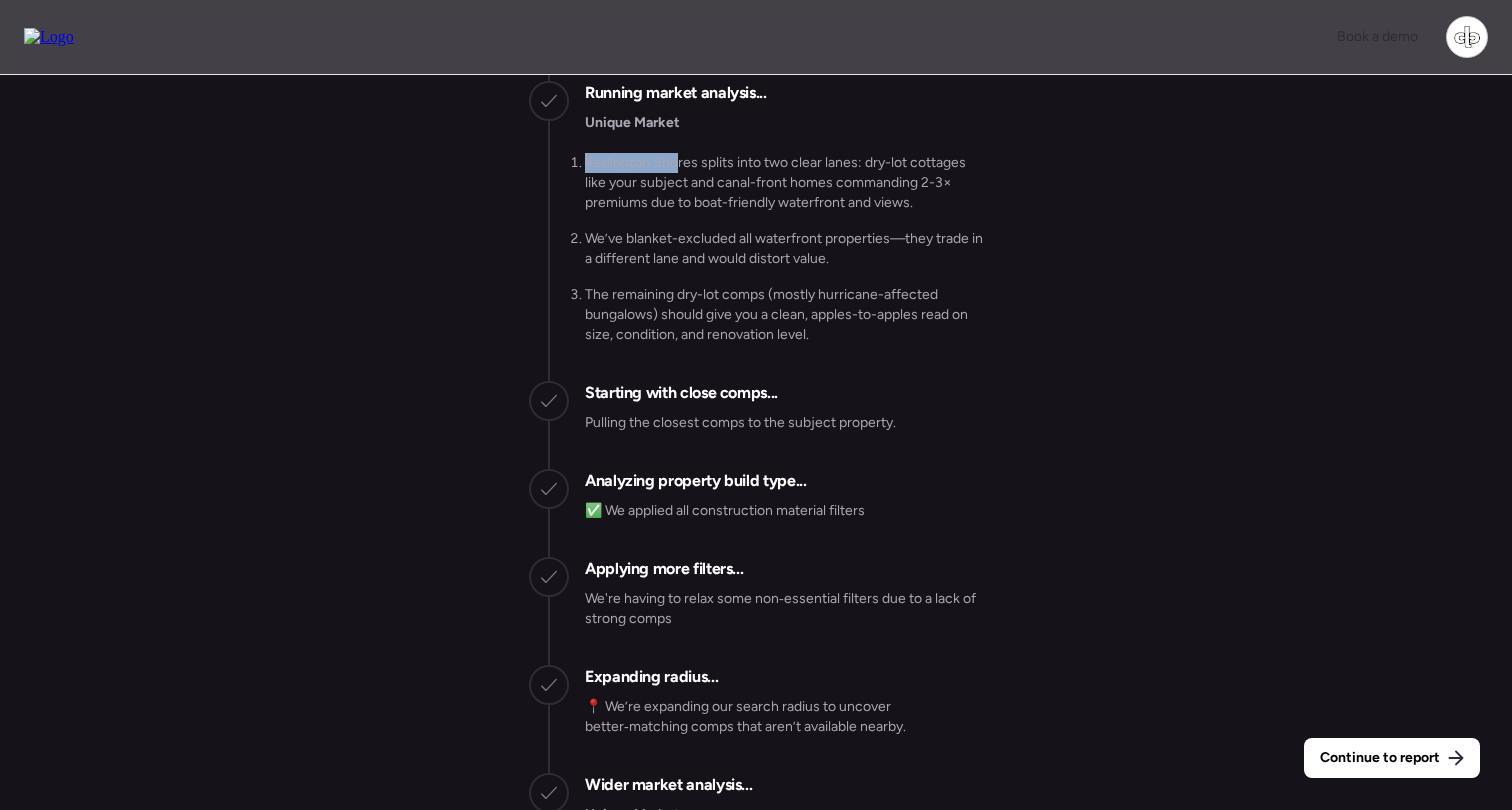 drag, startPoint x: 577, startPoint y: 199, endPoint x: 682, endPoint y: 201, distance: 105.01904 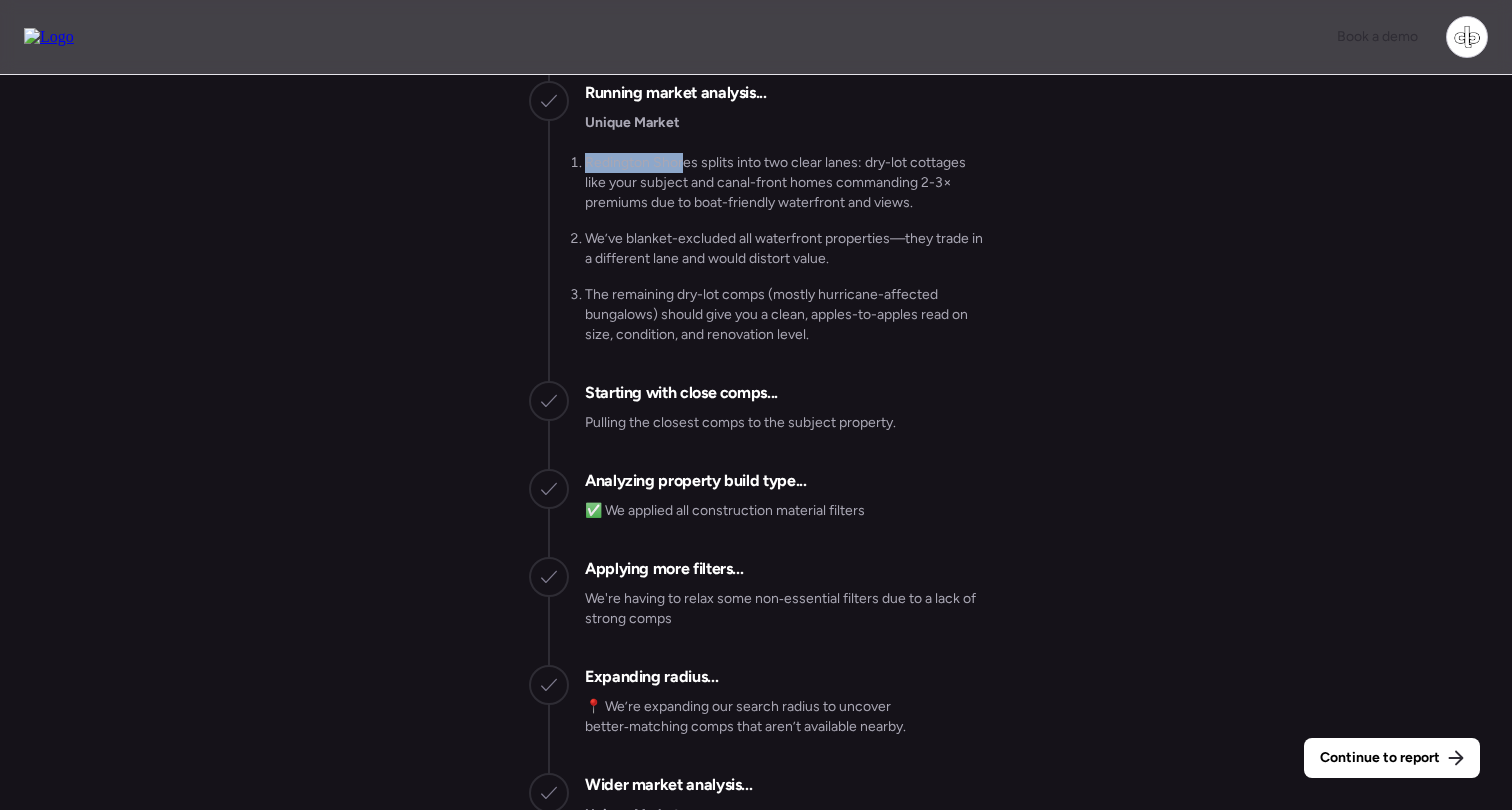 click on "Redington Shores splits into two clear lanes: dry-lot cottages like your subject and canal-front homes commanding 2-3× premiums due to boat-friendly waterfront and views." at bounding box center [784, 183] 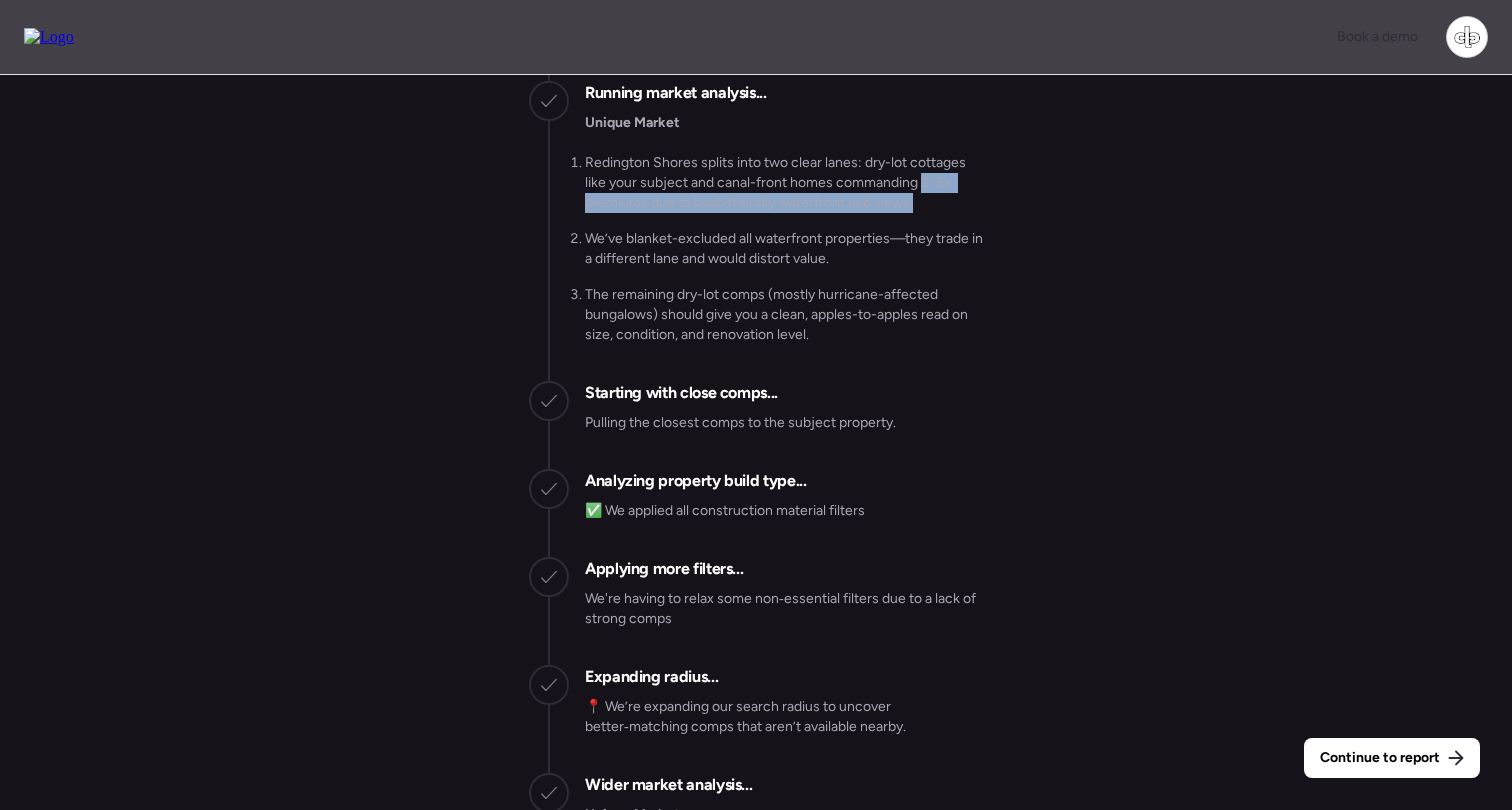 drag, startPoint x: 921, startPoint y: 218, endPoint x: 948, endPoint y: 231, distance: 29.966648 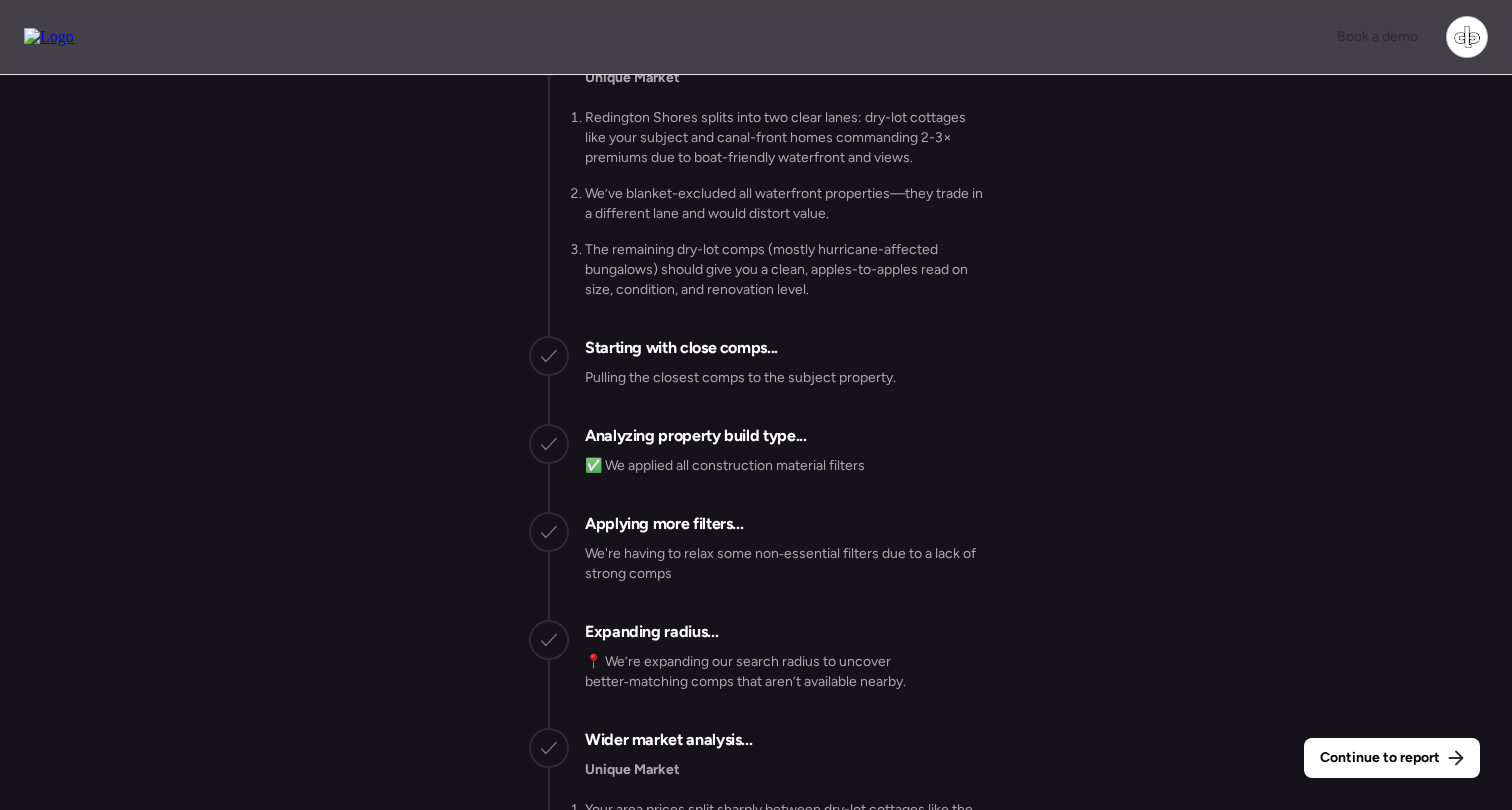 scroll, scrollTop: -3028, scrollLeft: 0, axis: vertical 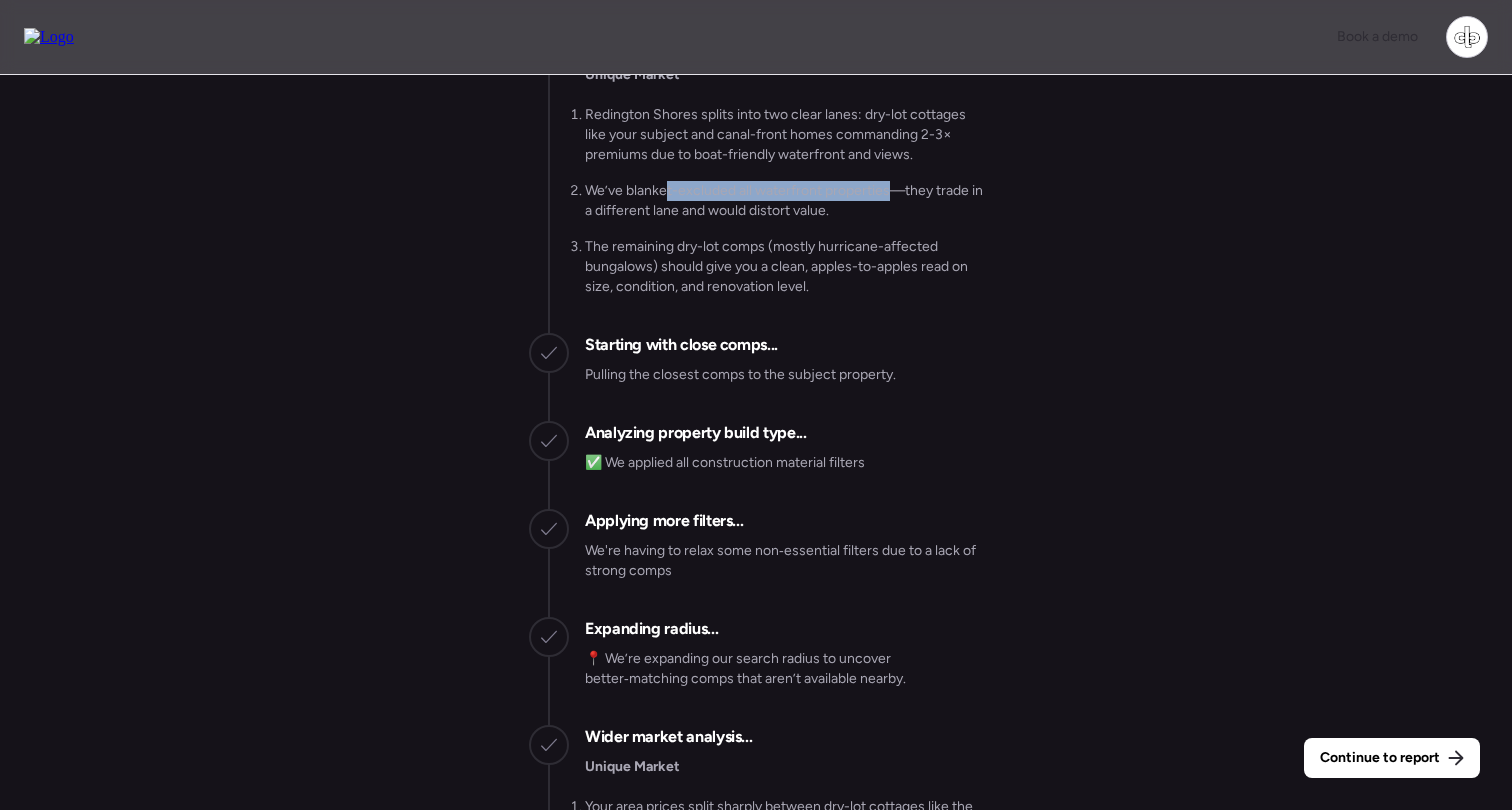 drag, startPoint x: 669, startPoint y: 226, endPoint x: 887, endPoint y: 234, distance: 218.14674 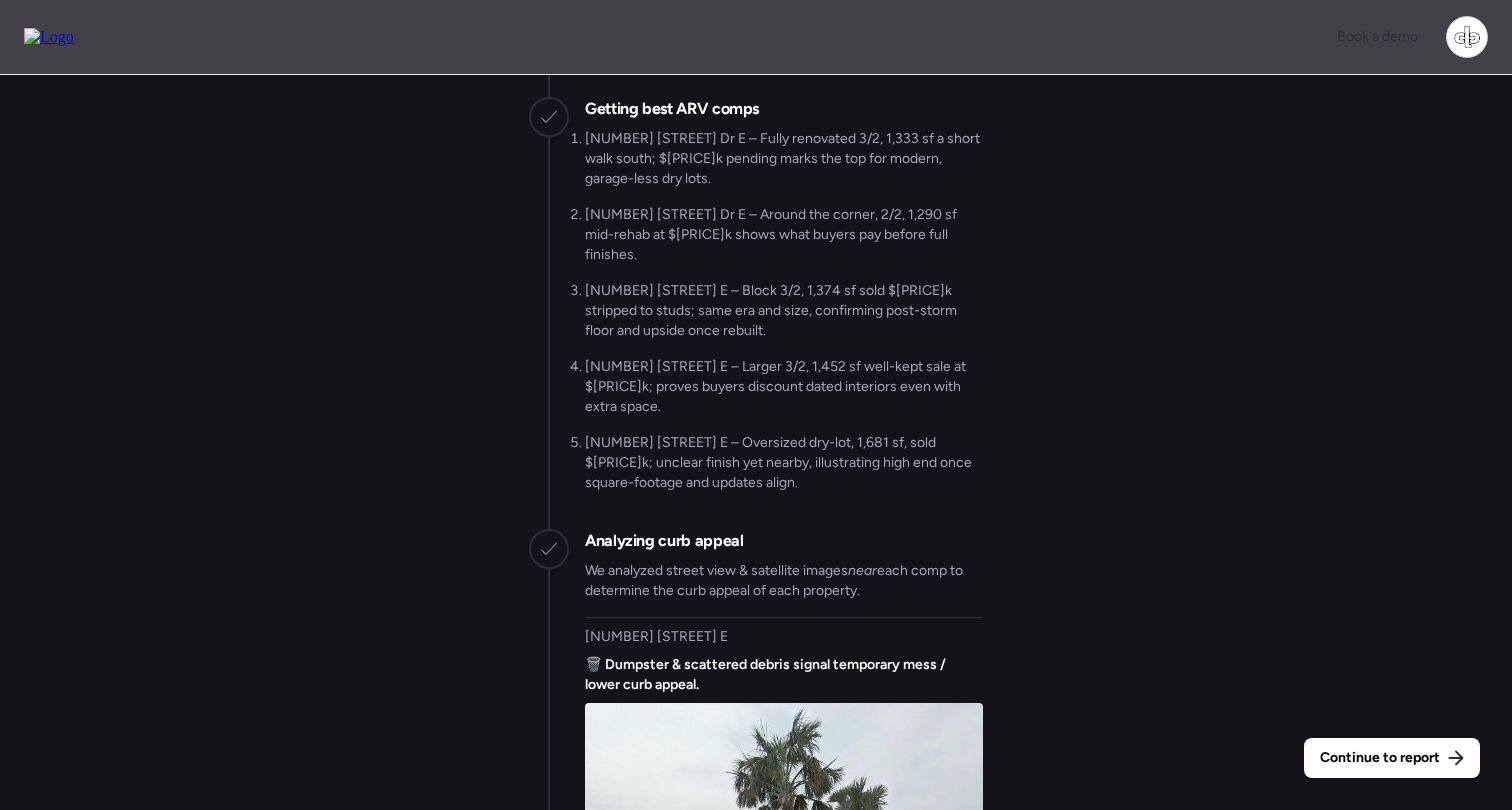 scroll, scrollTop: -1798, scrollLeft: 0, axis: vertical 